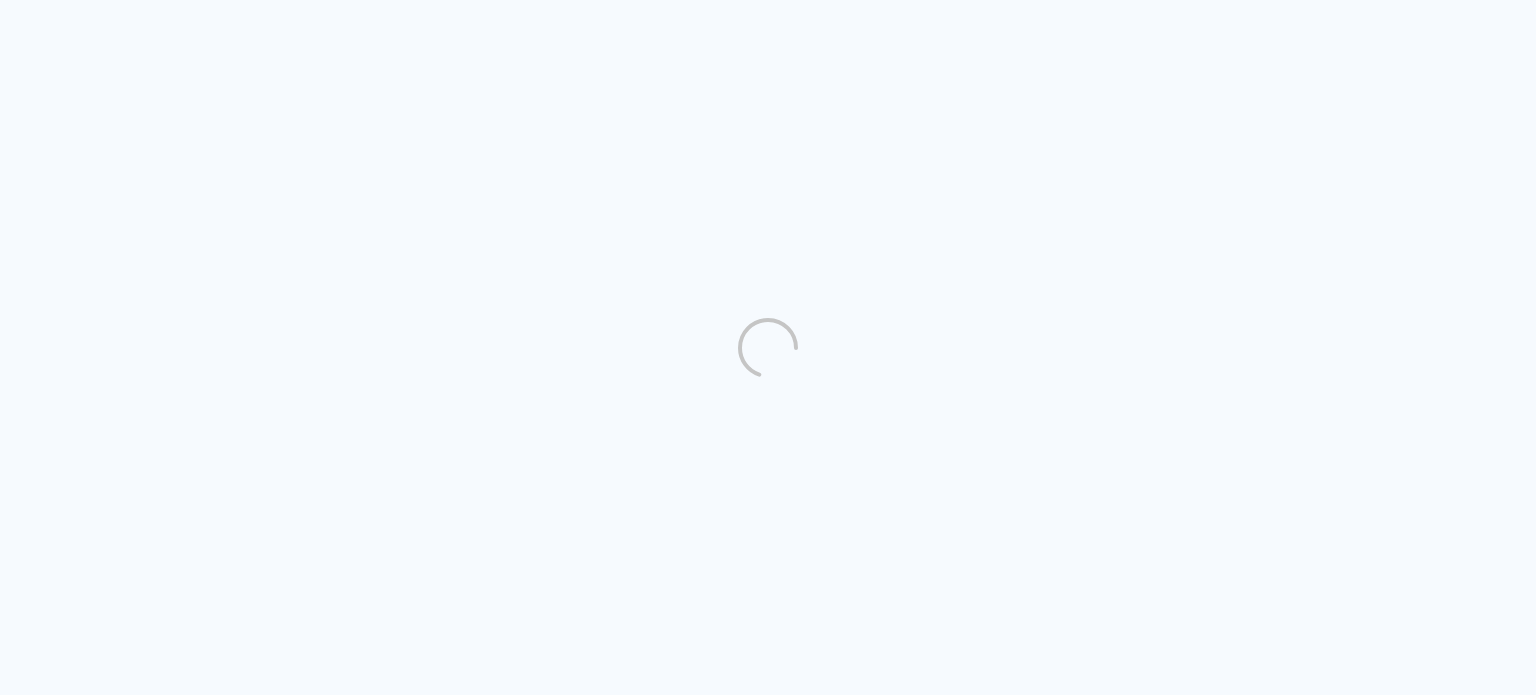 scroll, scrollTop: 0, scrollLeft: 0, axis: both 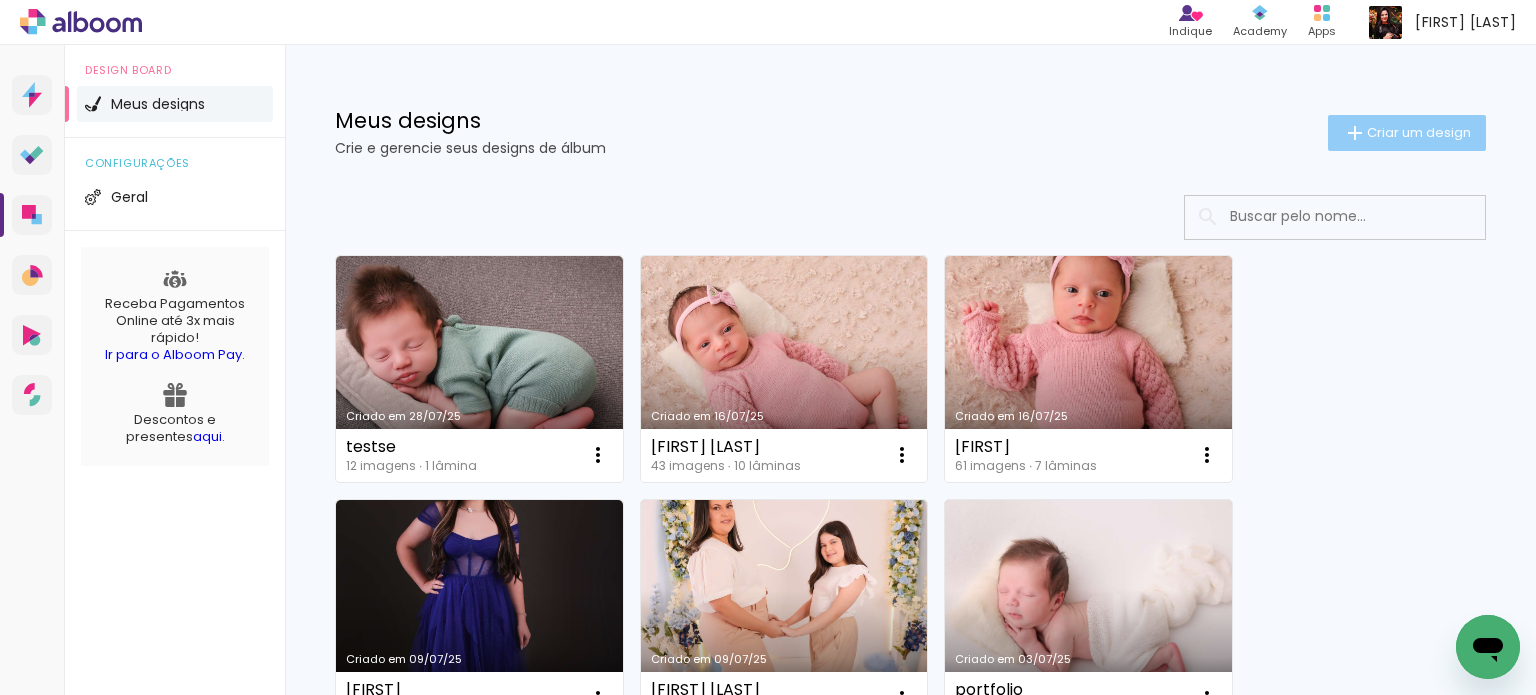 click on "Criar um design" 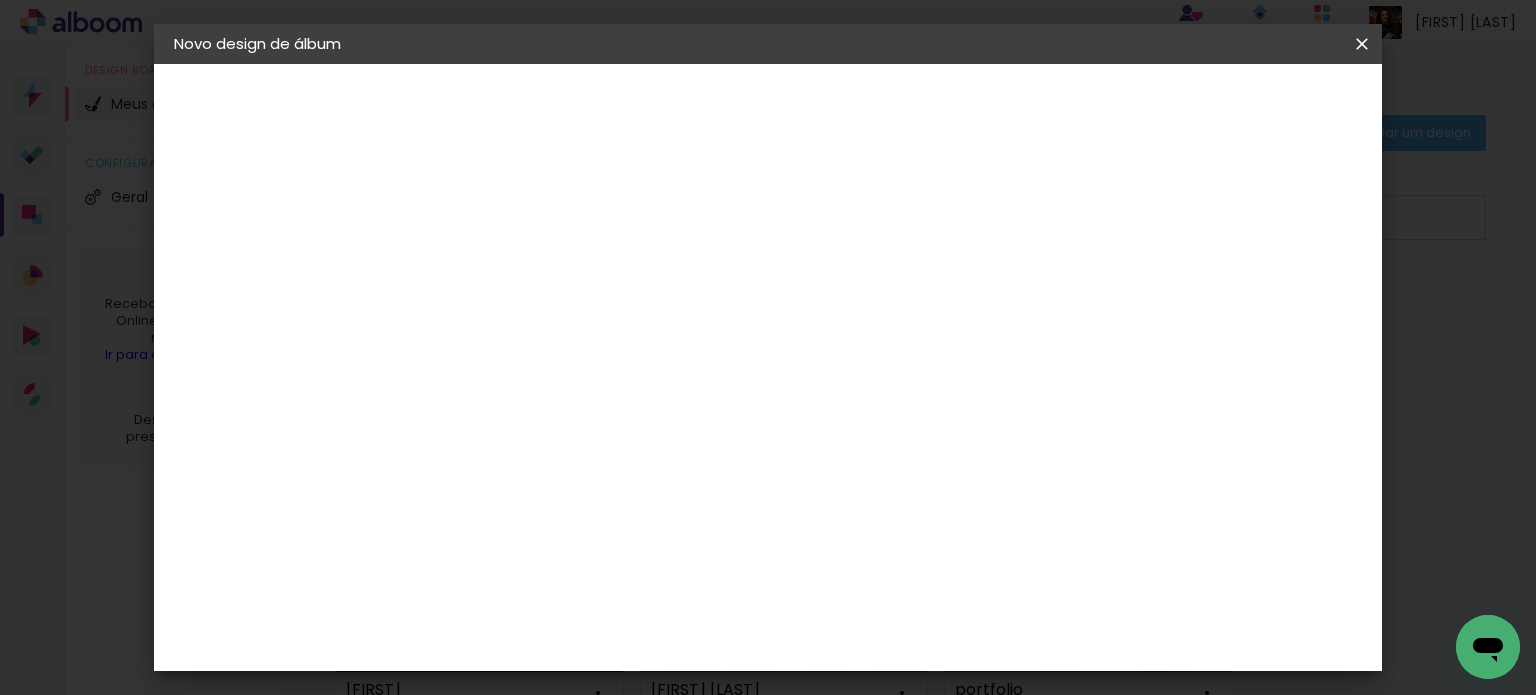 click at bounding box center (501, 268) 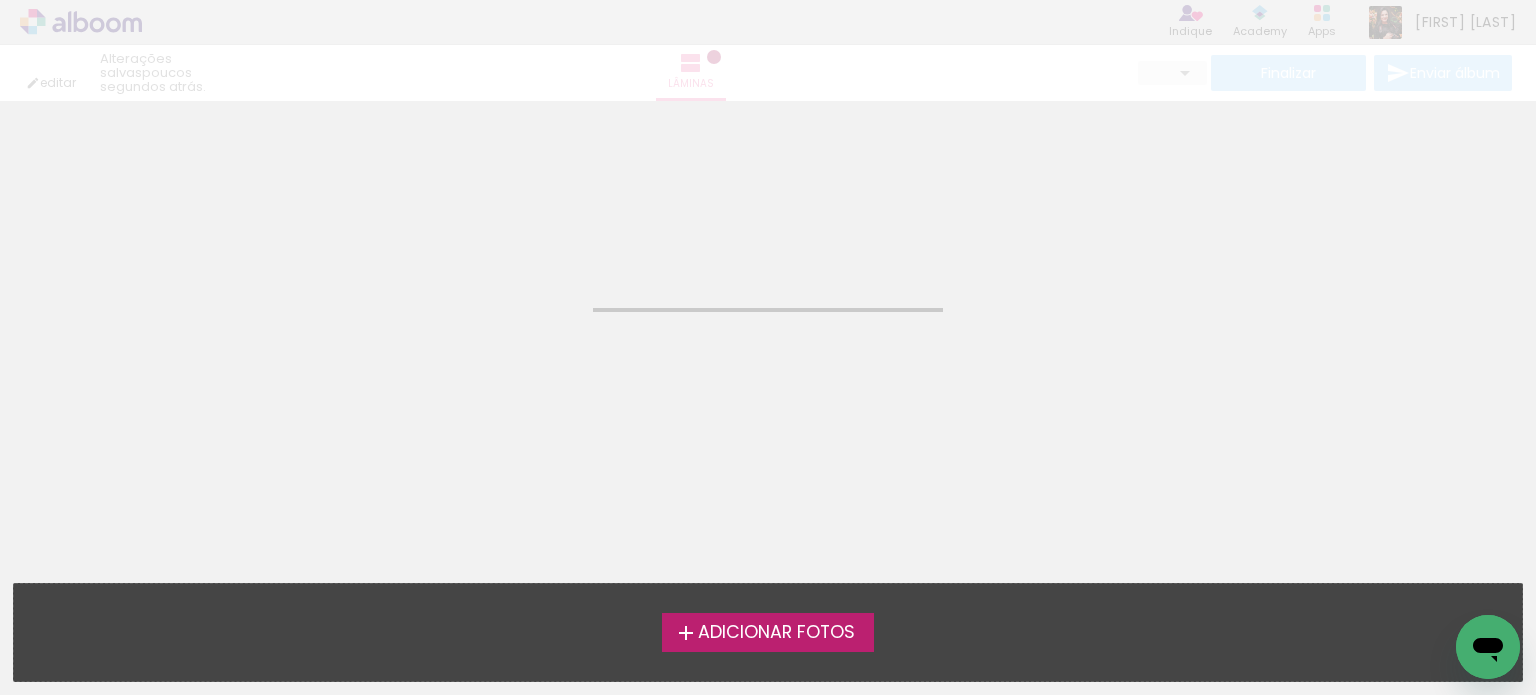 click on "Adicionar Fotos" at bounding box center [776, 633] 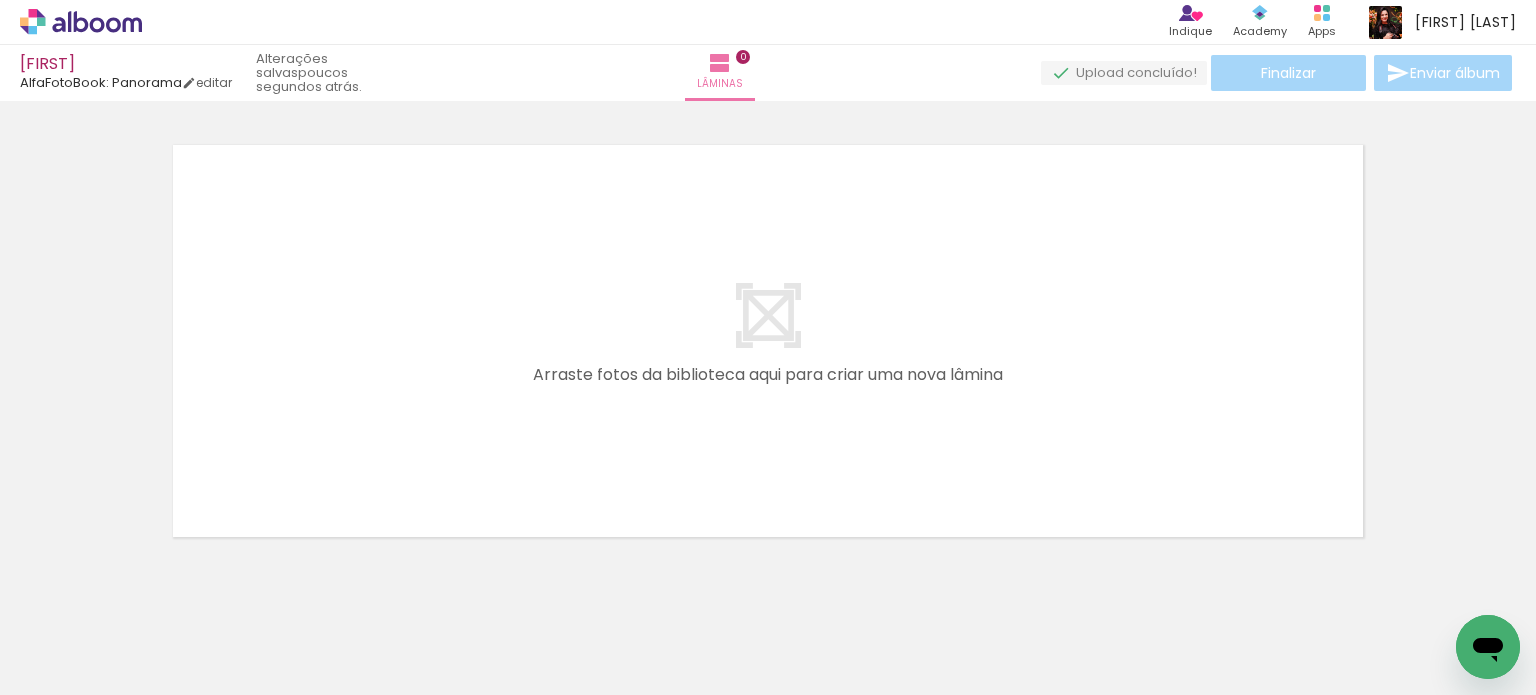 scroll, scrollTop: 25, scrollLeft: 0, axis: vertical 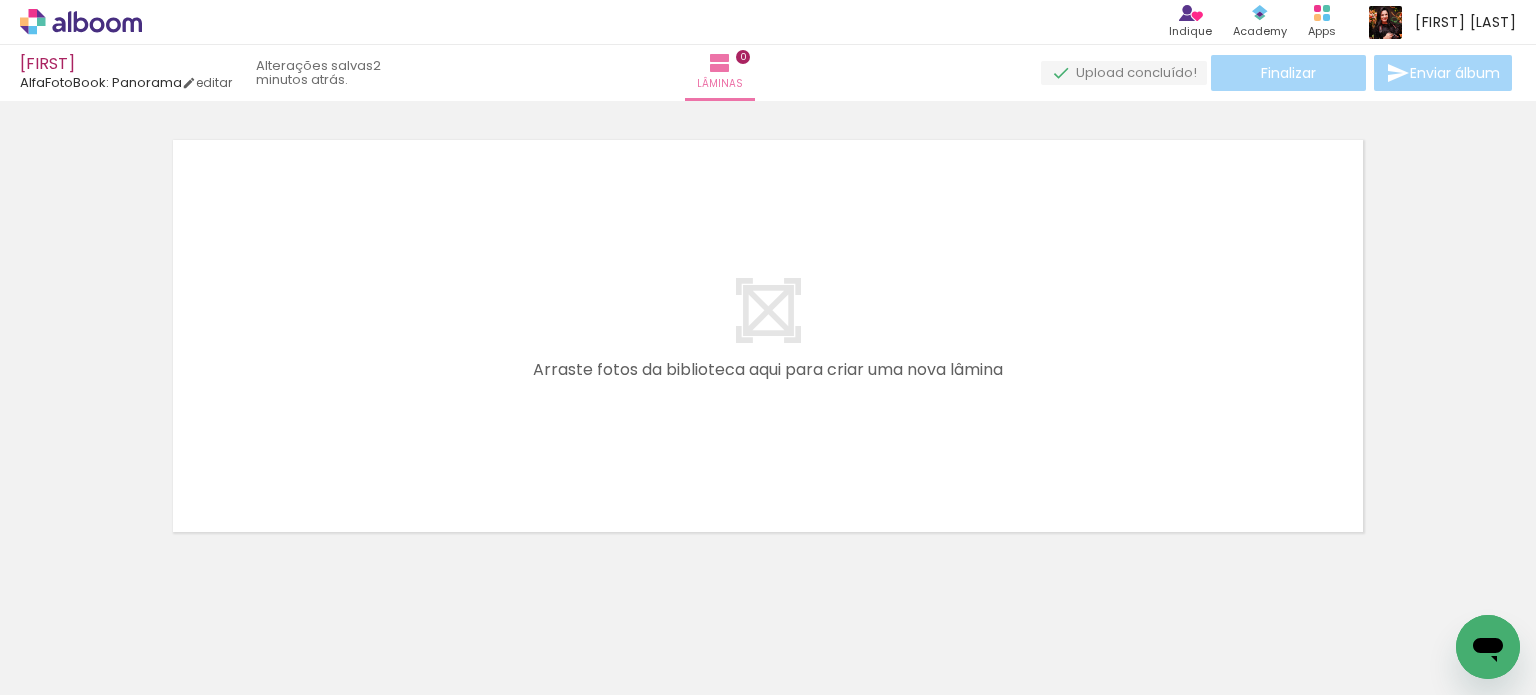 click at bounding box center [29, 668] 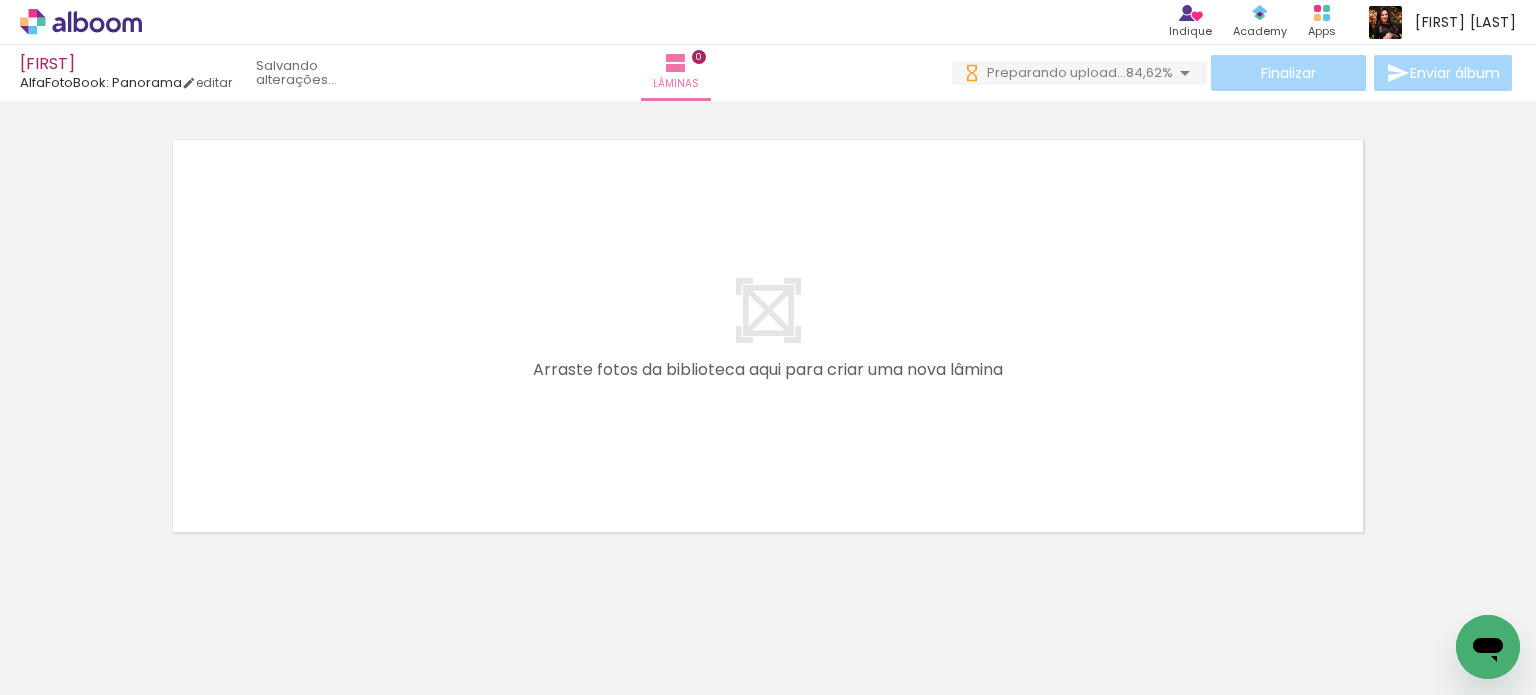 scroll, scrollTop: 0, scrollLeft: 0, axis: both 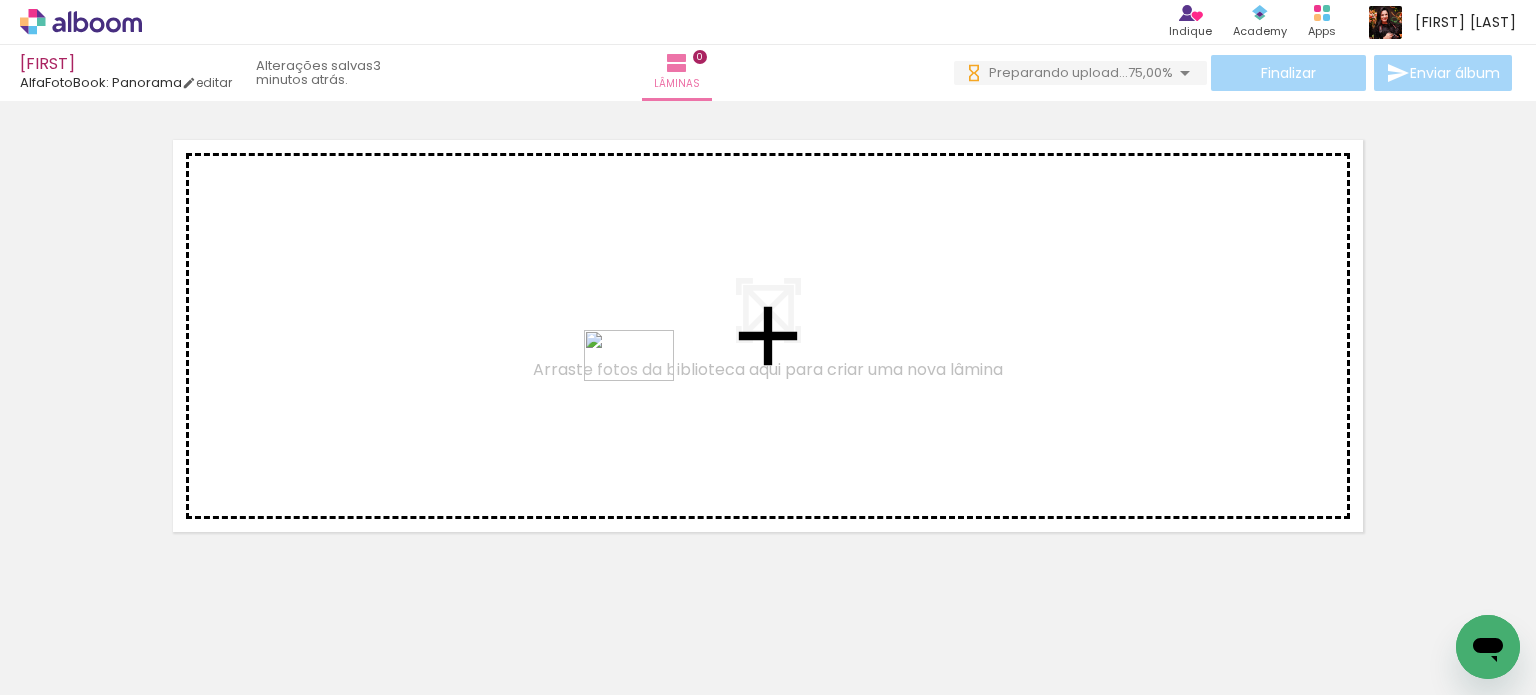 drag, startPoint x: 1142, startPoint y: 638, endPoint x: 647, endPoint y: 423, distance: 539.67584 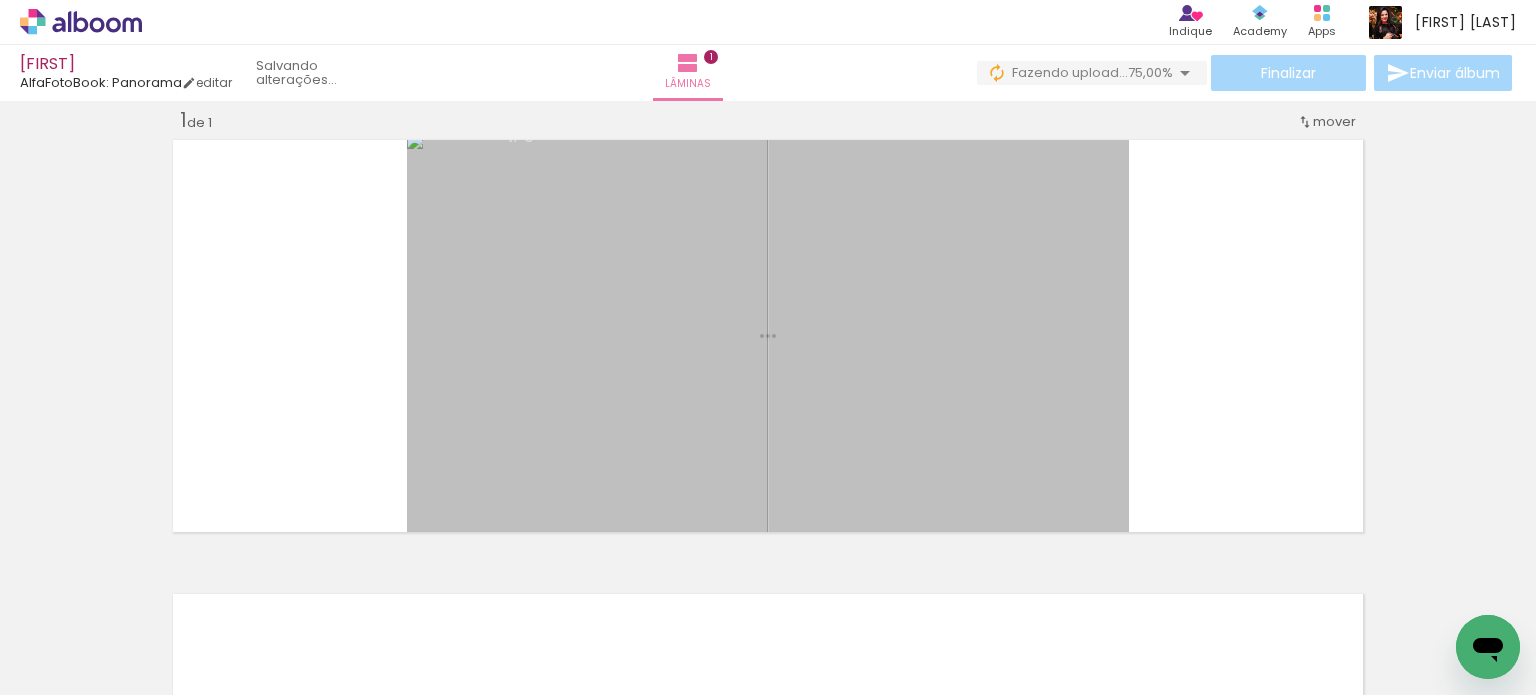 scroll, scrollTop: 25, scrollLeft: 0, axis: vertical 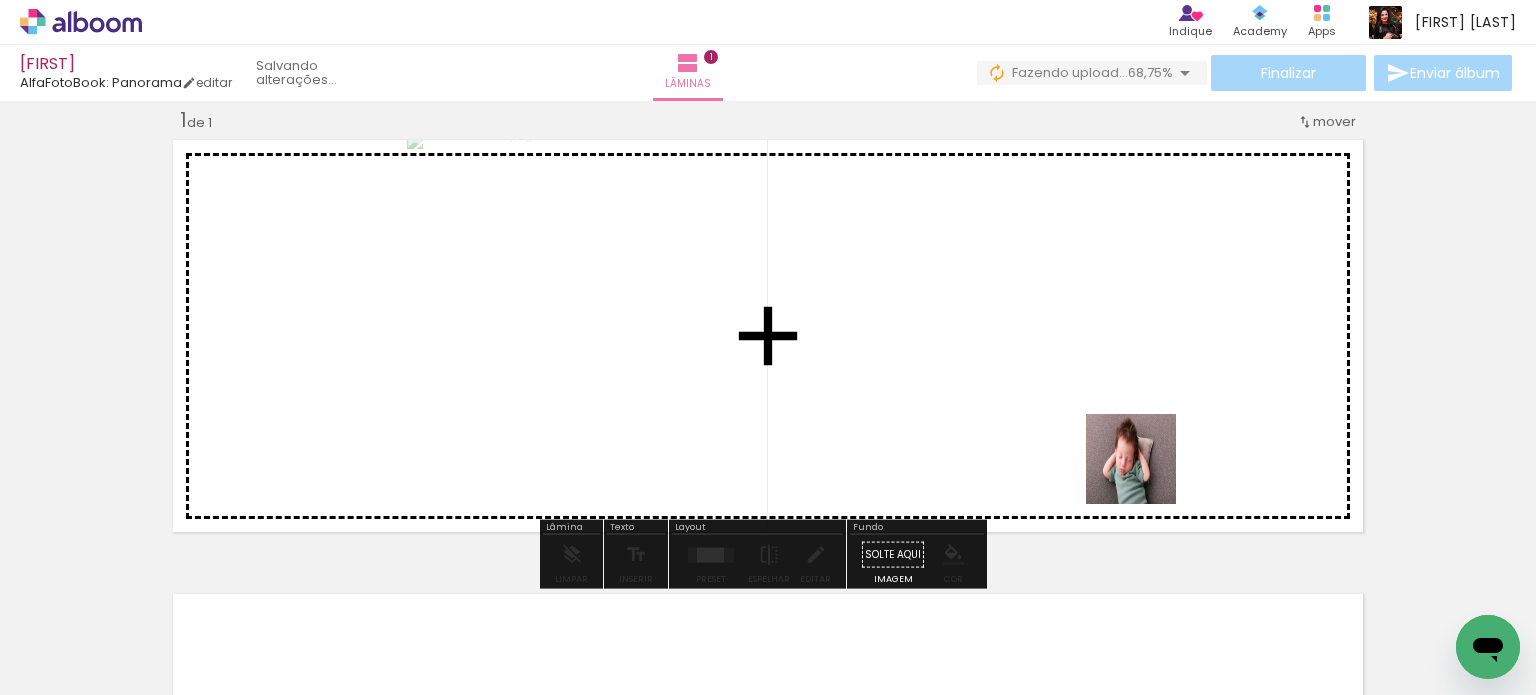 drag, startPoint x: 1024, startPoint y: 643, endPoint x: 1183, endPoint y: 398, distance: 292.0719 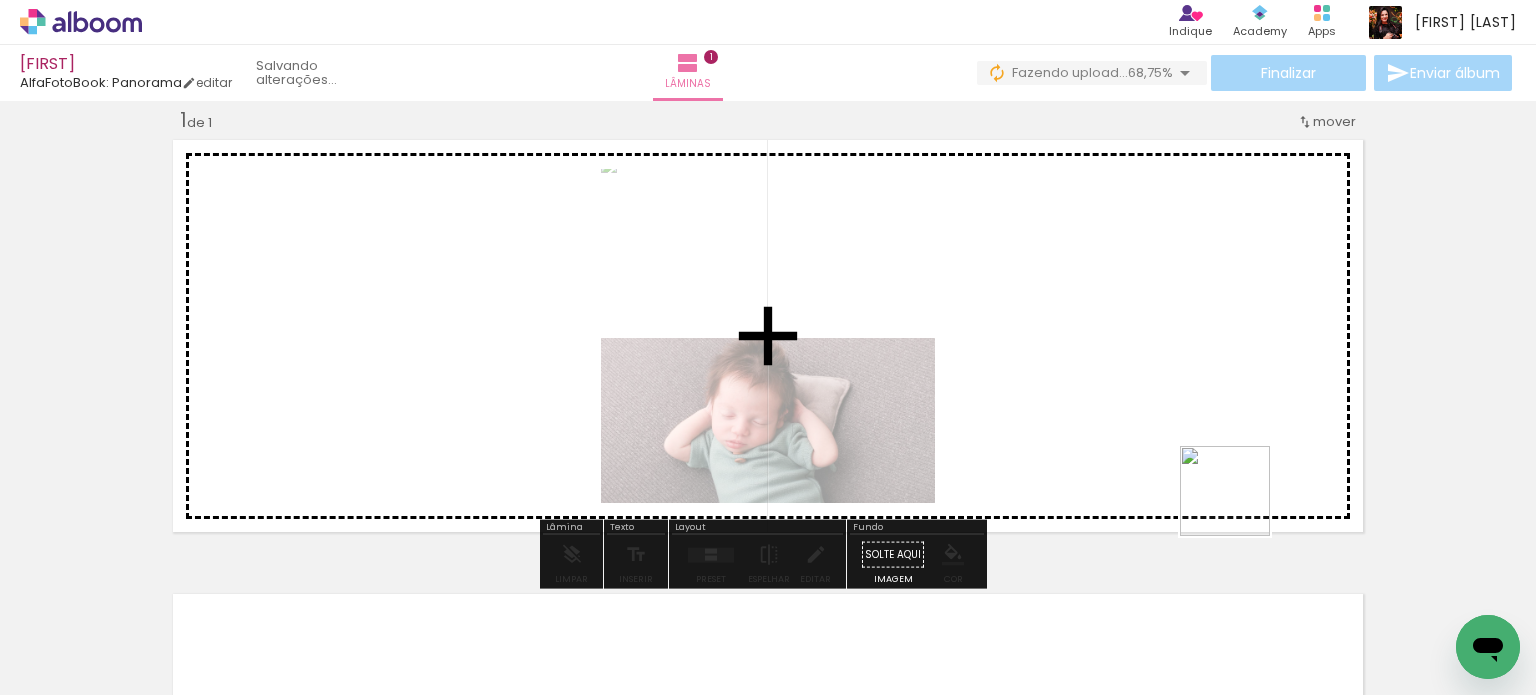 drag, startPoint x: 1336, startPoint y: 619, endPoint x: 1262, endPoint y: 499, distance: 140.98227 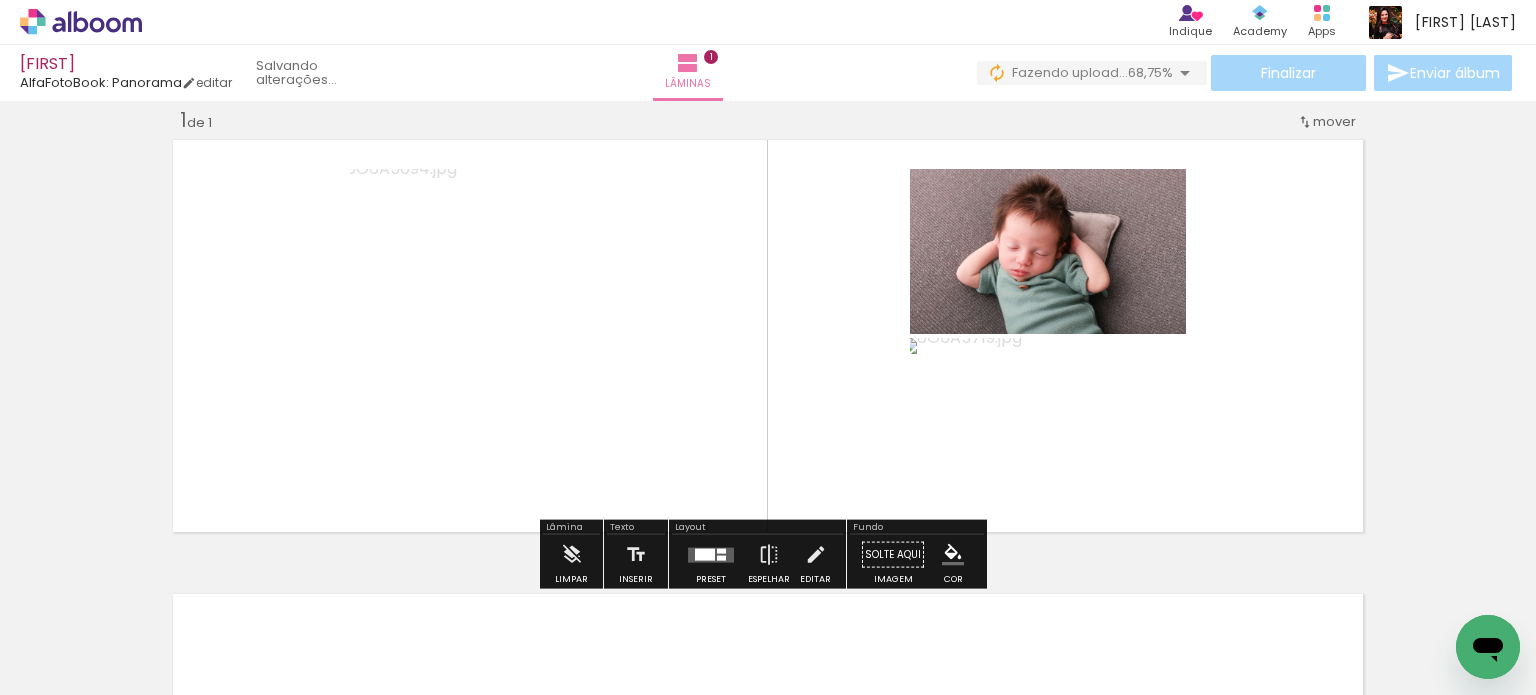click 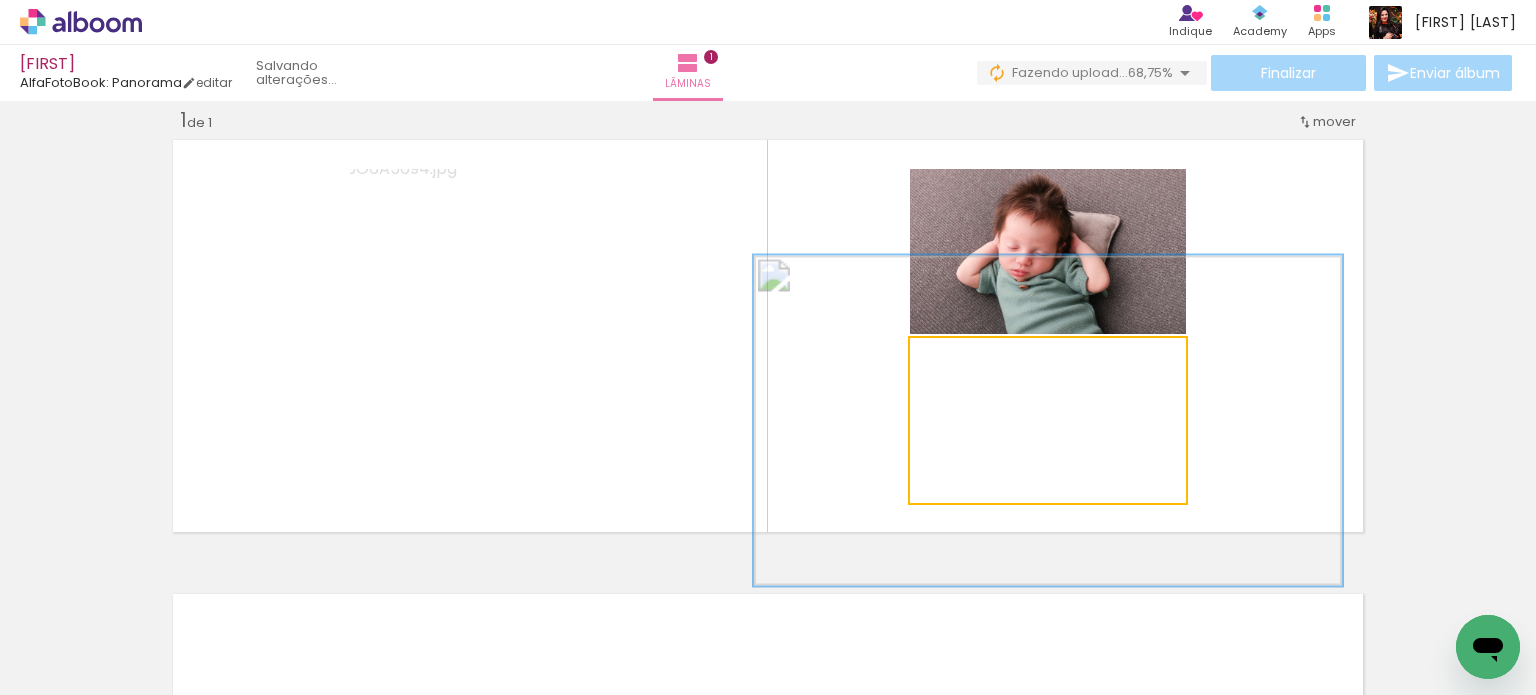 drag, startPoint x: 960, startPoint y: 364, endPoint x: 1073, endPoint y: 364, distance: 113 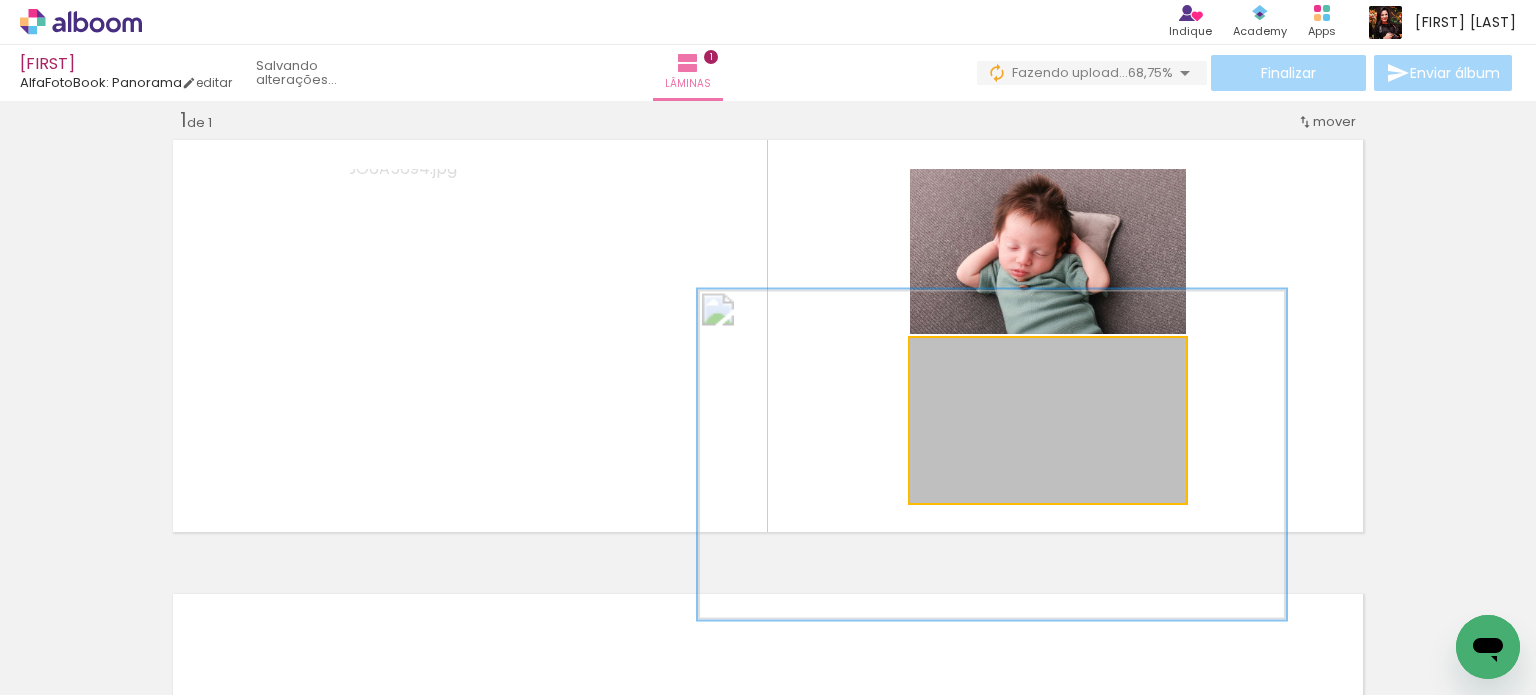 drag, startPoint x: 1065, startPoint y: 437, endPoint x: 1012, endPoint y: 475, distance: 65.21503 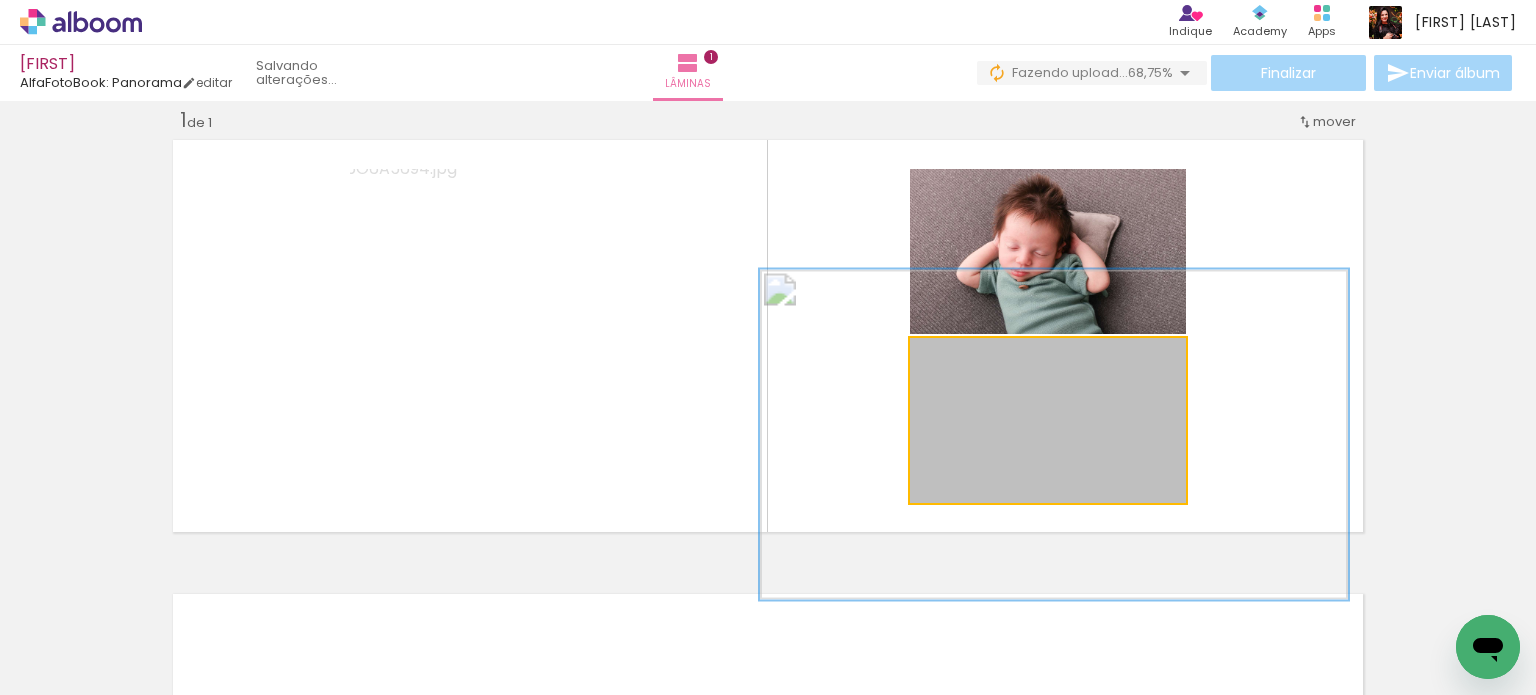 drag, startPoint x: 1036, startPoint y: 451, endPoint x: 1096, endPoint y: 427, distance: 64.62198 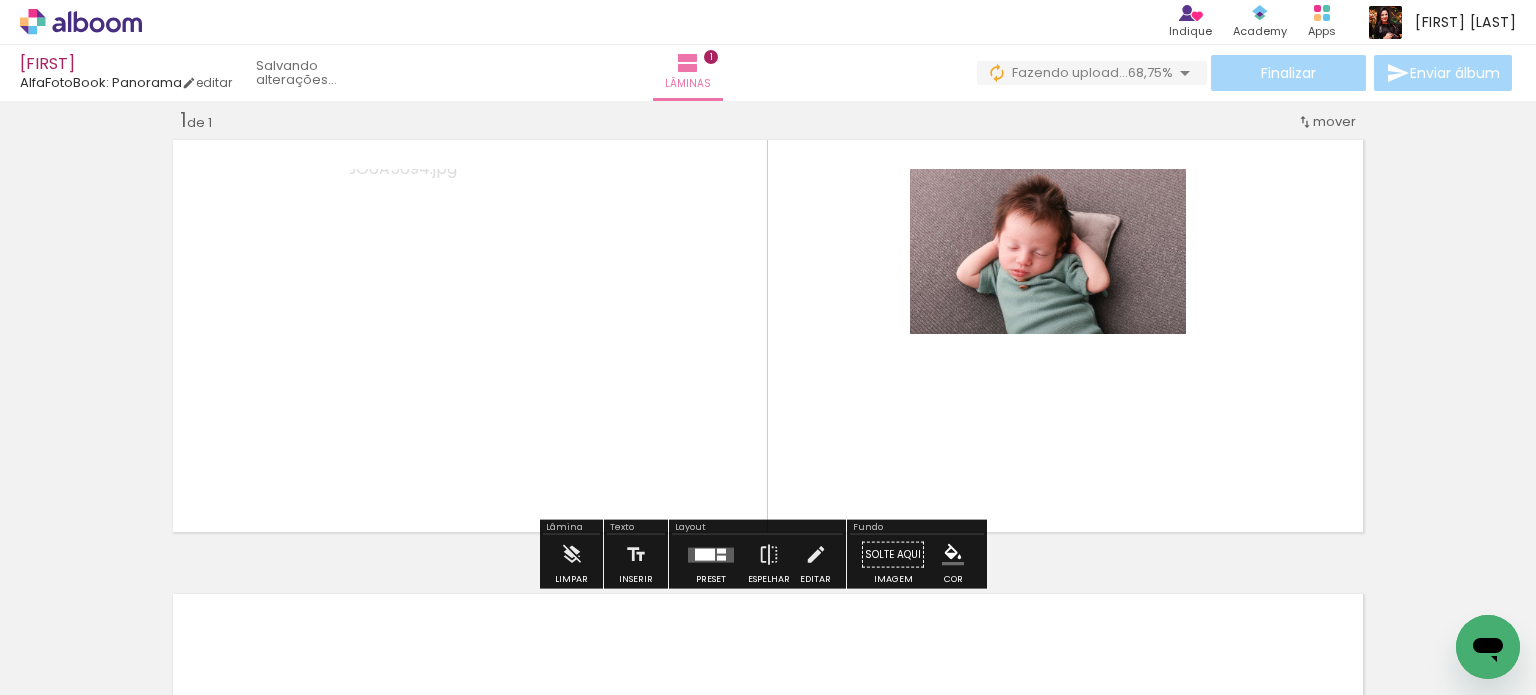 click at bounding box center (768, 336) 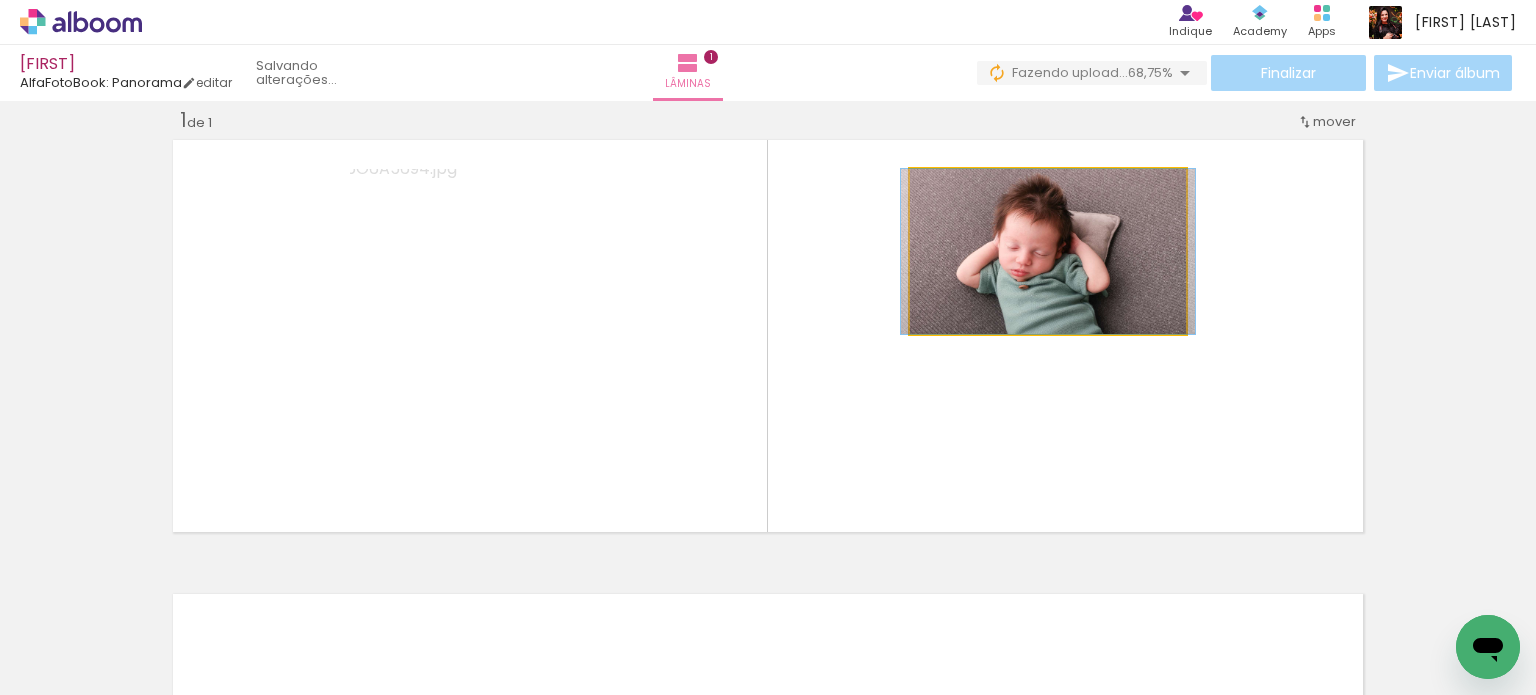 click 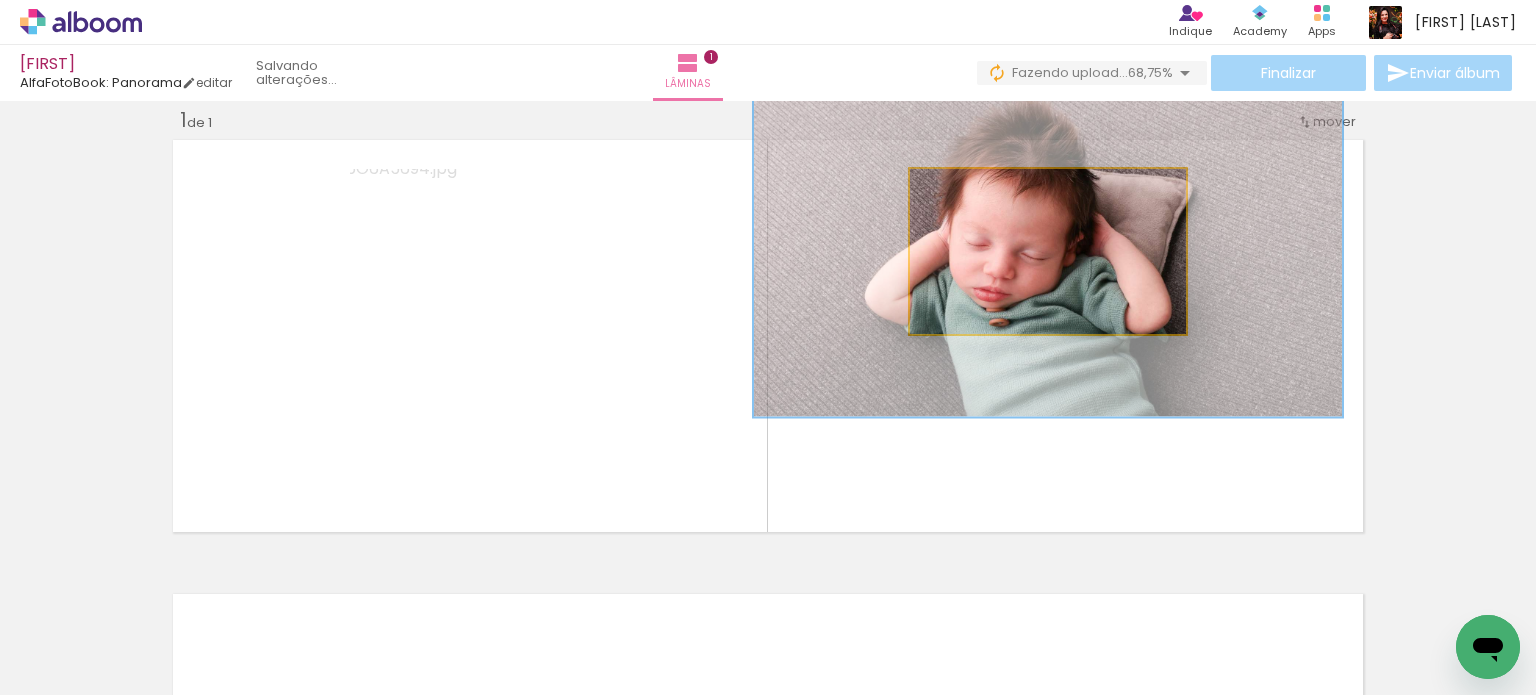 drag, startPoint x: 948, startPoint y: 190, endPoint x: 1049, endPoint y: 189, distance: 101.00495 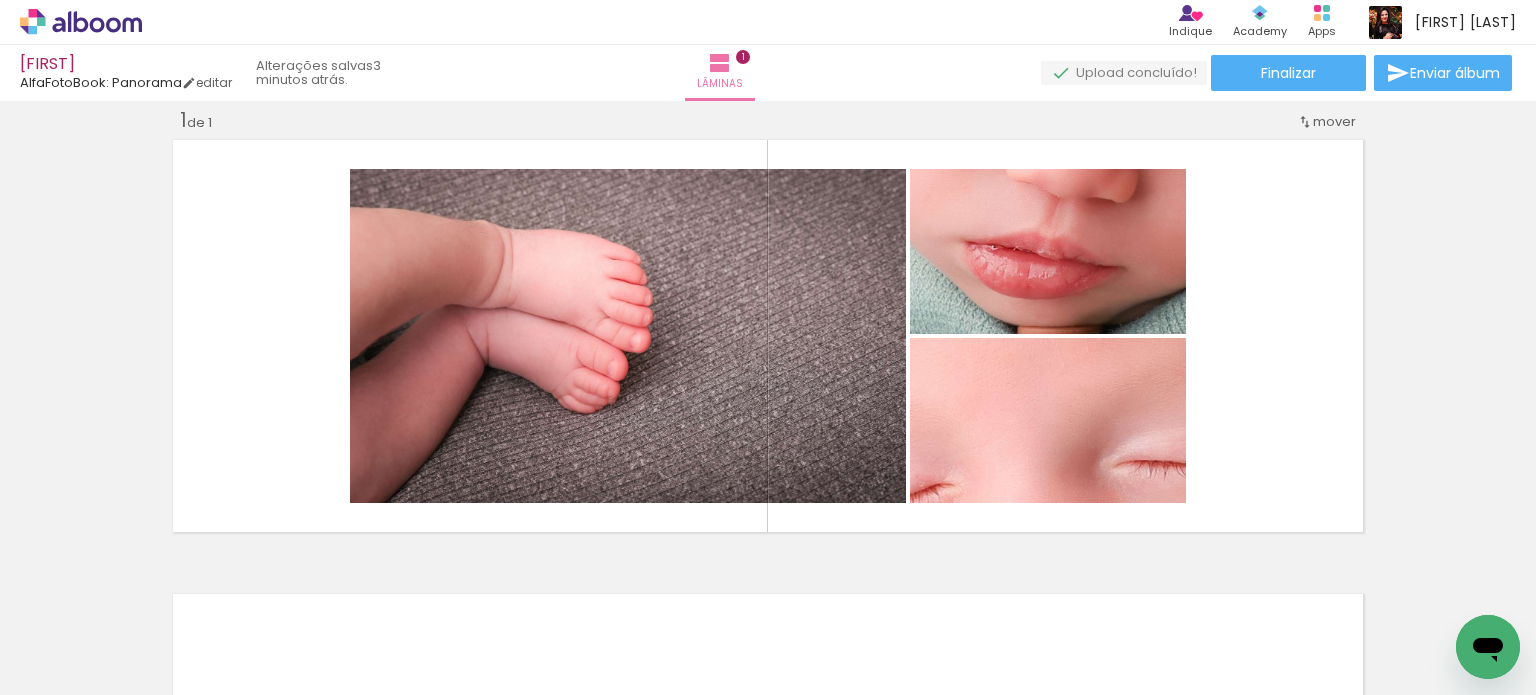 click on "Adicionar
Fotos" at bounding box center [71, 668] 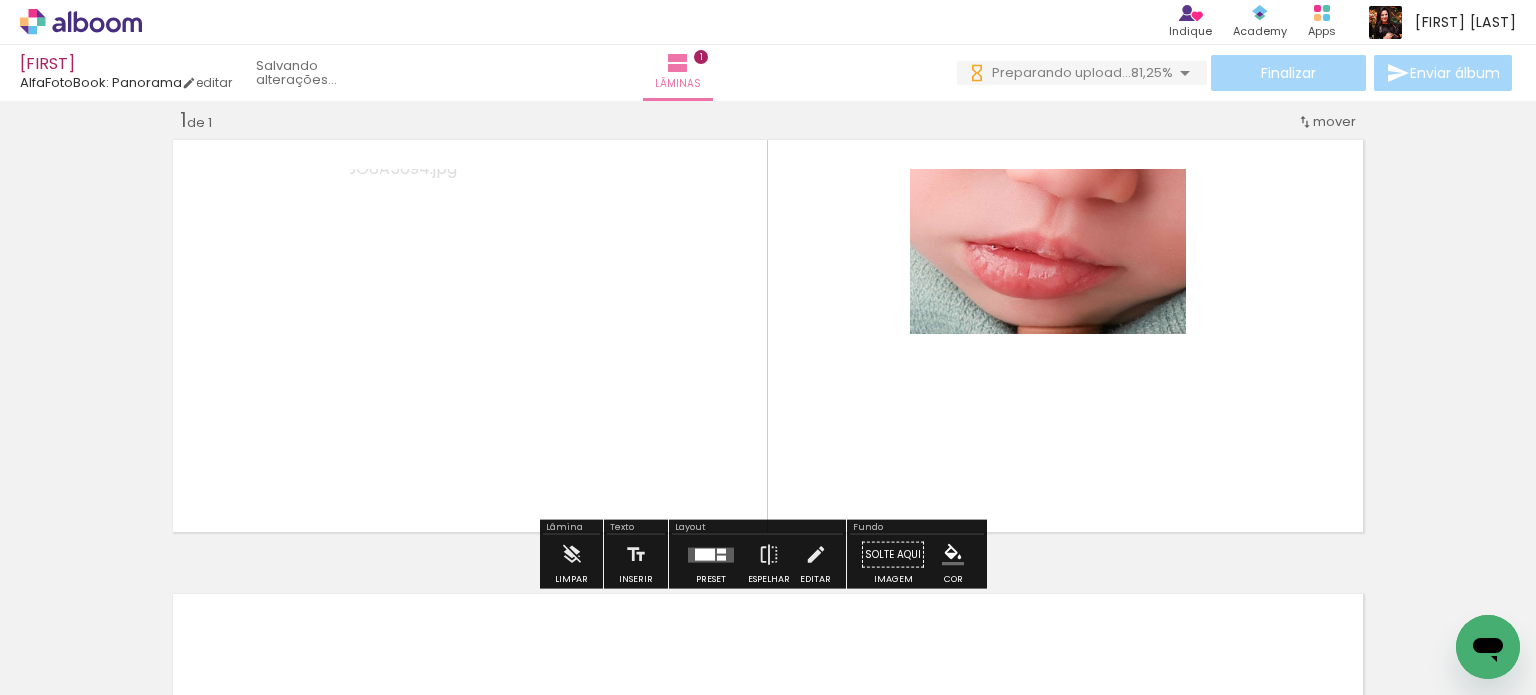 click 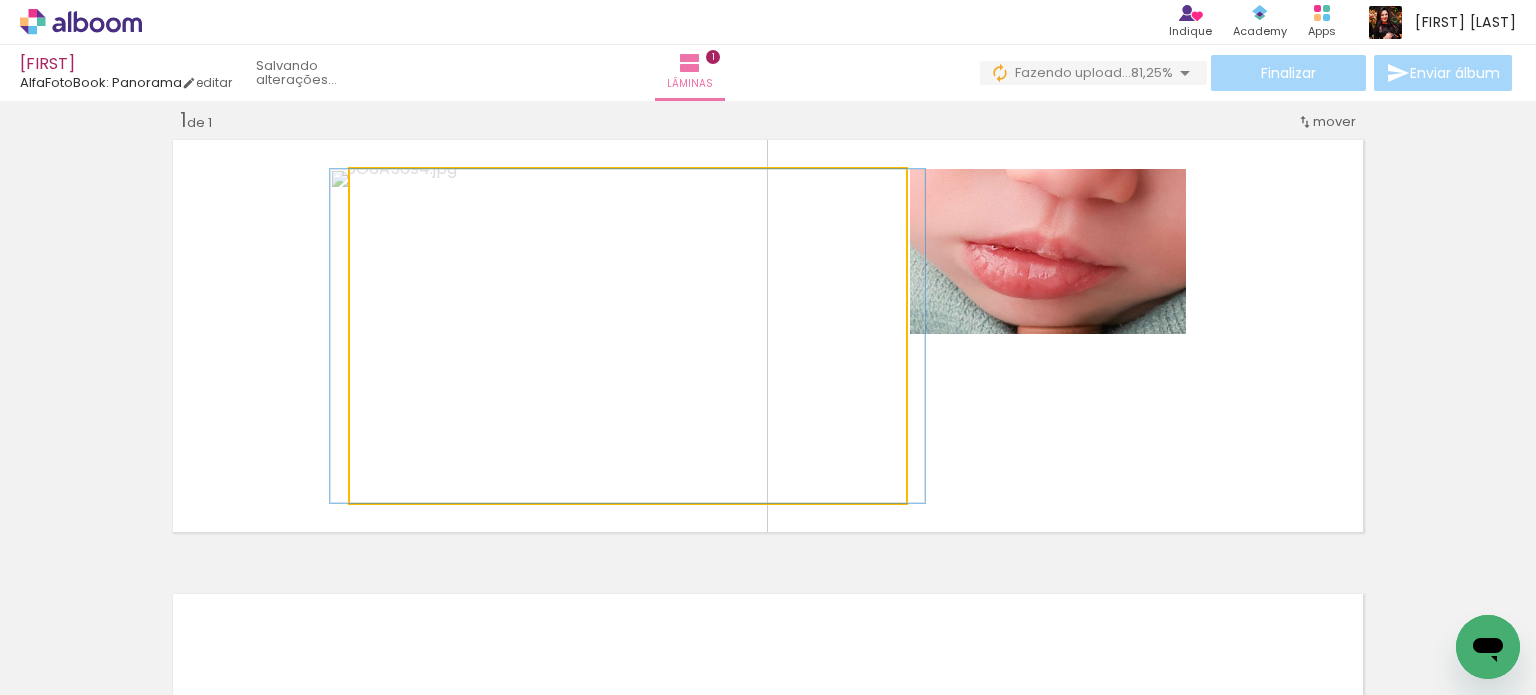 drag, startPoint x: 396, startPoint y: 188, endPoint x: 452, endPoint y: 191, distance: 56.0803 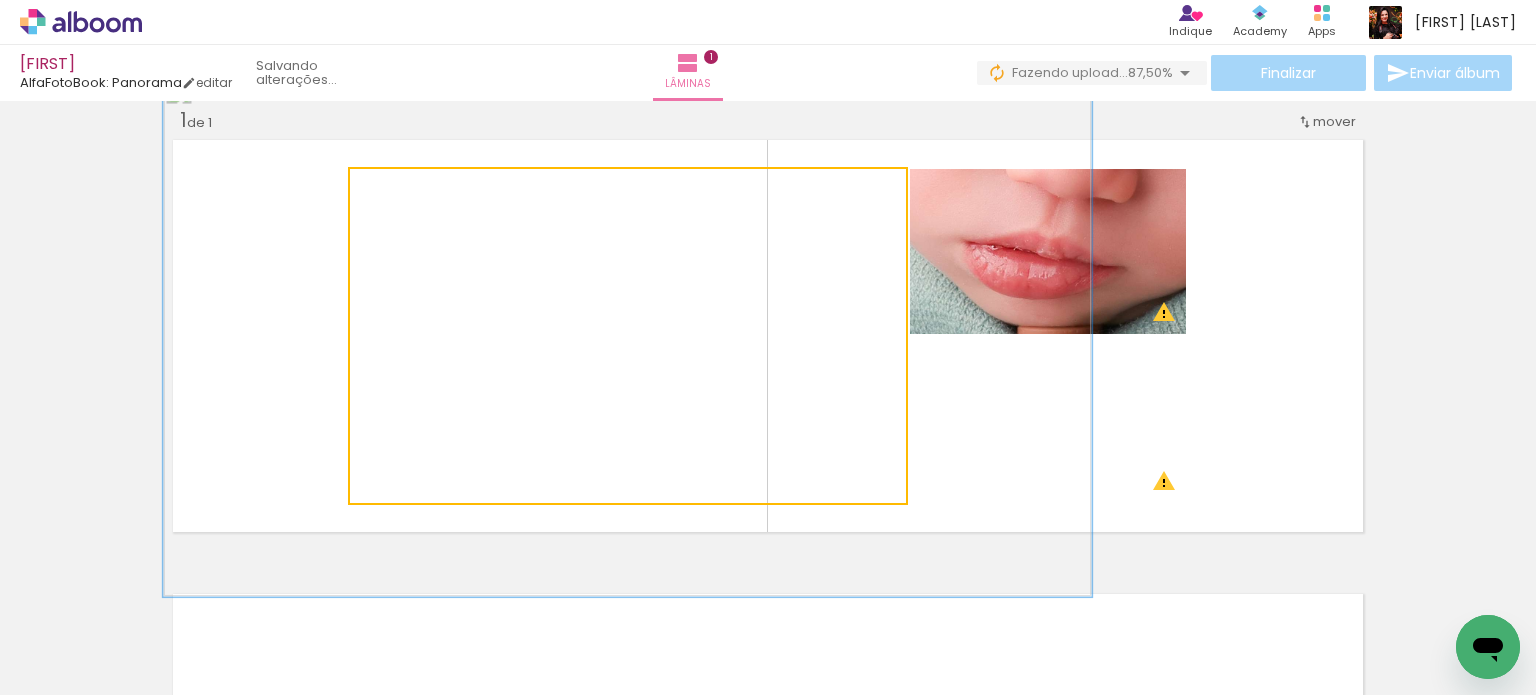 drag, startPoint x: 397, startPoint y: 190, endPoint x: 433, endPoint y: 192, distance: 36.05551 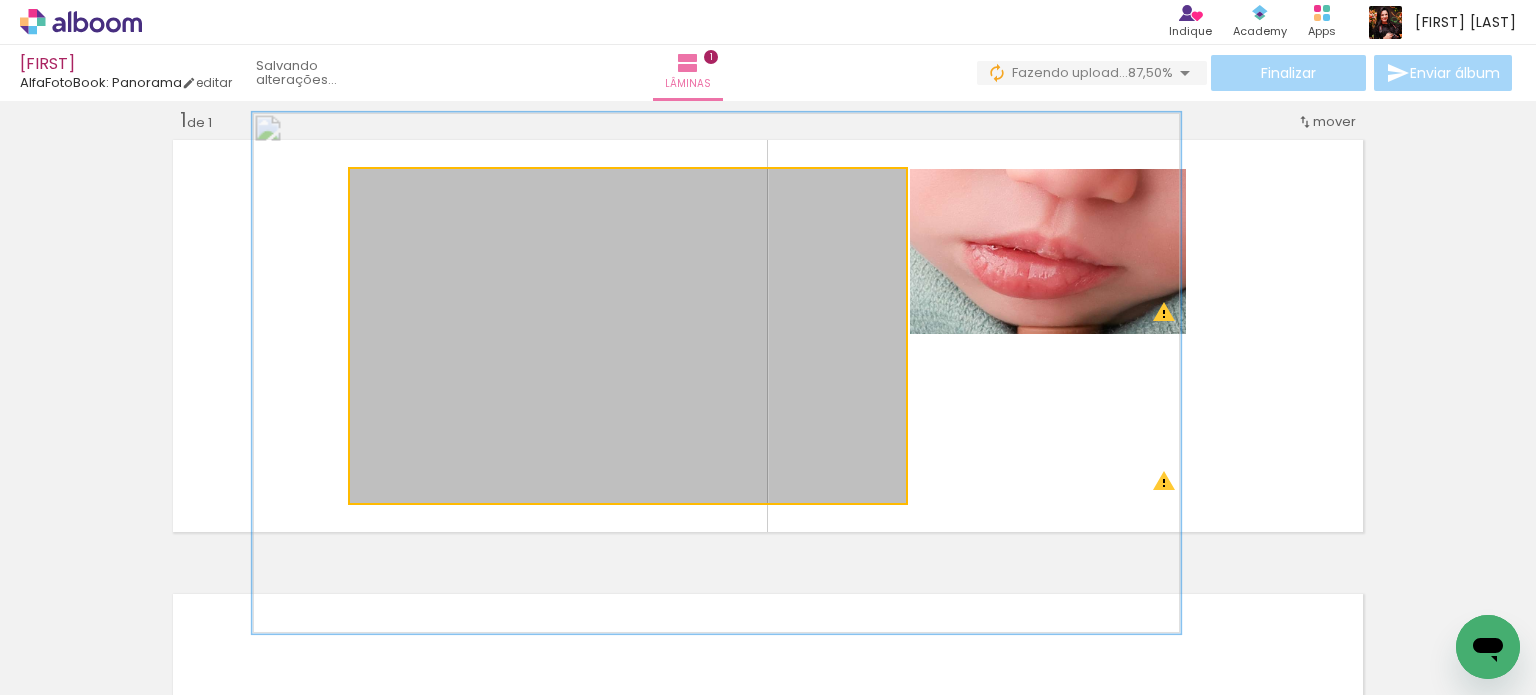 drag, startPoint x: 666, startPoint y: 315, endPoint x: 753, endPoint y: 344, distance: 91.706055 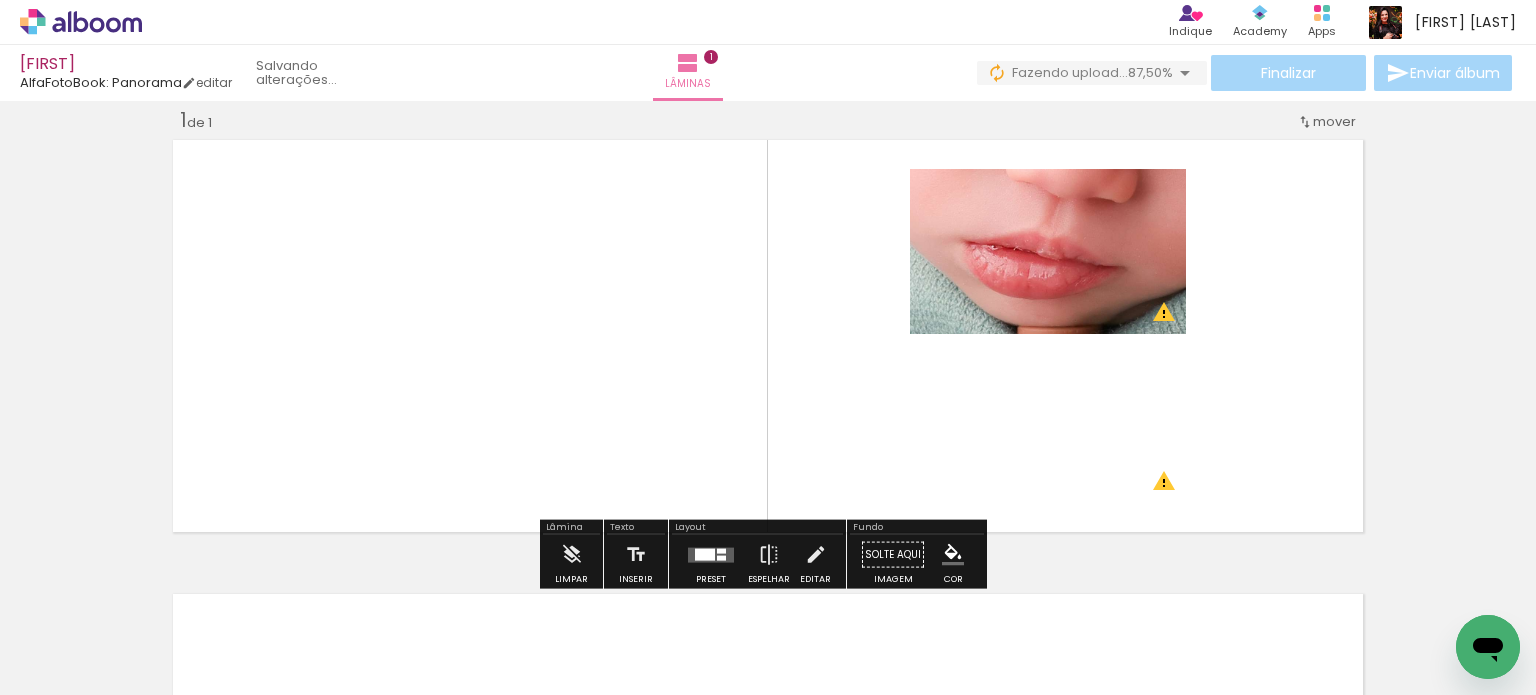 click on "Inserir lâmina 1  de 1 O Designbox precisará aumentar a sua imagem em 270% para exportar para impressão. O Designbox precisará aumentar a sua imagem em 347% para exportar para impressão." at bounding box center [768, 537] 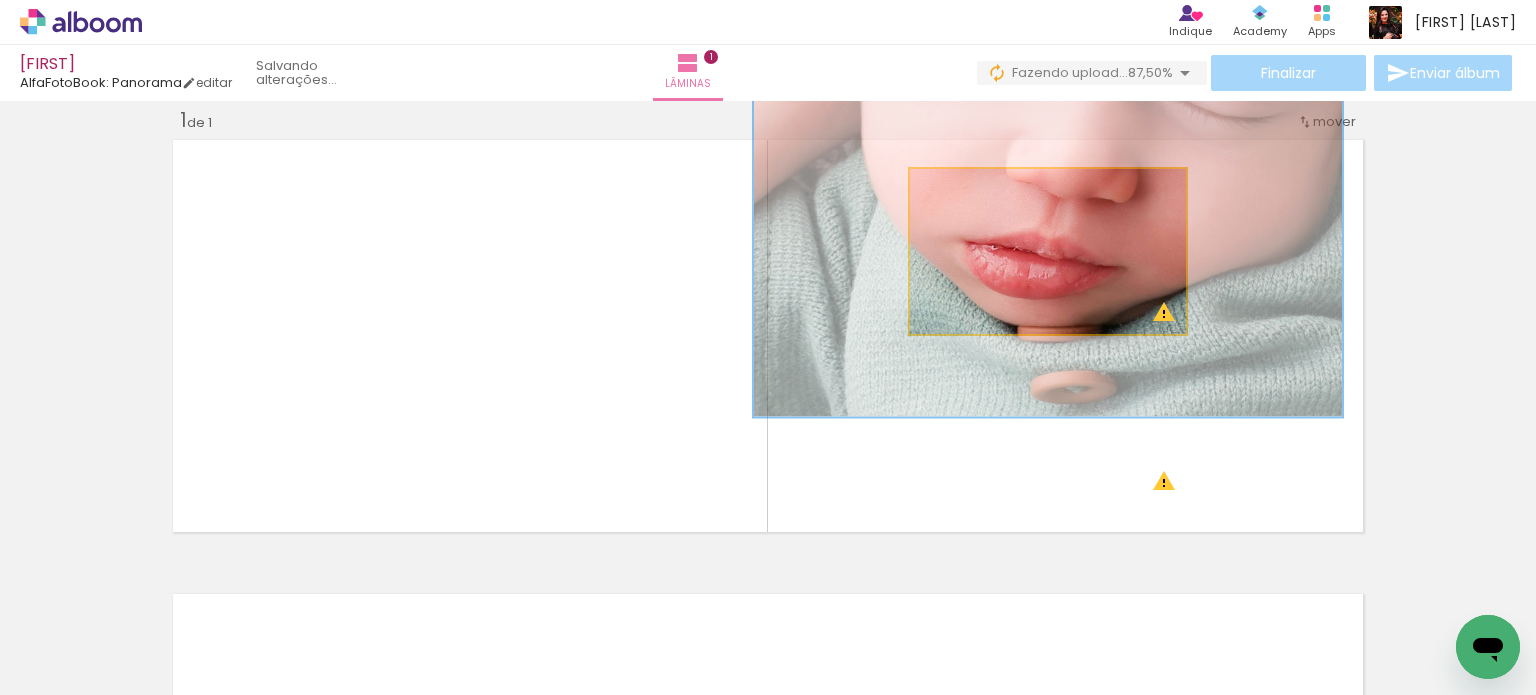 drag, startPoint x: 1018, startPoint y: 288, endPoint x: 1092, endPoint y: 282, distance: 74.24284 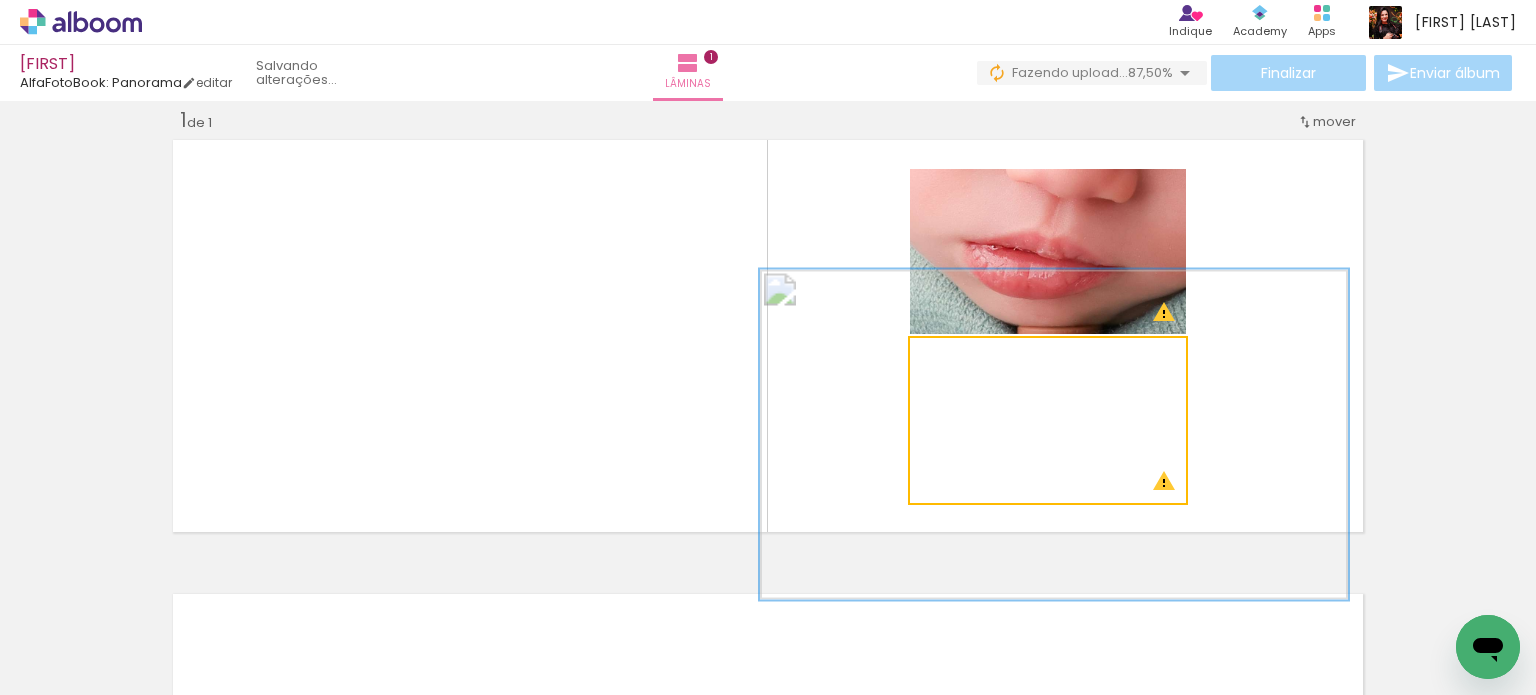 click 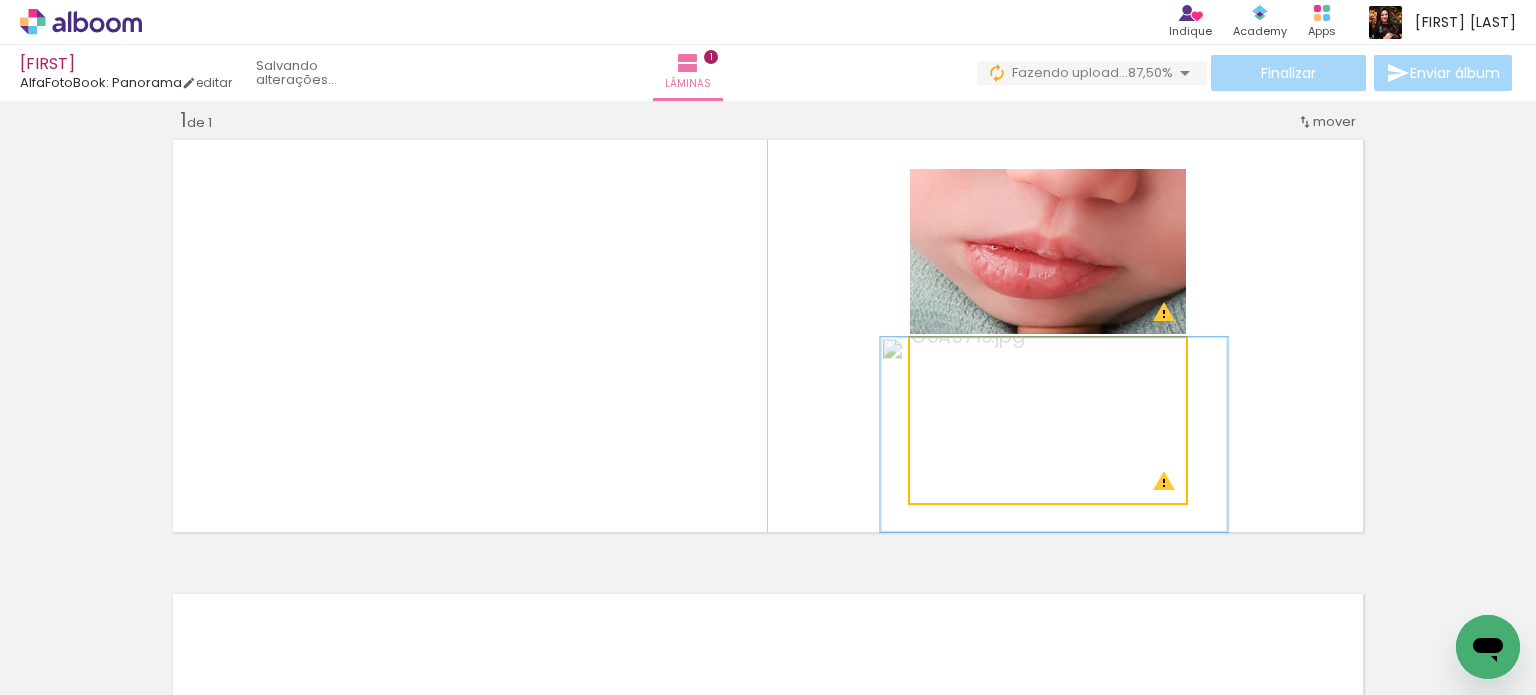 drag, startPoint x: 1028, startPoint y: 360, endPoint x: 960, endPoint y: 357, distance: 68.06615 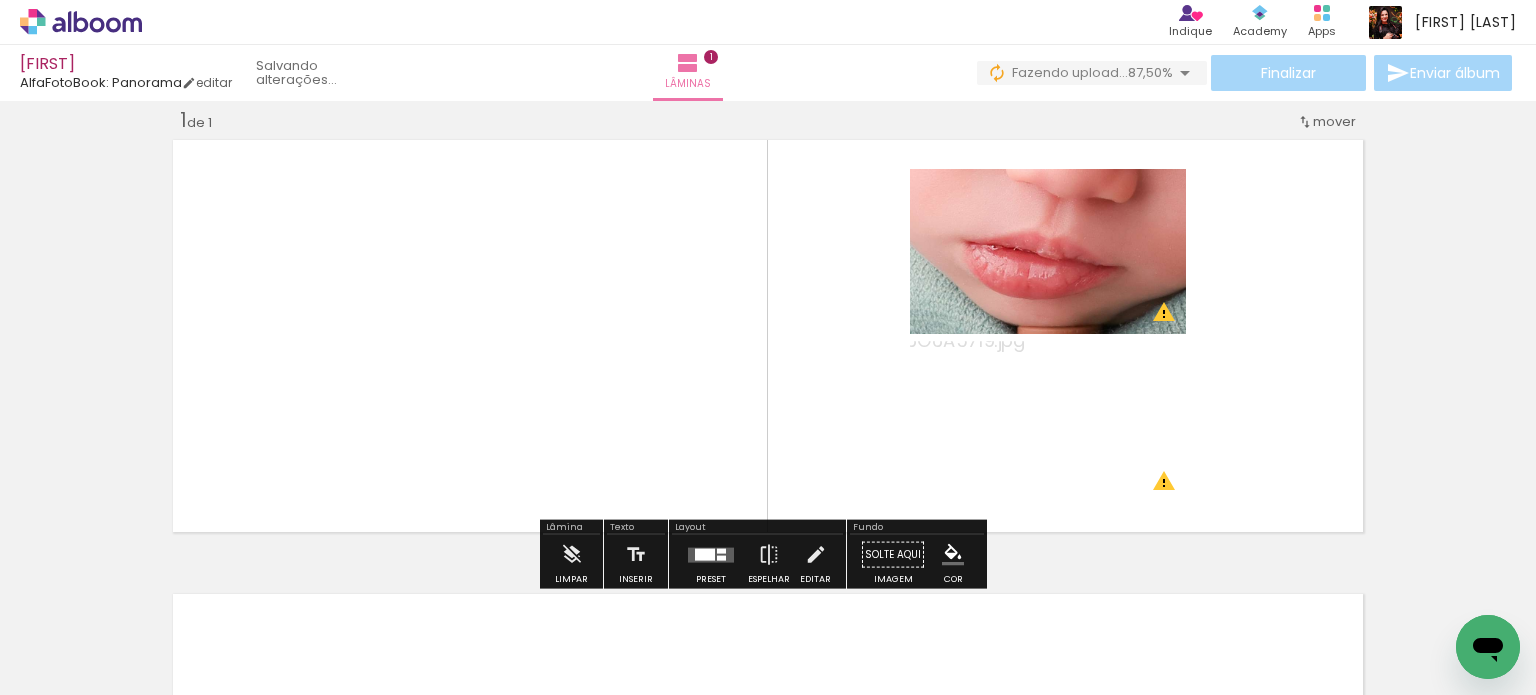 click at bounding box center [768, 336] 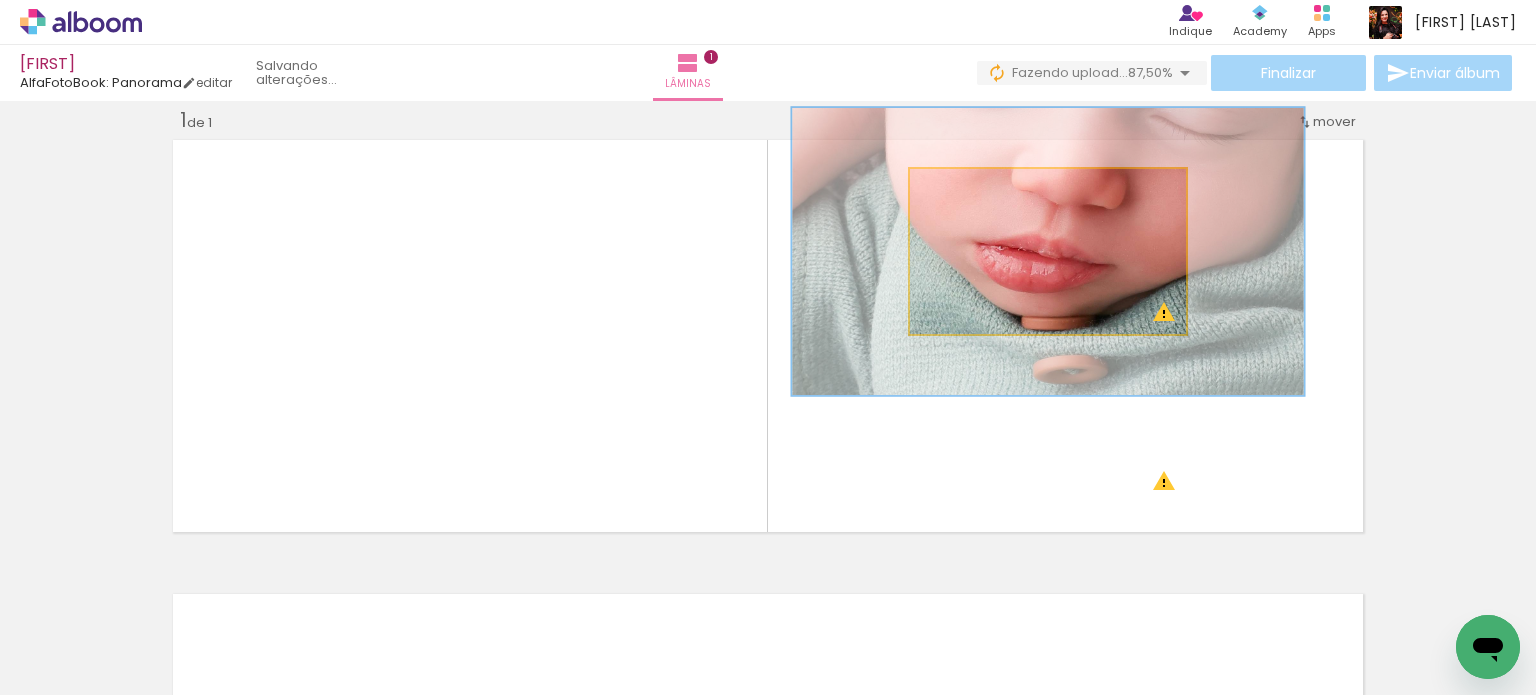 drag, startPoint x: 1017, startPoint y: 192, endPoint x: 997, endPoint y: 195, distance: 20.22375 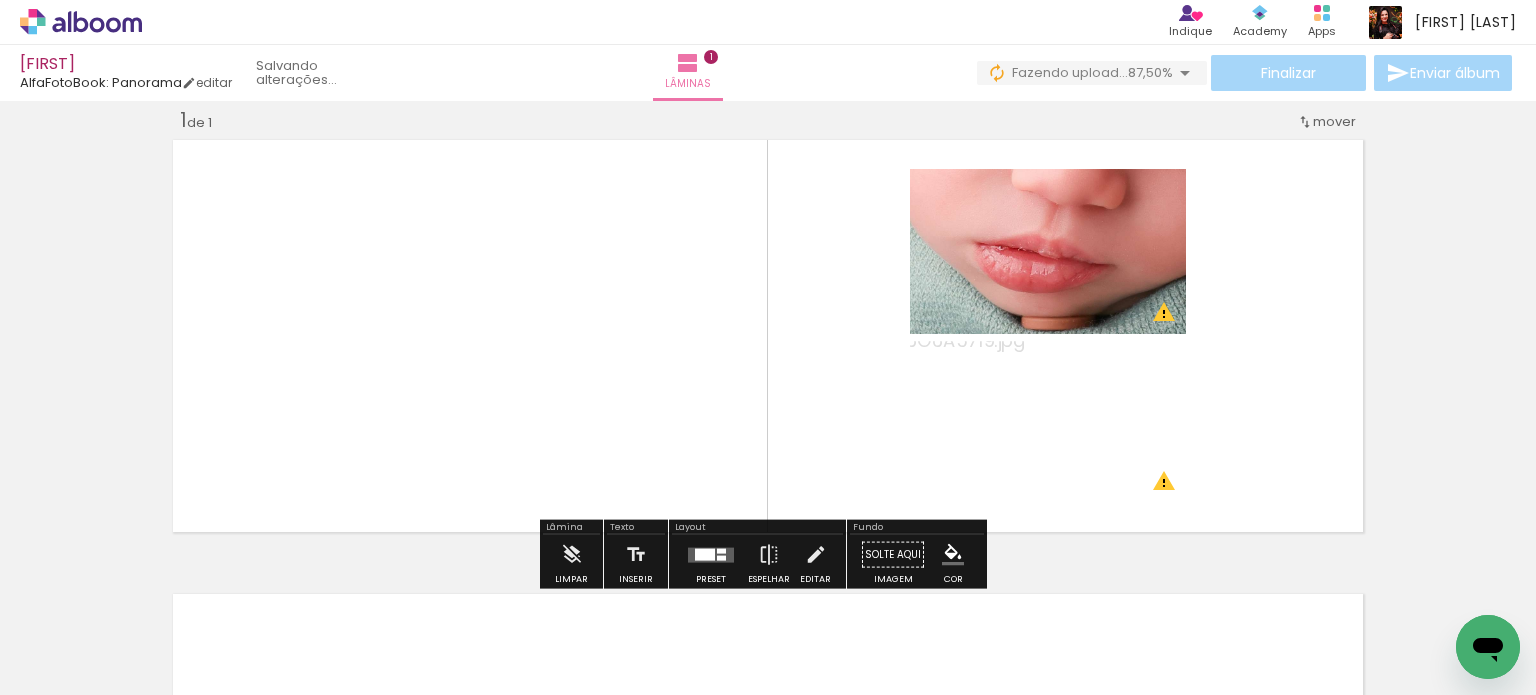 click at bounding box center (768, 336) 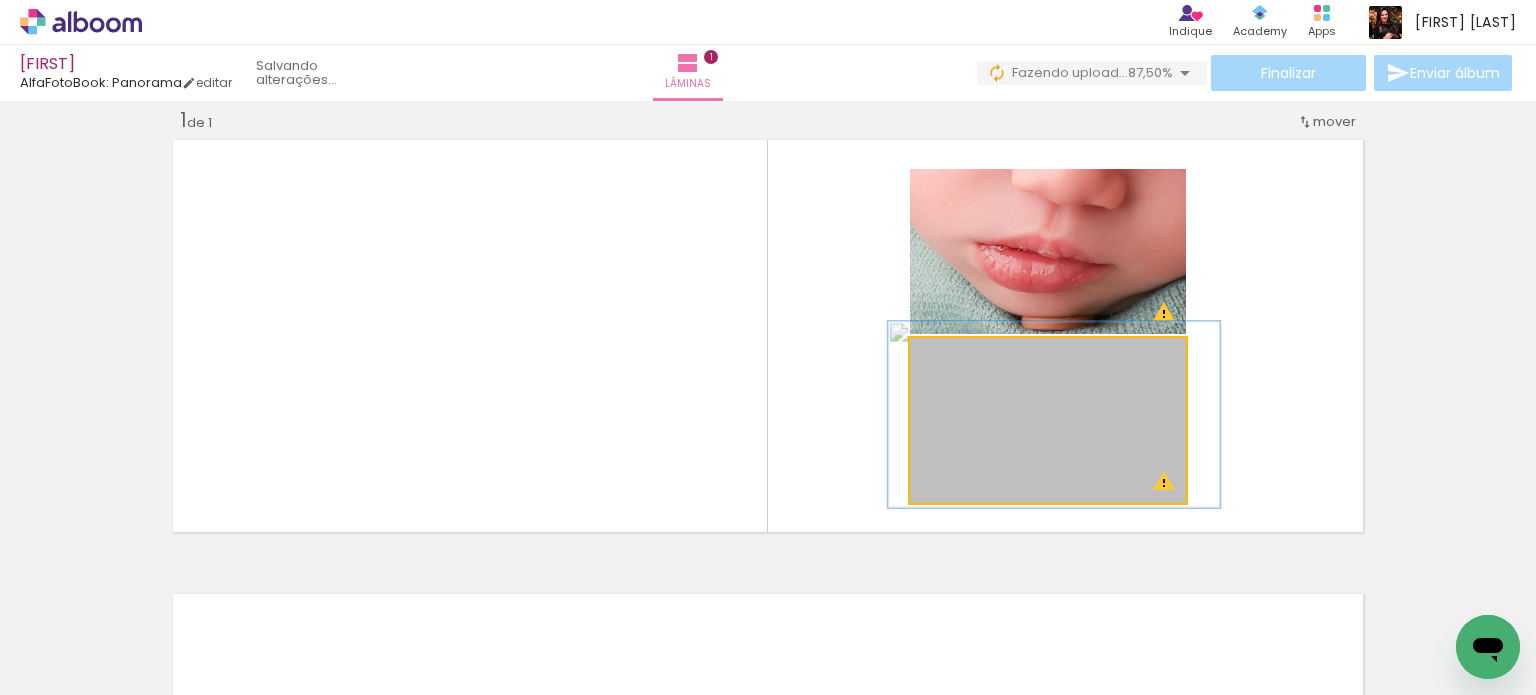 drag, startPoint x: 1064, startPoint y: 463, endPoint x: 1064, endPoint y: 443, distance: 20 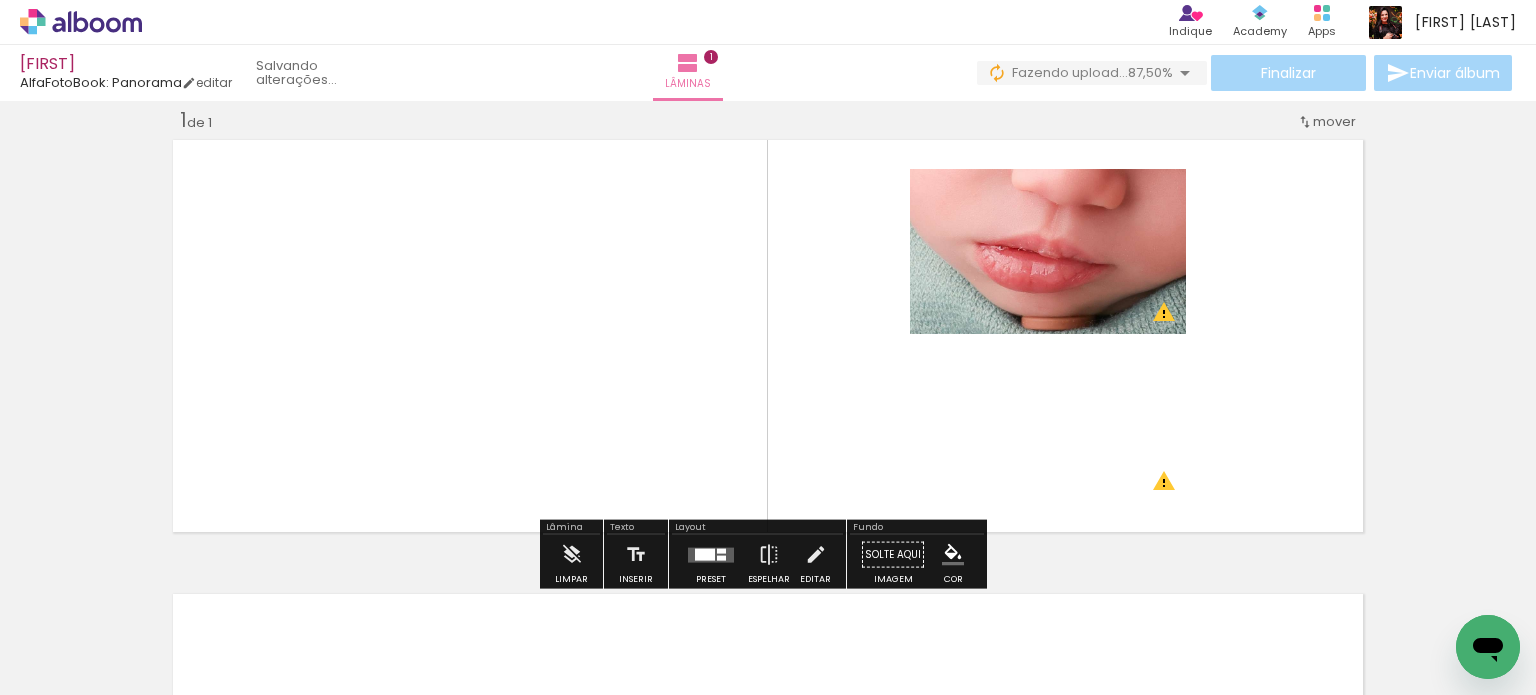 click at bounding box center (768, 336) 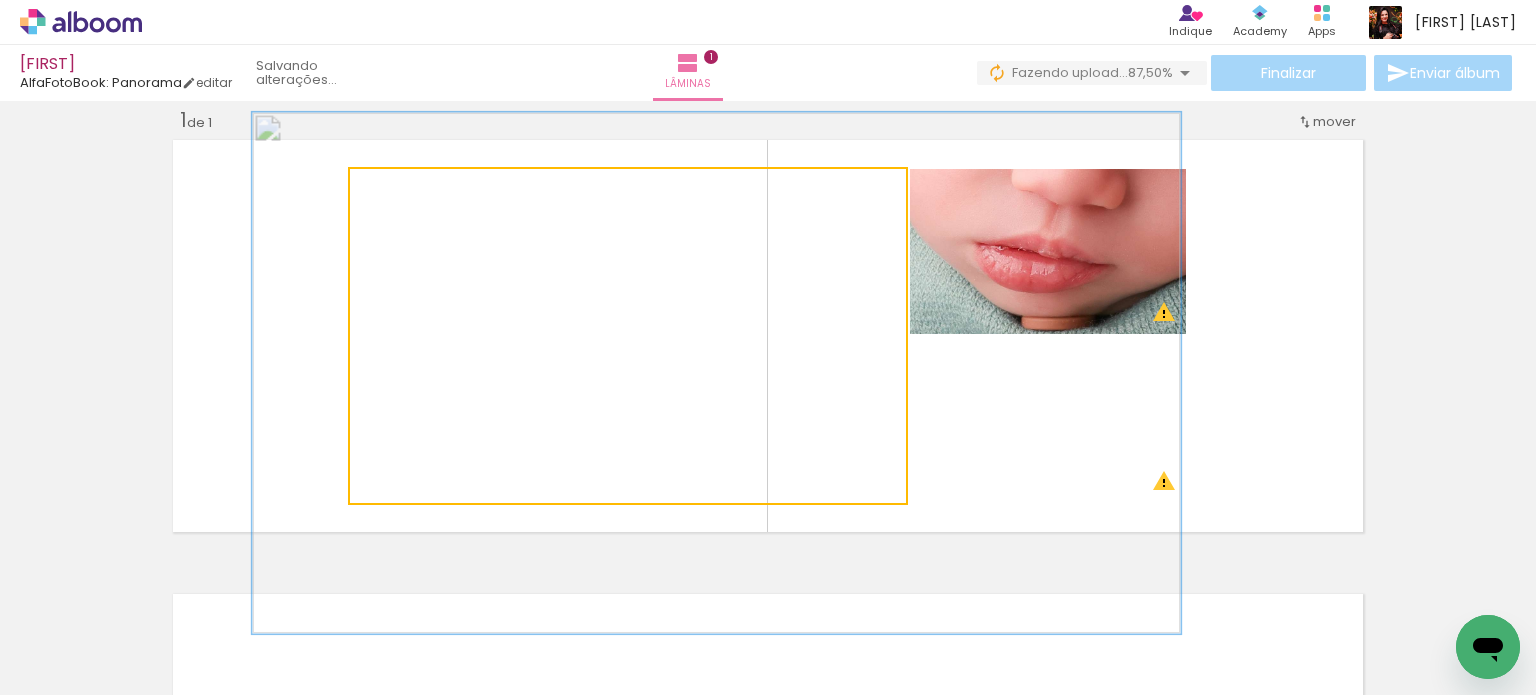 click 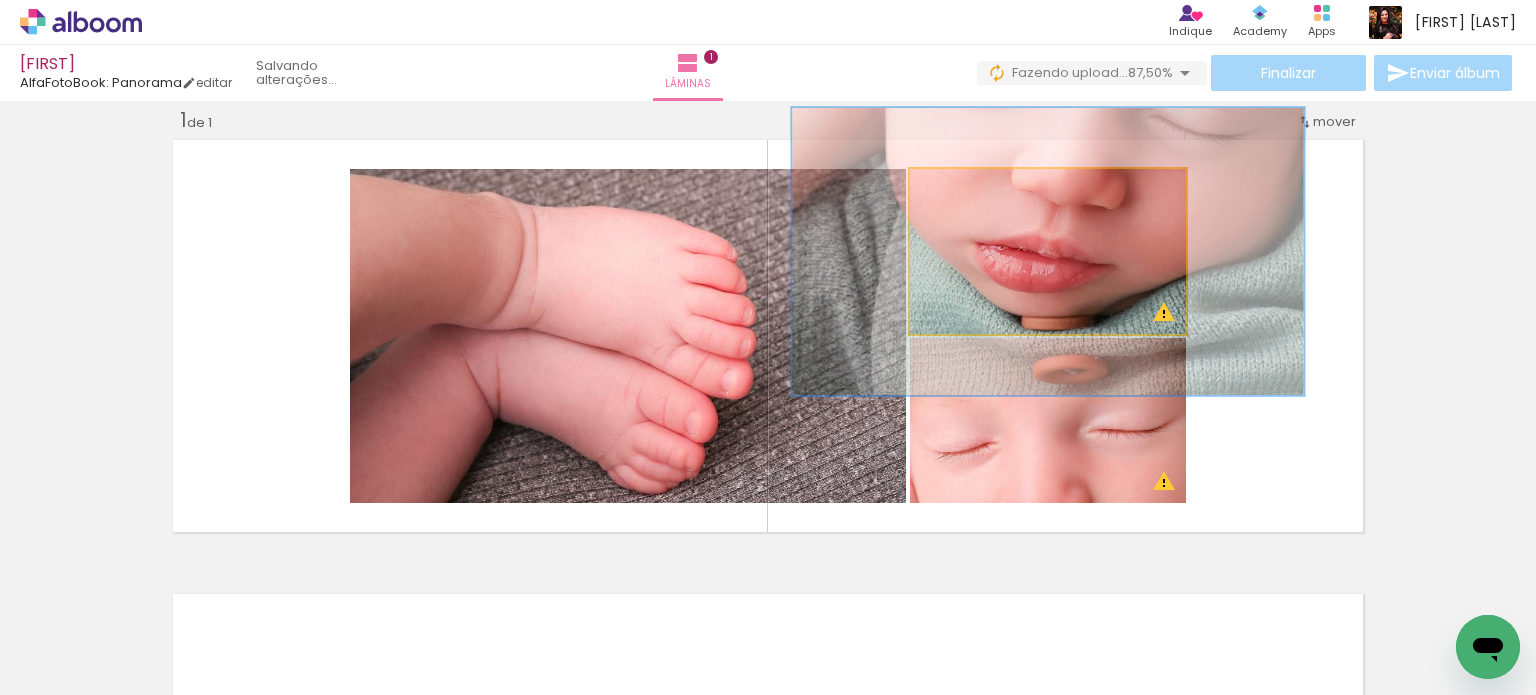 click 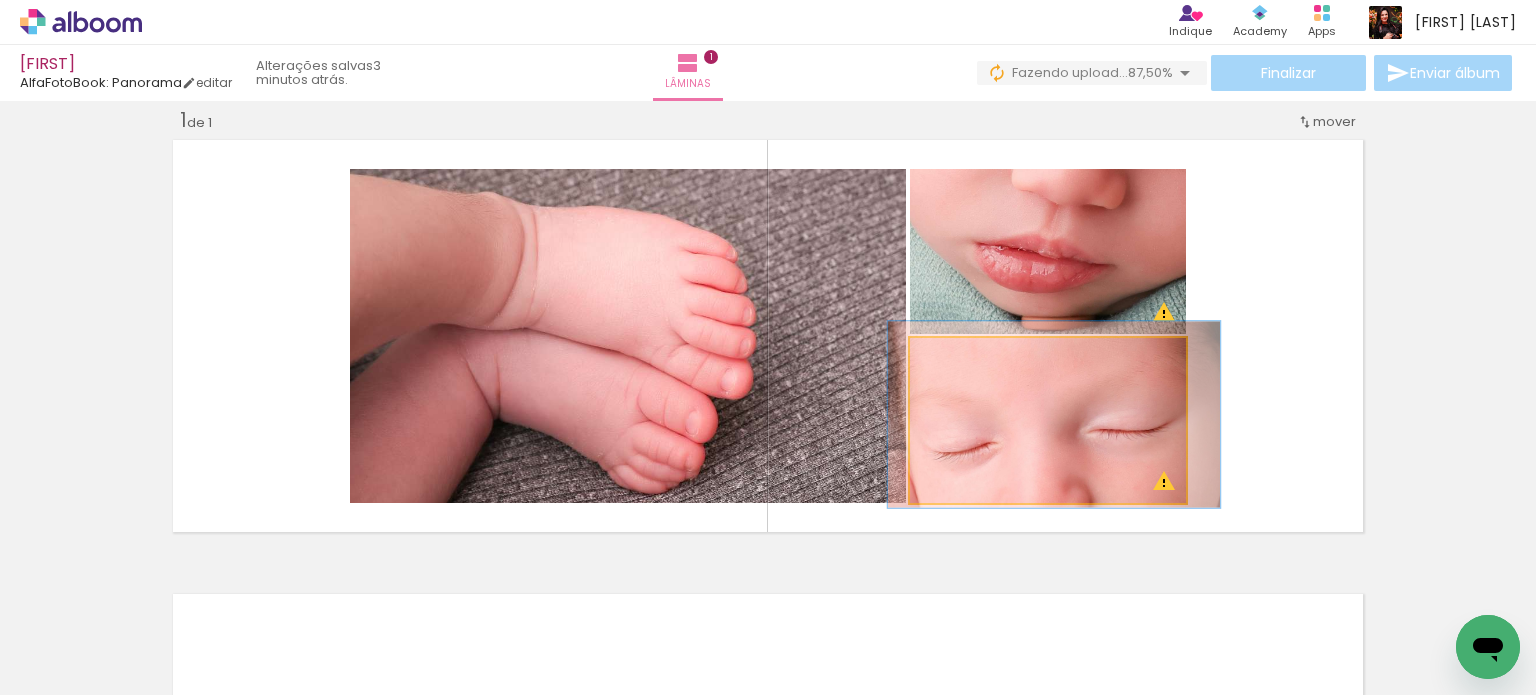 click 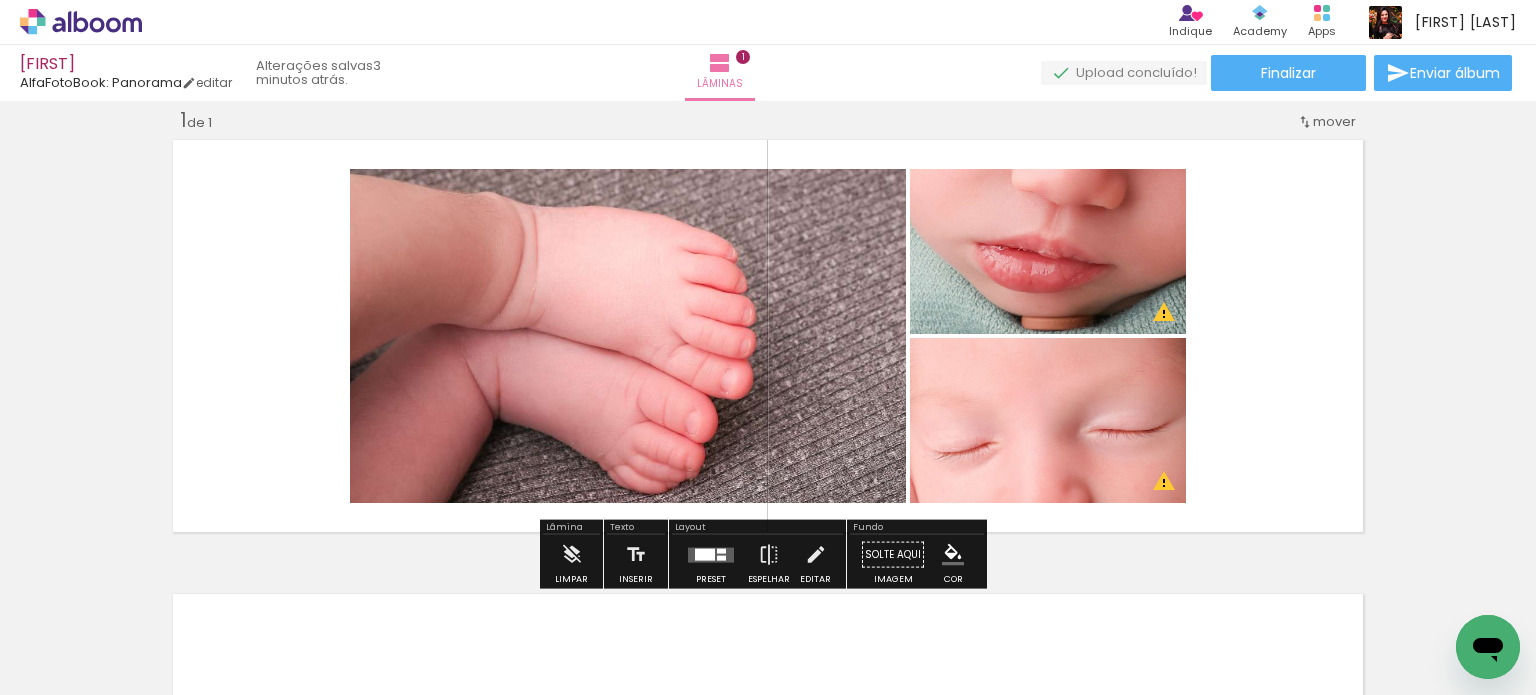 click 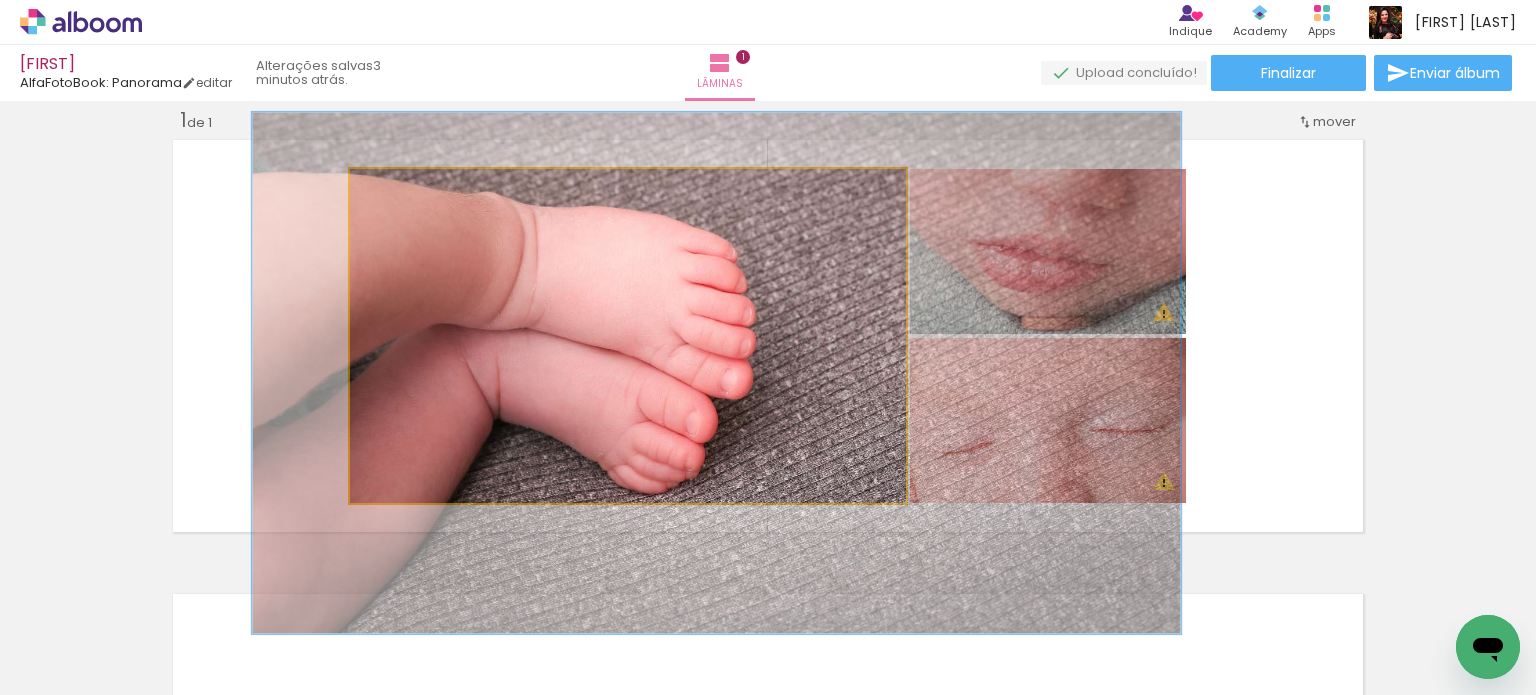 click 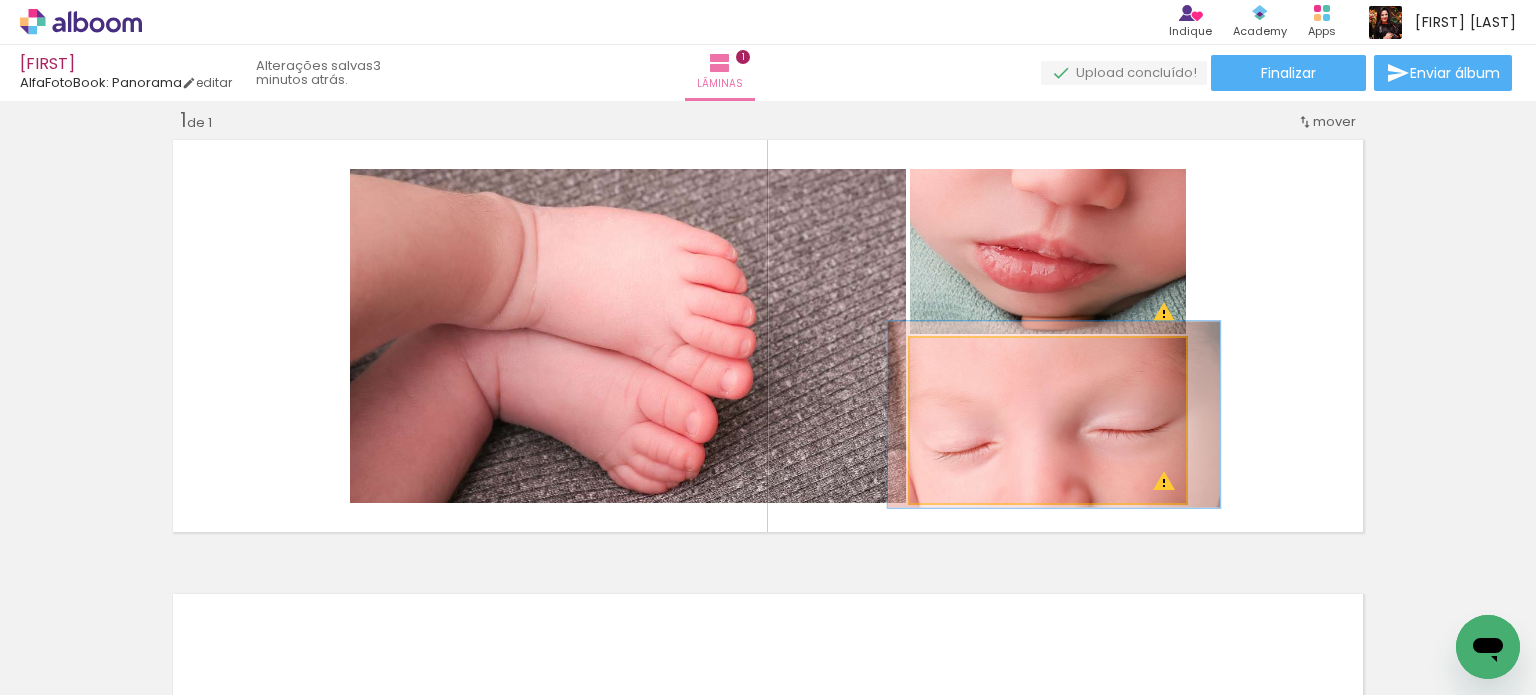 click 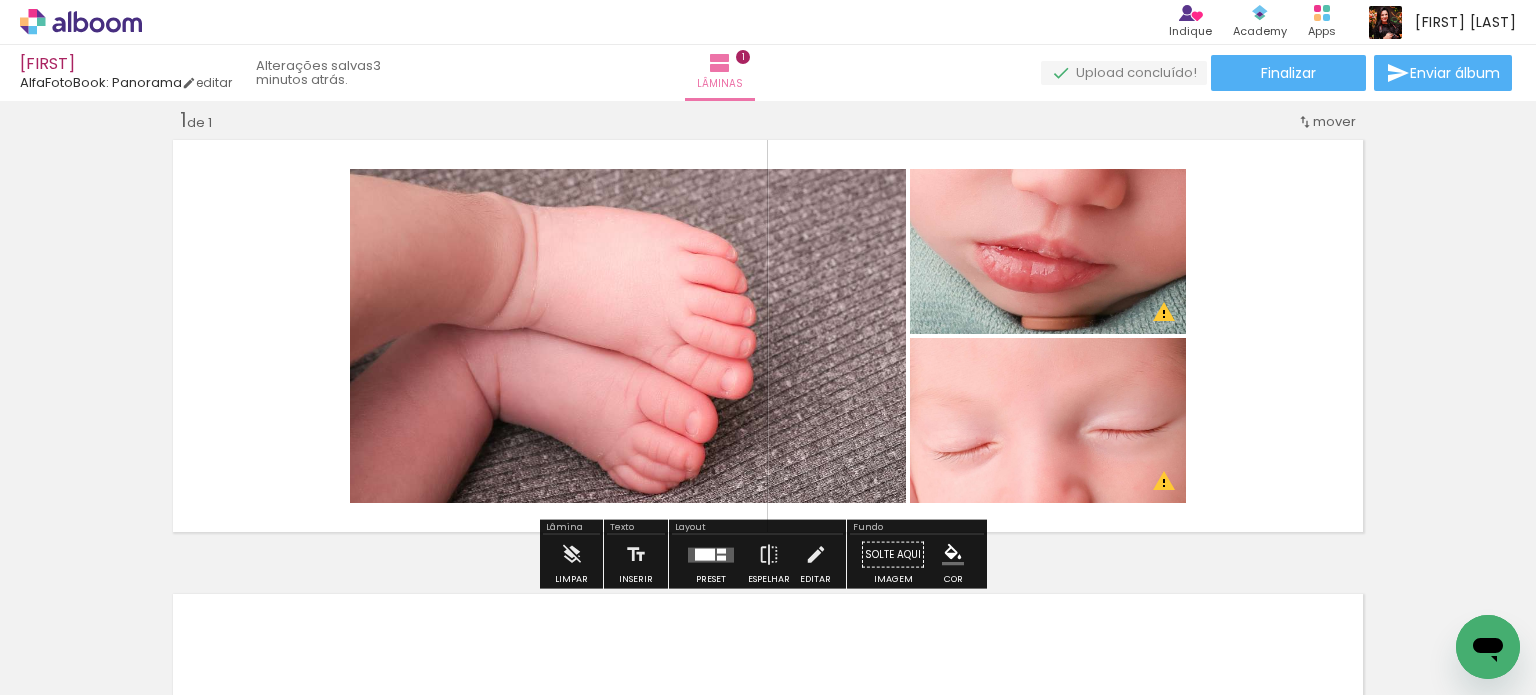 click 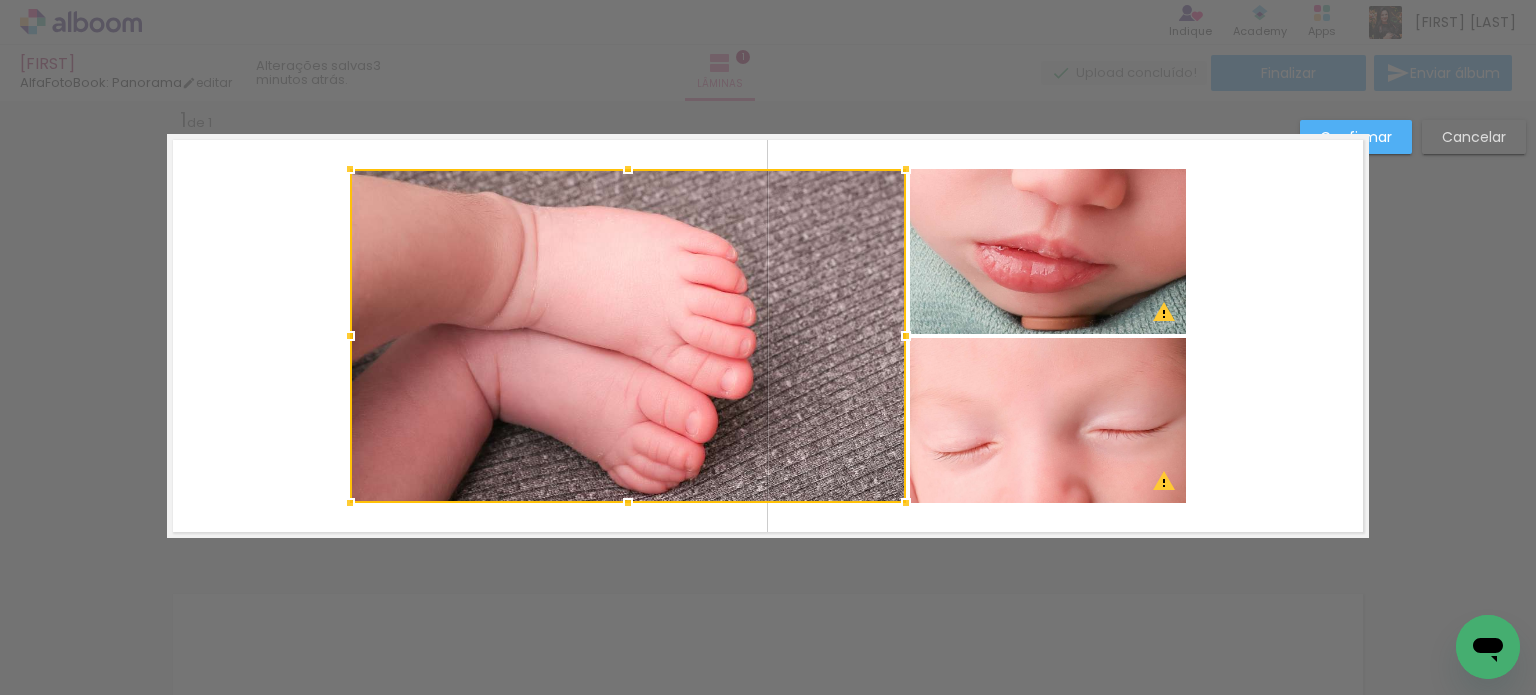click 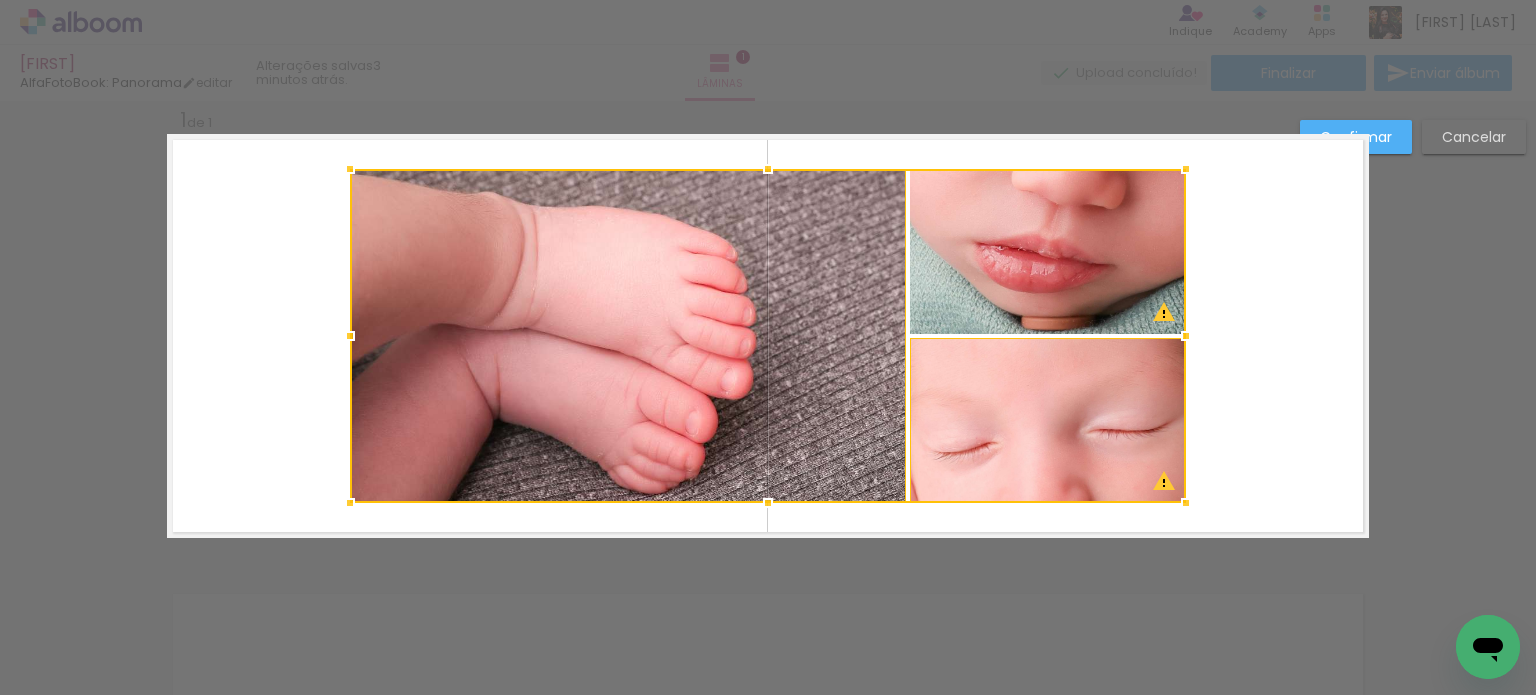 click at bounding box center [768, 336] 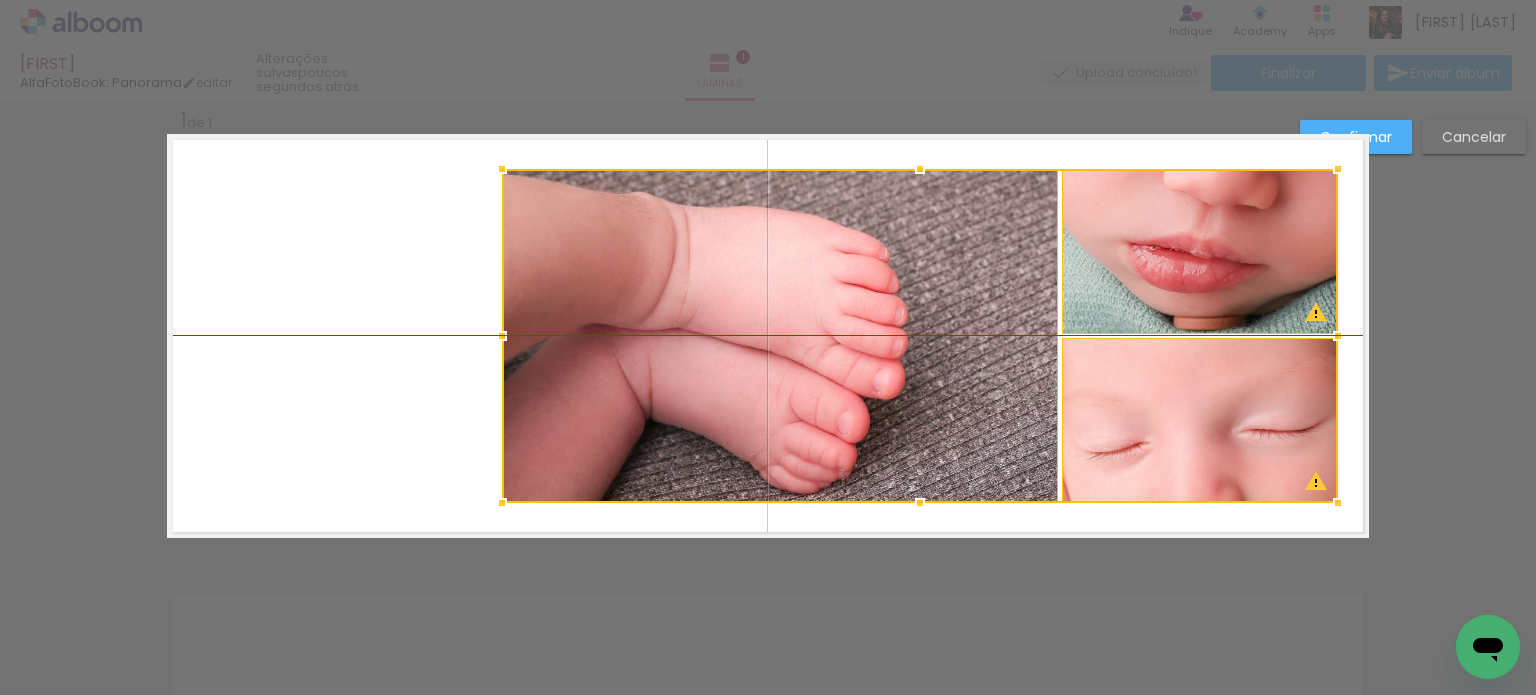 drag, startPoint x: 827, startPoint y: 406, endPoint x: 979, endPoint y: 394, distance: 152.47295 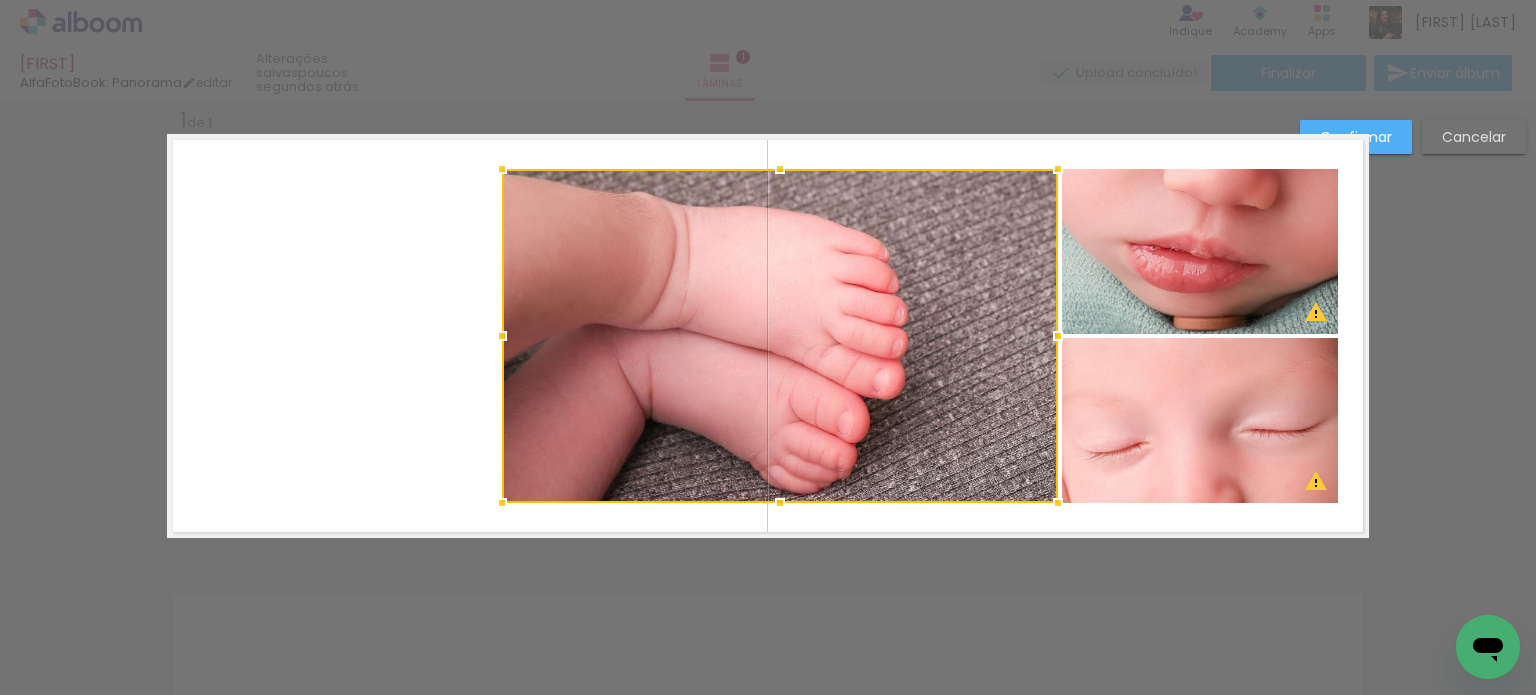 click at bounding box center [502, 336] 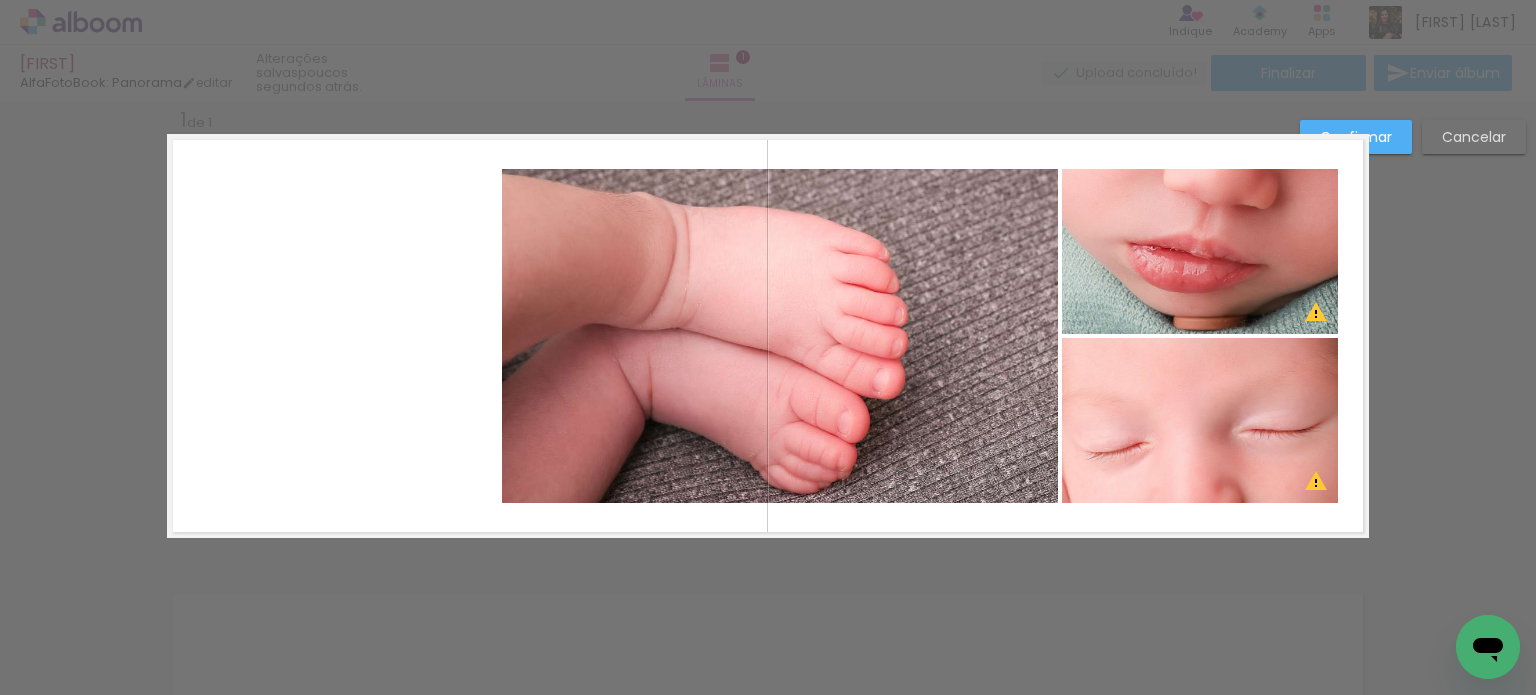 click 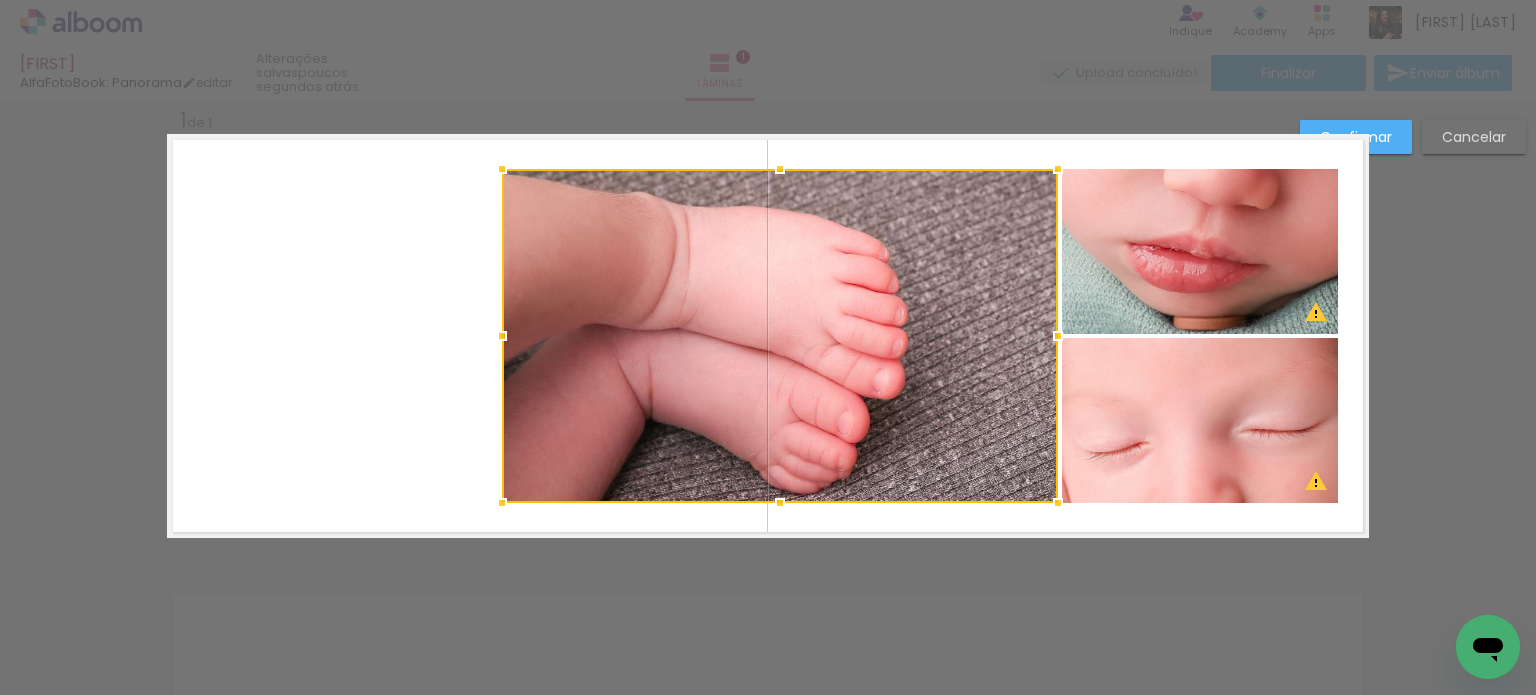 click at bounding box center (502, 336) 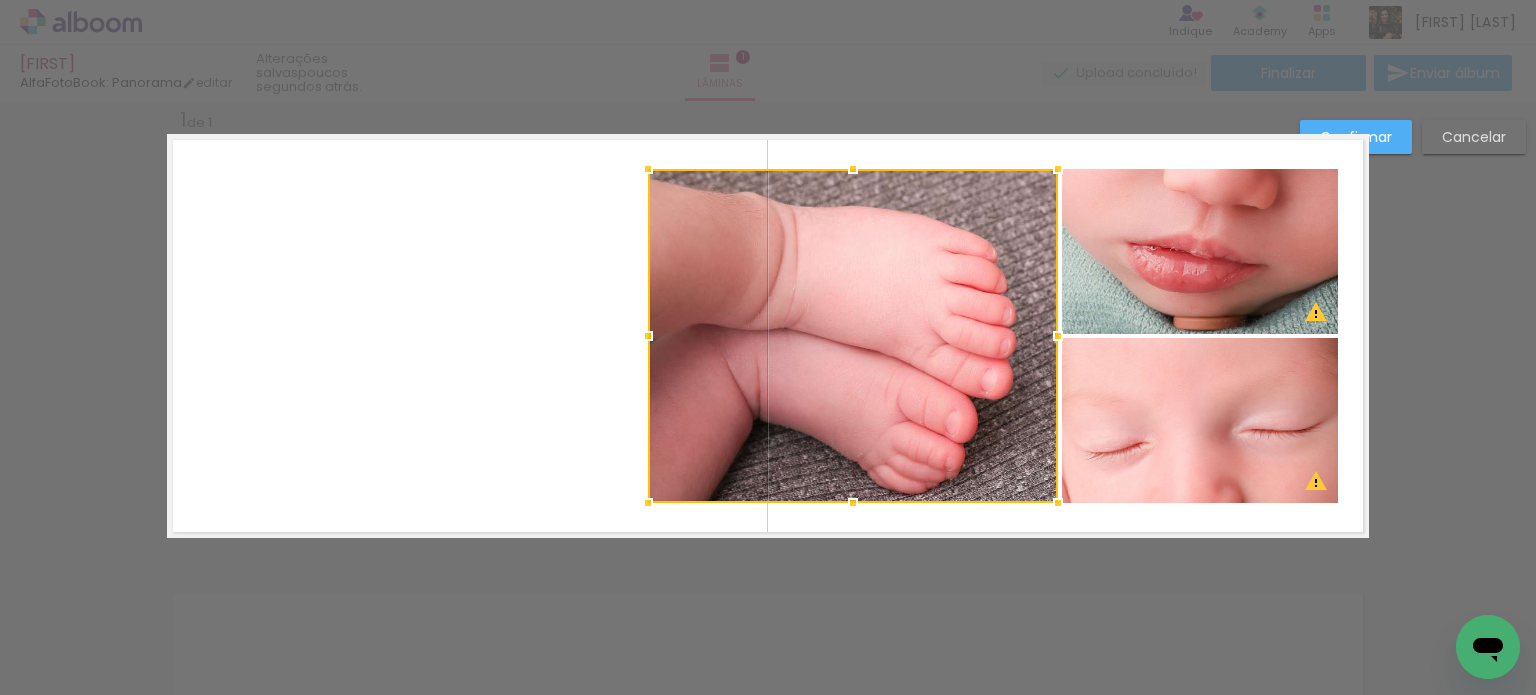 drag, startPoint x: 495, startPoint y: 334, endPoint x: 641, endPoint y: 351, distance: 146.98639 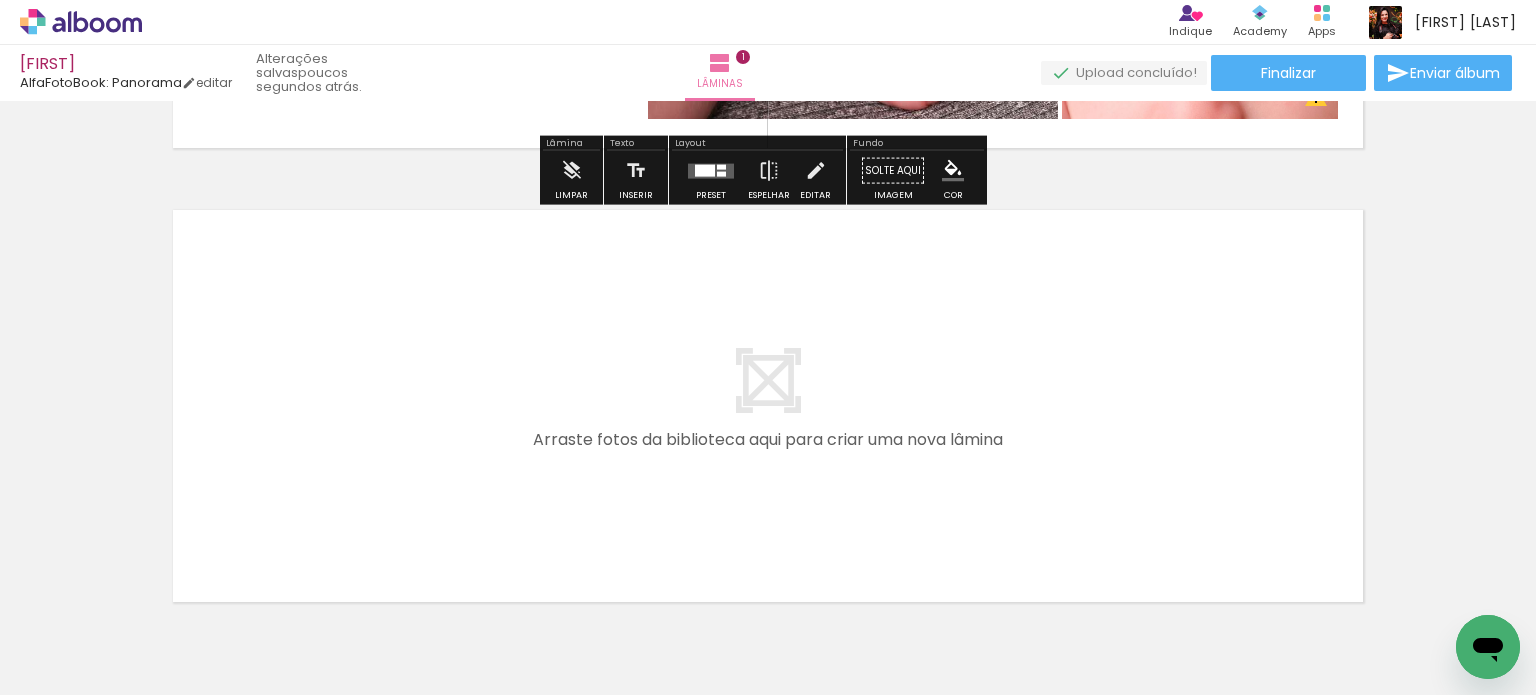 scroll, scrollTop: 516, scrollLeft: 0, axis: vertical 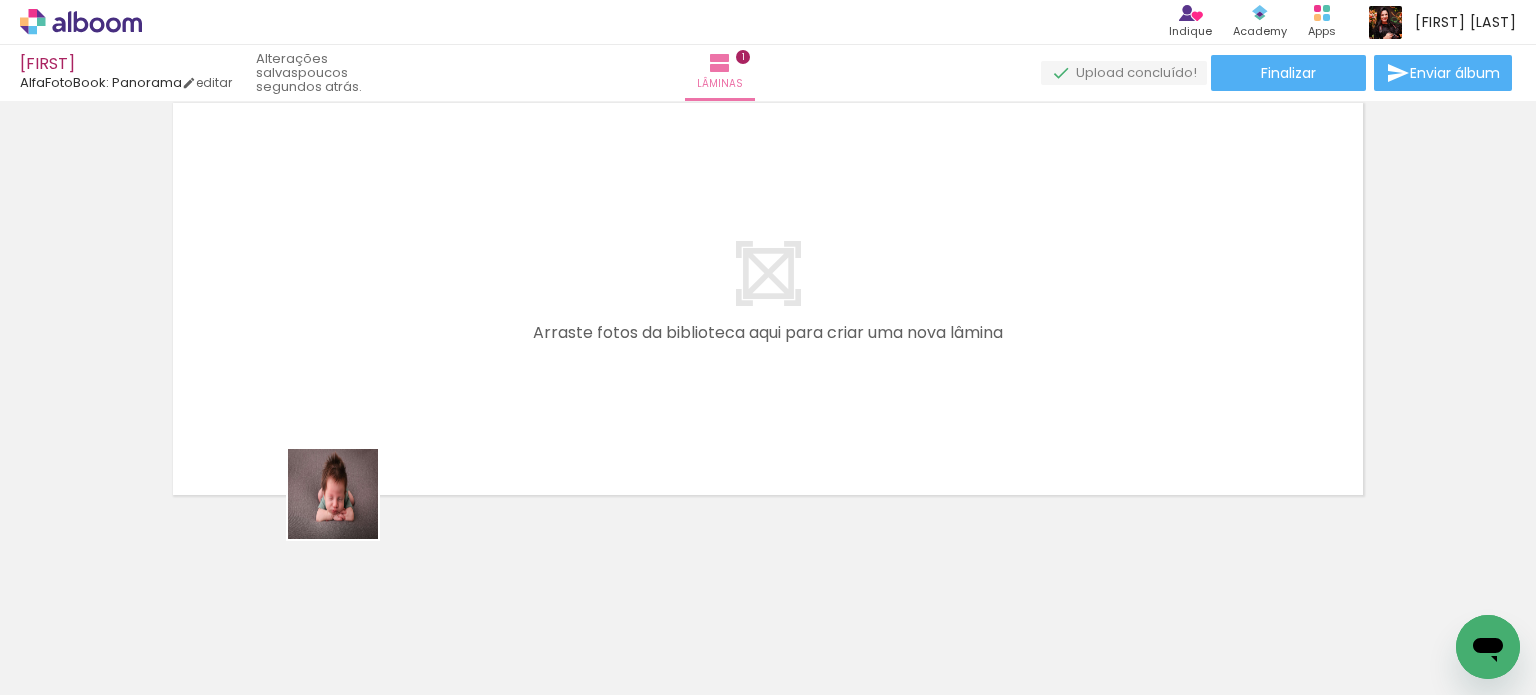 drag, startPoint x: 339, startPoint y: 639, endPoint x: 352, endPoint y: 367, distance: 272.3105 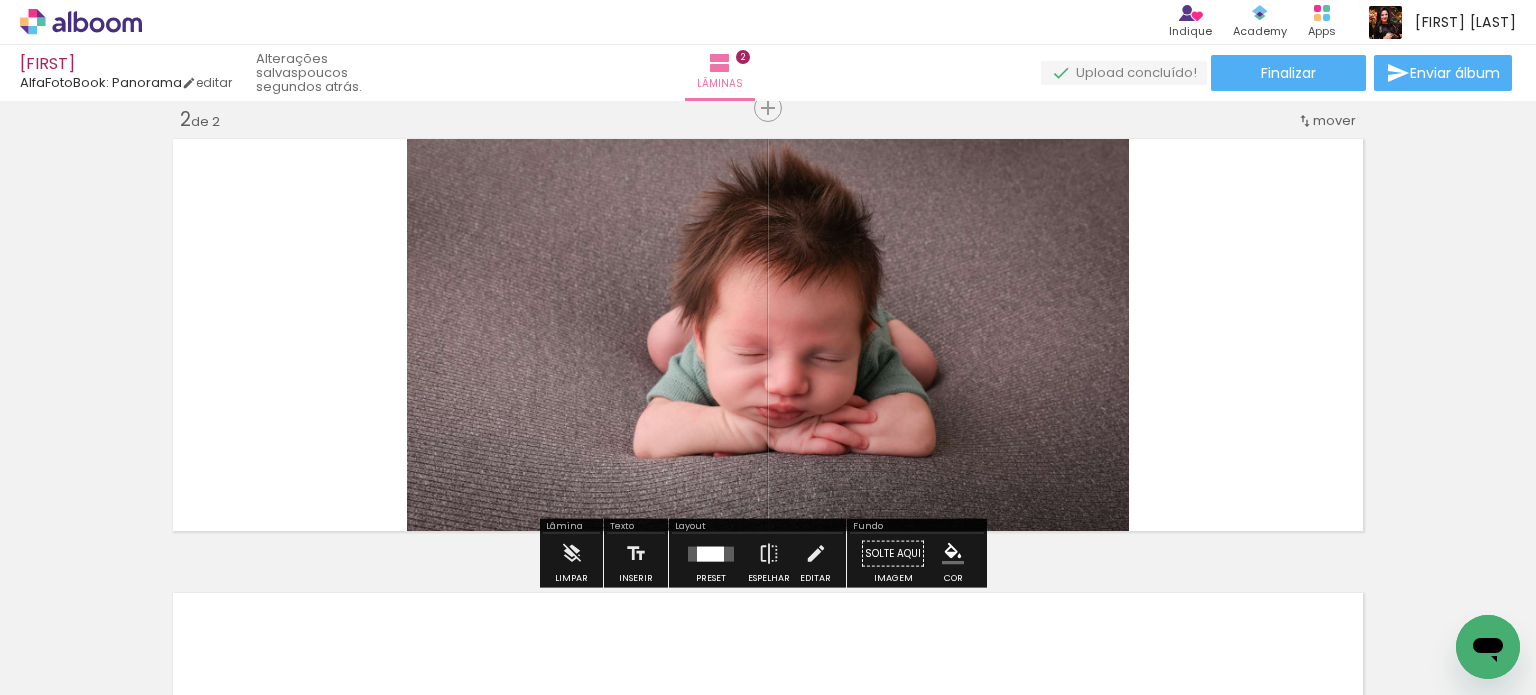 scroll, scrollTop: 479, scrollLeft: 0, axis: vertical 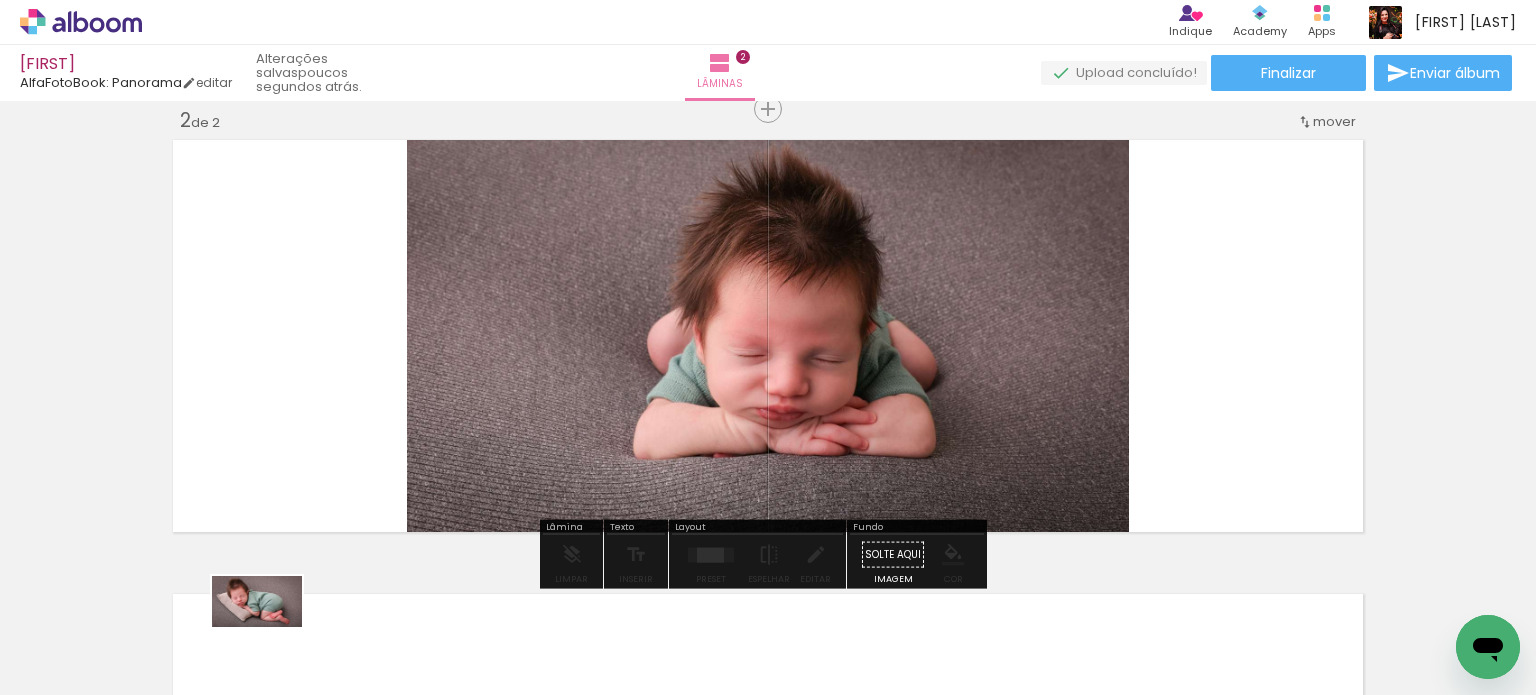 drag, startPoint x: 193, startPoint y: 634, endPoint x: 242, endPoint y: 657, distance: 54.129475 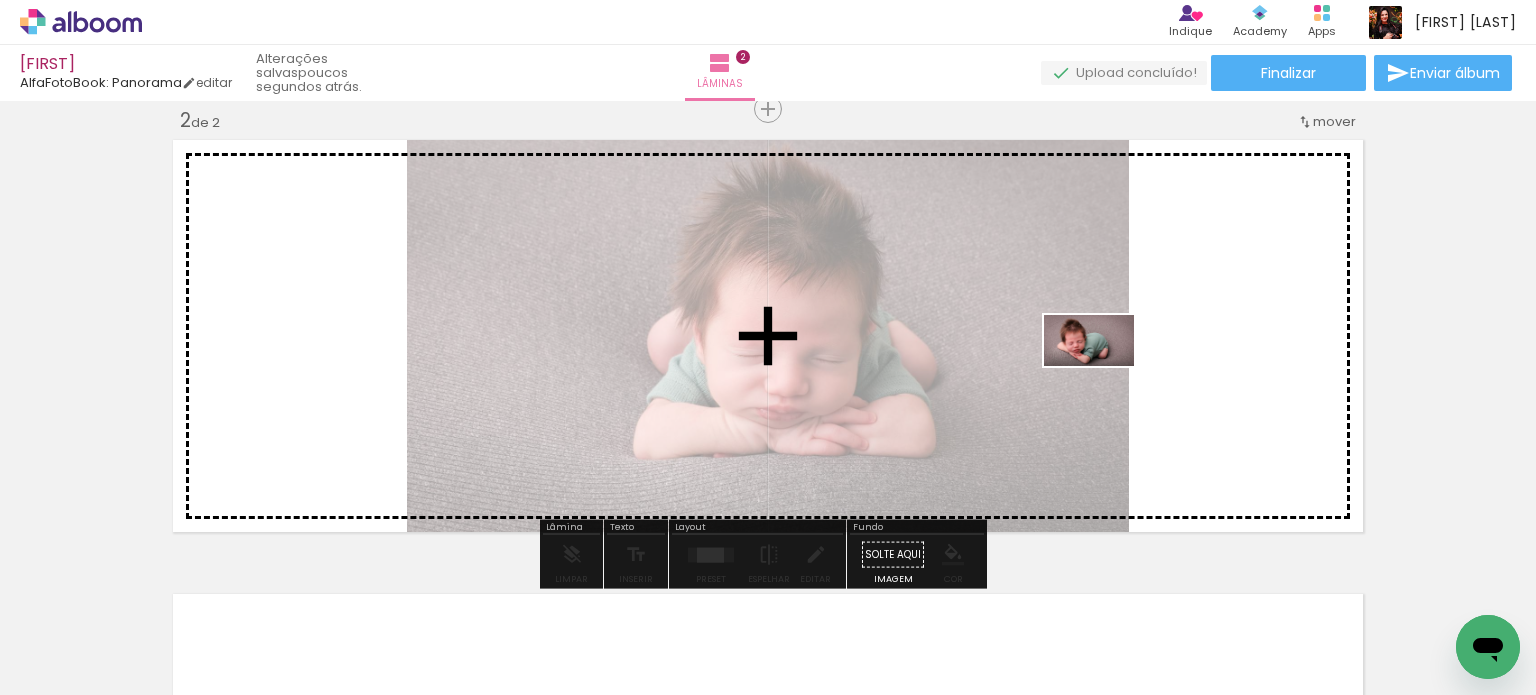 drag, startPoint x: 440, startPoint y: 636, endPoint x: 1108, endPoint y: 373, distance: 717.90875 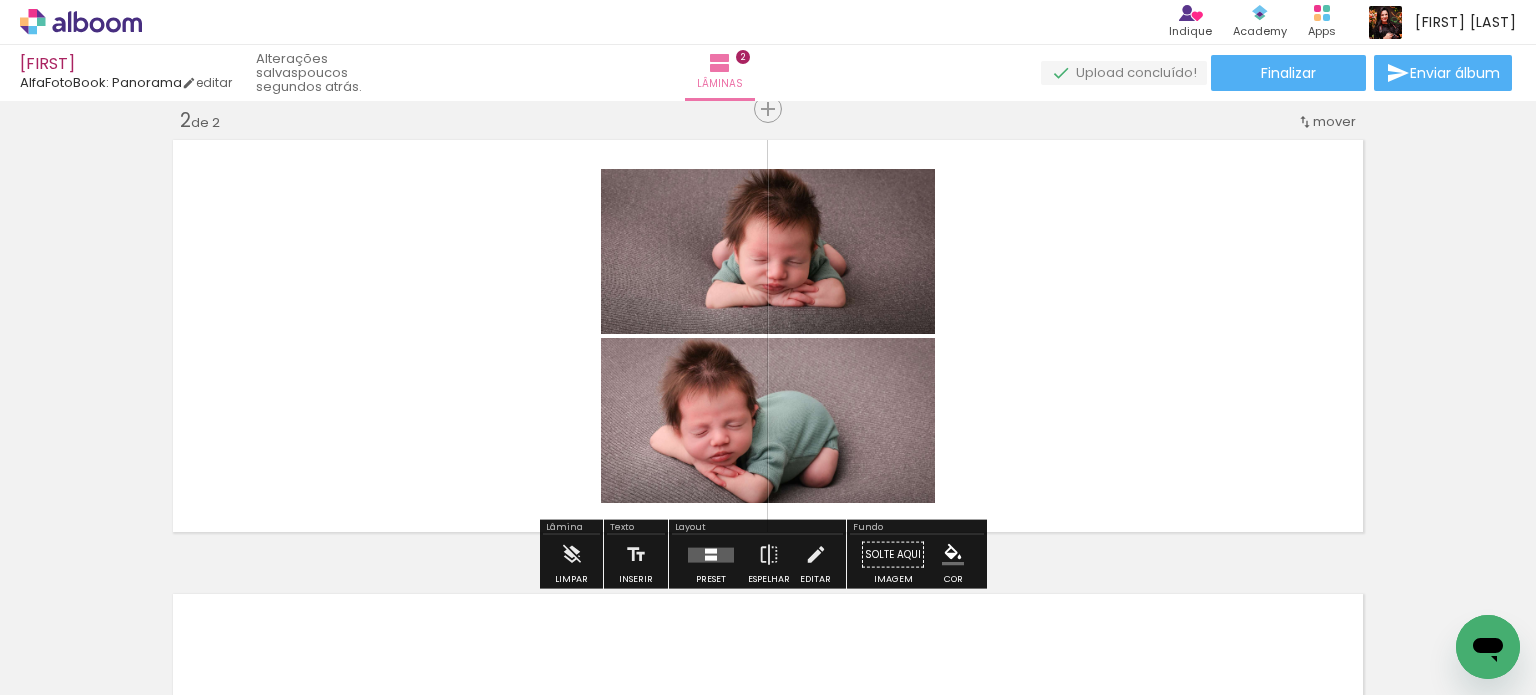 click at bounding box center [711, 557] 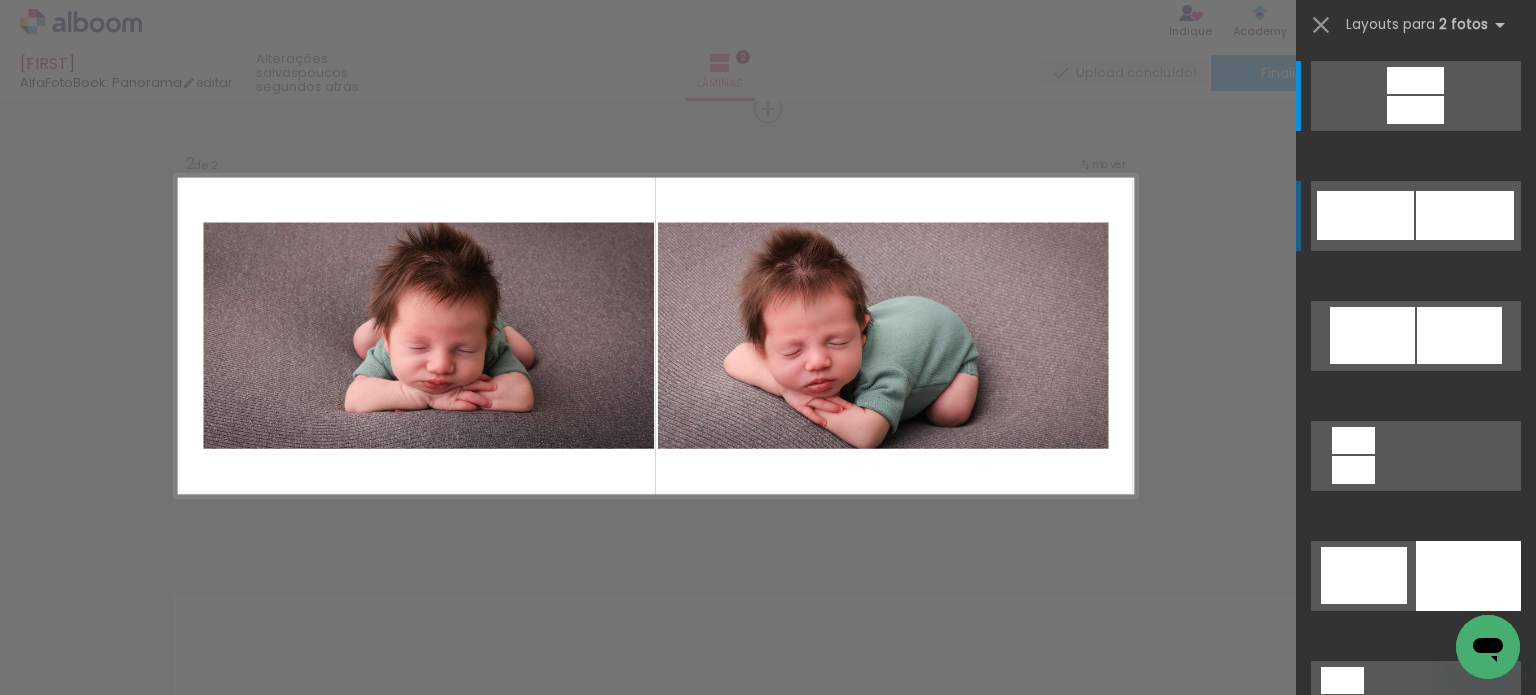 click at bounding box center [1415, 80] 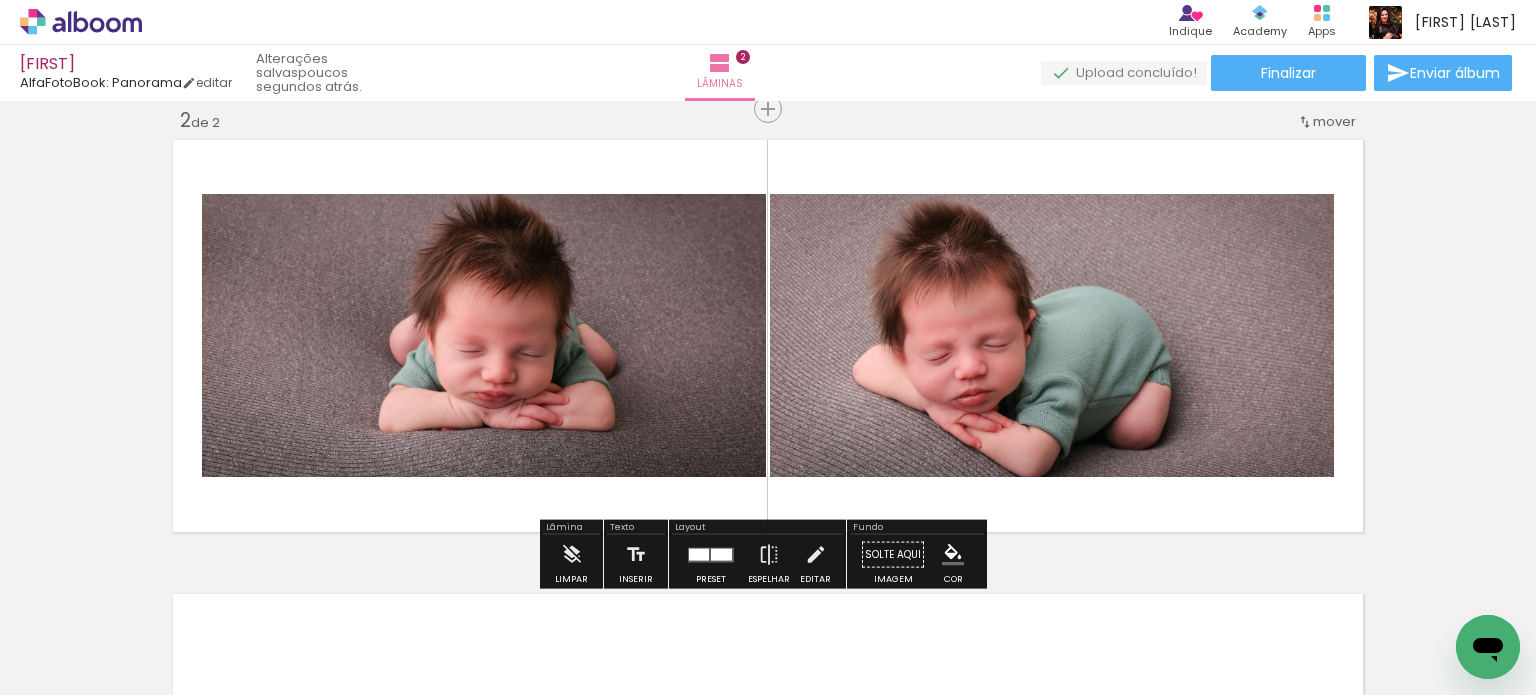 click 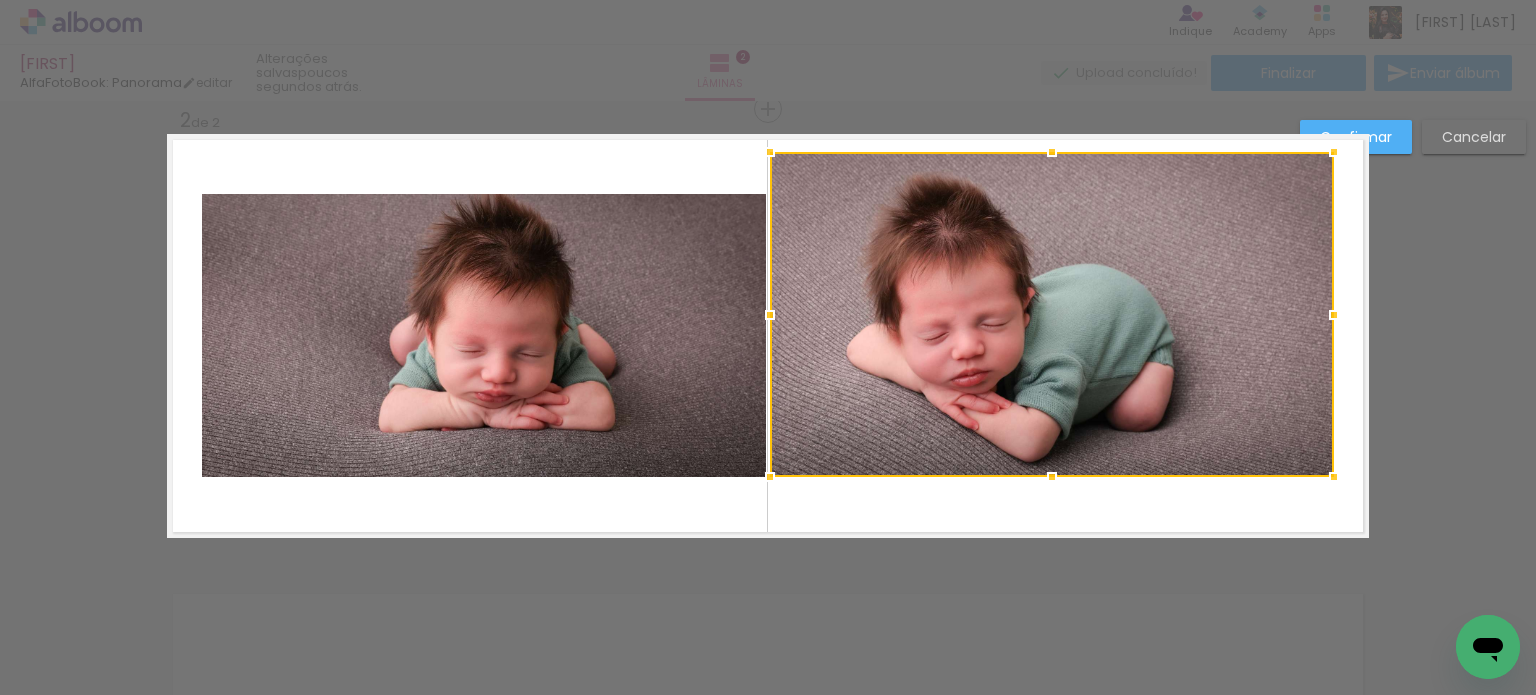 drag, startPoint x: 1044, startPoint y: 191, endPoint x: 1050, endPoint y: 150, distance: 41.4367 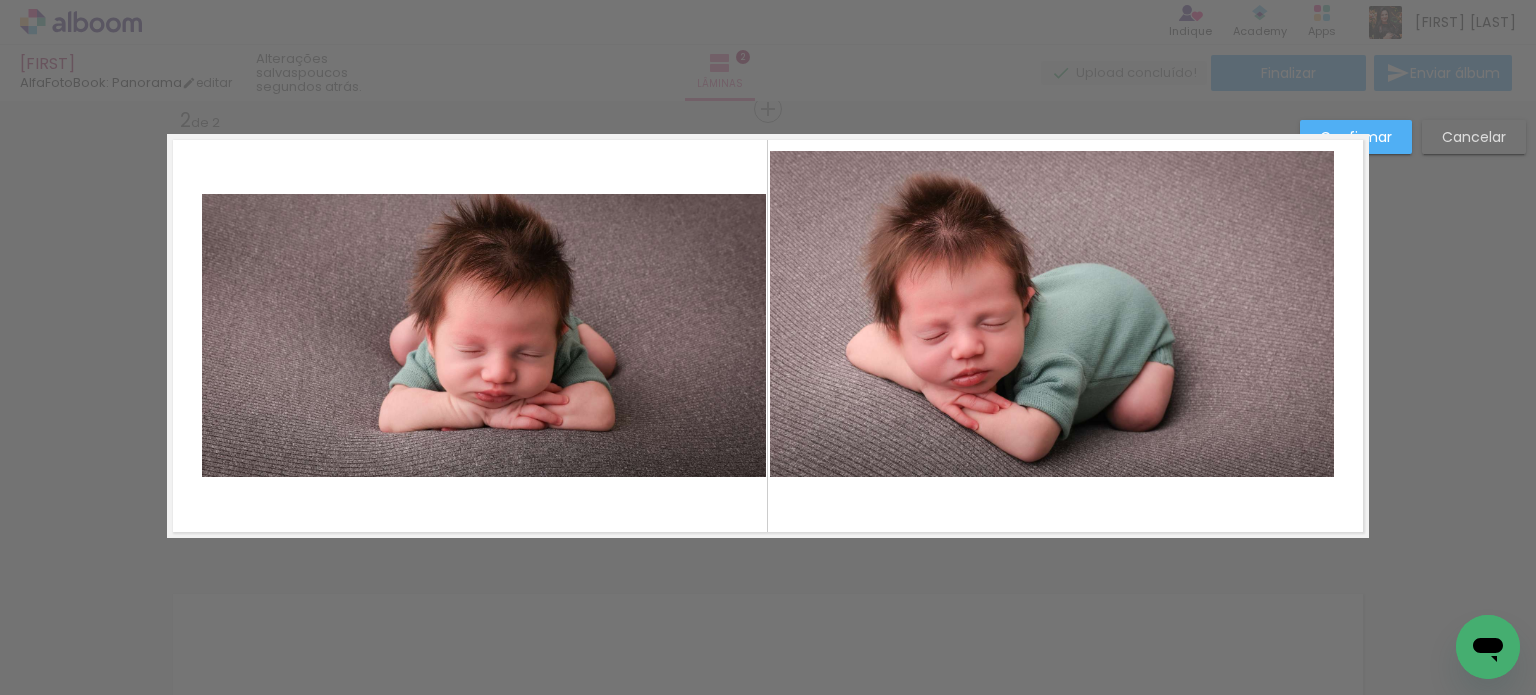 click 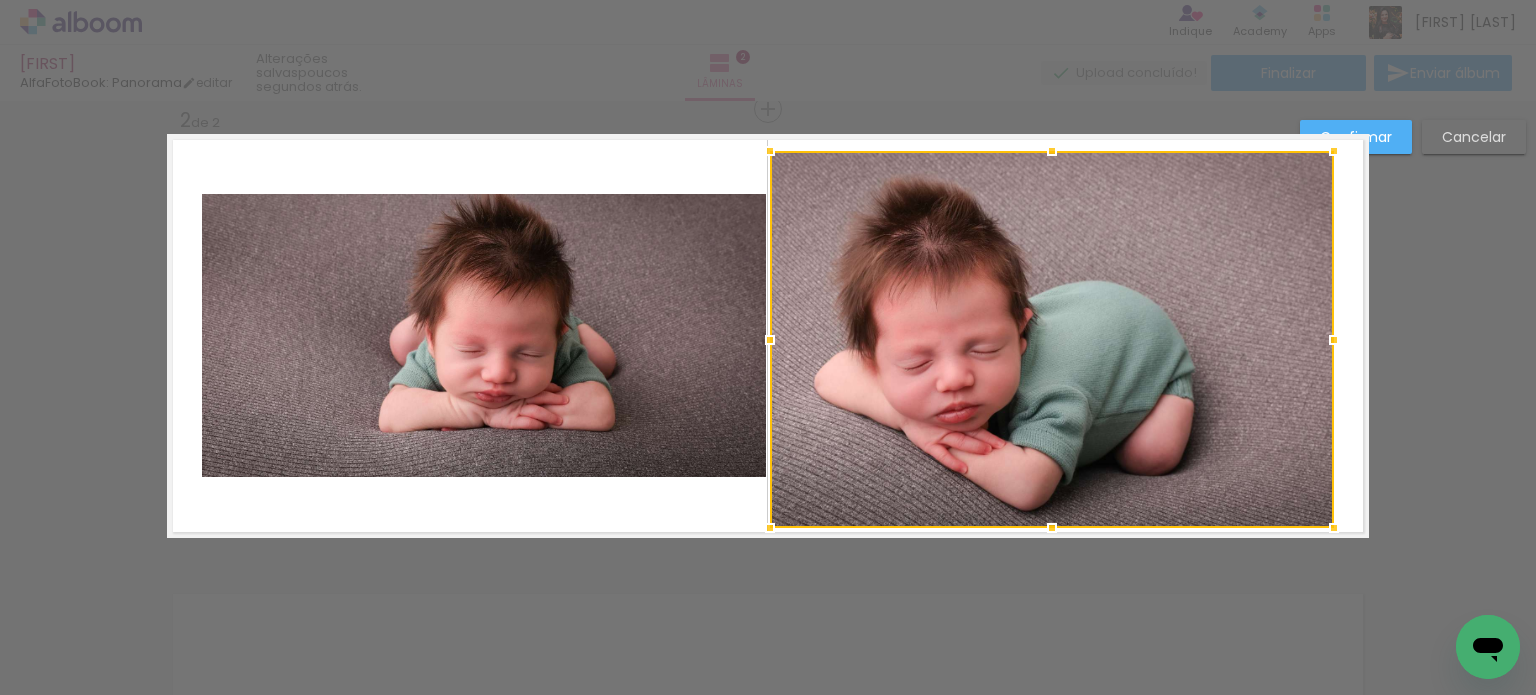 drag, startPoint x: 1041, startPoint y: 475, endPoint x: 1069, endPoint y: 469, distance: 28.635643 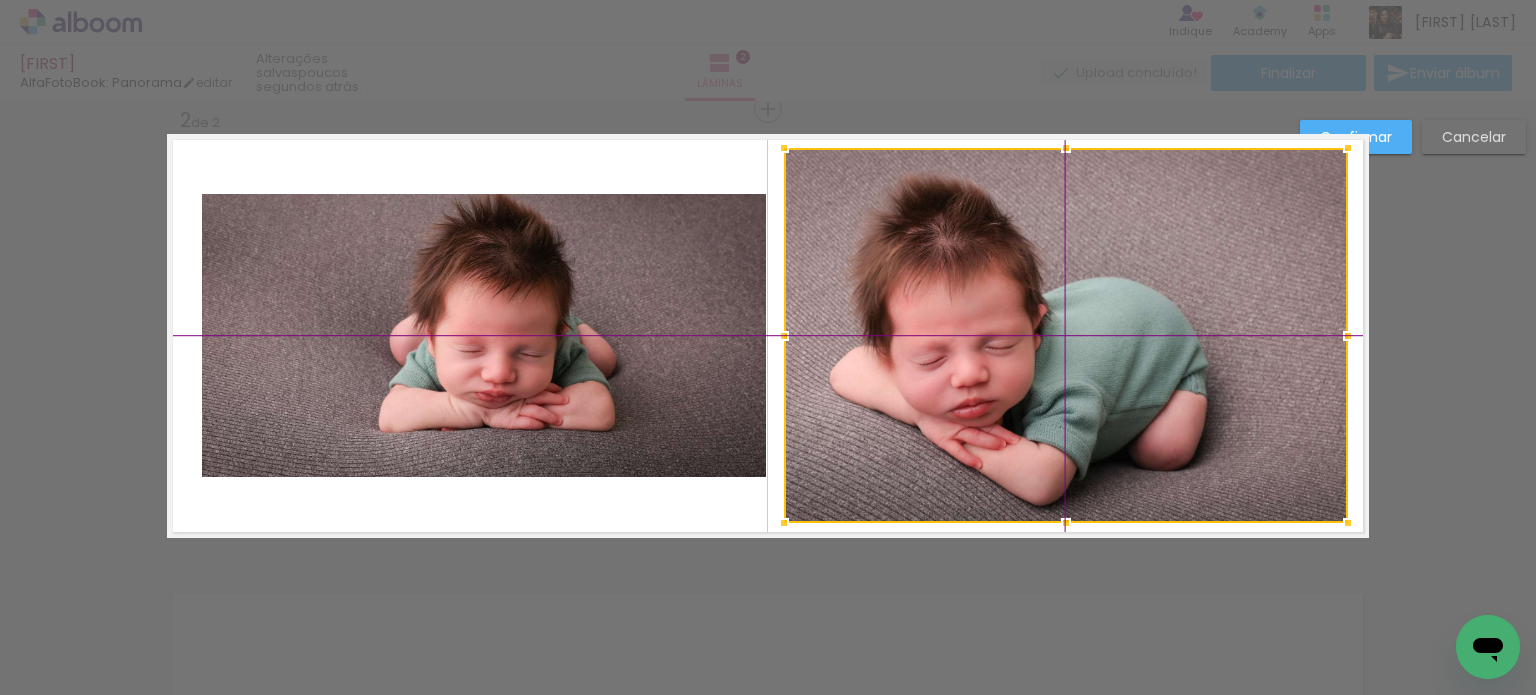 click at bounding box center [1066, 335] 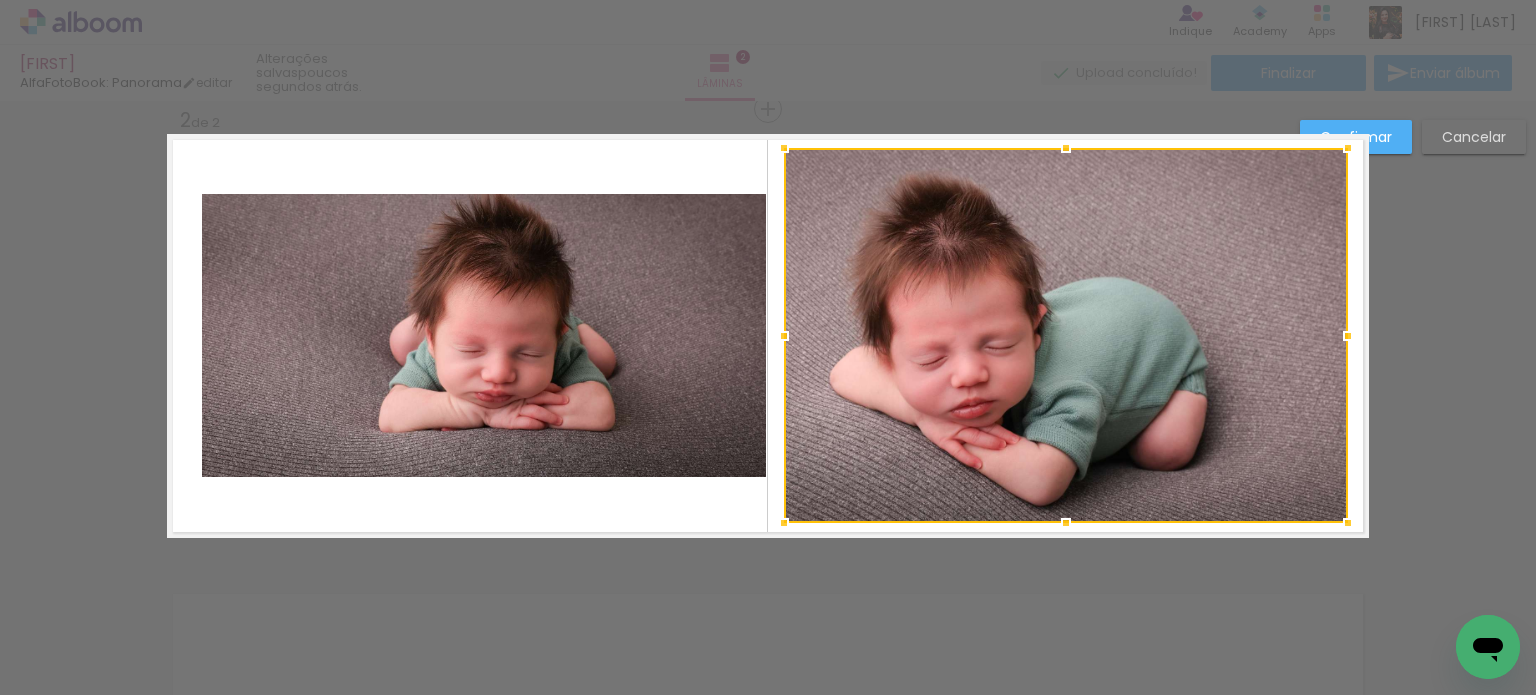 click 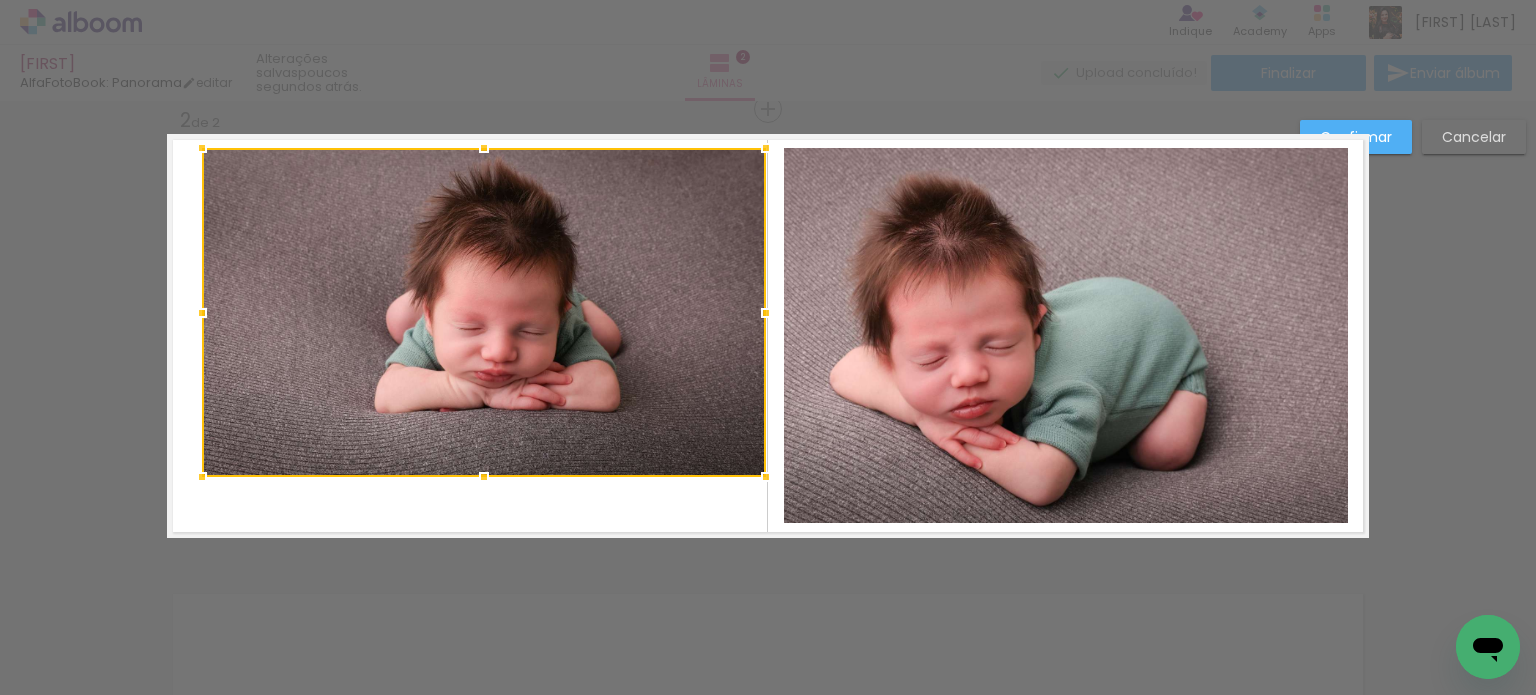 drag, startPoint x: 477, startPoint y: 192, endPoint x: 475, endPoint y: 143, distance: 49.0408 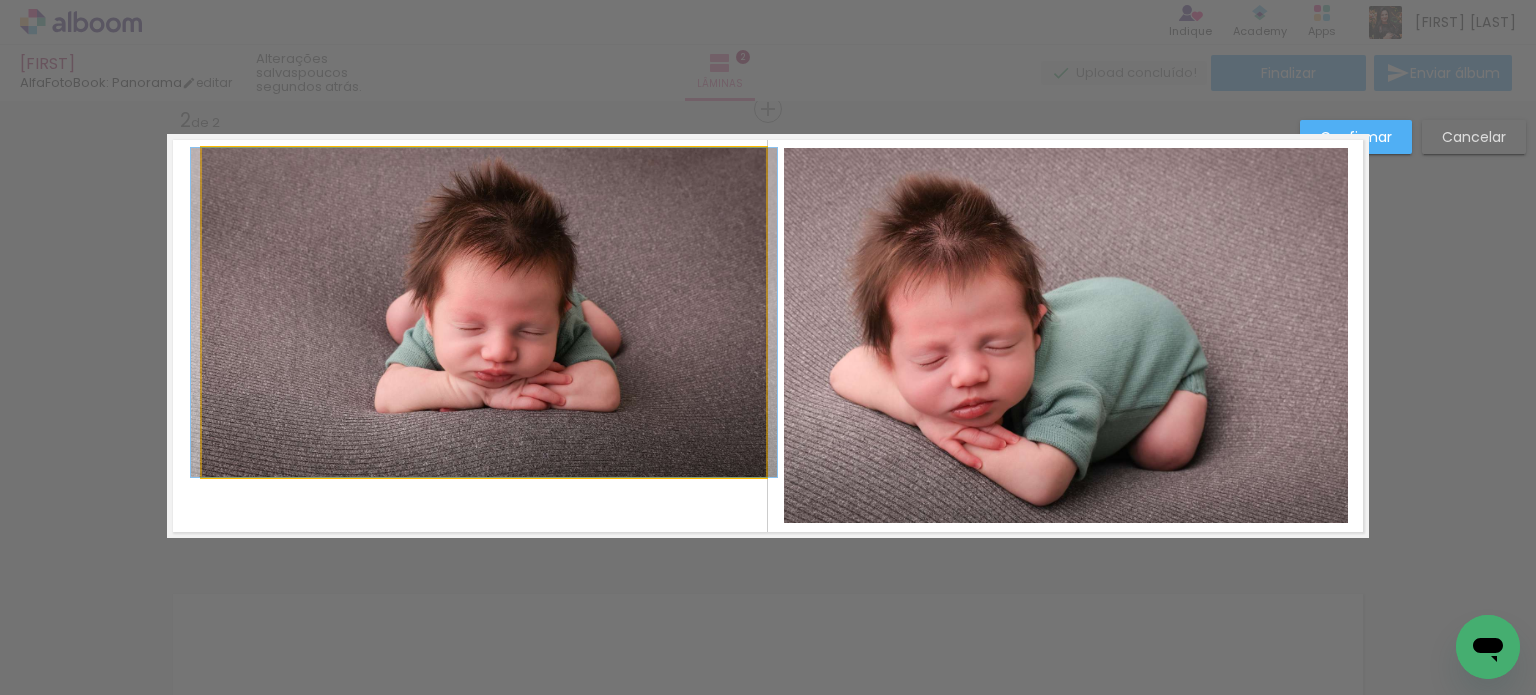 click 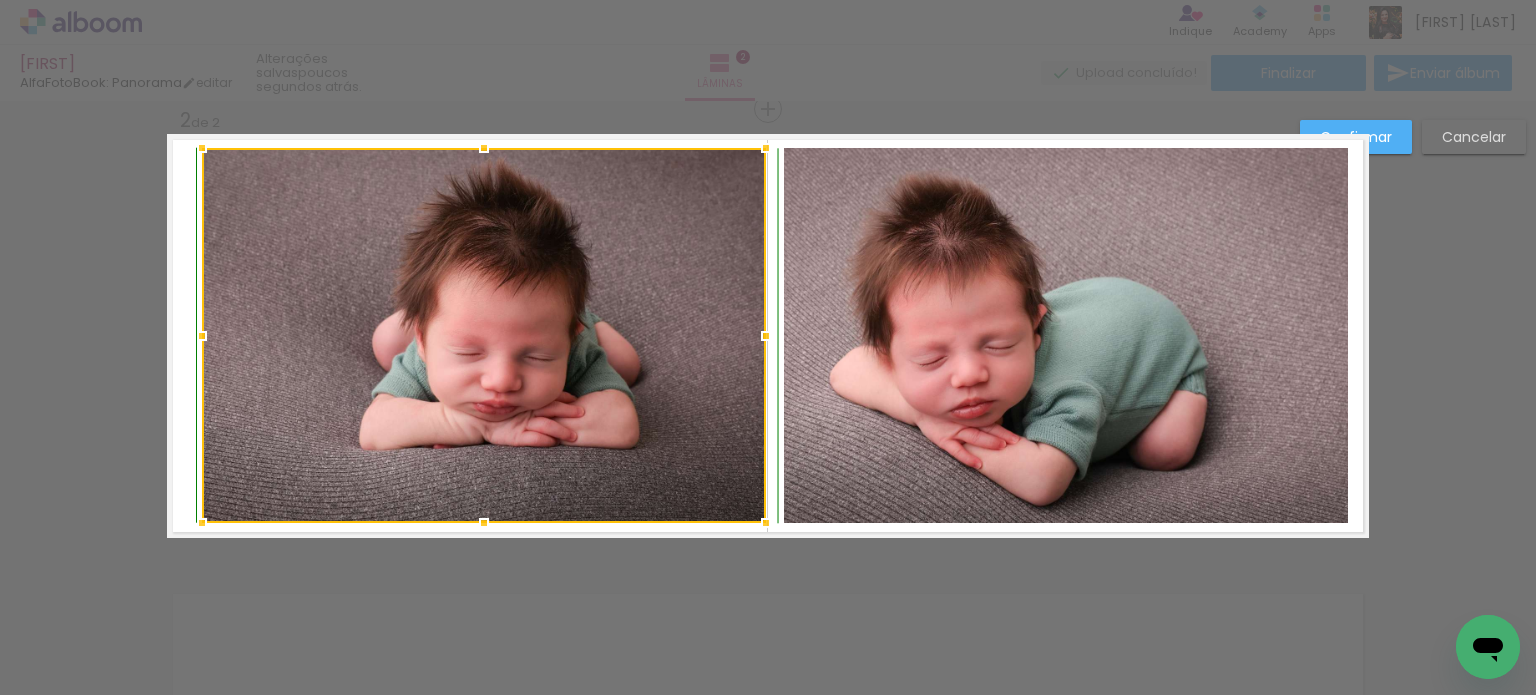 drag, startPoint x: 477, startPoint y: 474, endPoint x: 476, endPoint y: 516, distance: 42.0119 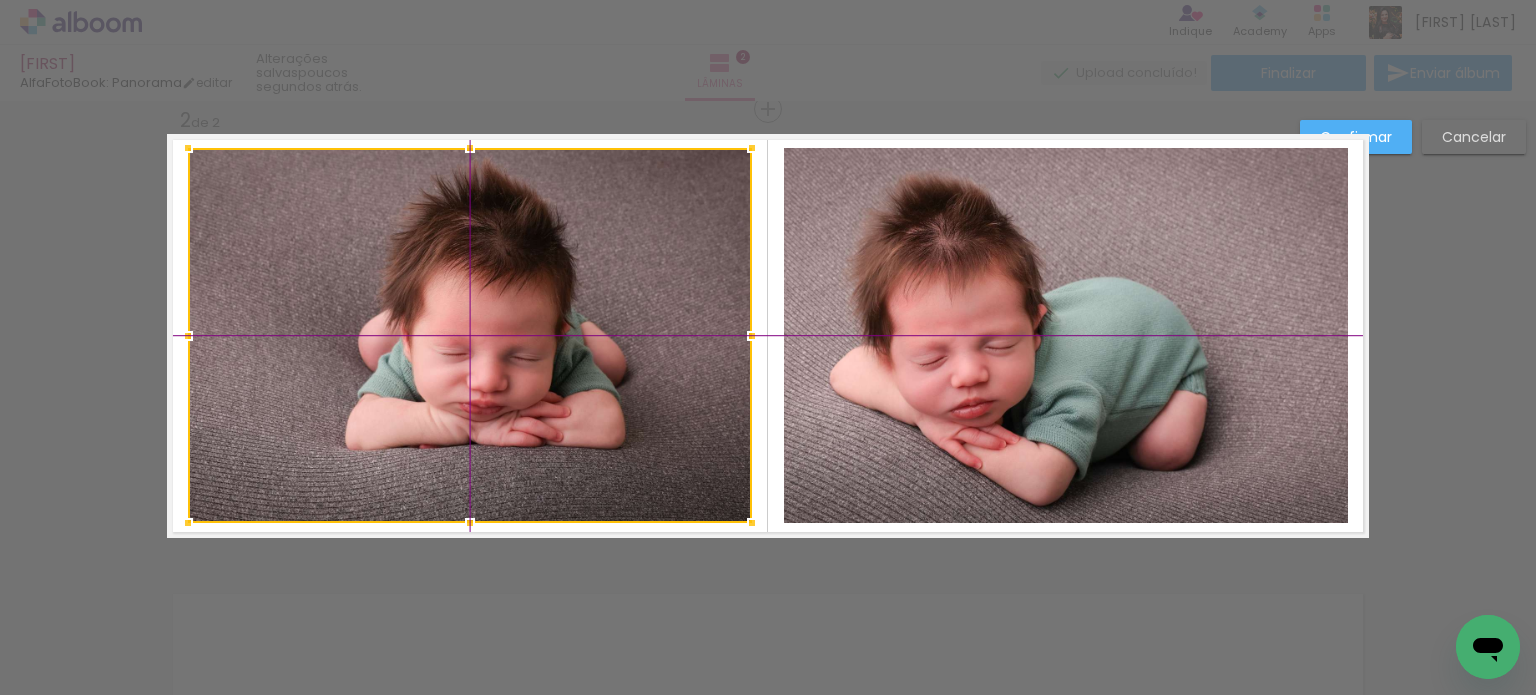 drag, startPoint x: 471, startPoint y: 386, endPoint x: 459, endPoint y: 386, distance: 12 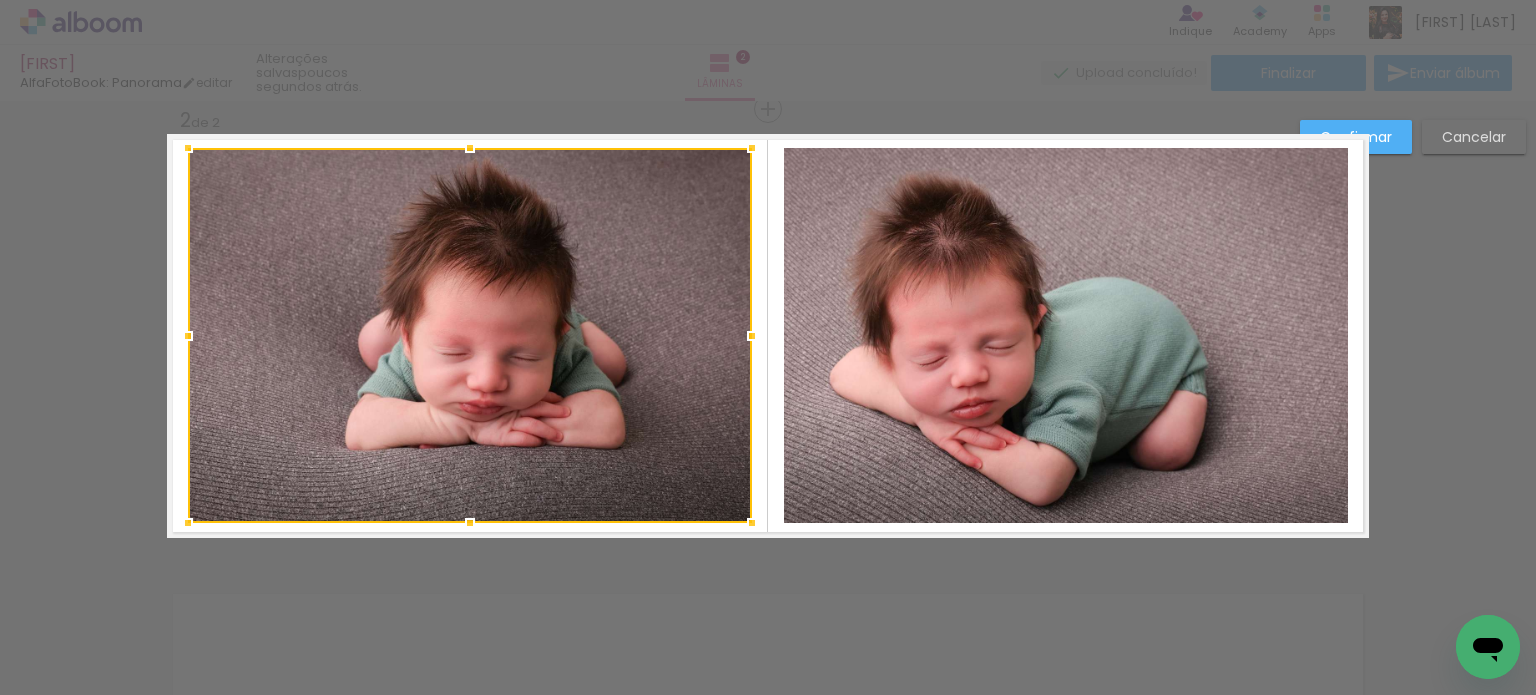 click 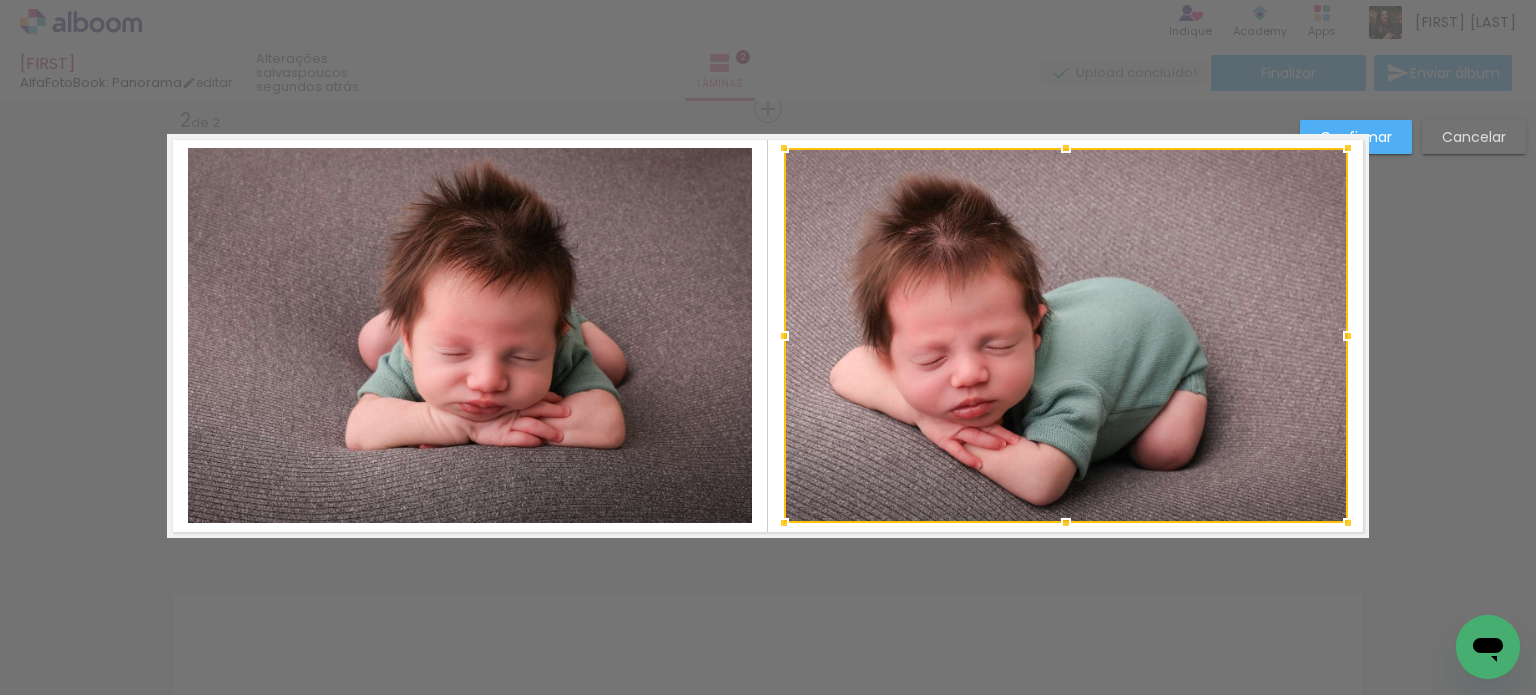 click at bounding box center (1066, 335) 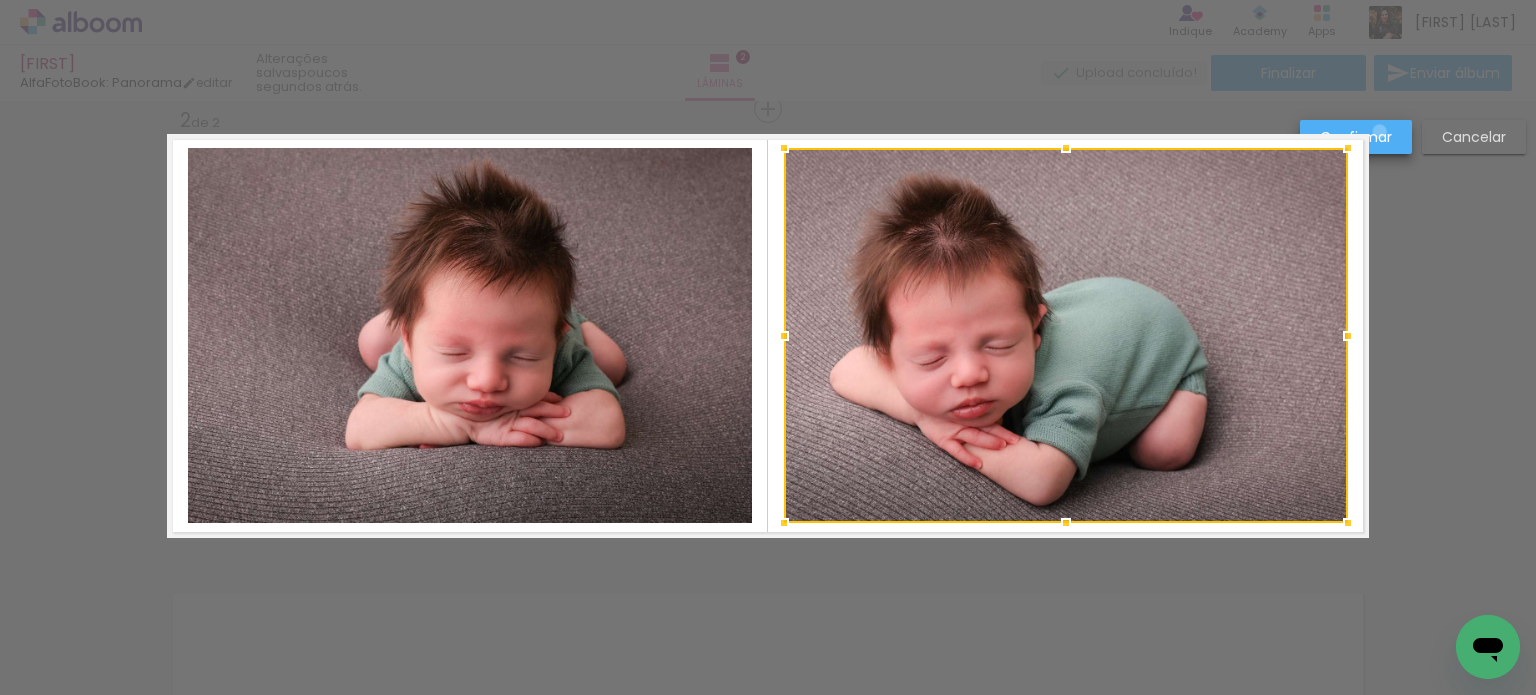 click on "Confirmar" at bounding box center (0, 0) 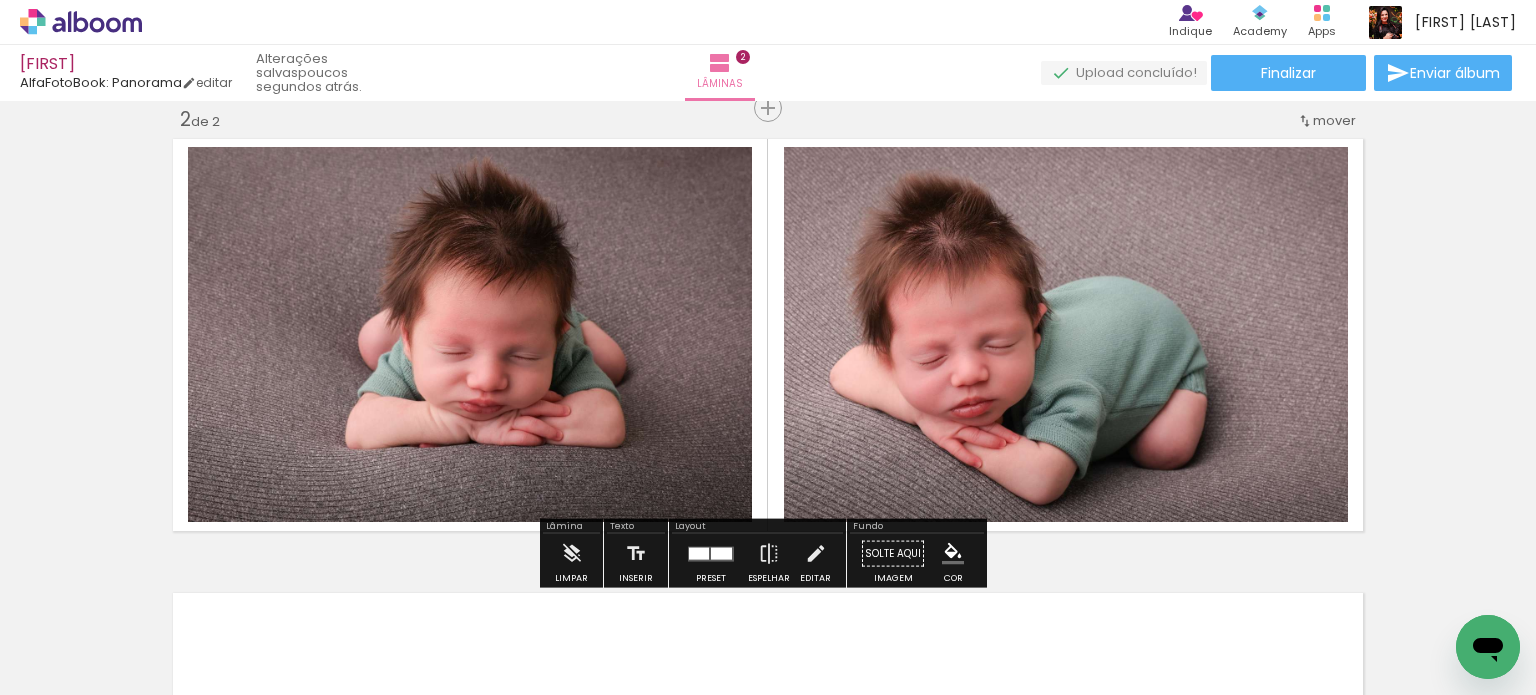 scroll, scrollTop: 479, scrollLeft: 0, axis: vertical 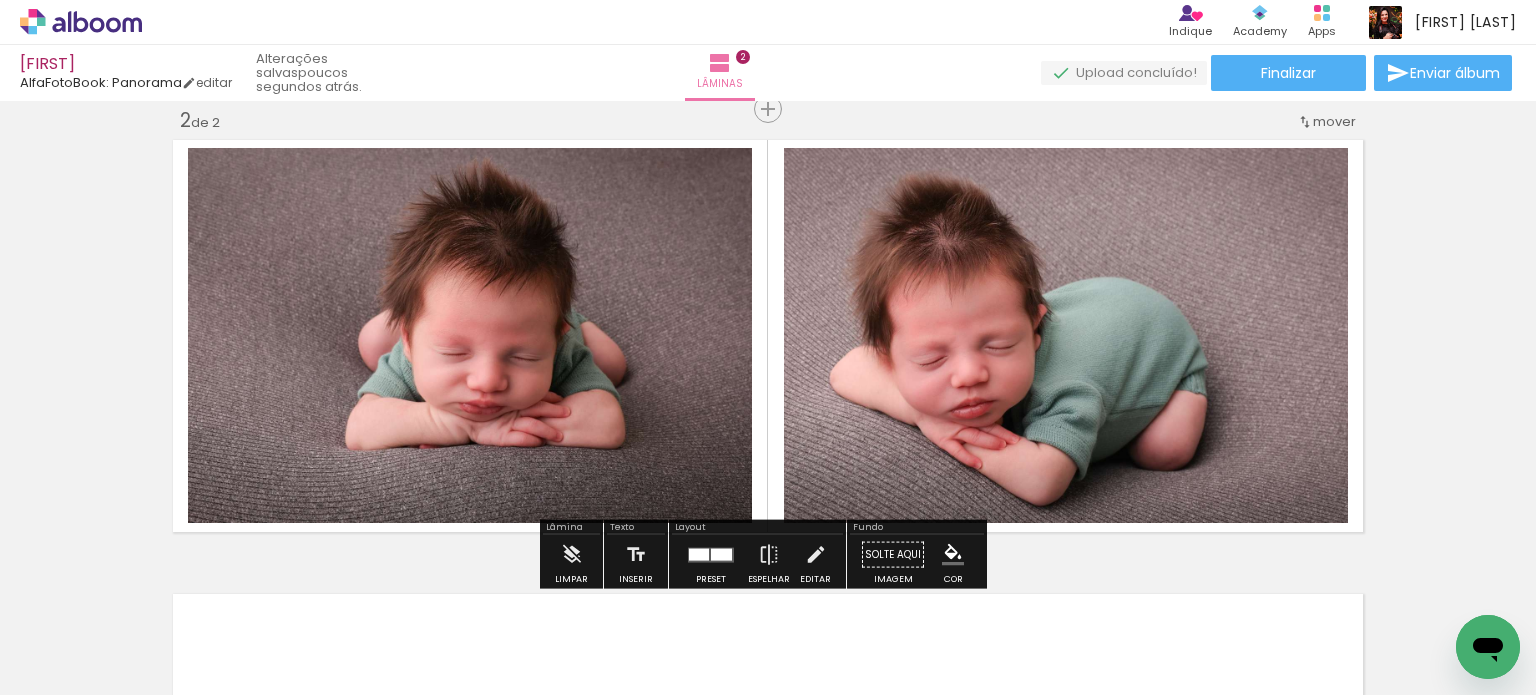click 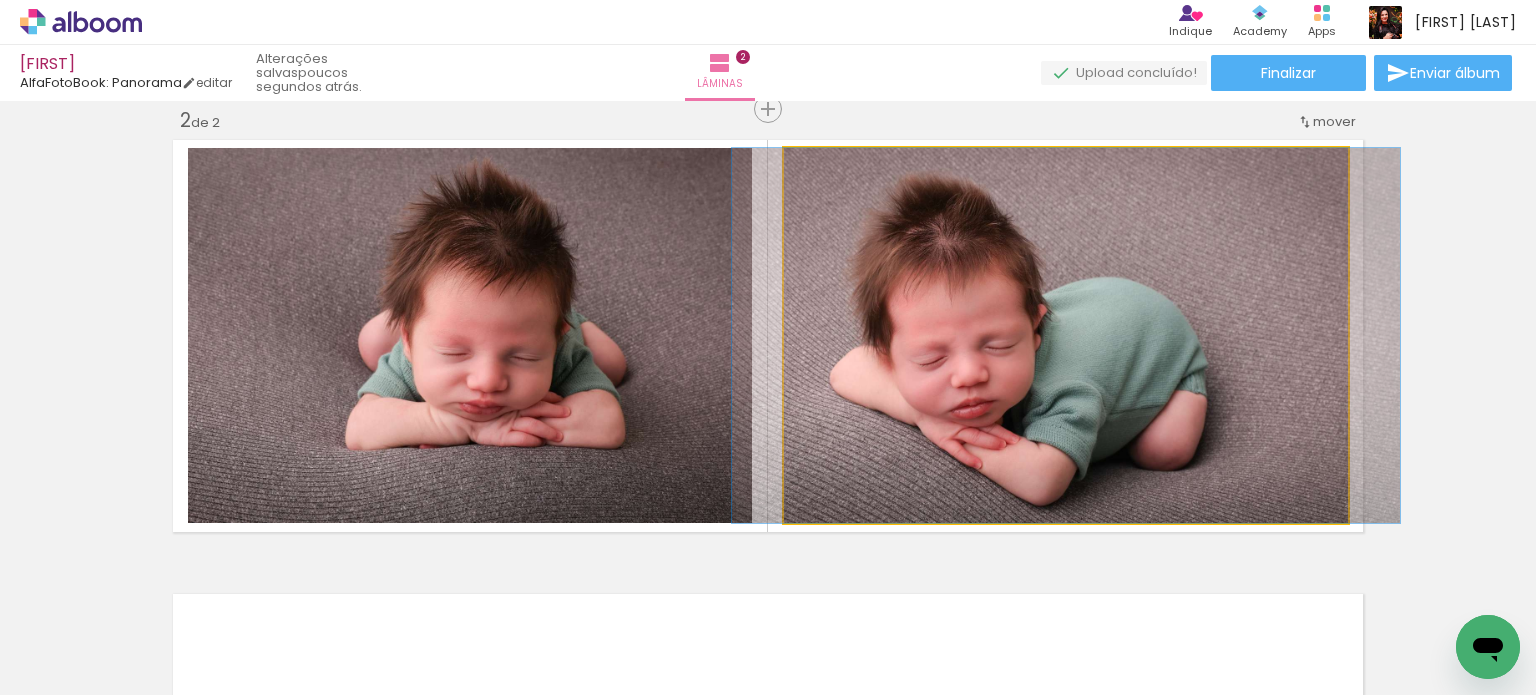 click 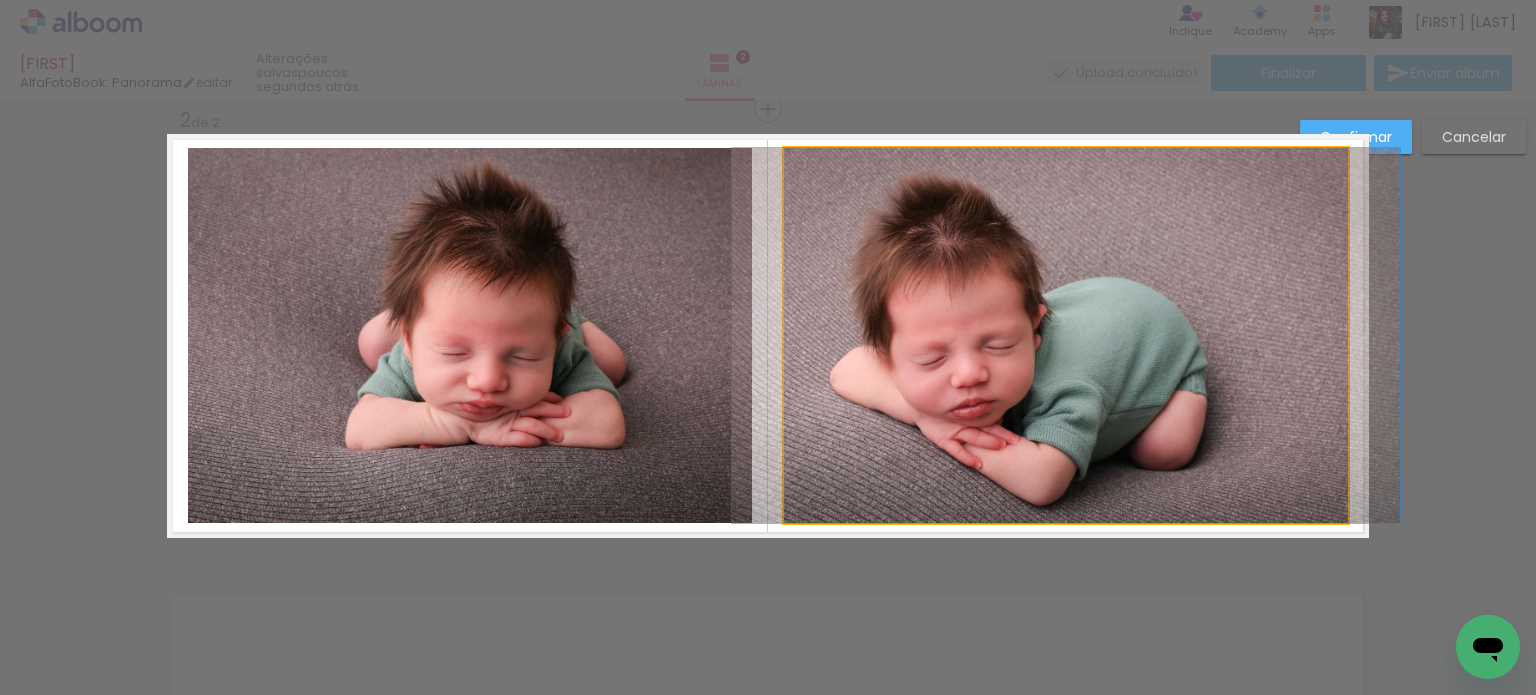 click 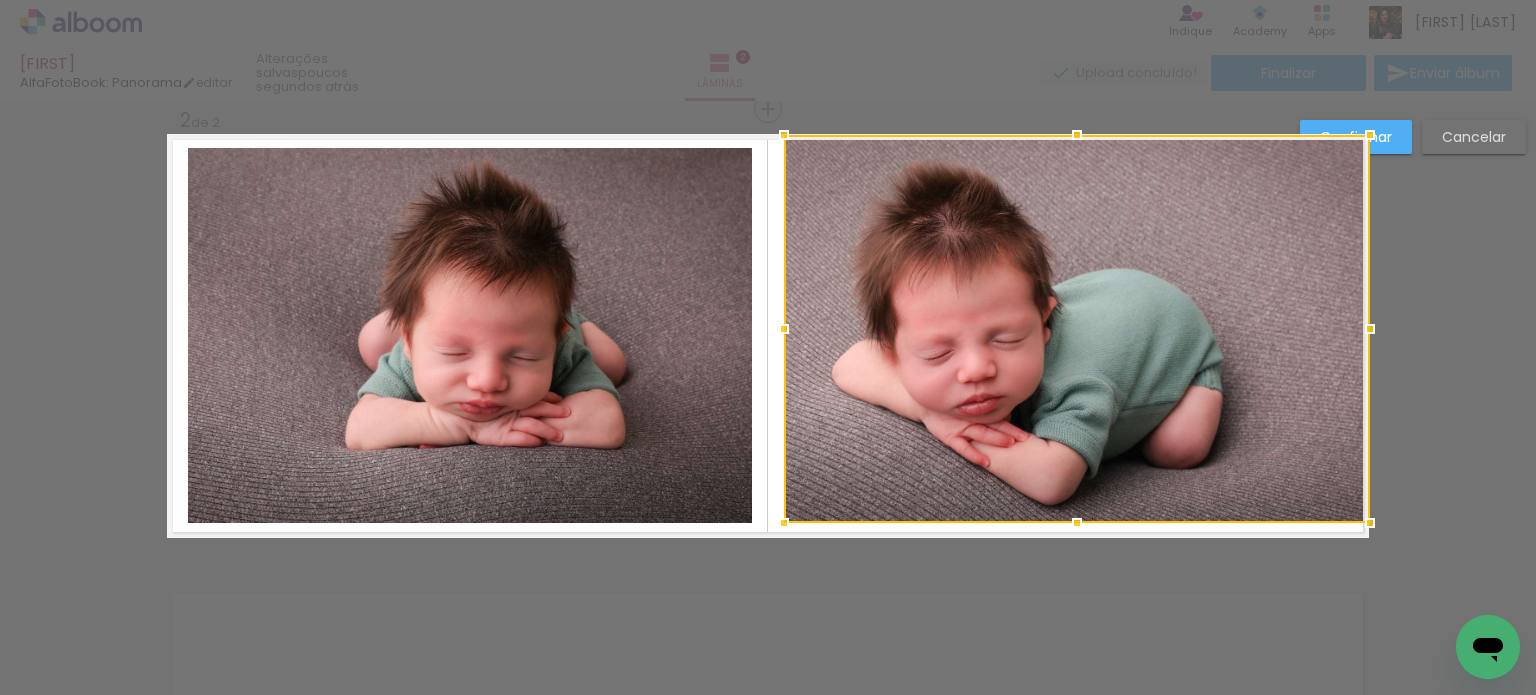 drag, startPoint x: 1340, startPoint y: 146, endPoint x: 1368, endPoint y: 119, distance: 38.8973 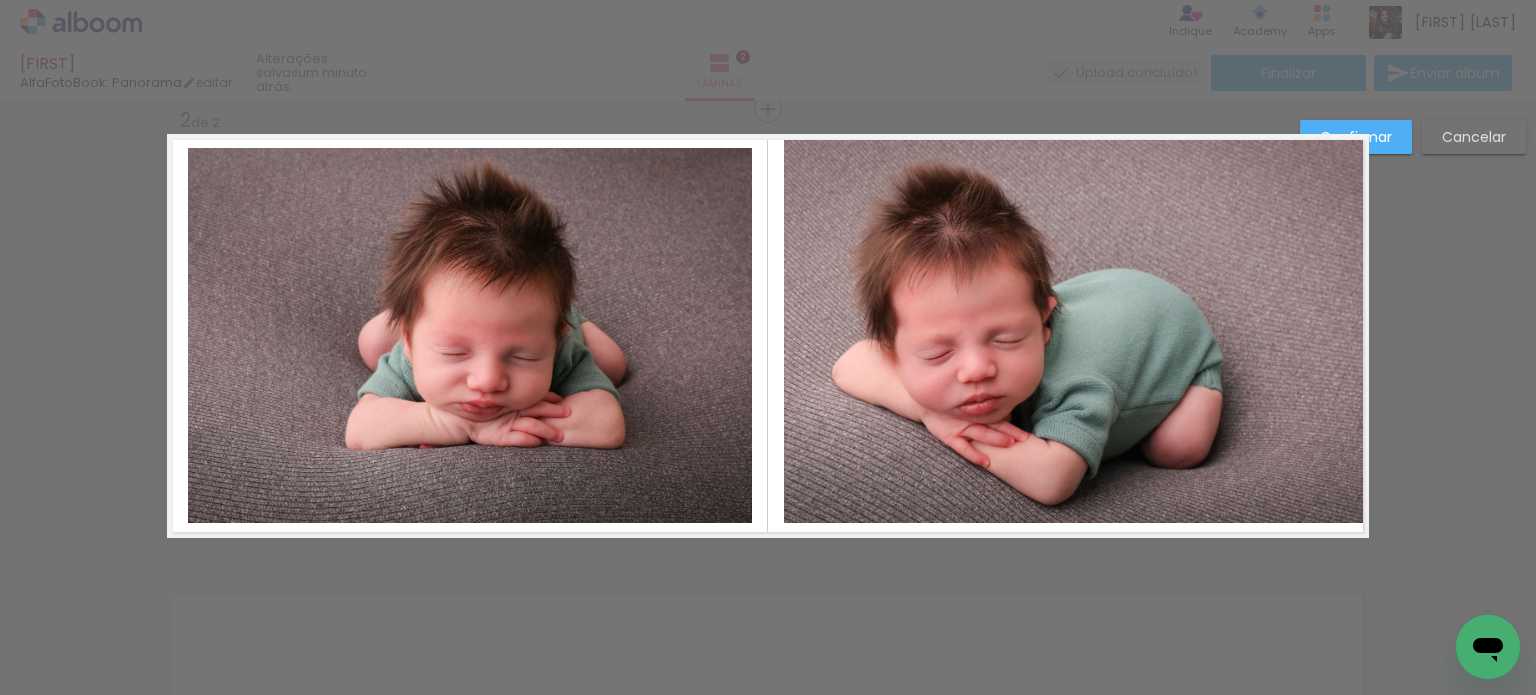 drag, startPoint x: 824, startPoint y: 502, endPoint x: 796, endPoint y: 519, distance: 32.75668 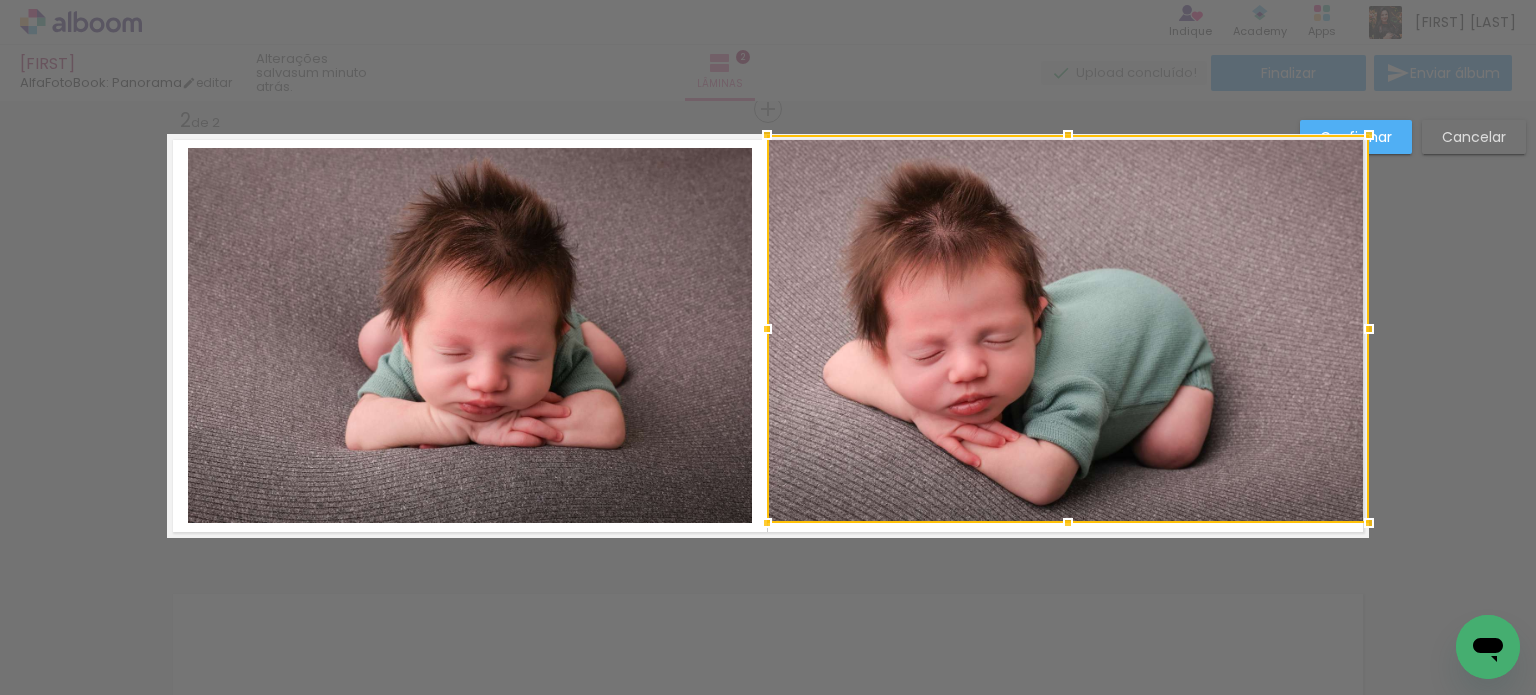 drag, startPoint x: 780, startPoint y: 523, endPoint x: 756, endPoint y: 554, distance: 39.20459 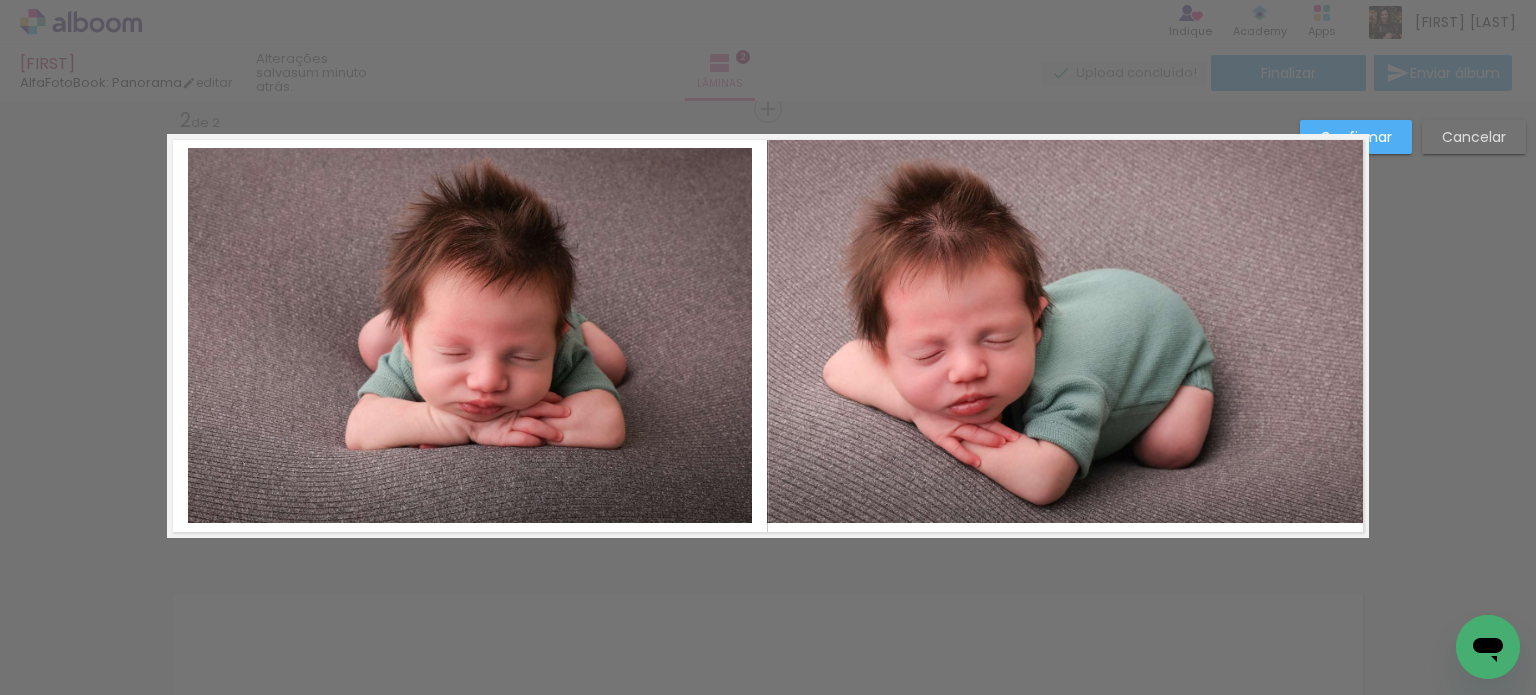 click 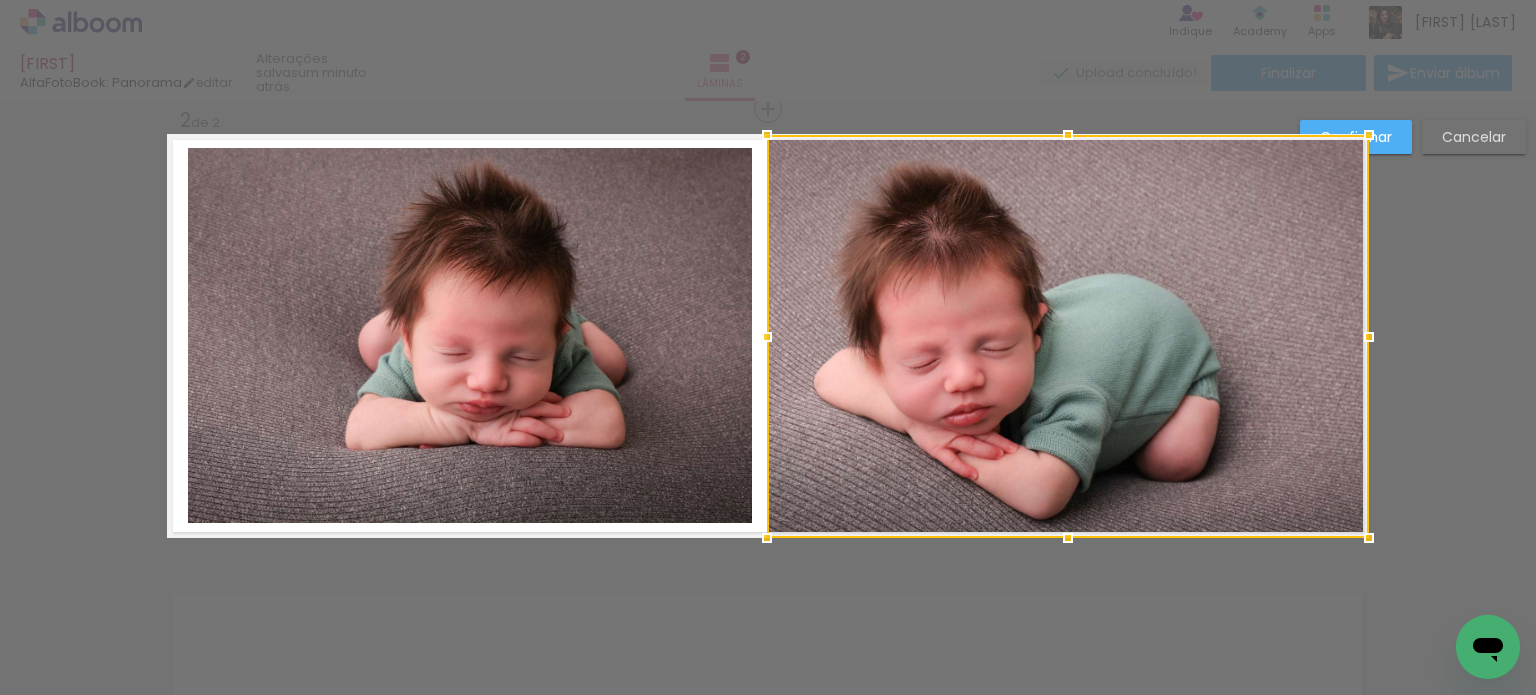 click at bounding box center [1068, 538] 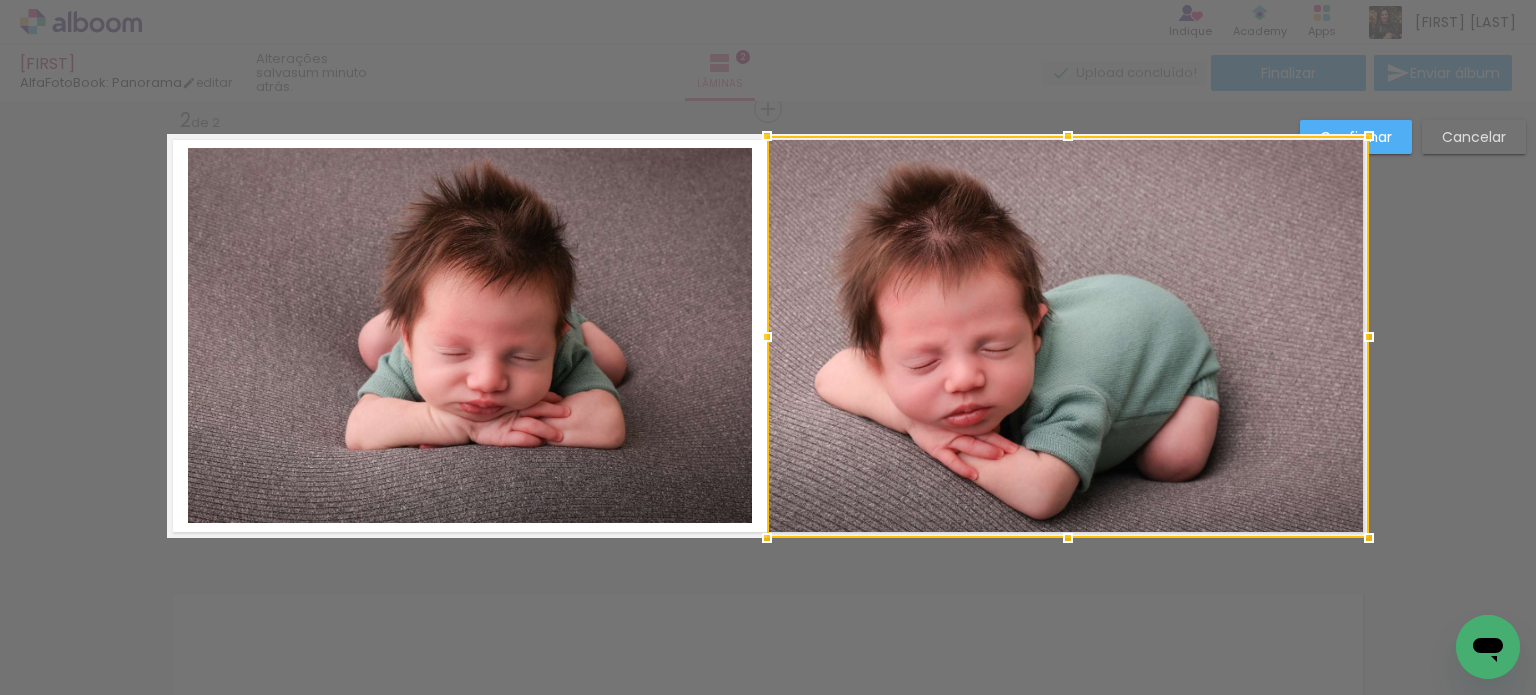 drag, startPoint x: 1060, startPoint y: 133, endPoint x: 1060, endPoint y: 115, distance: 18 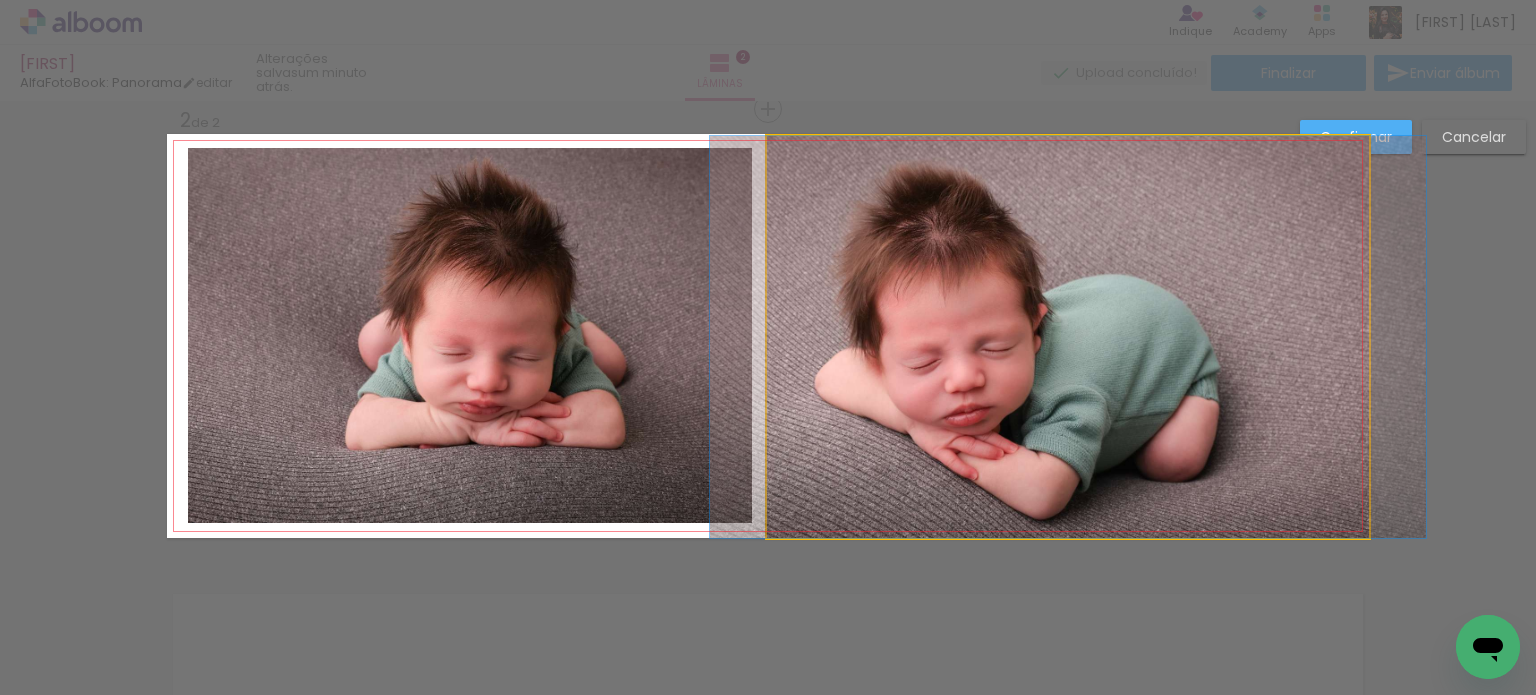 click 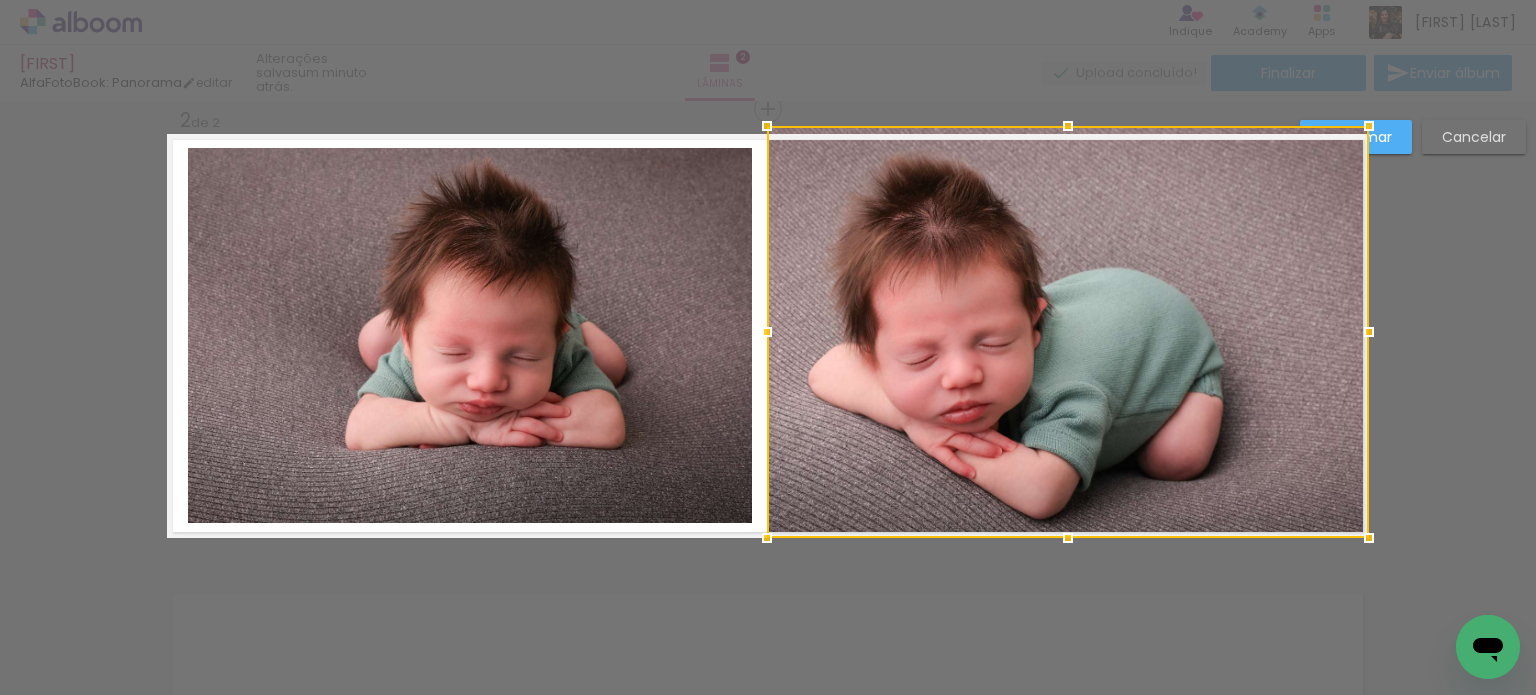 drag, startPoint x: 1060, startPoint y: 135, endPoint x: 1058, endPoint y: 147, distance: 12.165525 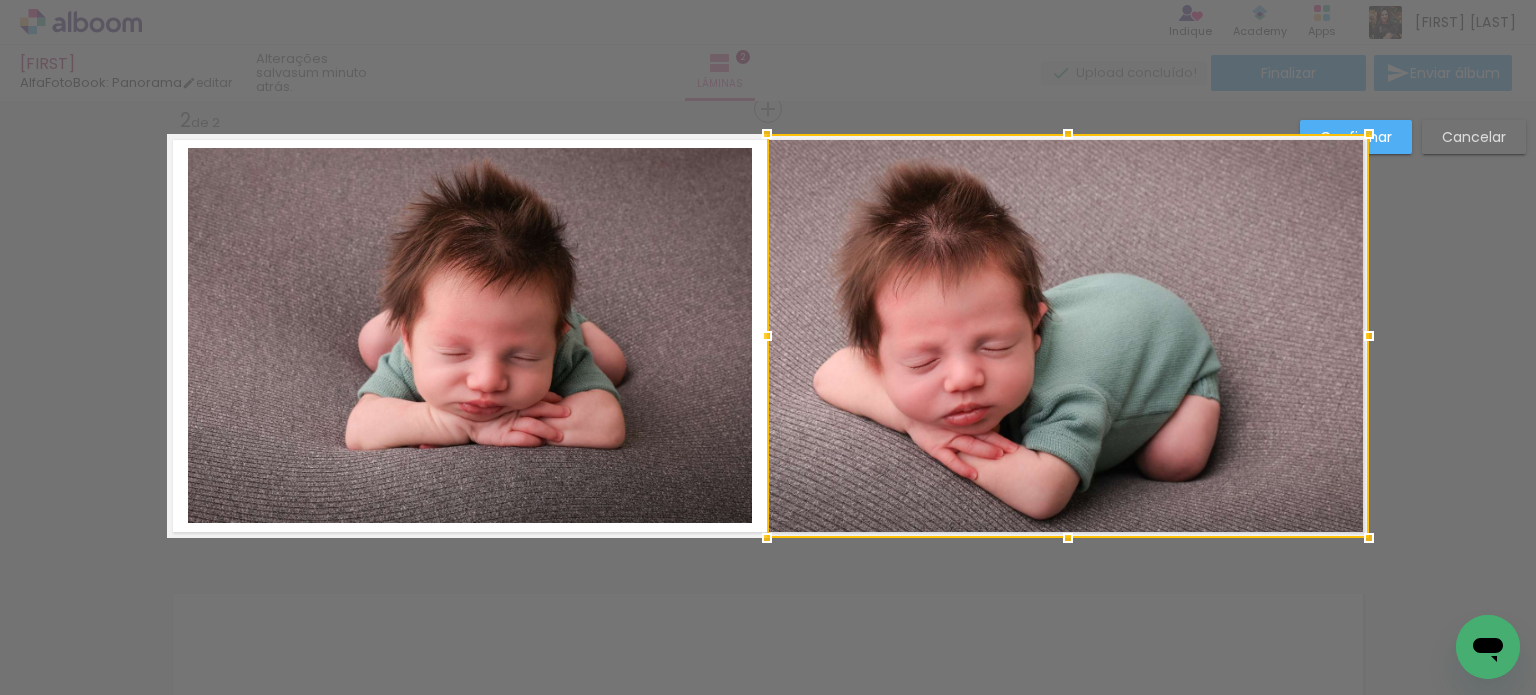 click on "Confirmar Cancelar" at bounding box center (768, 327) 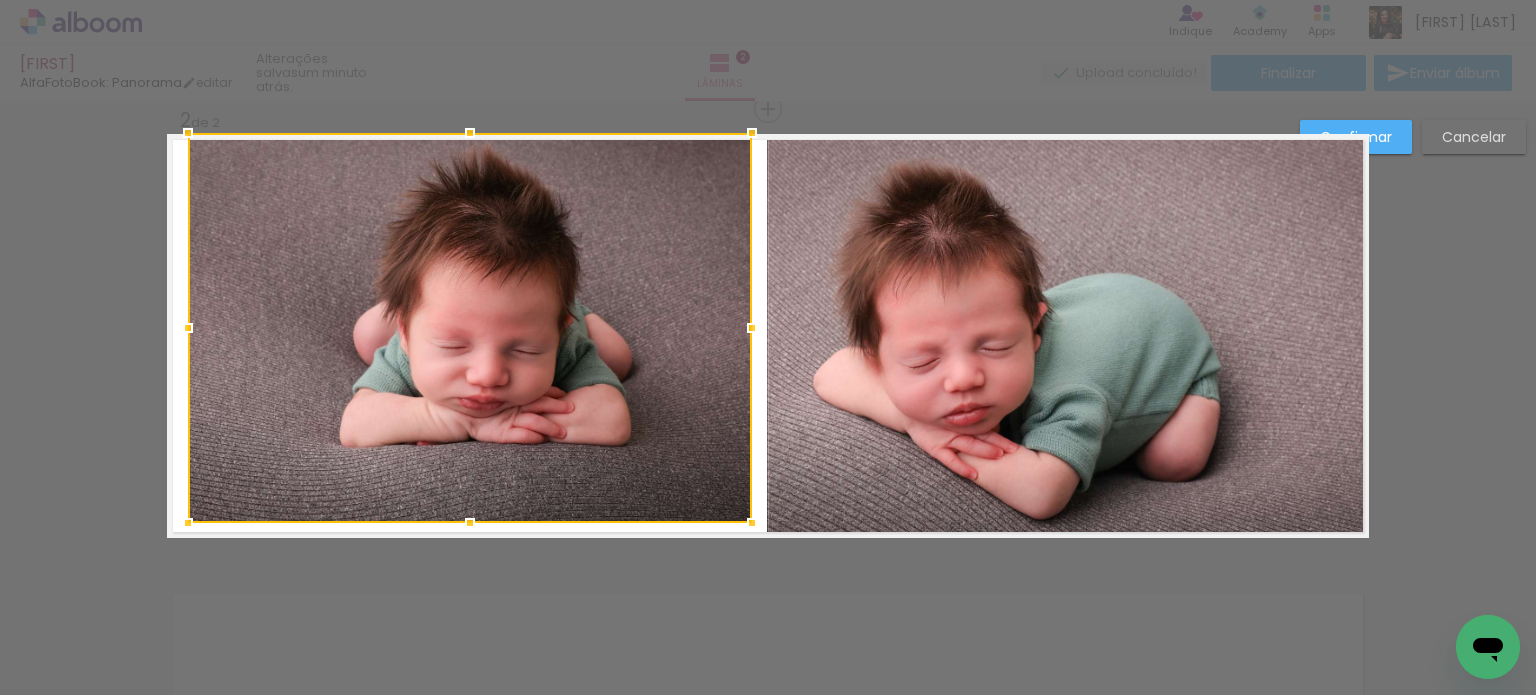 drag, startPoint x: 465, startPoint y: 147, endPoint x: 464, endPoint y: 133, distance: 14.035668 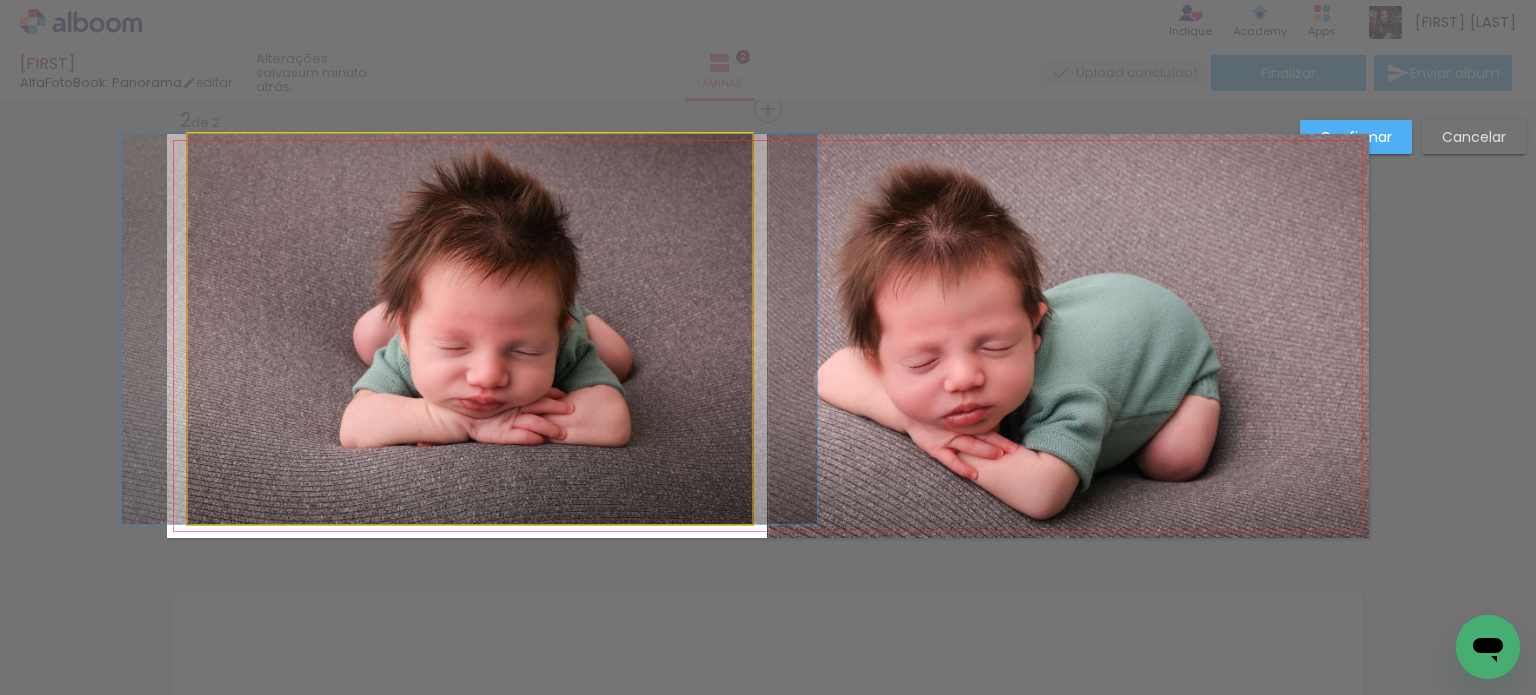 click 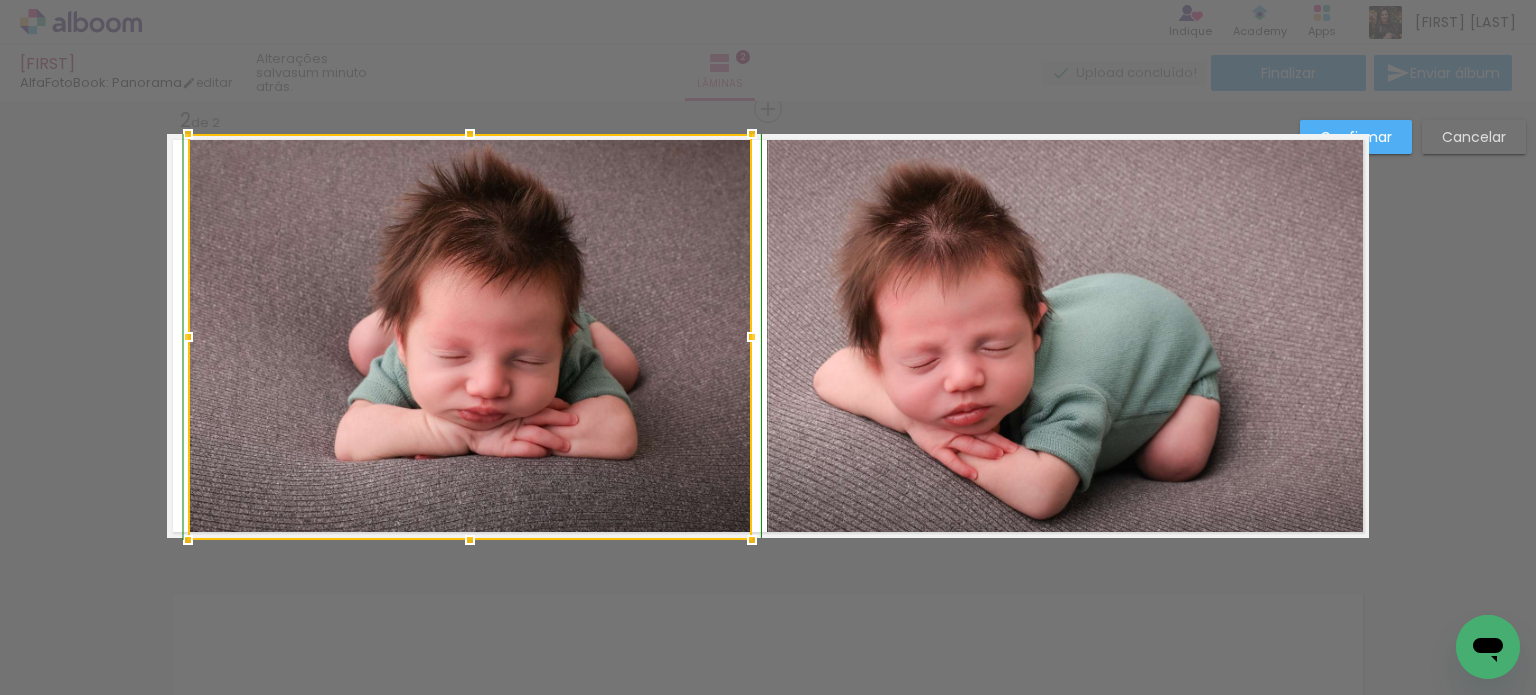 click at bounding box center (470, 540) 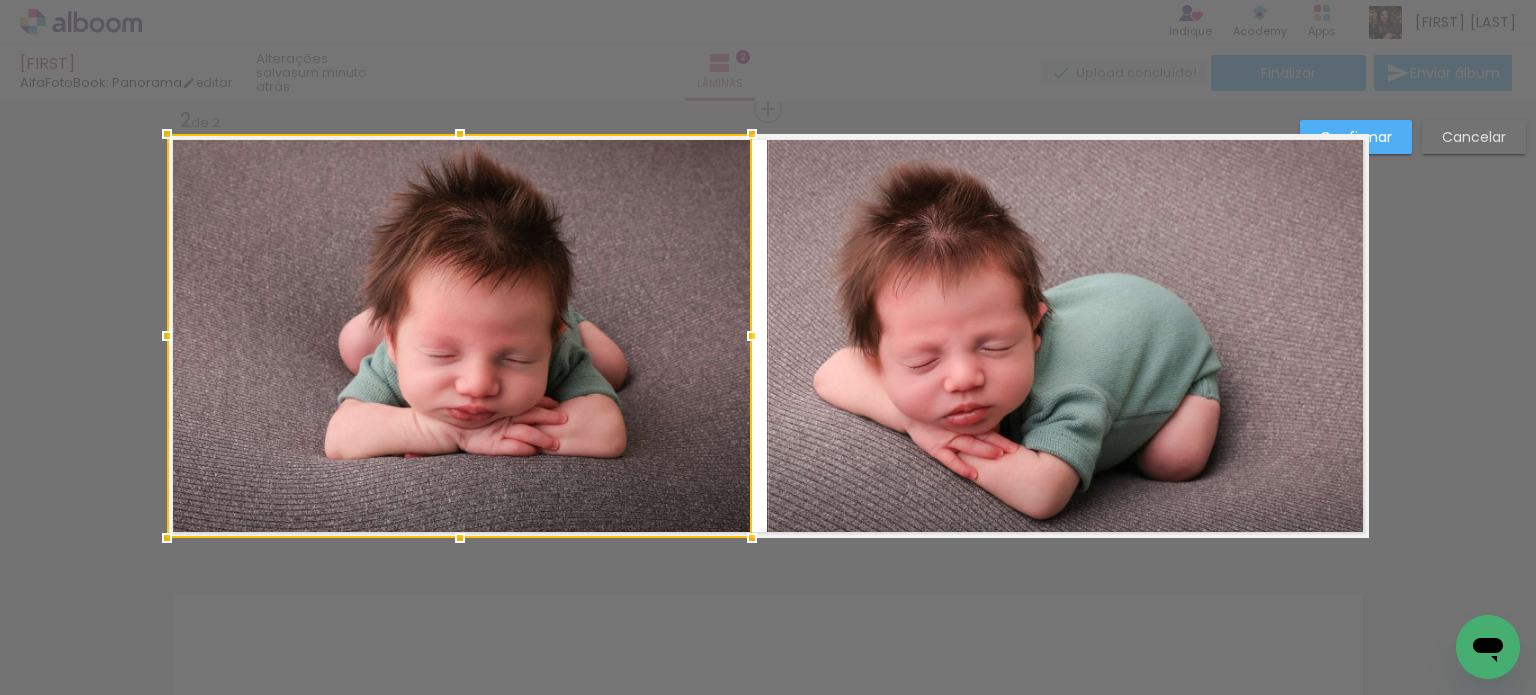 drag, startPoint x: 180, startPoint y: 333, endPoint x: 160, endPoint y: 333, distance: 20 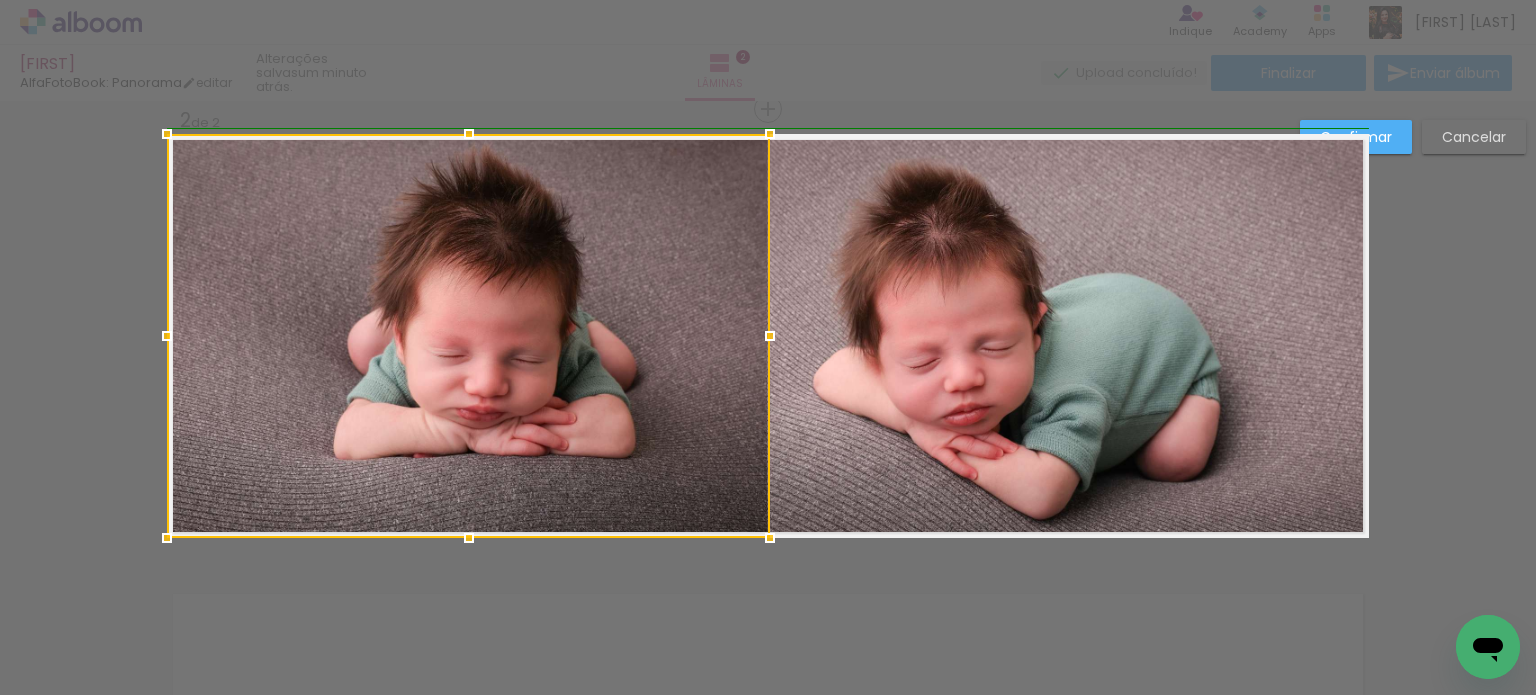 click at bounding box center [770, 336] 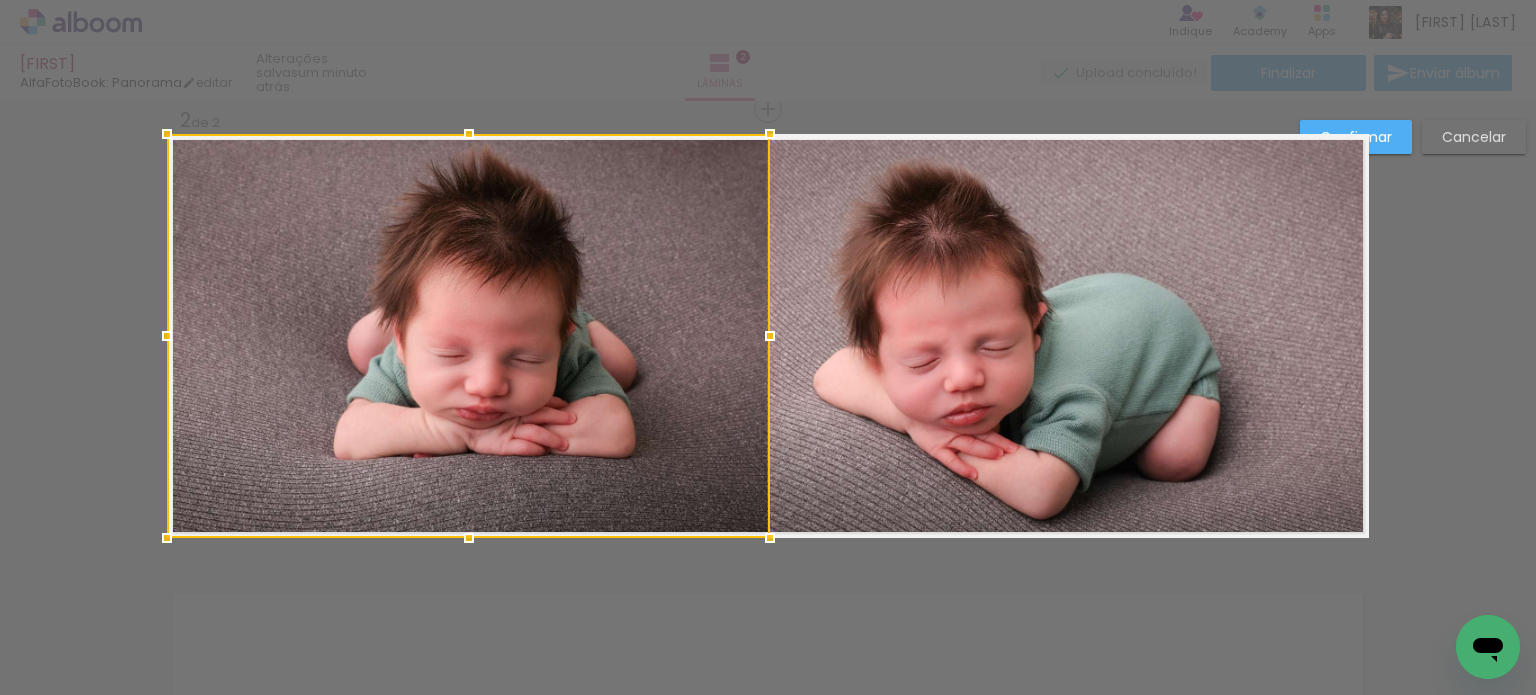 click 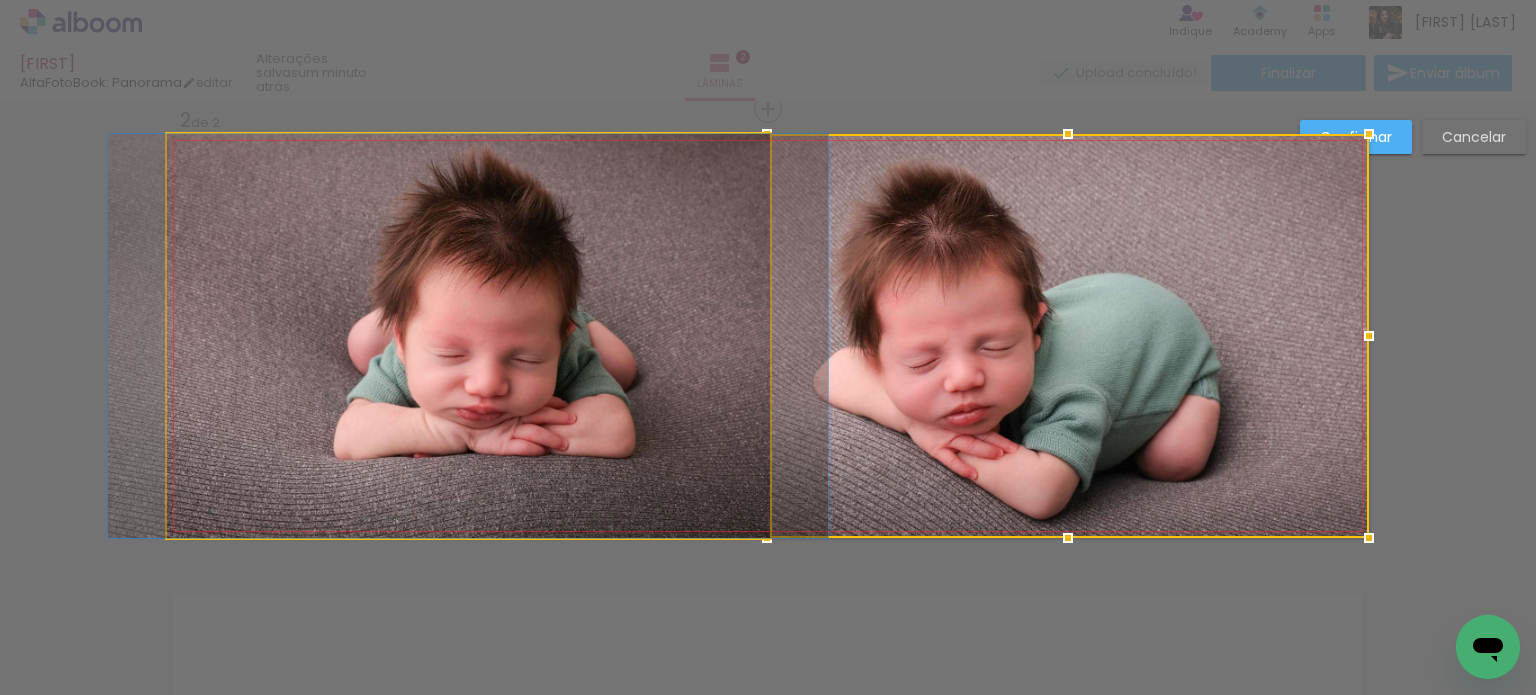 click 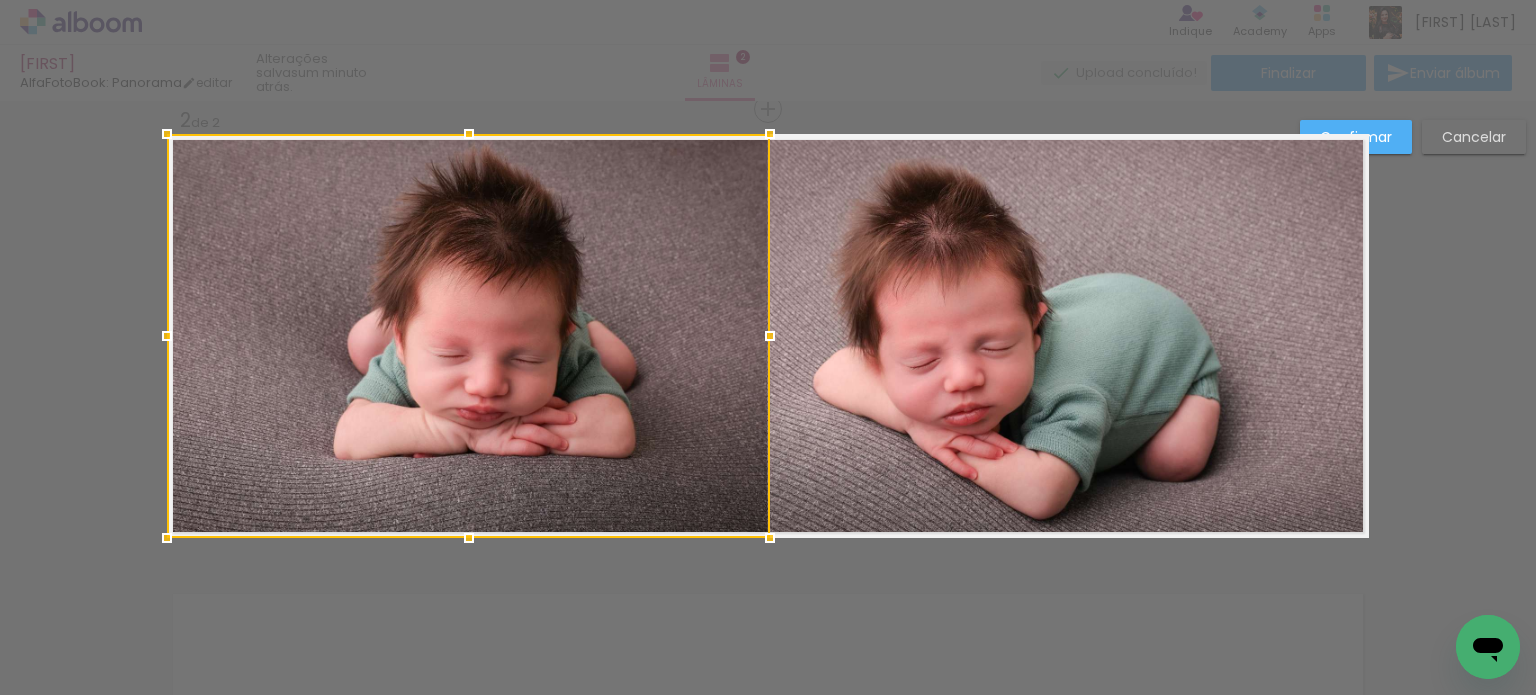 click 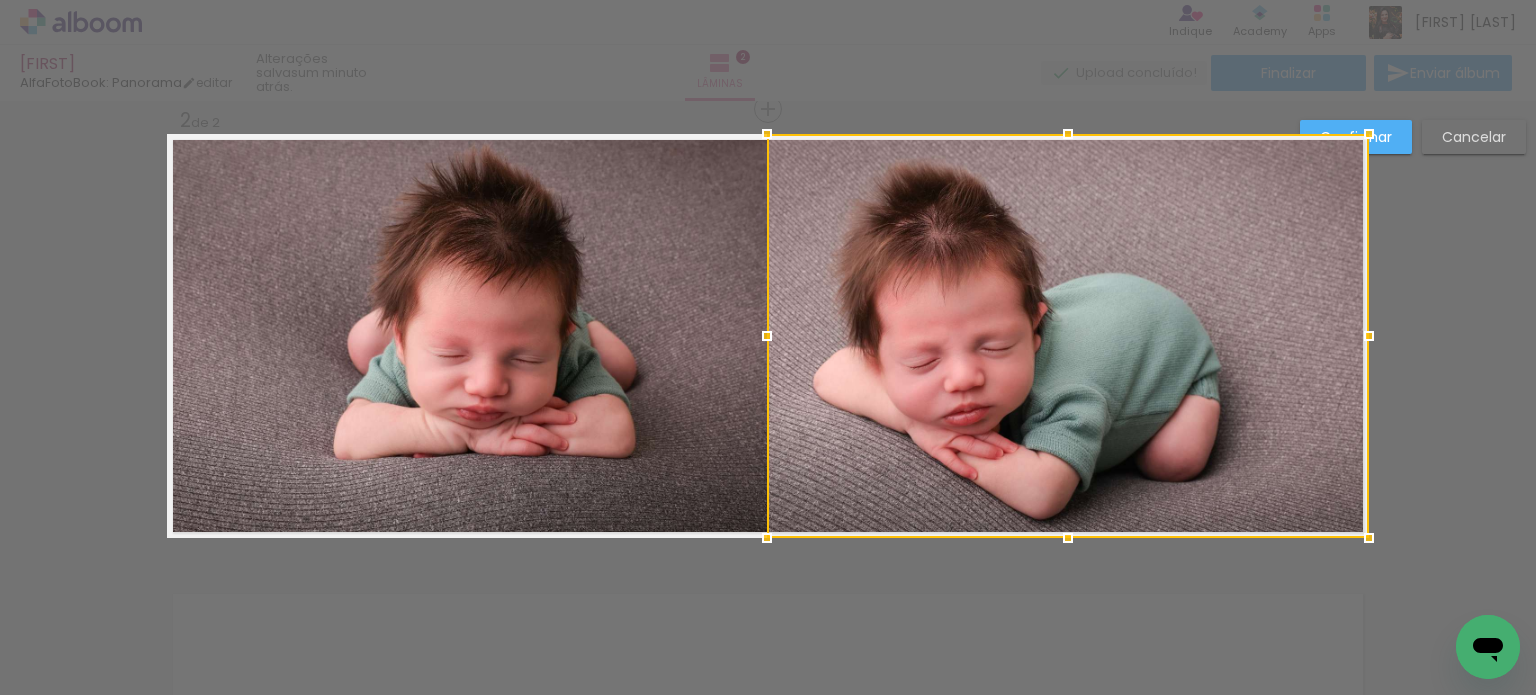 click on "Confirmar Cancelar" at bounding box center (768, 327) 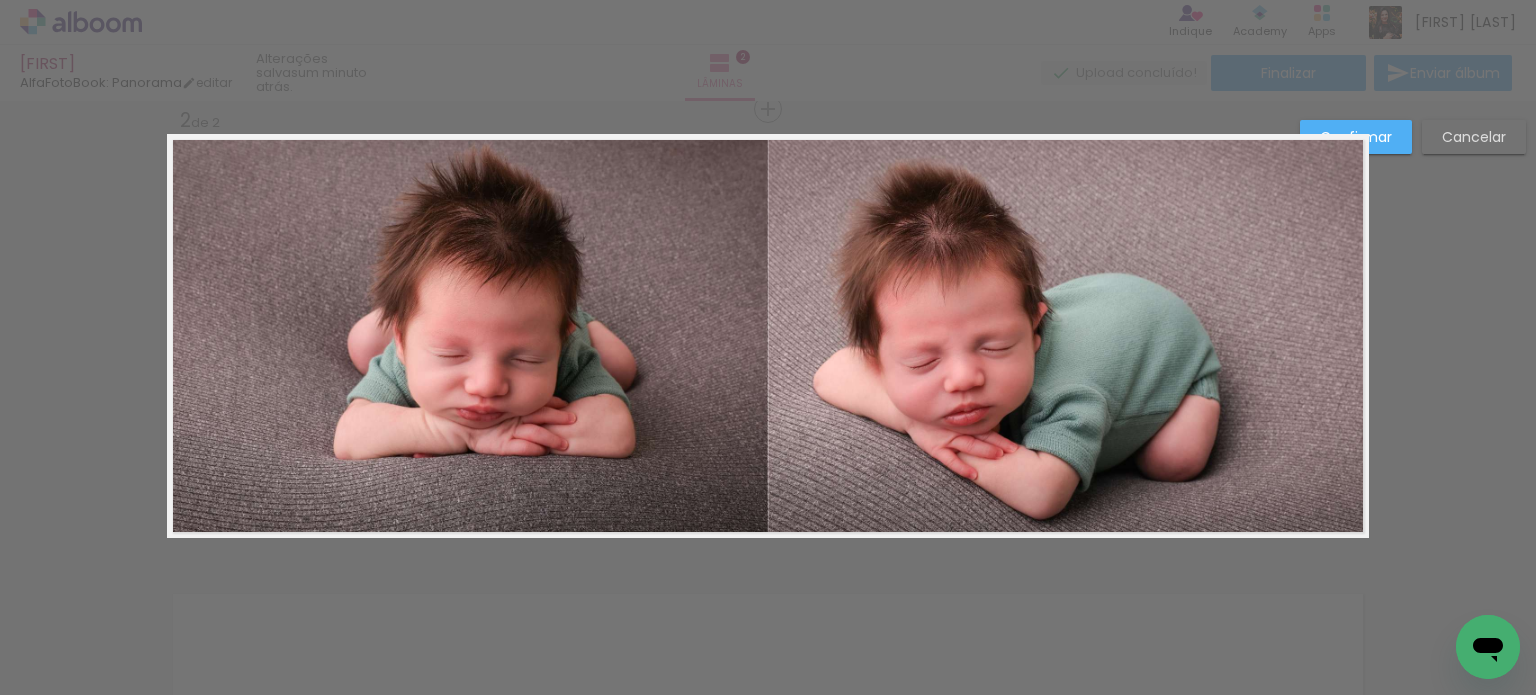 click on "Confirmar" at bounding box center (1356, 137) 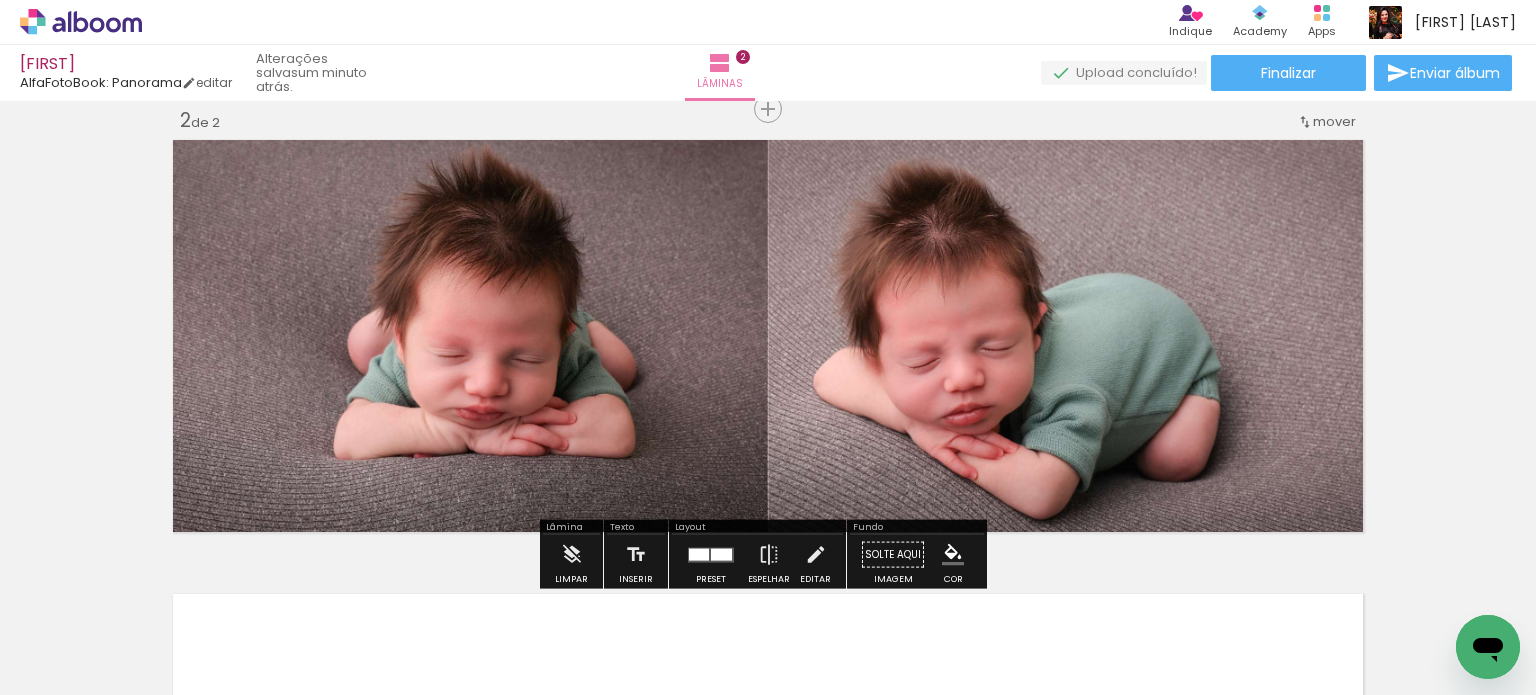 click on "Inserir lâmina 1  de 2  Inserir lâmina 2  de 2 O Designbox precisará aumentar a sua imagem em 235% para exportar para impressão. O Designbox precisará aumentar a sua imagem em 196% para exportar para impressão." at bounding box center [768, 310] 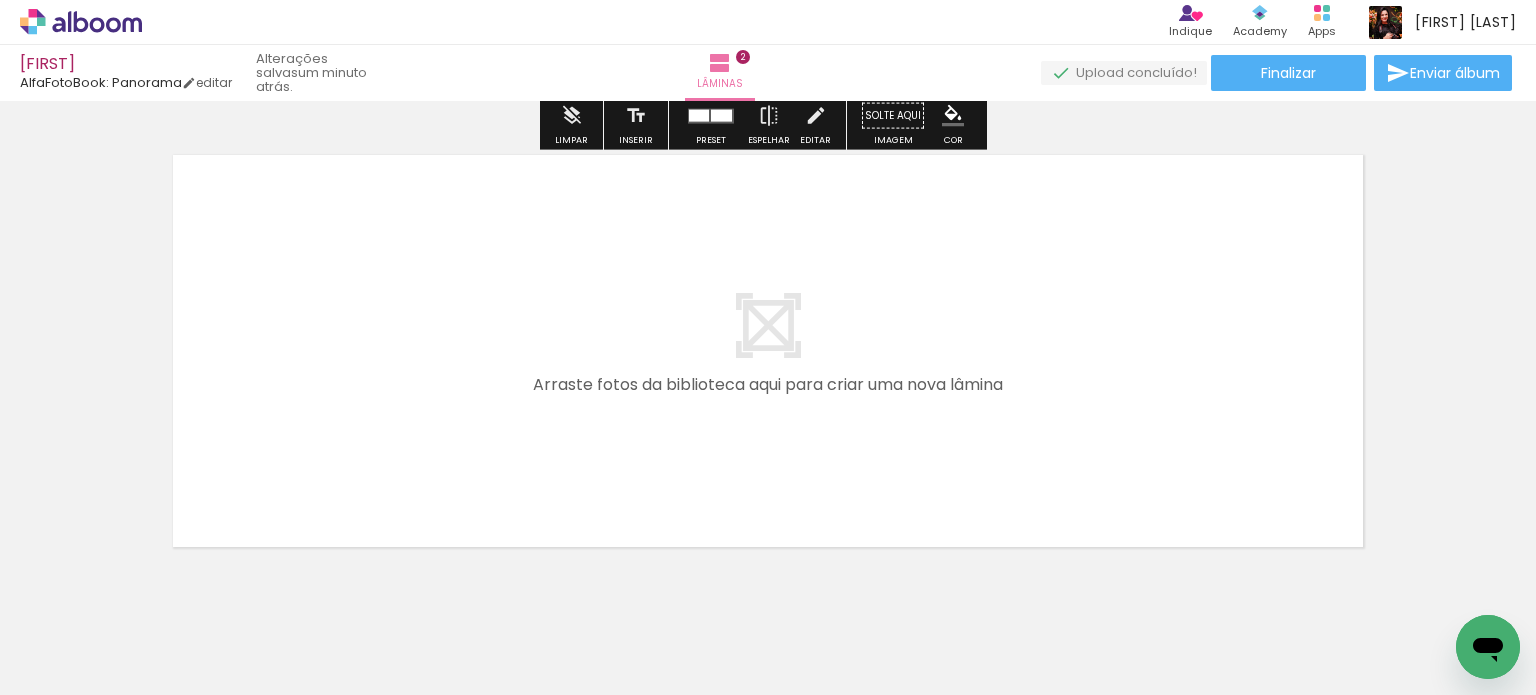scroll, scrollTop: 970, scrollLeft: 0, axis: vertical 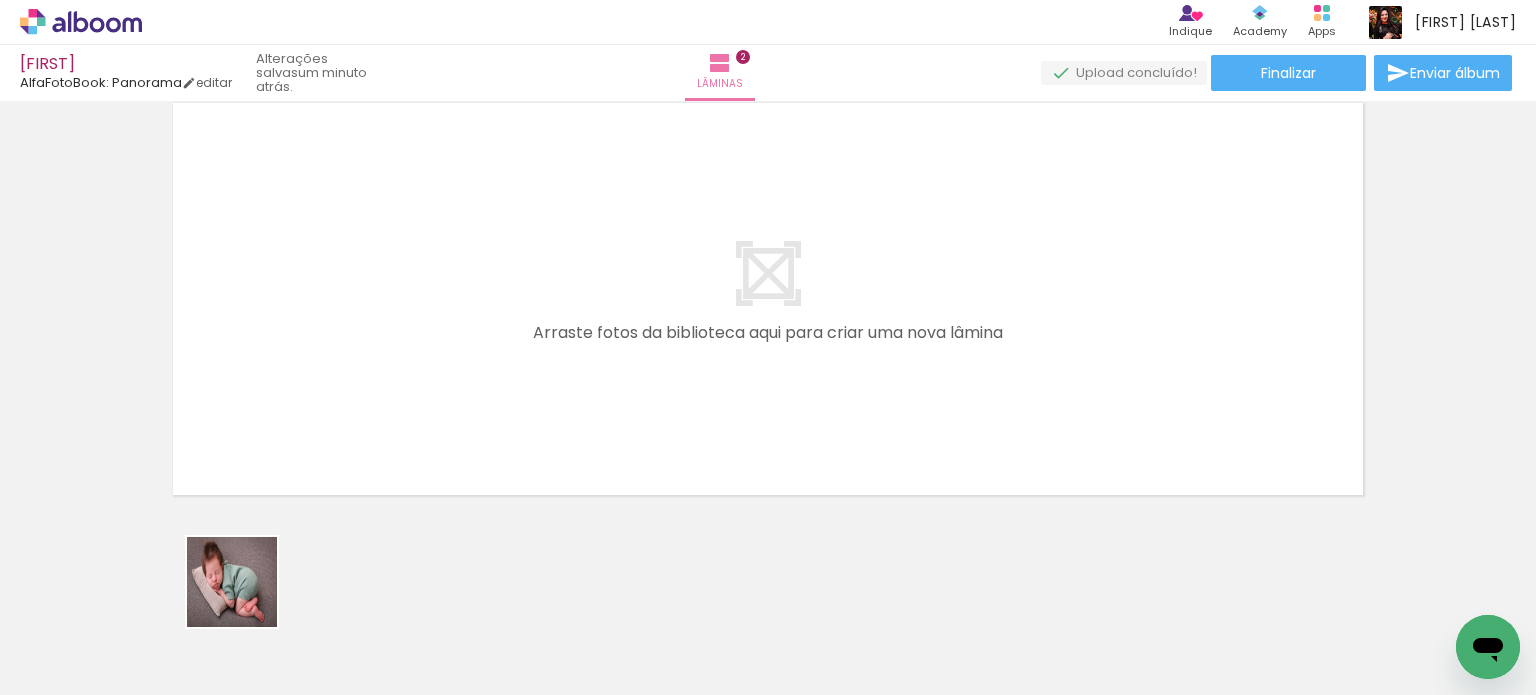 drag, startPoint x: 224, startPoint y: 633, endPoint x: 466, endPoint y: 571, distance: 249.81593 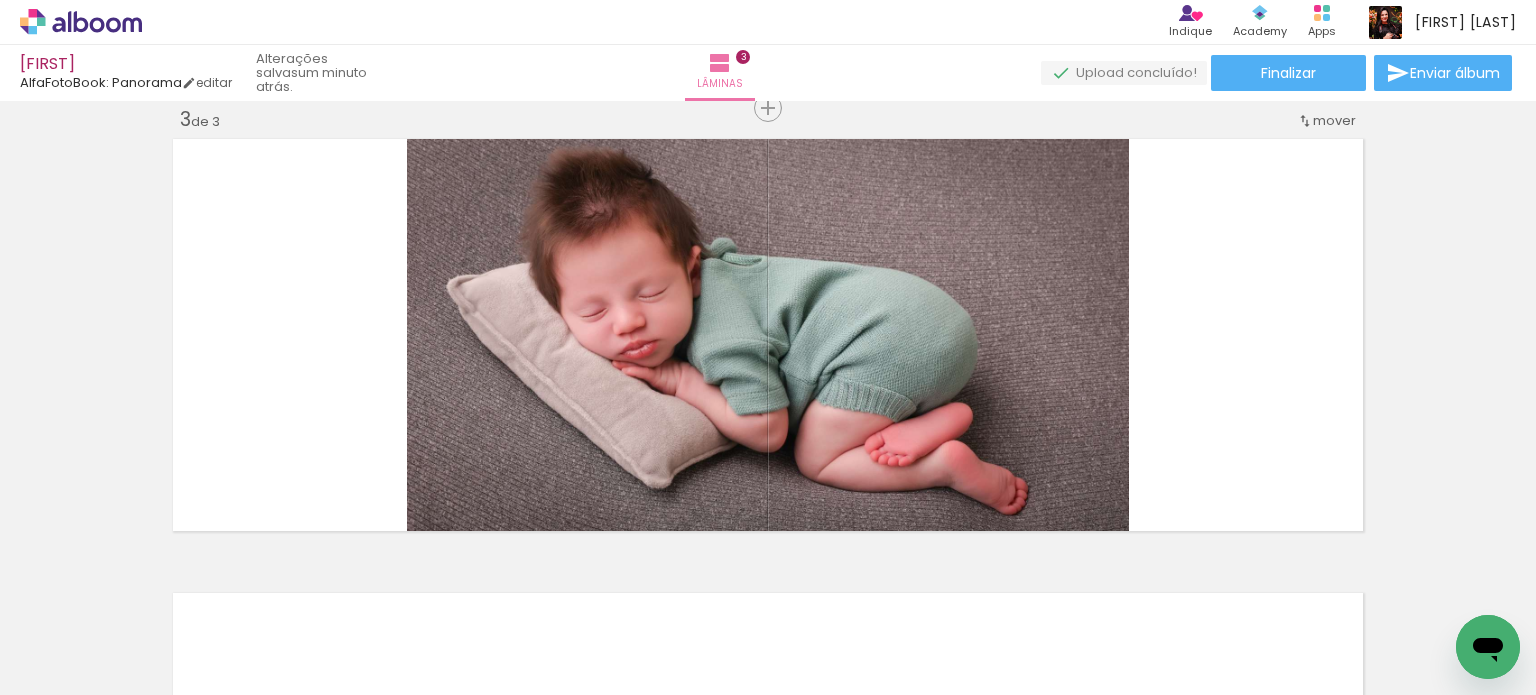 scroll, scrollTop: 933, scrollLeft: 0, axis: vertical 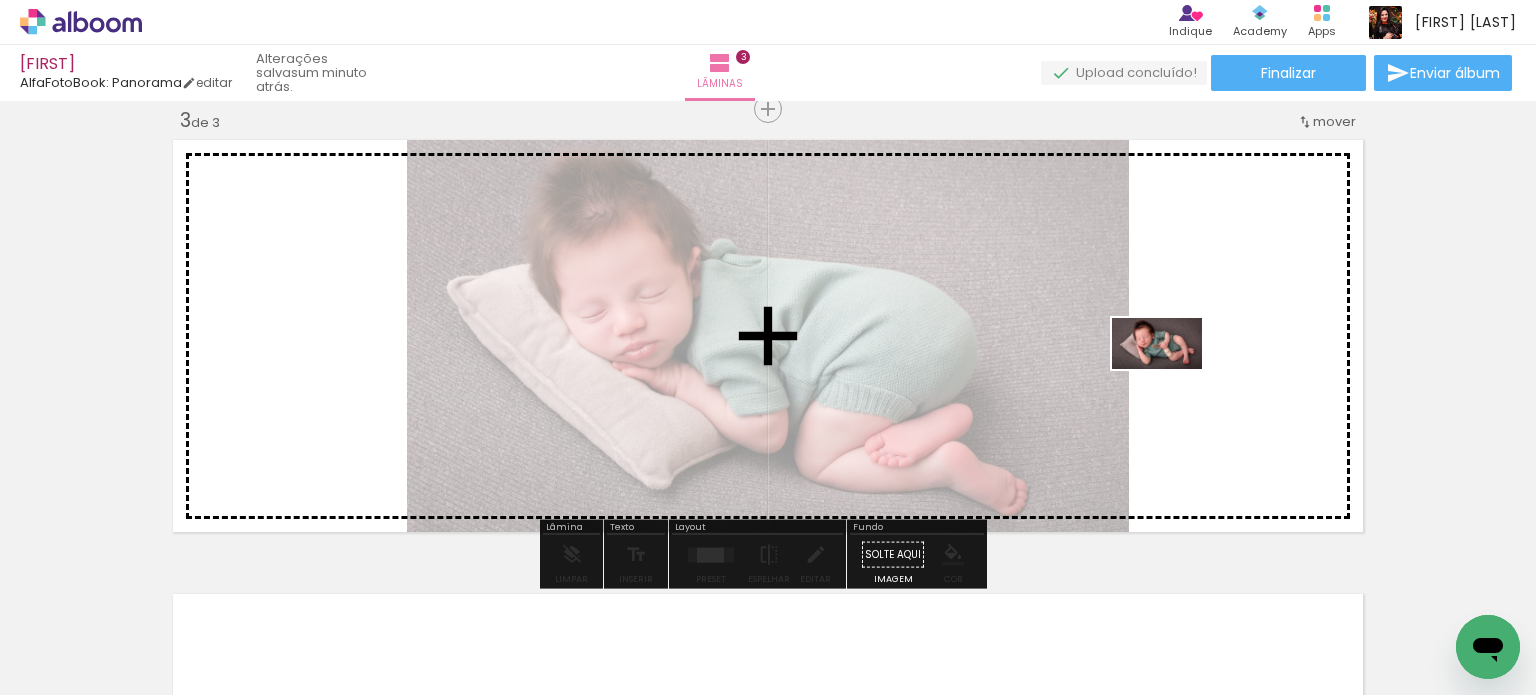 drag, startPoint x: 548, startPoint y: 642, endPoint x: 1172, endPoint y: 378, distance: 677.5485 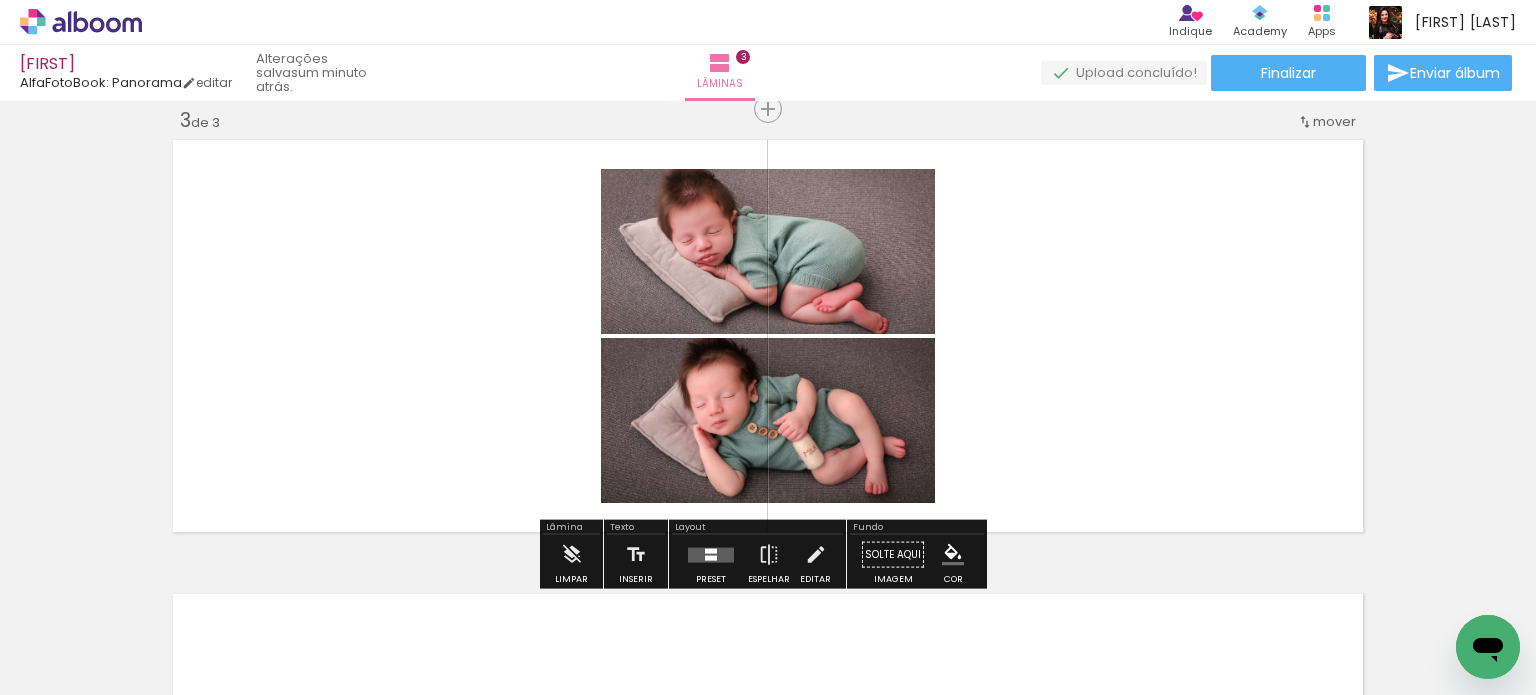 click at bounding box center (711, 554) 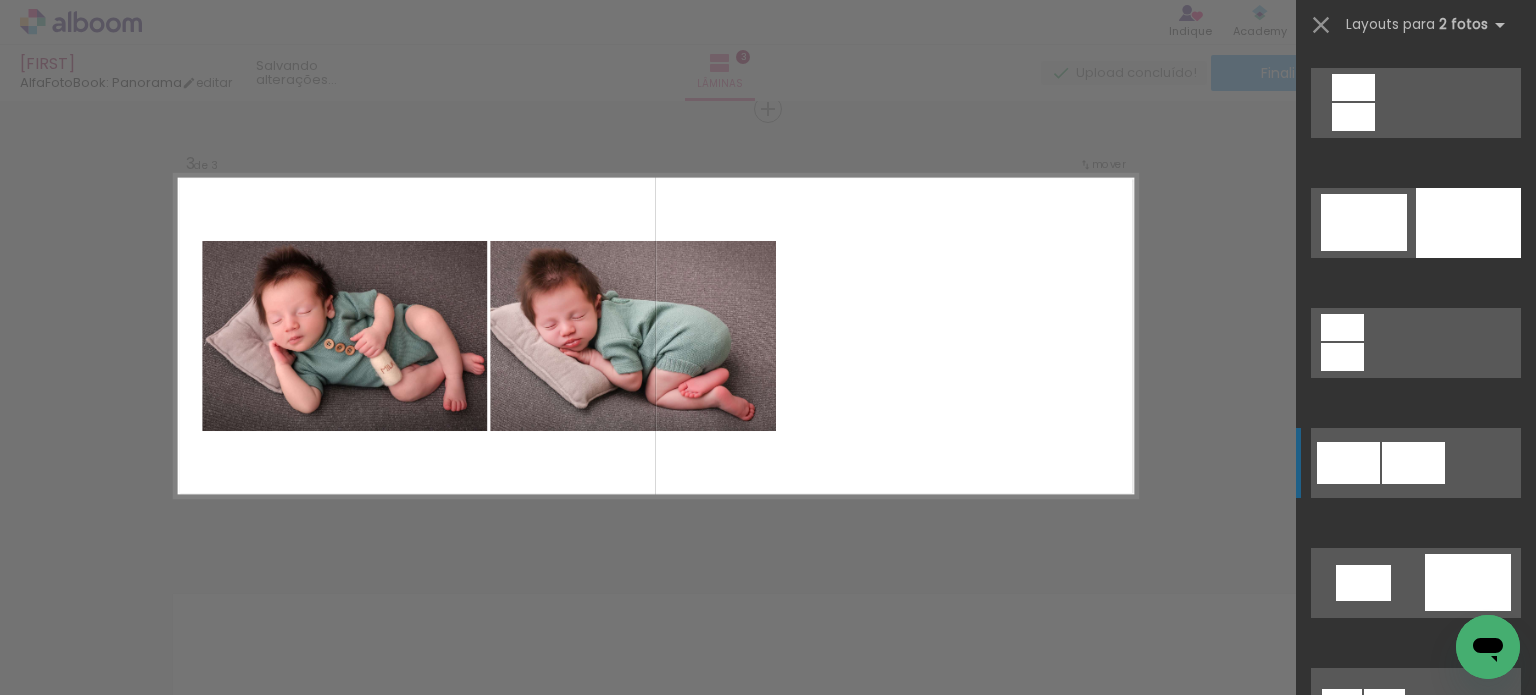 scroll, scrollTop: 400, scrollLeft: 0, axis: vertical 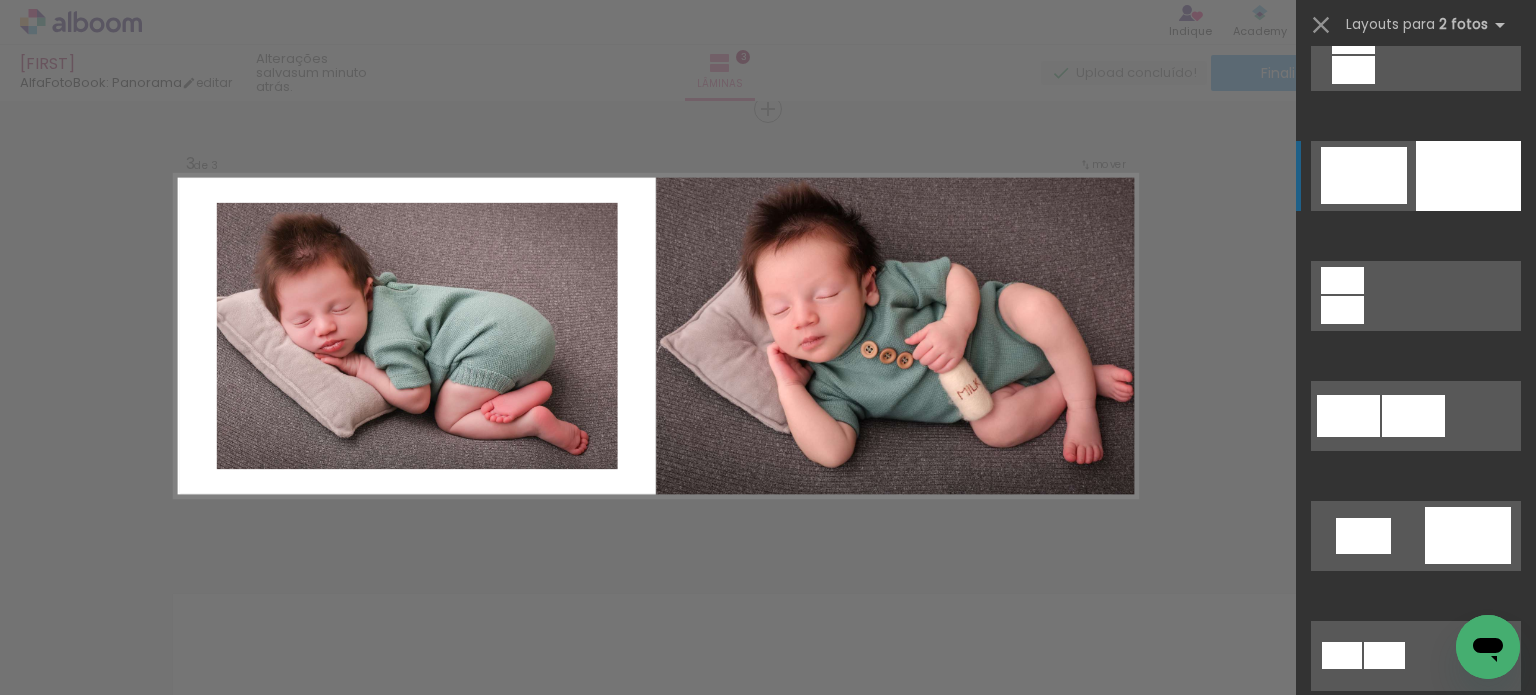 click at bounding box center (1468, 176) 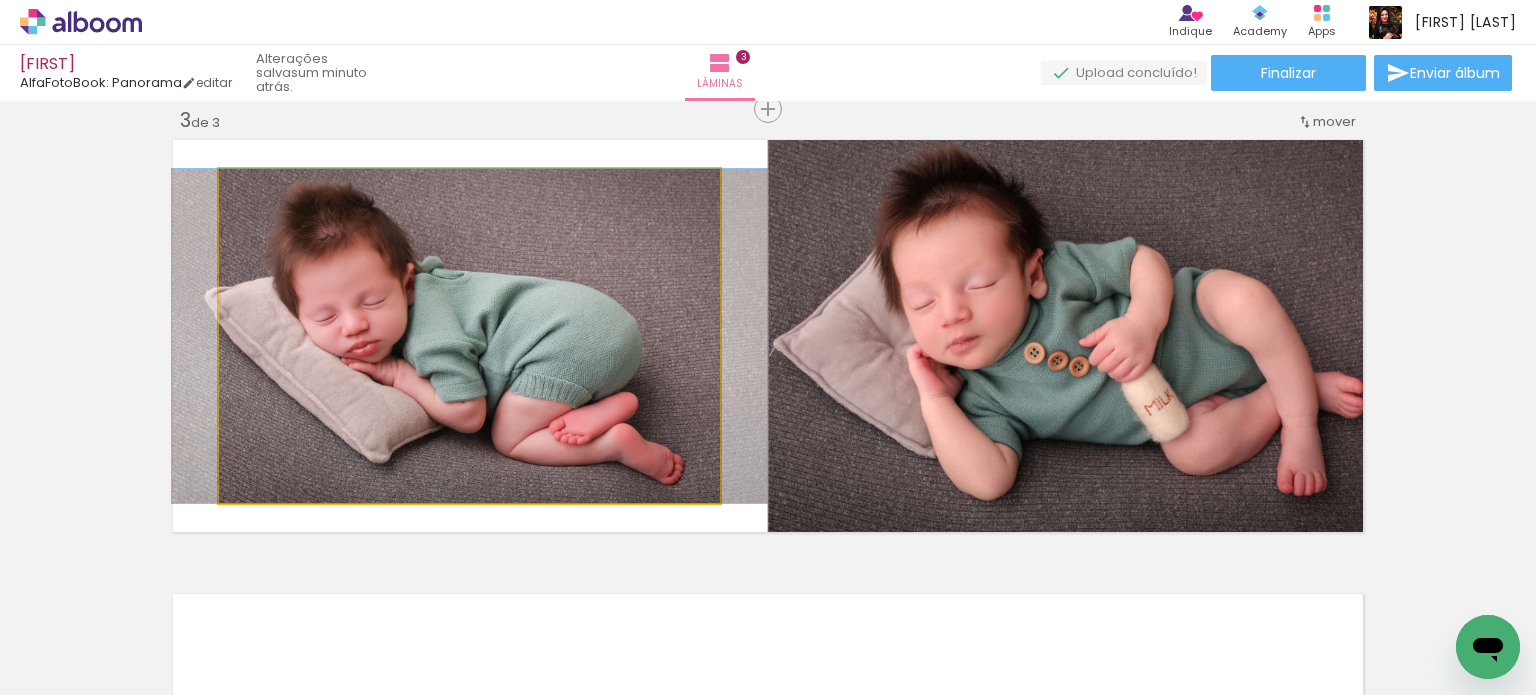 click 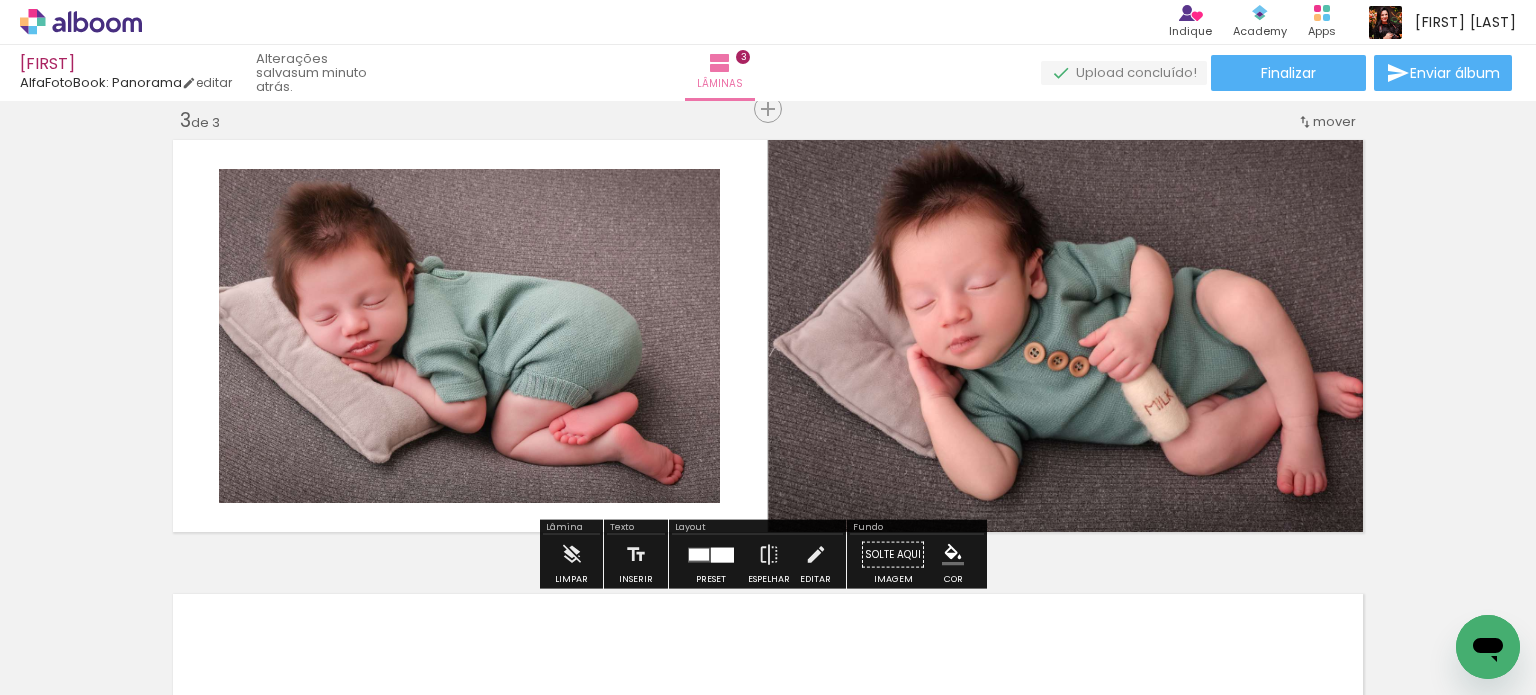 click 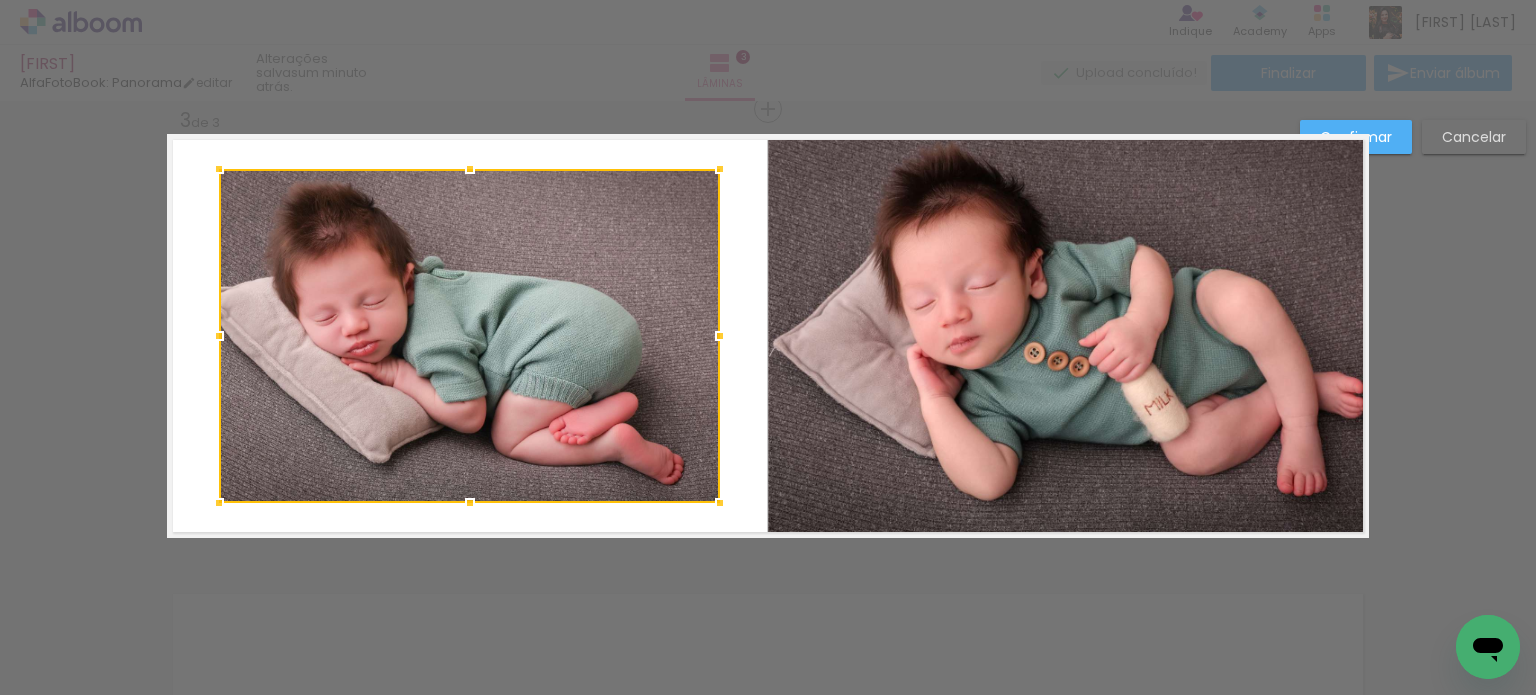 click at bounding box center (469, 336) 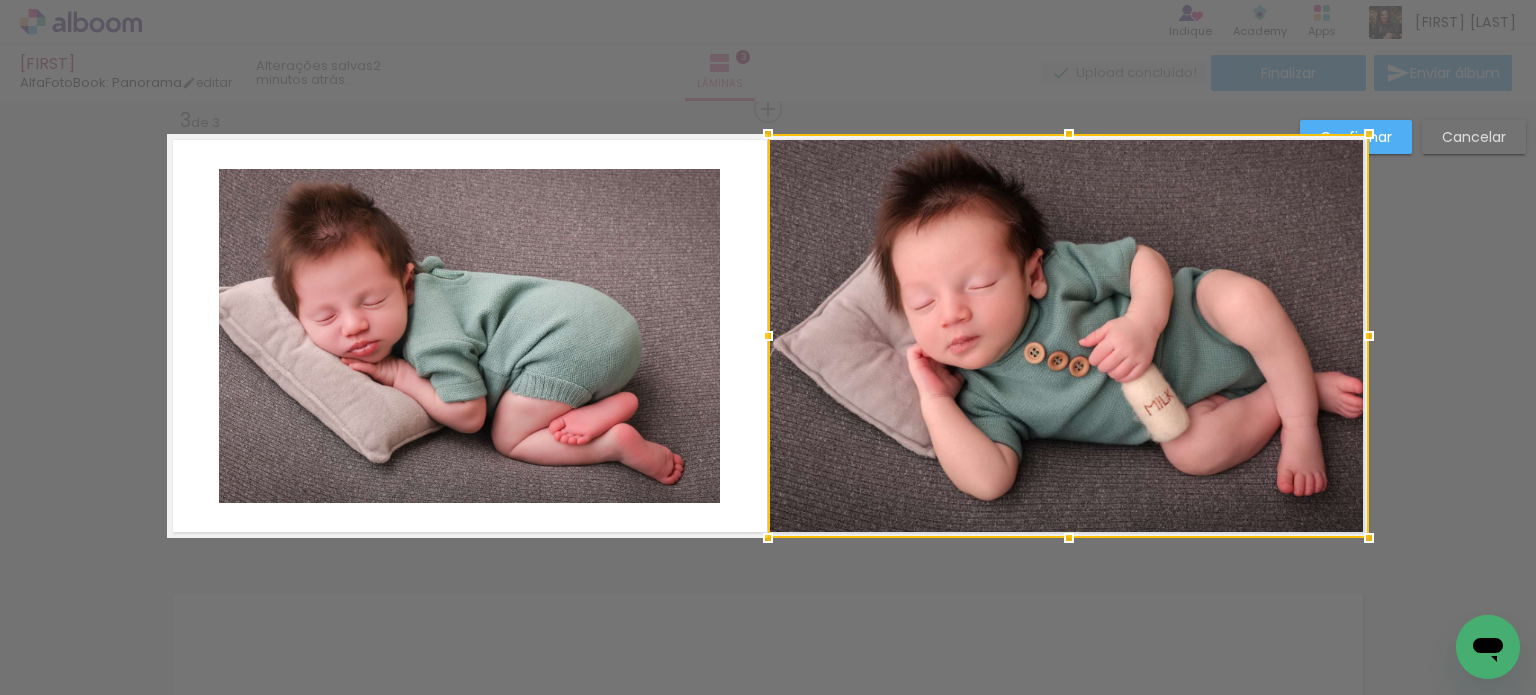 drag, startPoint x: 1372, startPoint y: 127, endPoint x: 1356, endPoint y: 133, distance: 17.088007 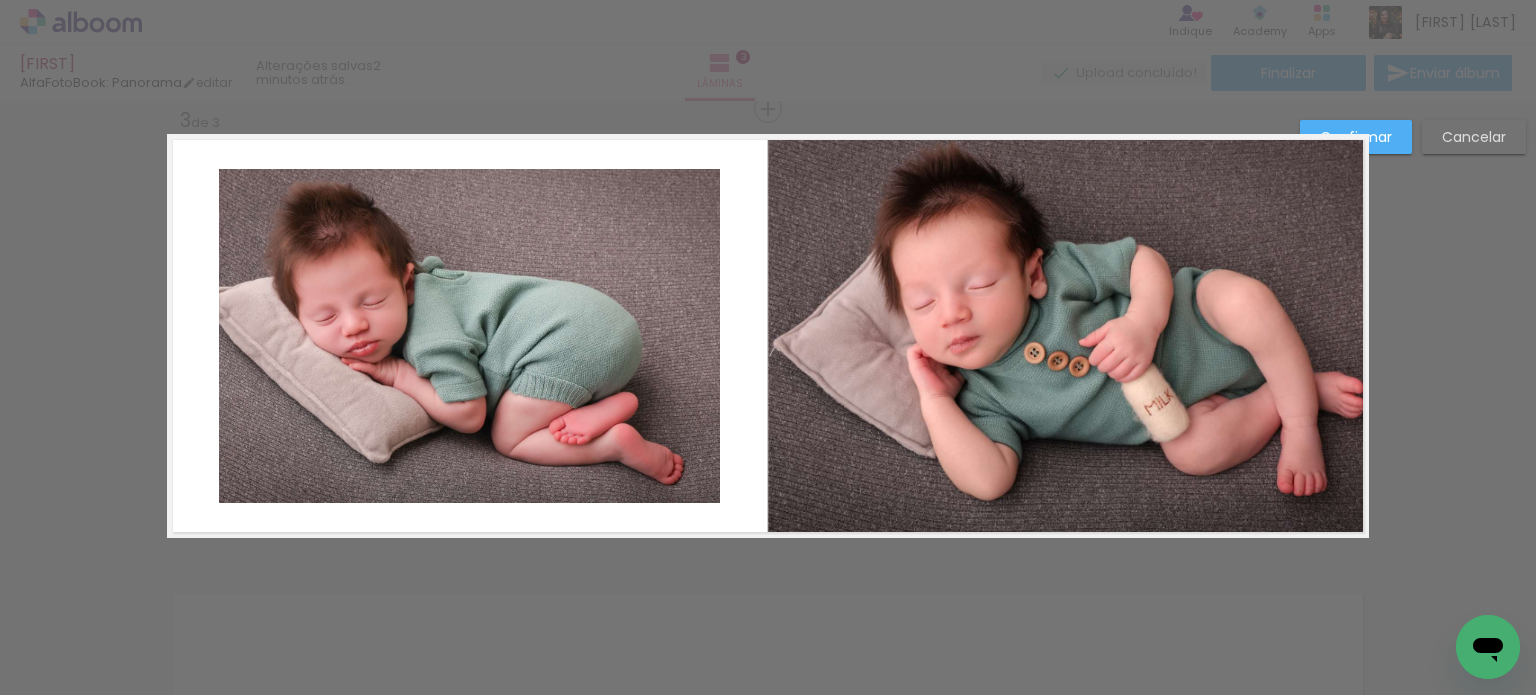 click on "Confirmar" at bounding box center [1356, 137] 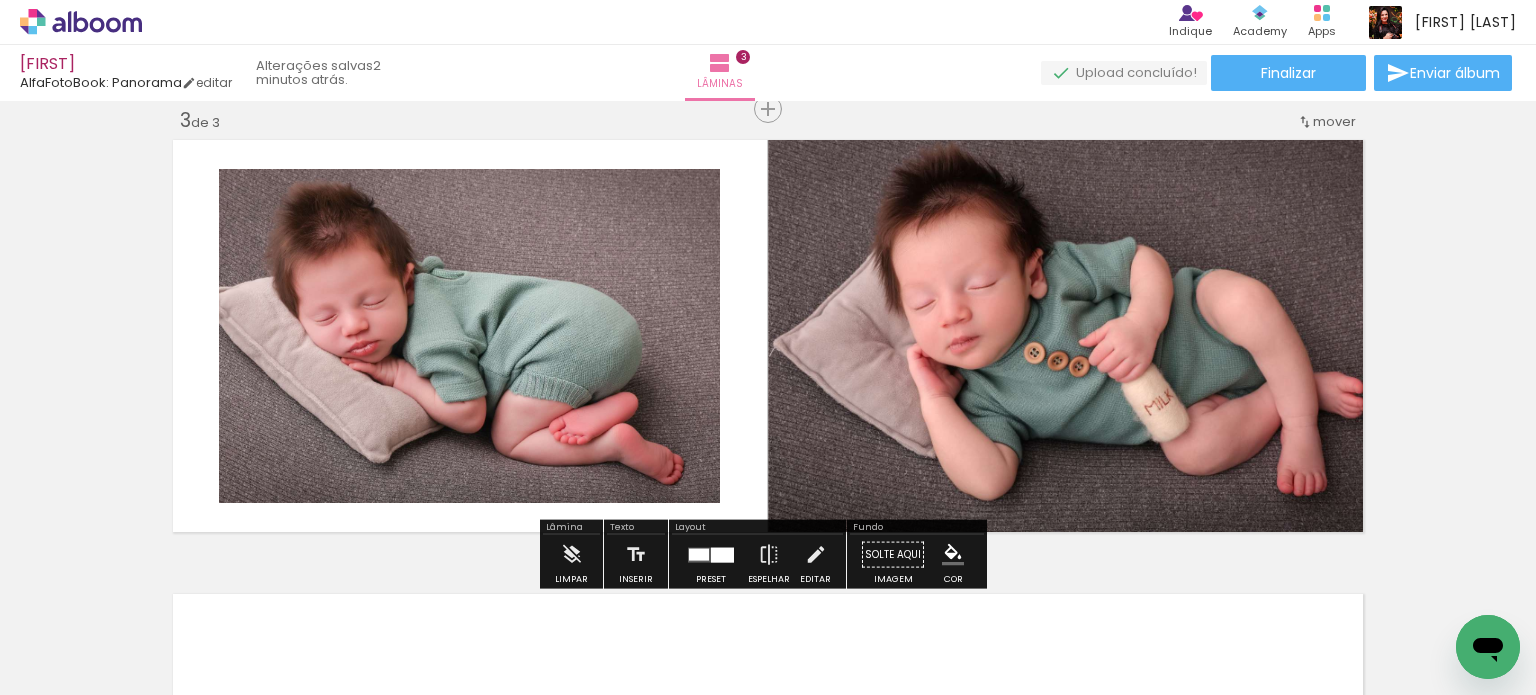 click 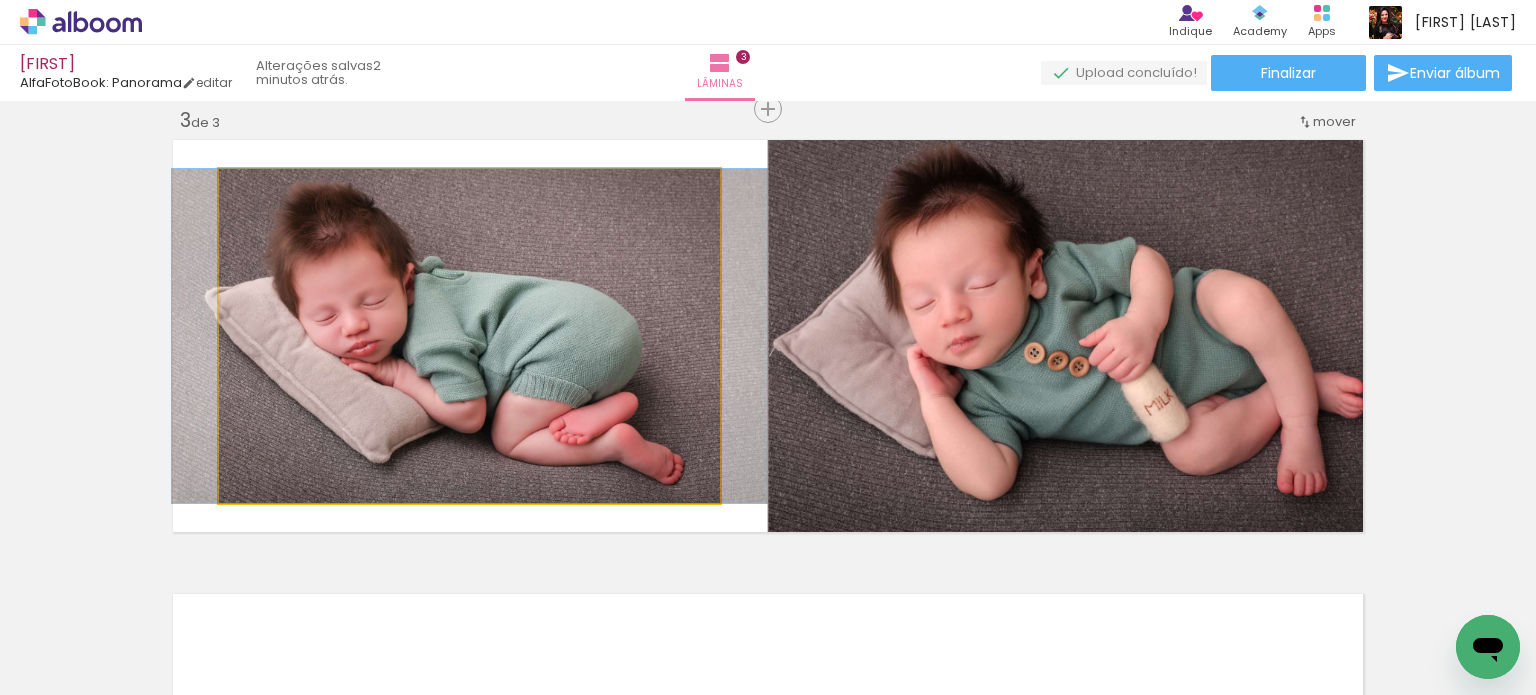click 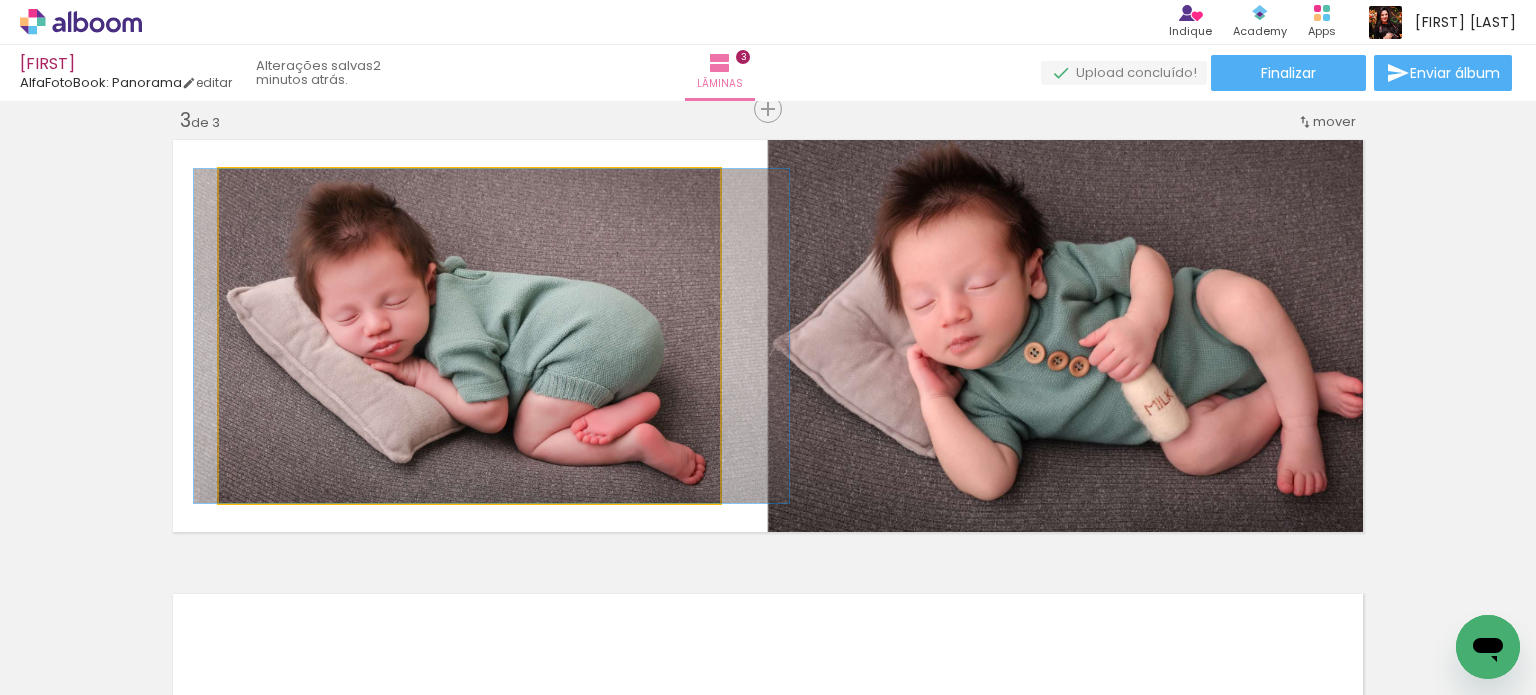 drag, startPoint x: 520, startPoint y: 312, endPoint x: 542, endPoint y: 313, distance: 22.022715 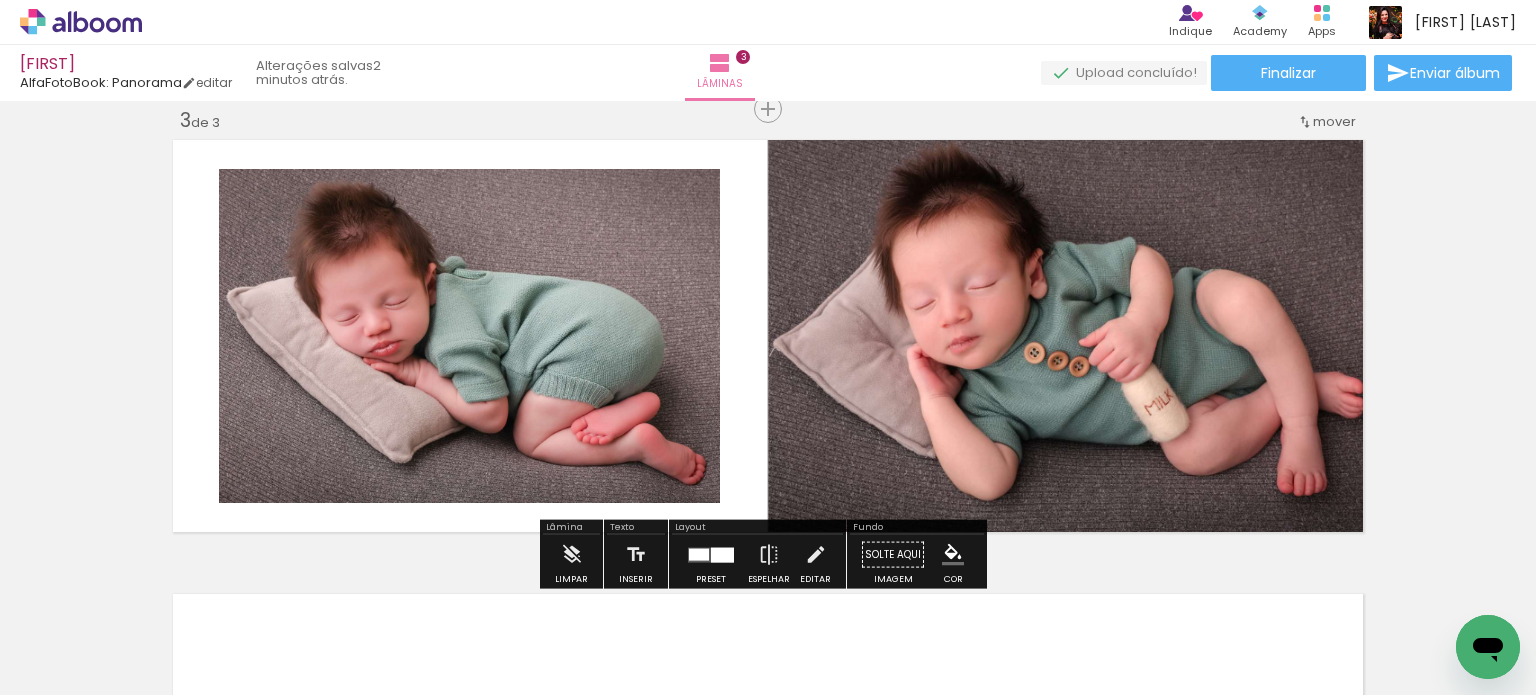 click on "Inserir lâmina 1  de 3  Inserir lâmina 2  de 3  Inserir lâmina 3  de 3 O Designbox precisará aumentar a sua imagem em 235% para exportar para impressão. O Designbox precisará aumentar a sua imagem em 196% para exportar para impressão." at bounding box center (768, 83) 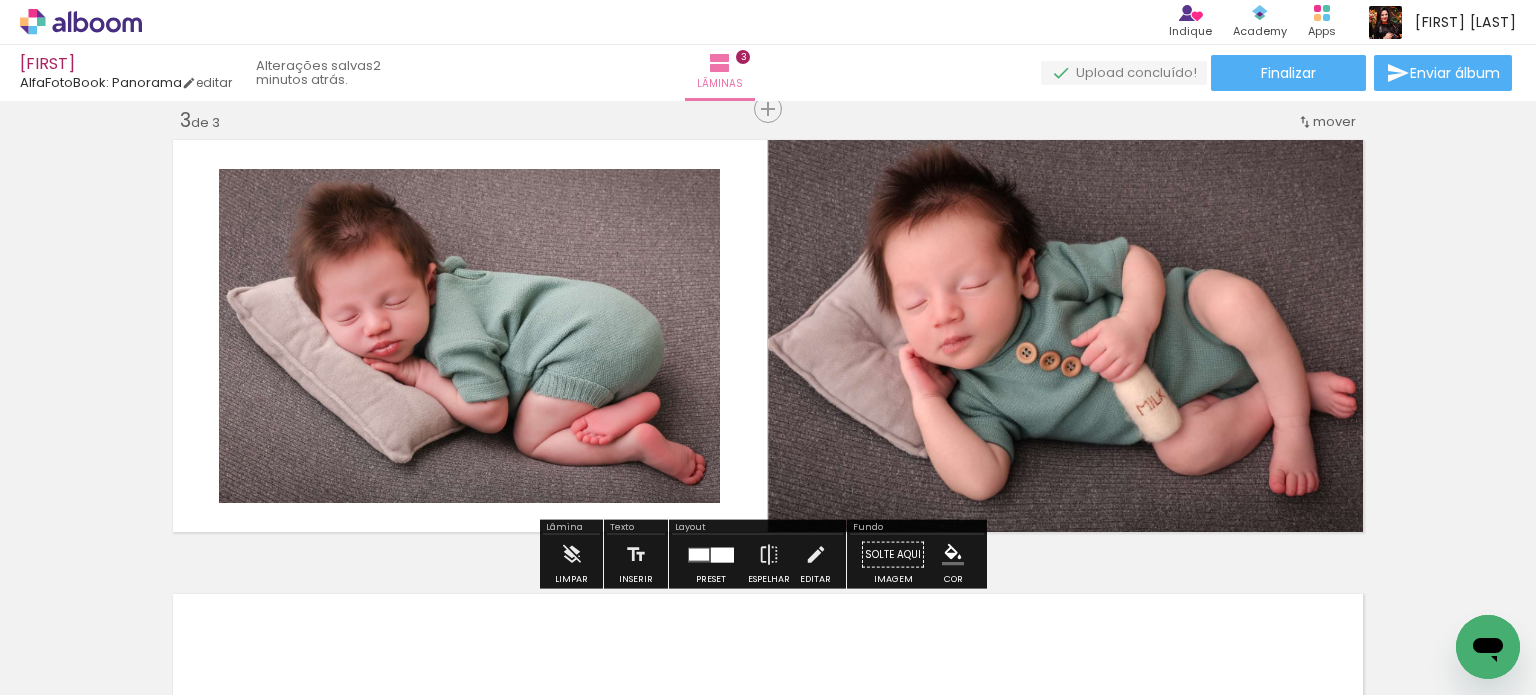 click on "Inserir lâmina 1  de 3  Inserir lâmina 2  de 3  Inserir lâmina 3  de 3 O Designbox precisará aumentar a sua imagem em 235% para exportar para impressão. O Designbox precisará aumentar a sua imagem em 196% para exportar para impressão." at bounding box center [768, 83] 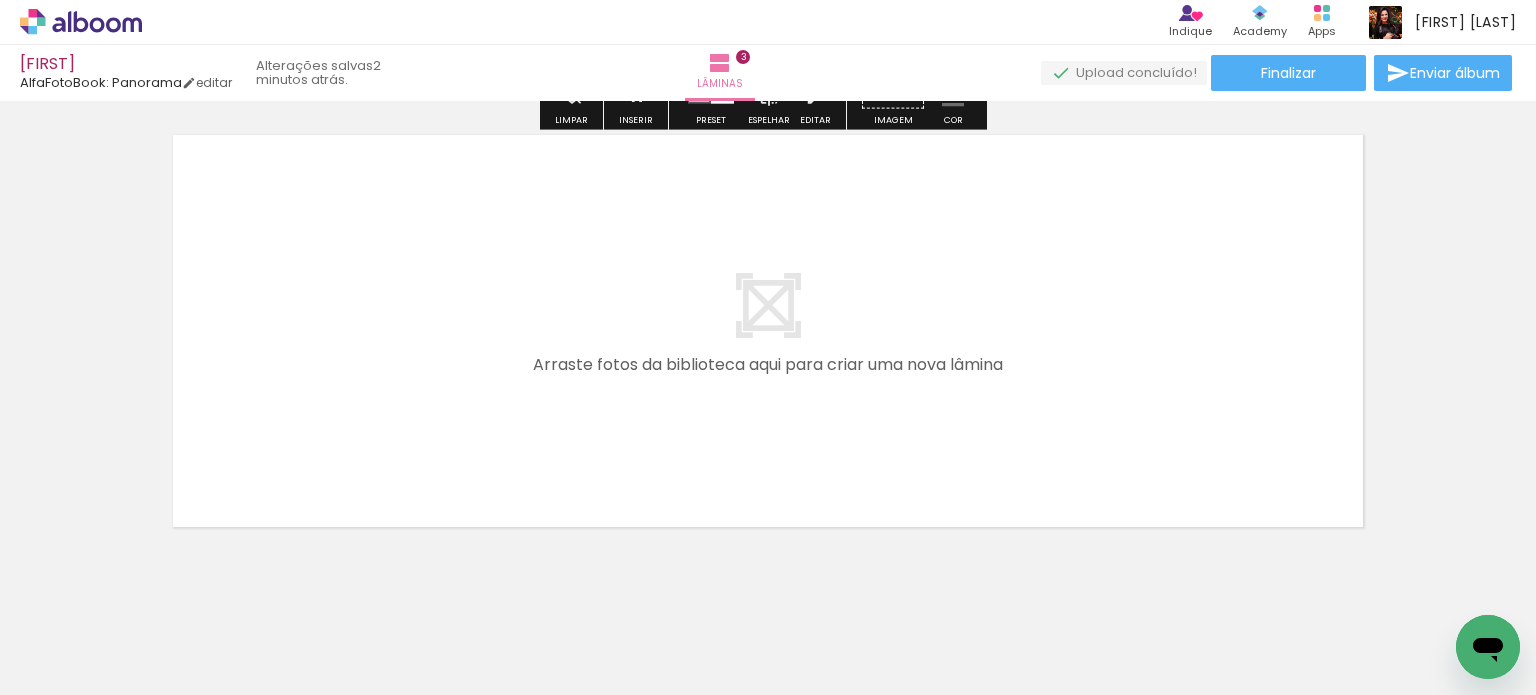 scroll, scrollTop: 1424, scrollLeft: 0, axis: vertical 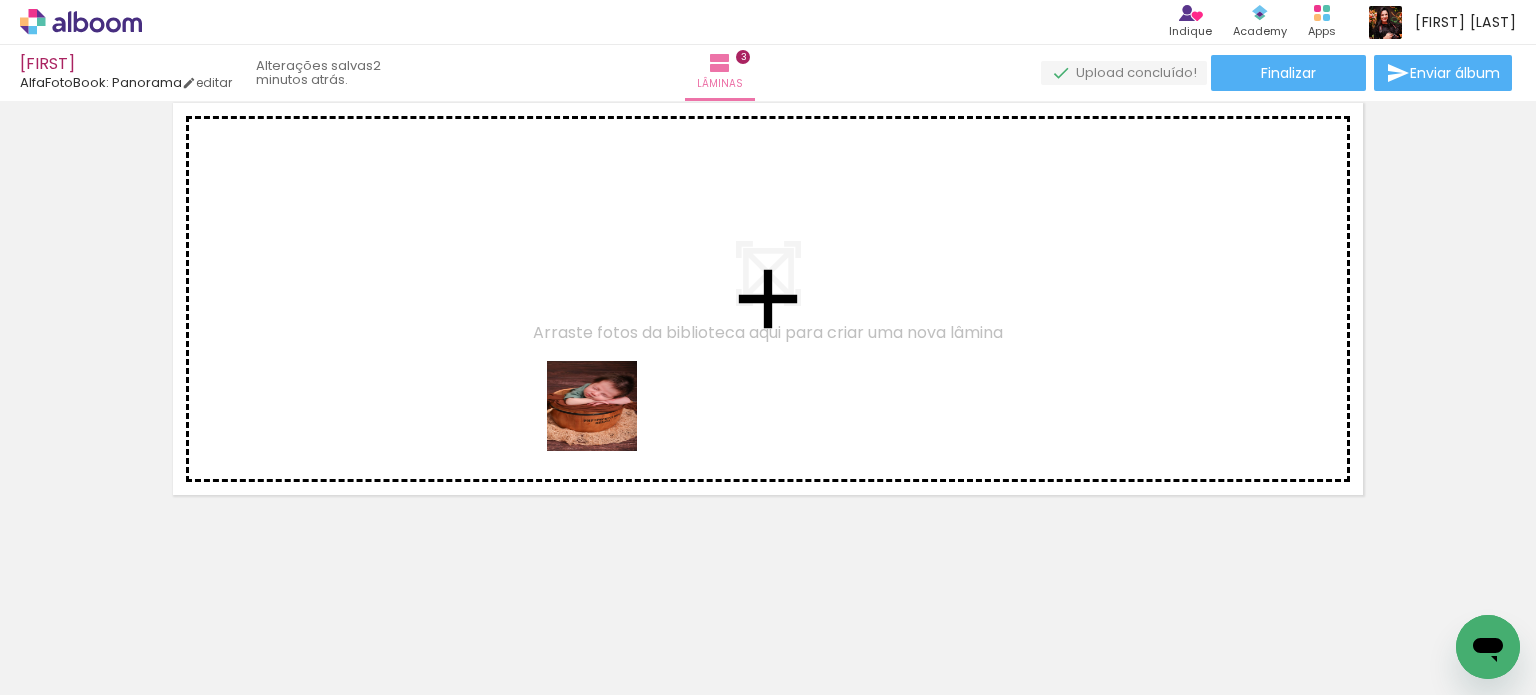 drag, startPoint x: 659, startPoint y: 595, endPoint x: 688, endPoint y: 431, distance: 166.54428 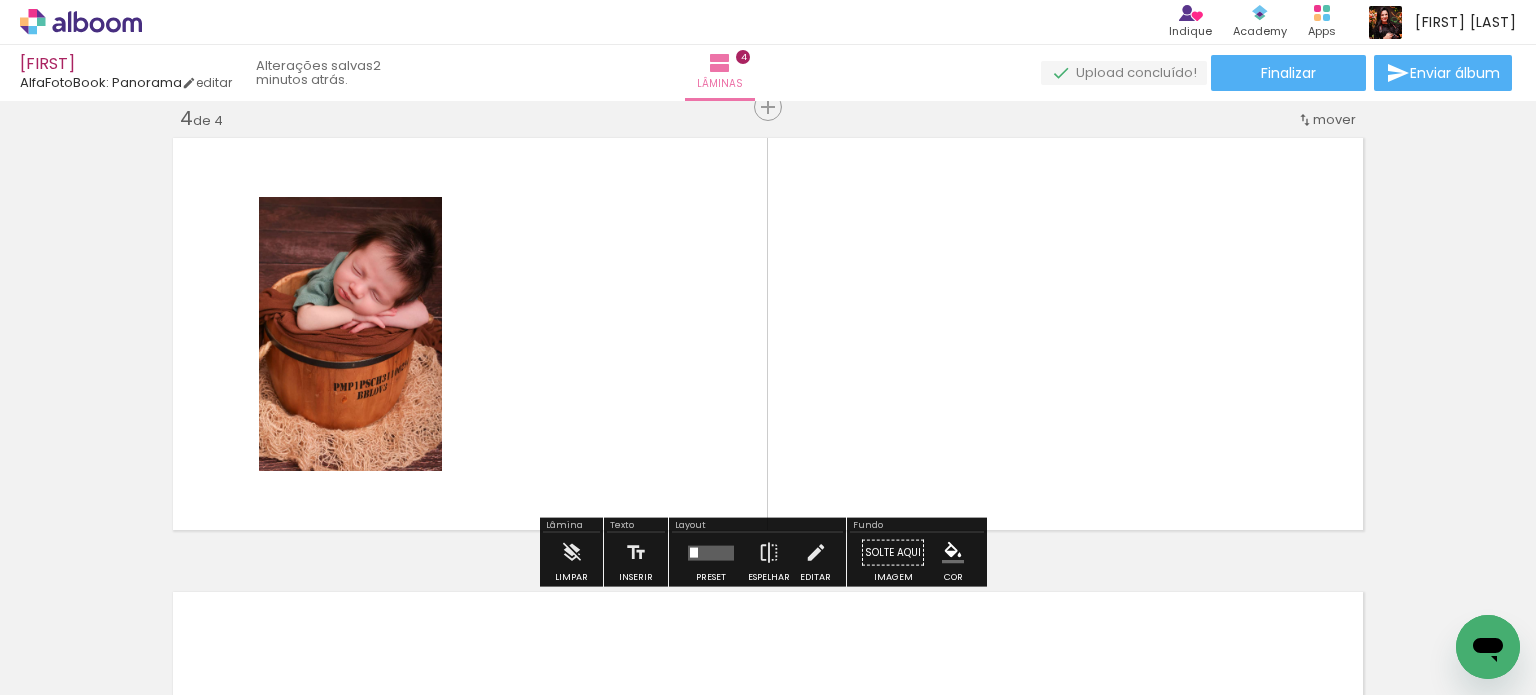 scroll, scrollTop: 1387, scrollLeft: 0, axis: vertical 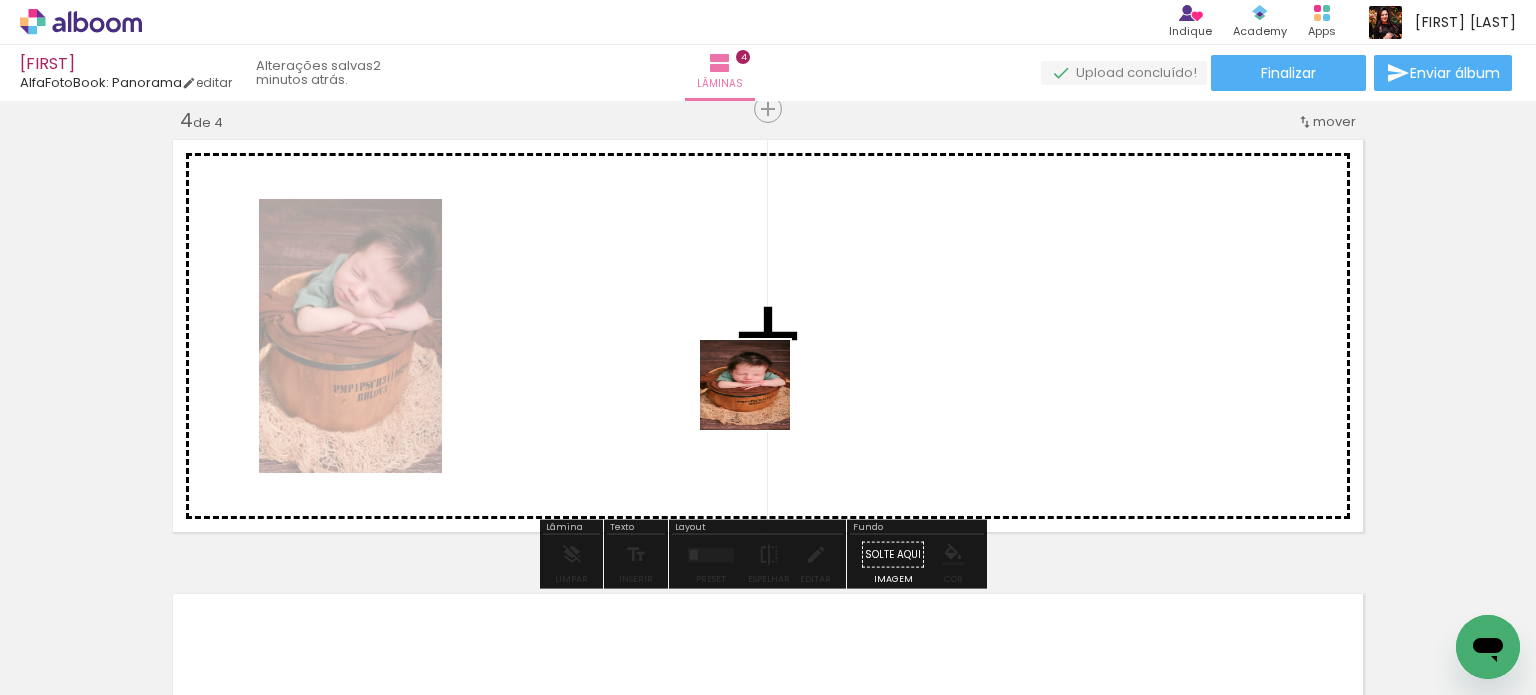 drag, startPoint x: 773, startPoint y: 610, endPoint x: 730, endPoint y: 353, distance: 260.57245 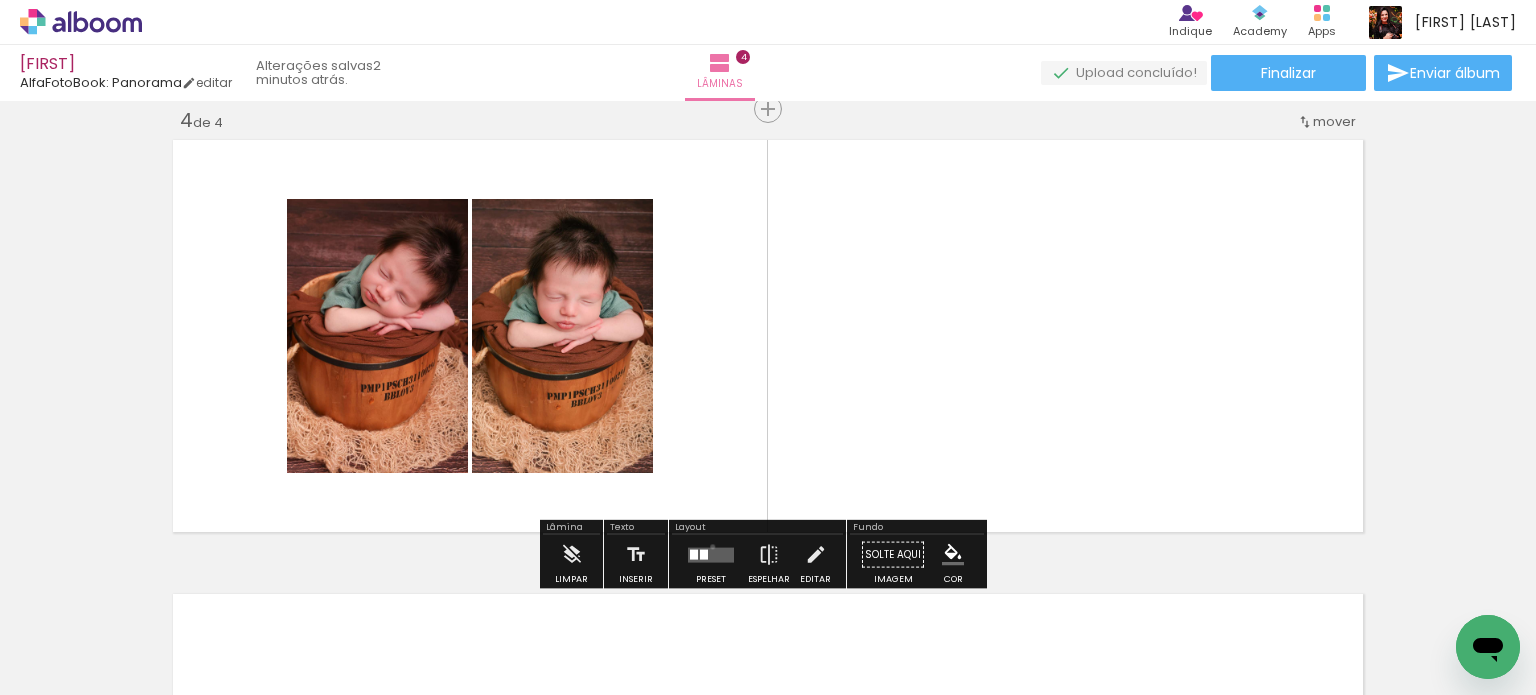click at bounding box center (711, 554) 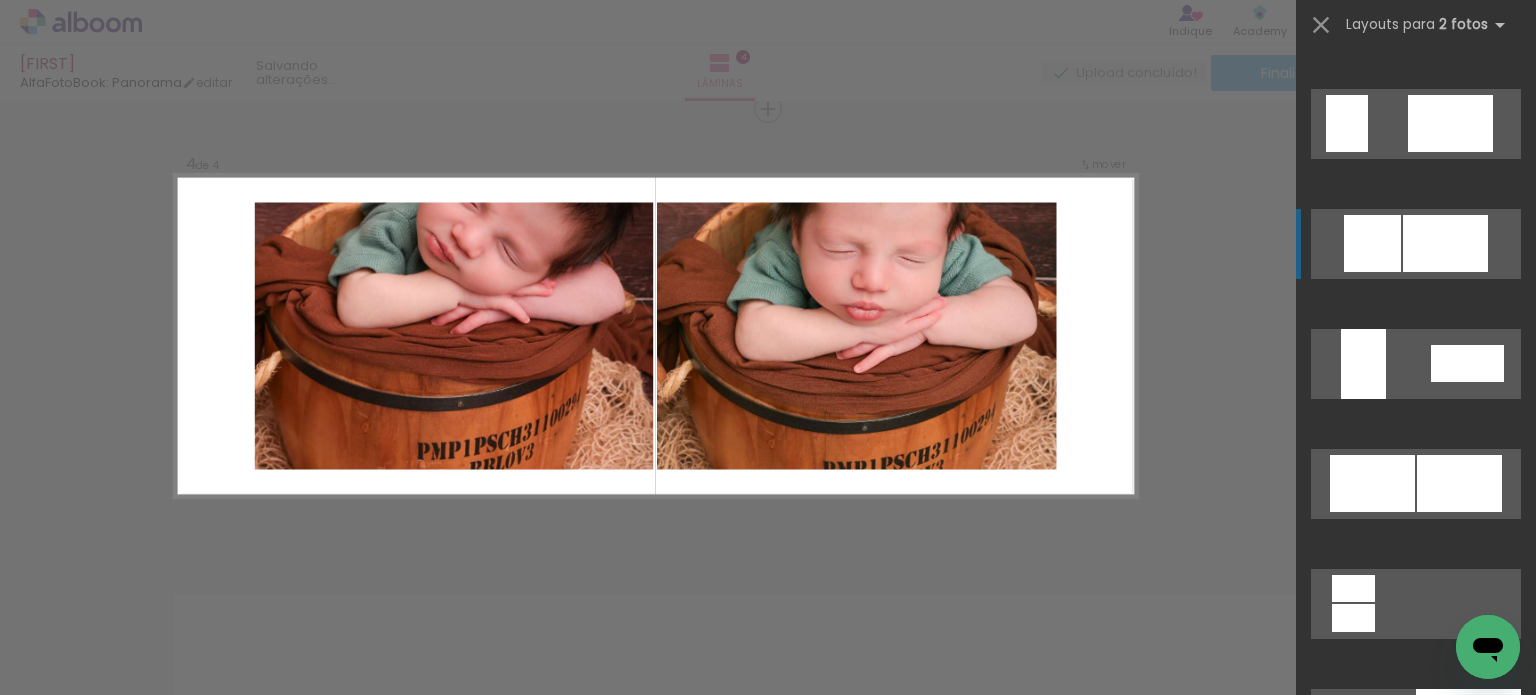 scroll, scrollTop: 5000, scrollLeft: 0, axis: vertical 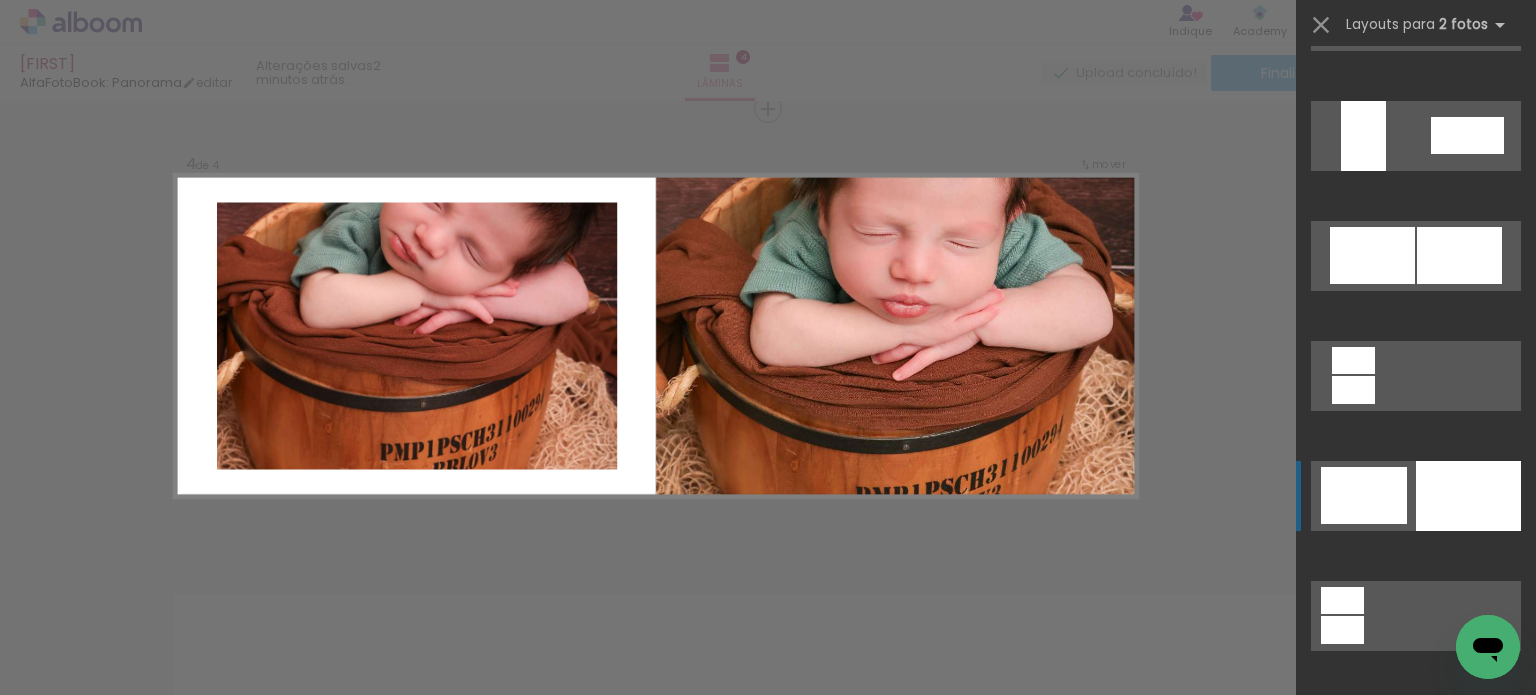 click at bounding box center (1468, 496) 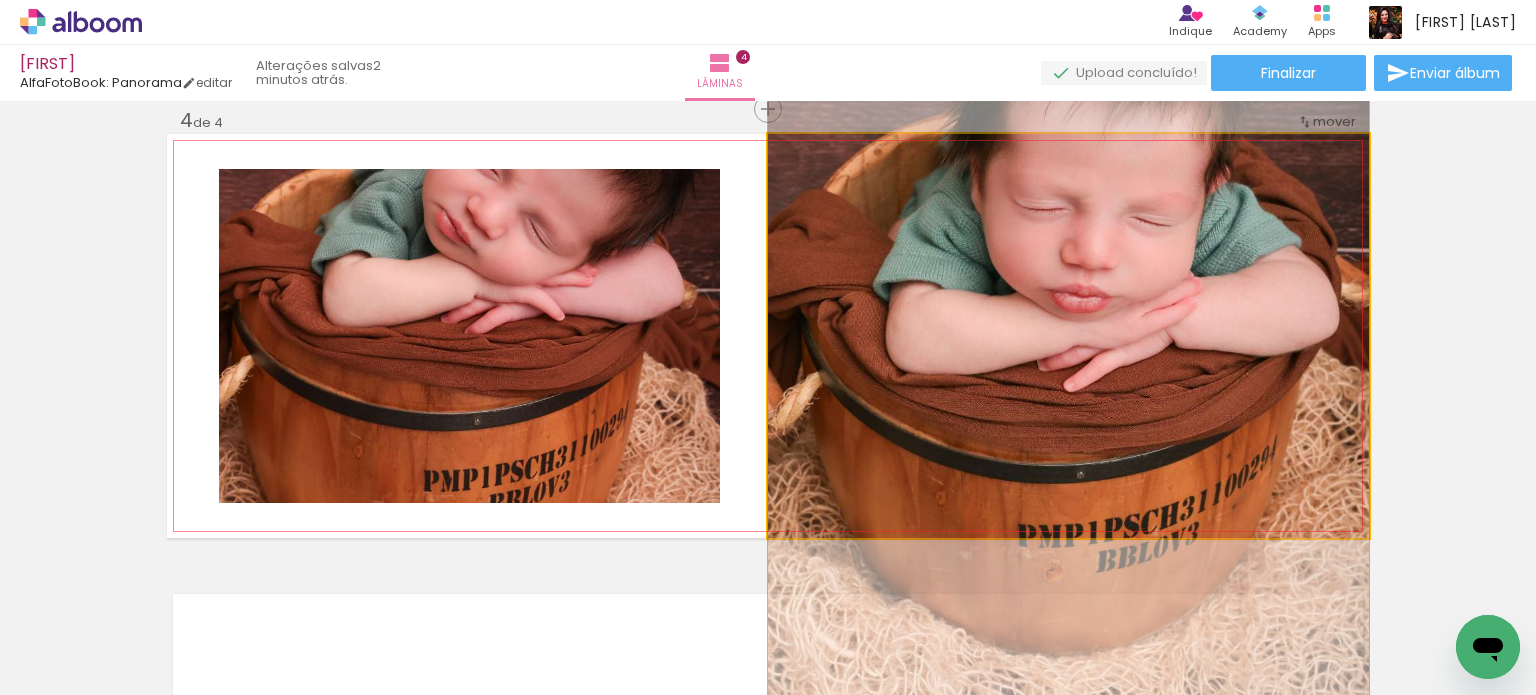 click 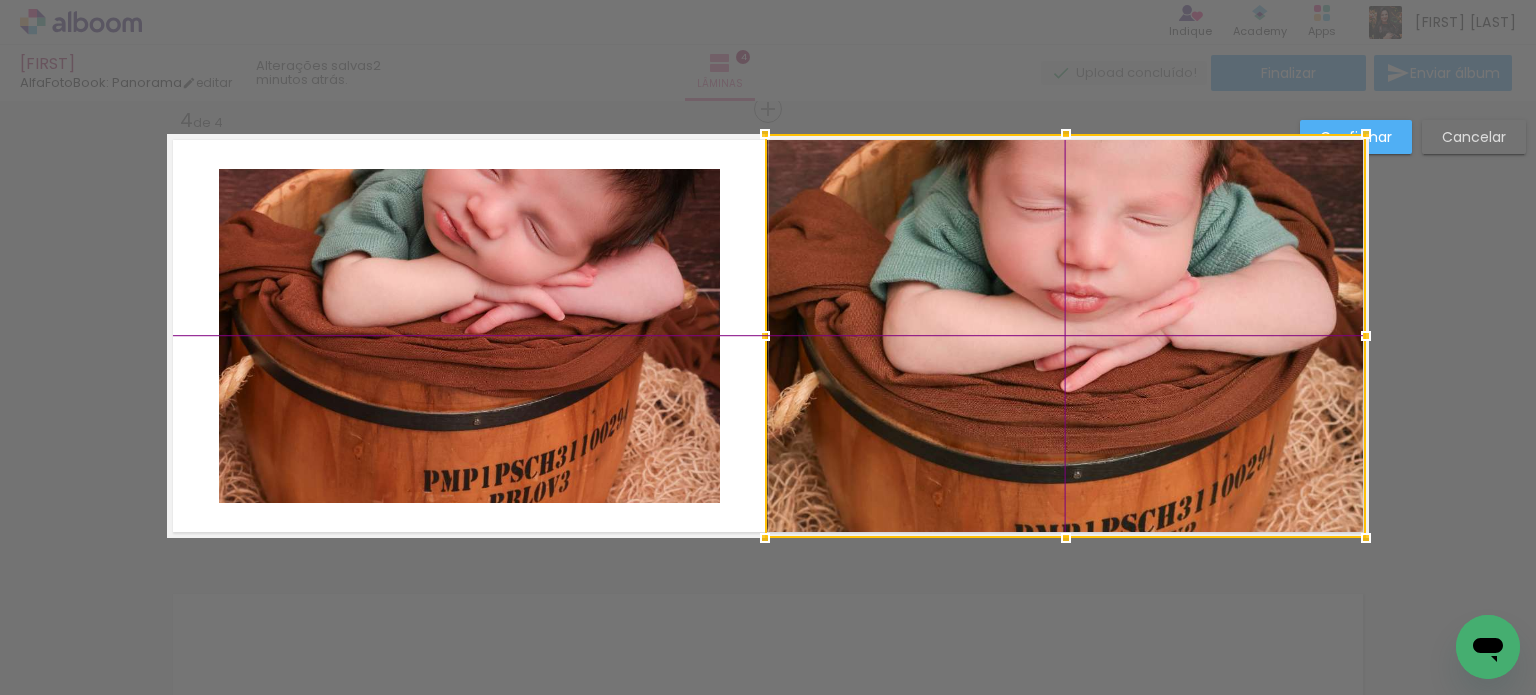 drag, startPoint x: 1077, startPoint y: 349, endPoint x: 1087, endPoint y: 403, distance: 54.91812 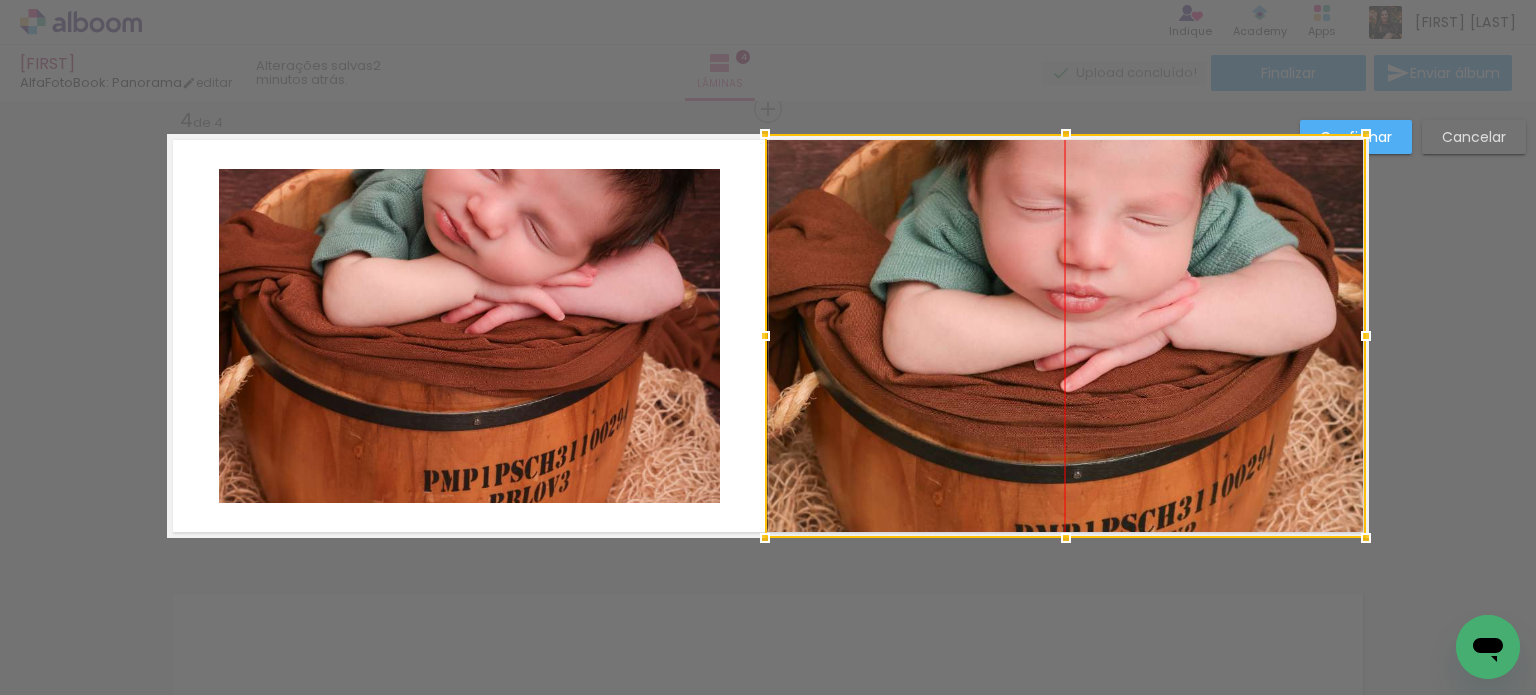 drag, startPoint x: 1104, startPoint y: 261, endPoint x: 1113, endPoint y: 319, distance: 58.694122 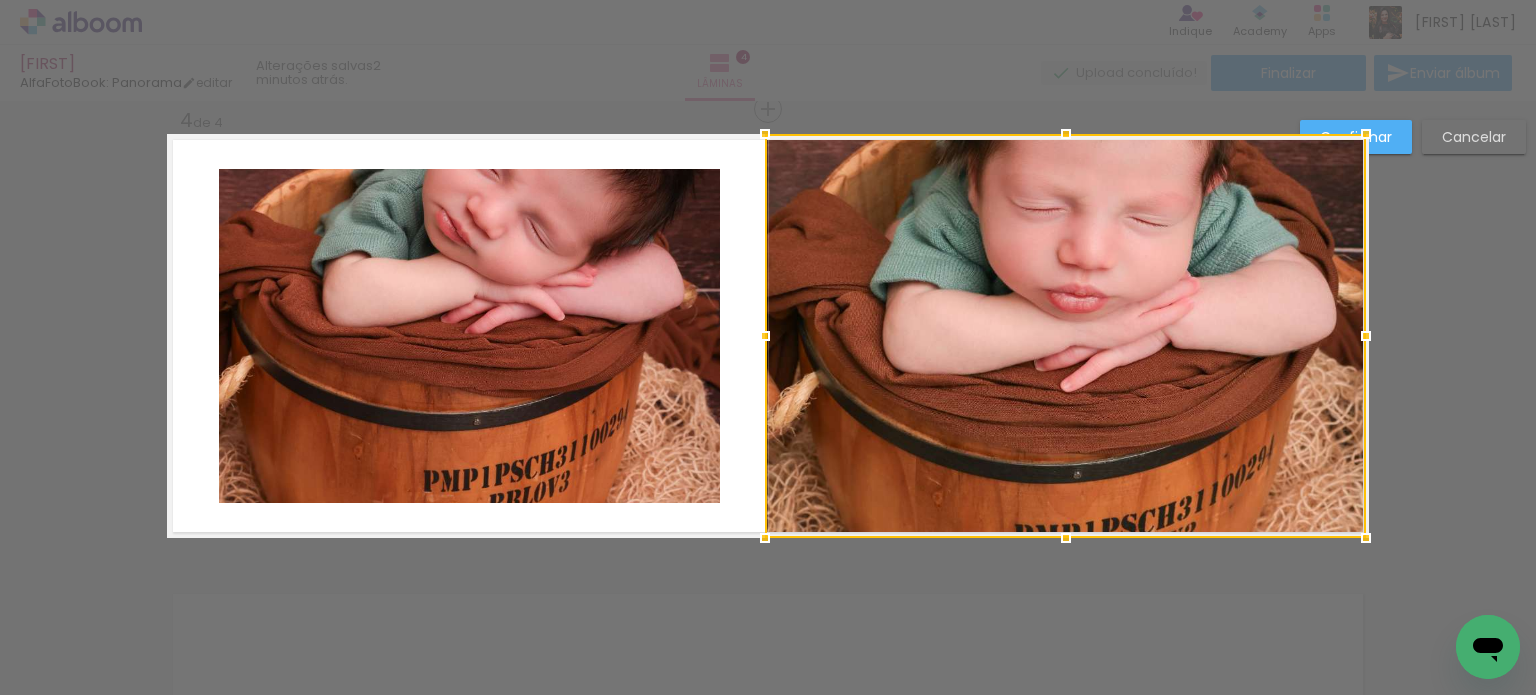 click at bounding box center (1065, 336) 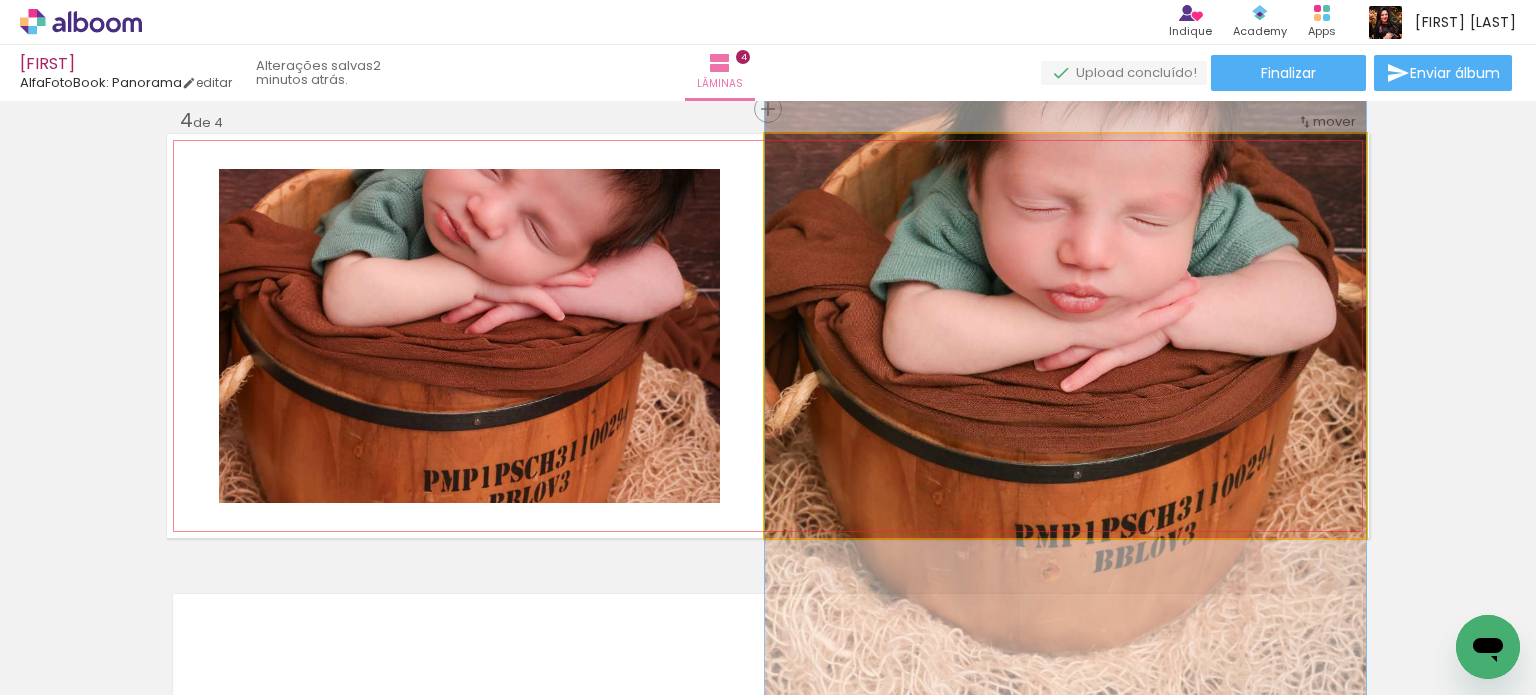 click 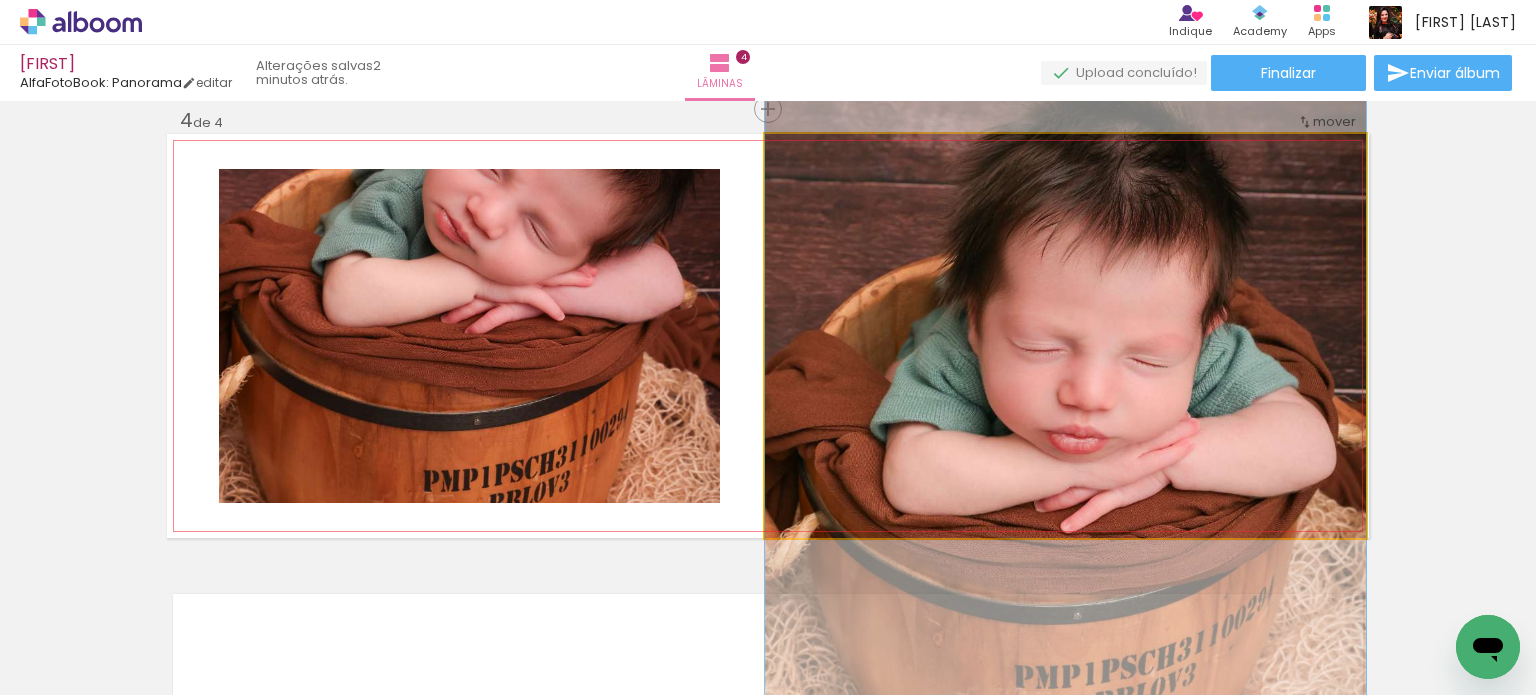 drag, startPoint x: 1168, startPoint y: 294, endPoint x: 1172, endPoint y: 436, distance: 142.05632 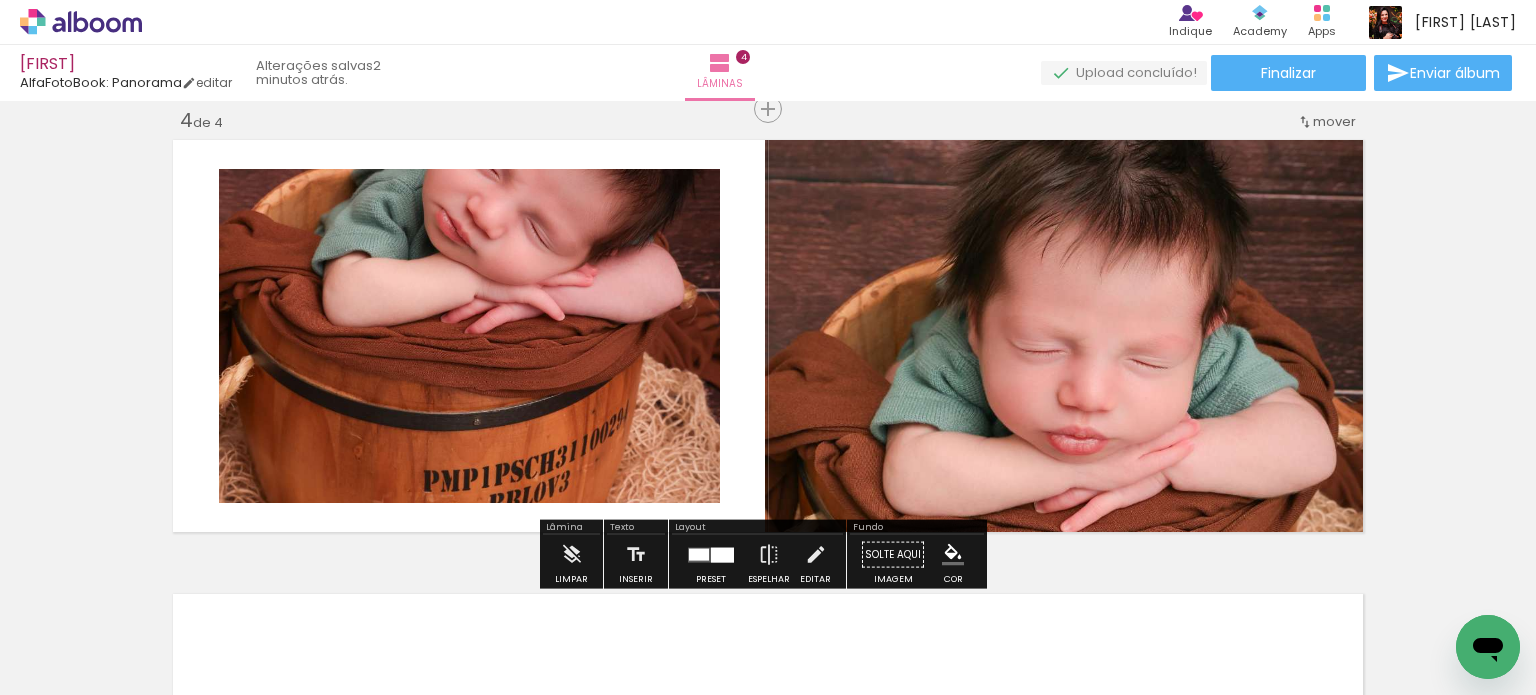 click on "Inserir lâmina 1  de 4  Inserir lâmina 2  de 4  Inserir lâmina 3  de 4  Inserir lâmina 4  de 4 O Designbox precisará aumentar a sua imagem em 235% para exportar para impressão. O Designbox precisará aumentar a sua imagem em 196% para exportar para impressão." at bounding box center [768, -144] 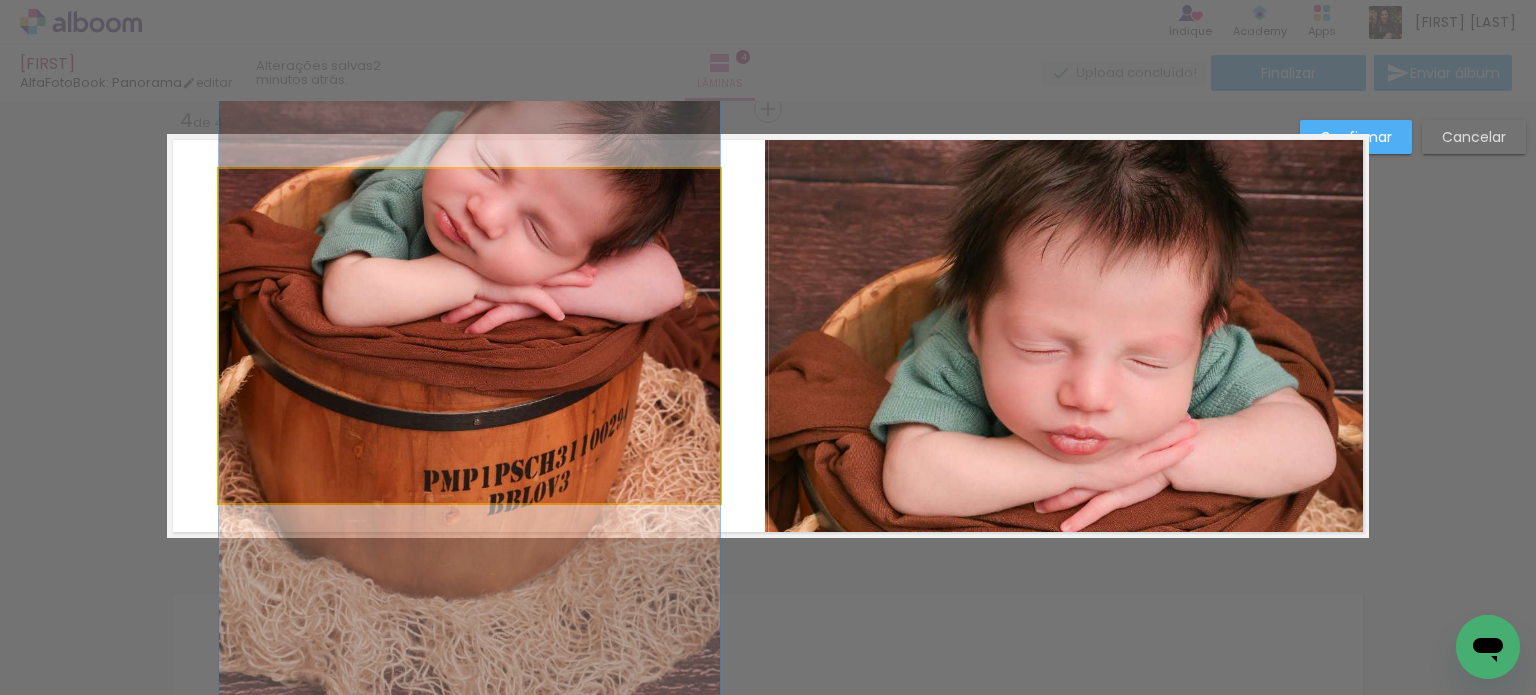 click 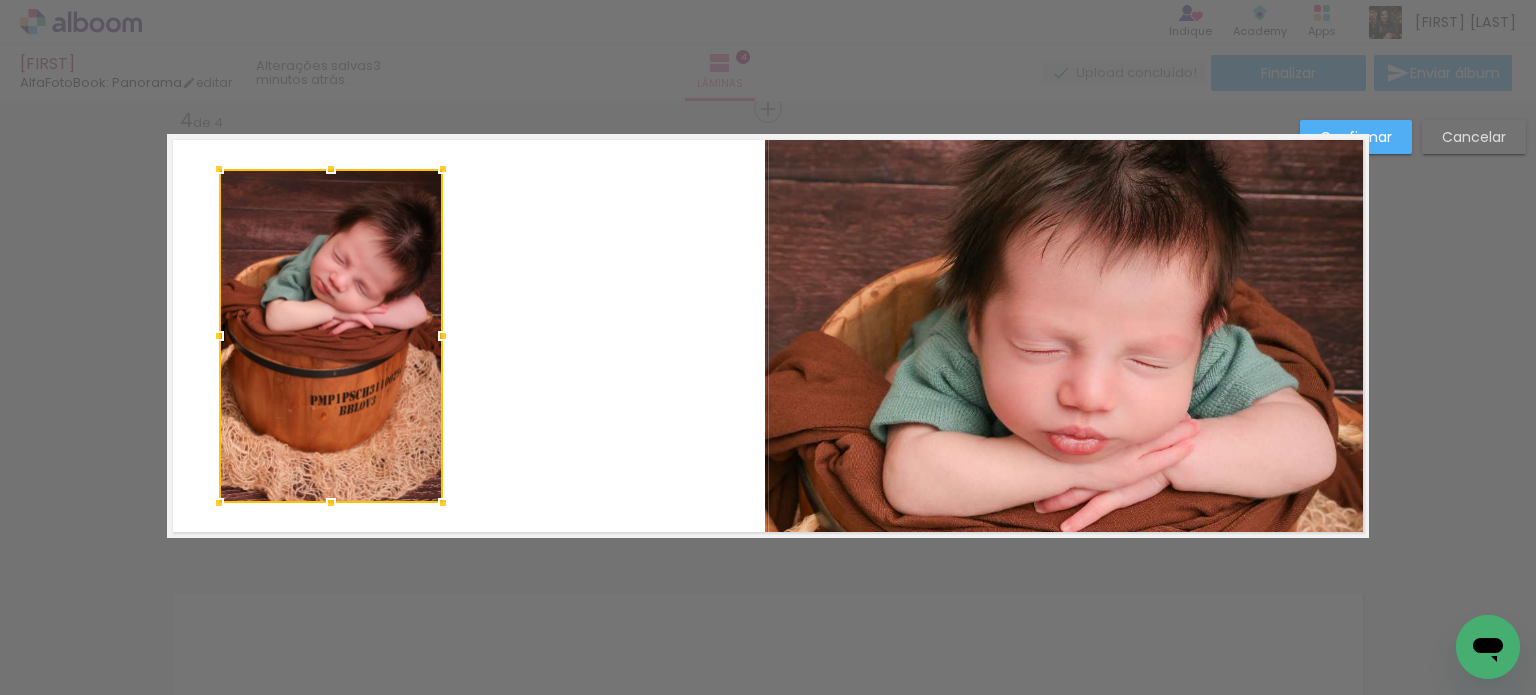 drag, startPoint x: 711, startPoint y: 338, endPoint x: 424, endPoint y: 329, distance: 287.14108 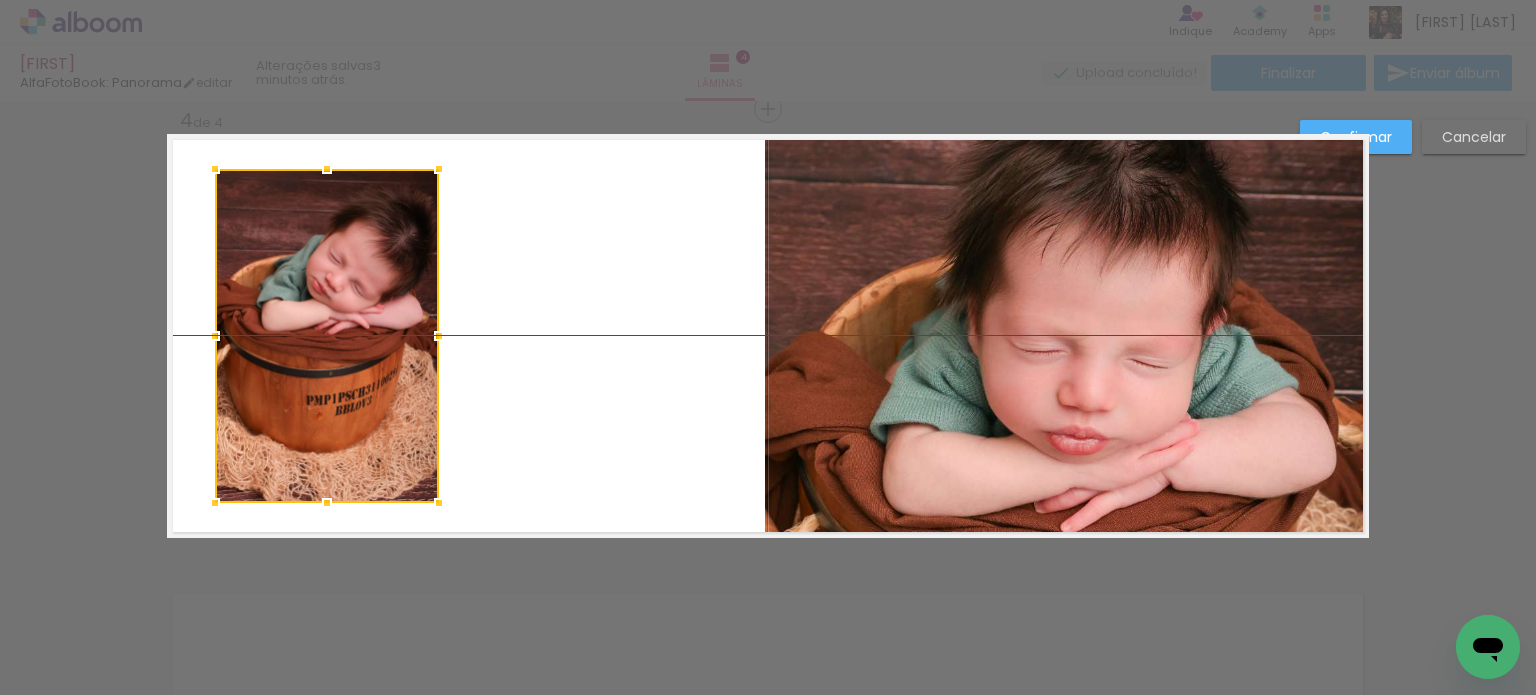 click at bounding box center (327, 336) 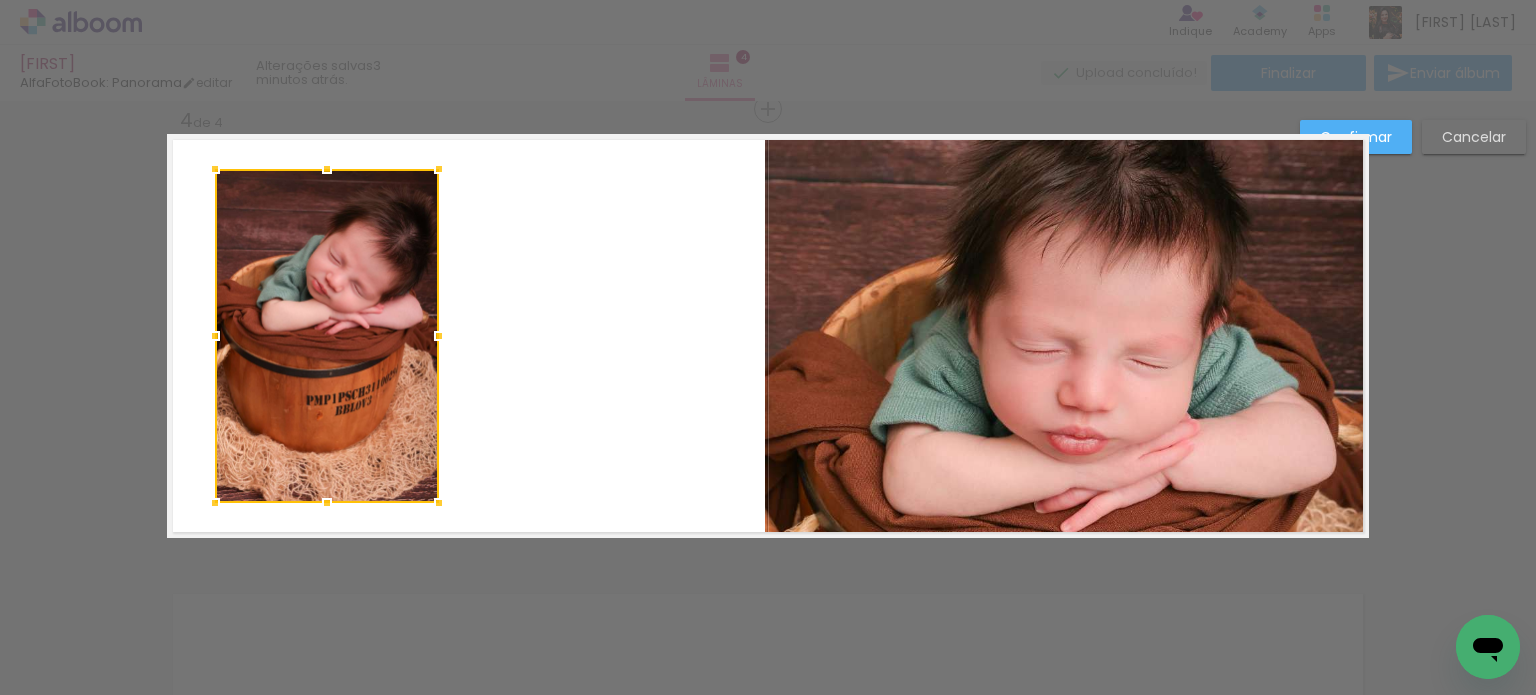 click at bounding box center [327, 336] 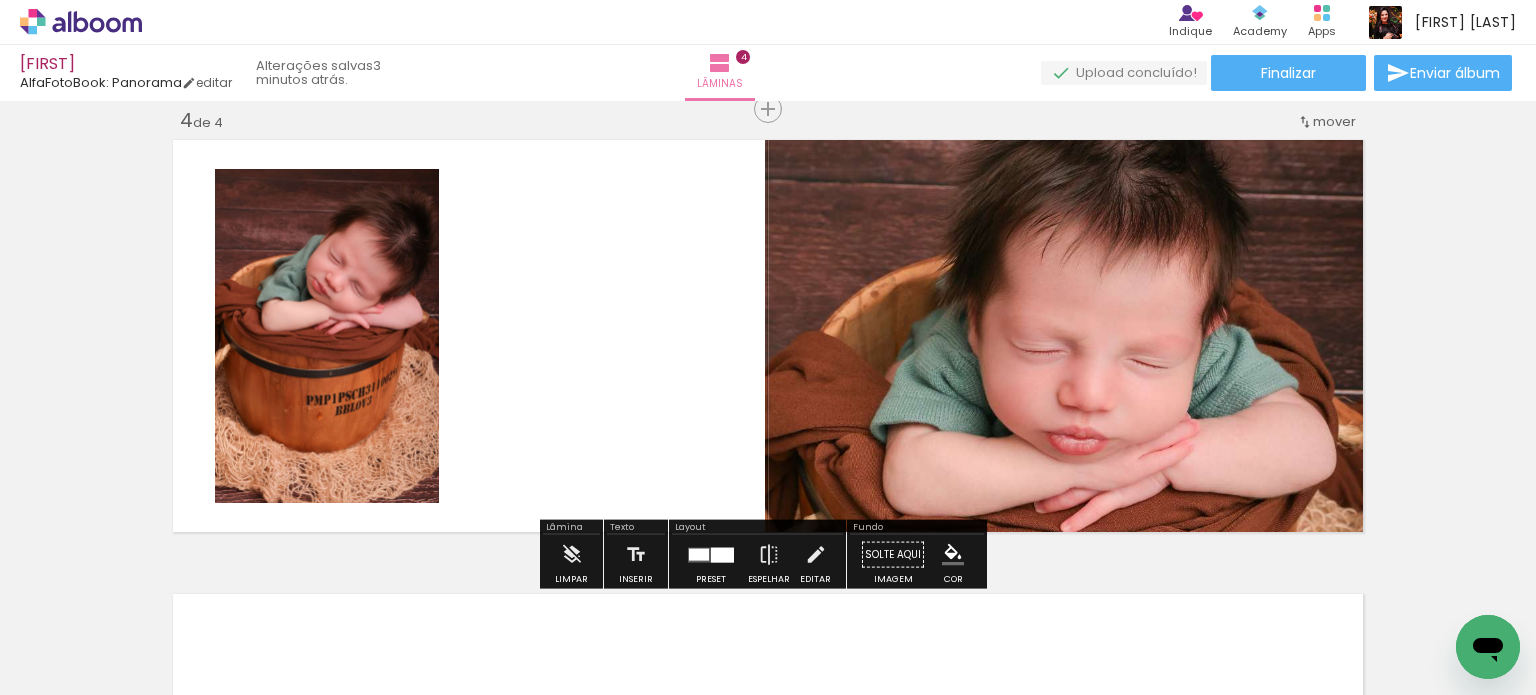 click 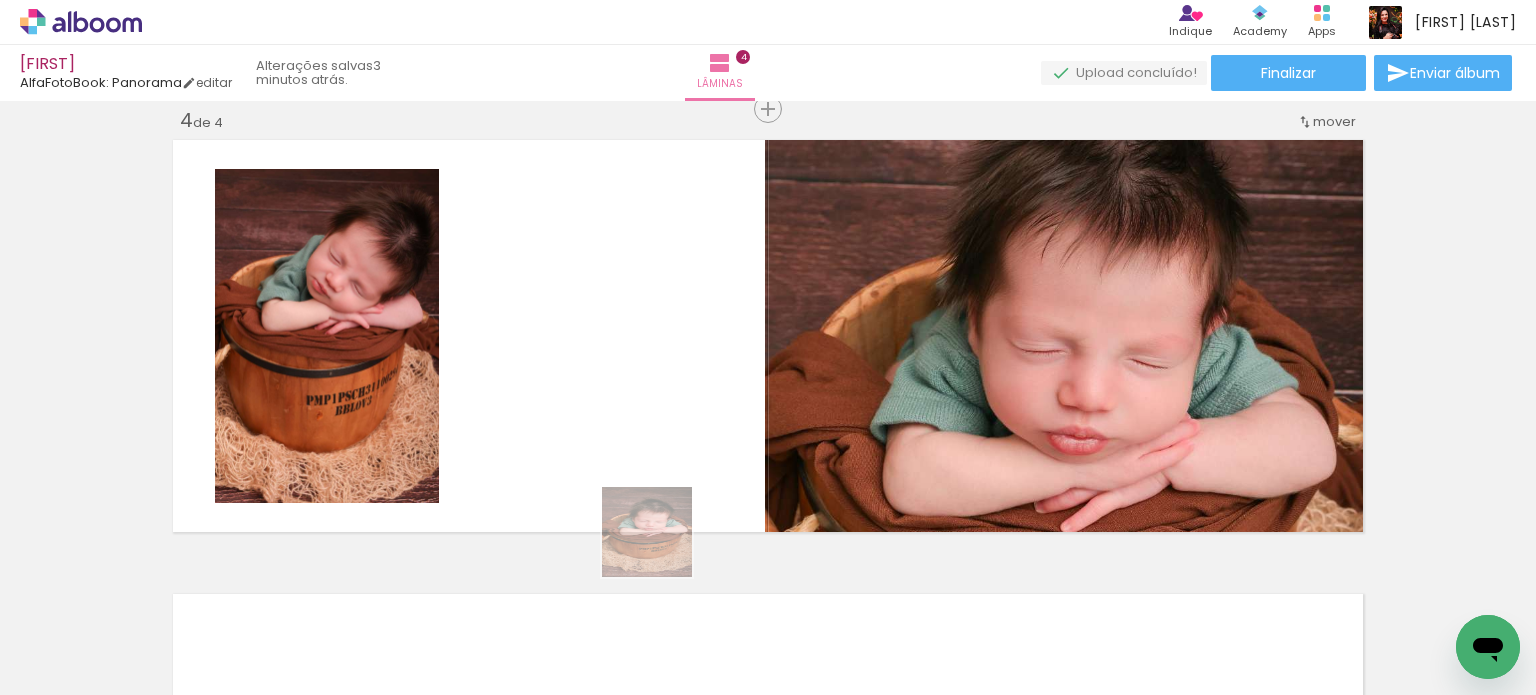 drag, startPoint x: 764, startPoint y: 659, endPoint x: 624, endPoint y: 358, distance: 331.96536 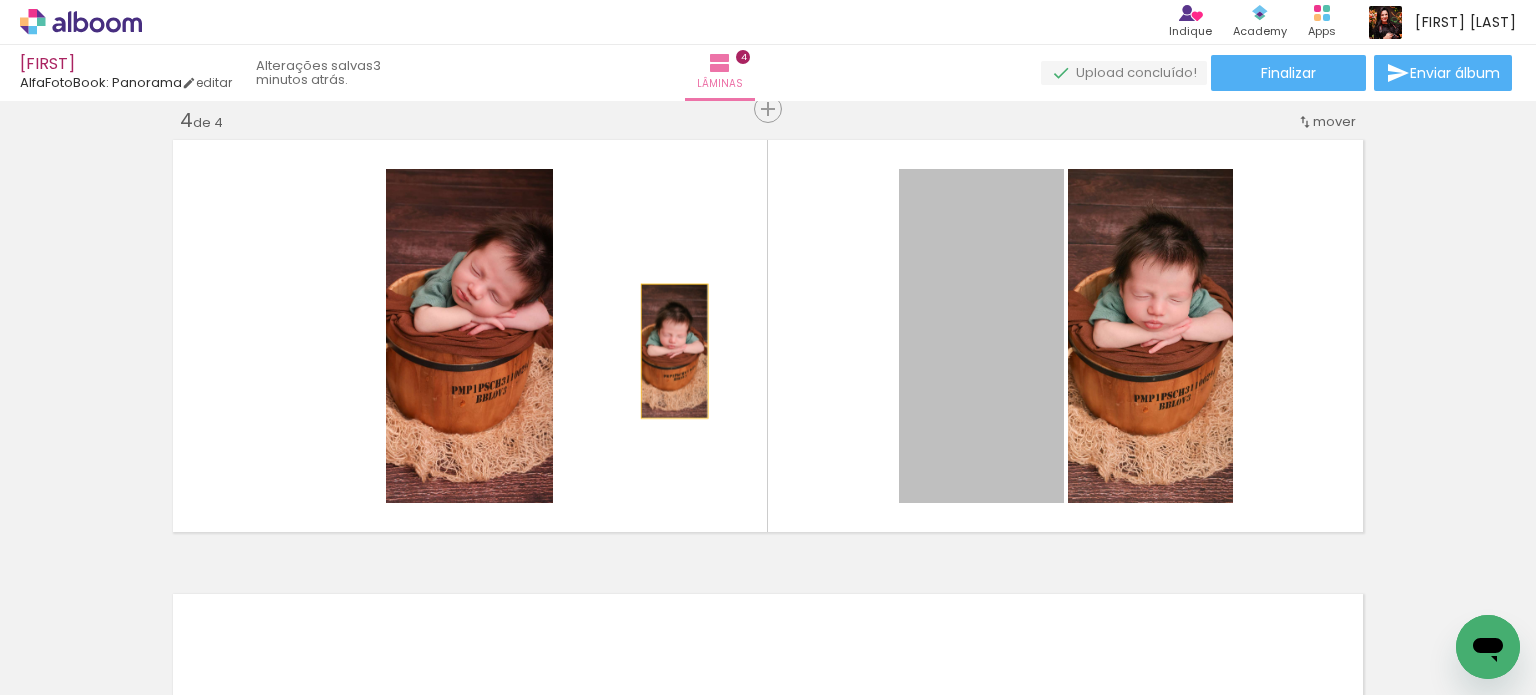 drag, startPoint x: 959, startPoint y: 351, endPoint x: 684, endPoint y: 352, distance: 275.00183 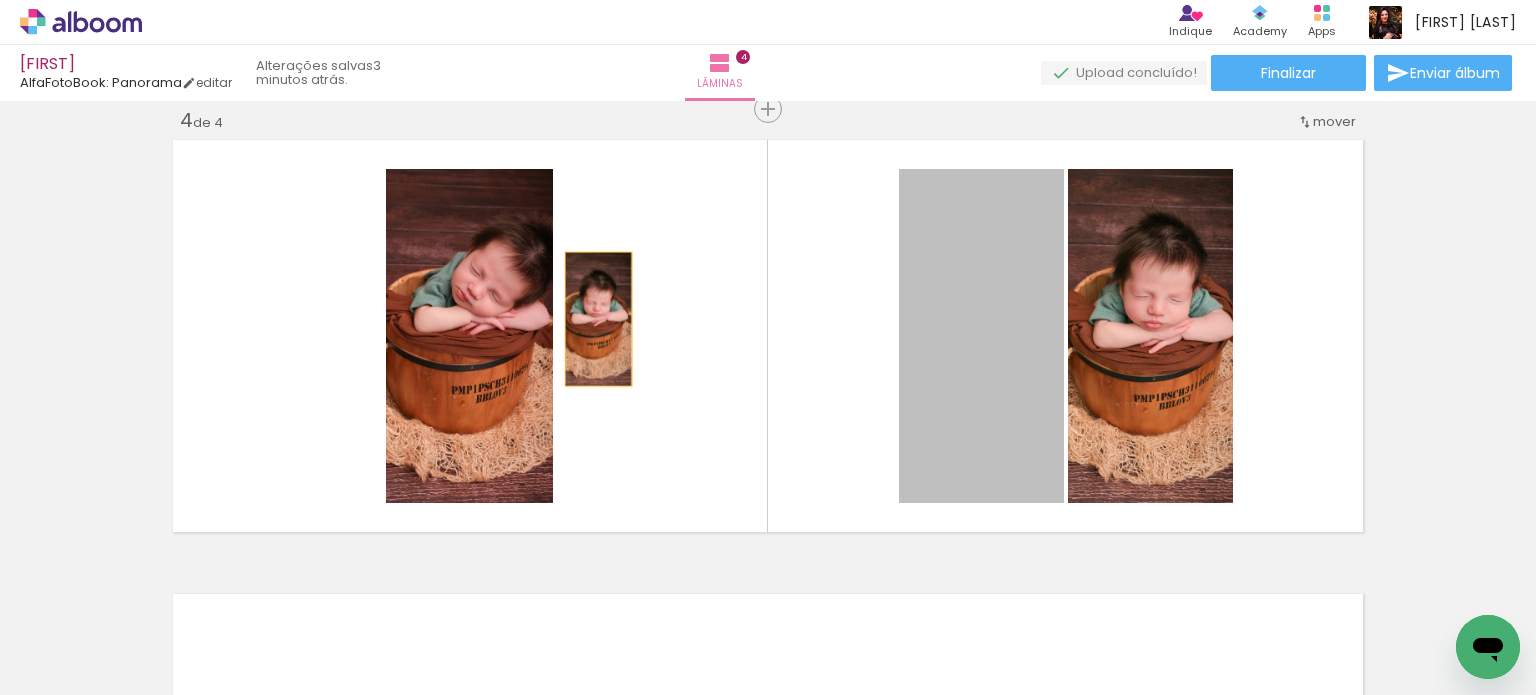 drag, startPoint x: 958, startPoint y: 339, endPoint x: 591, endPoint y: 319, distance: 367.54456 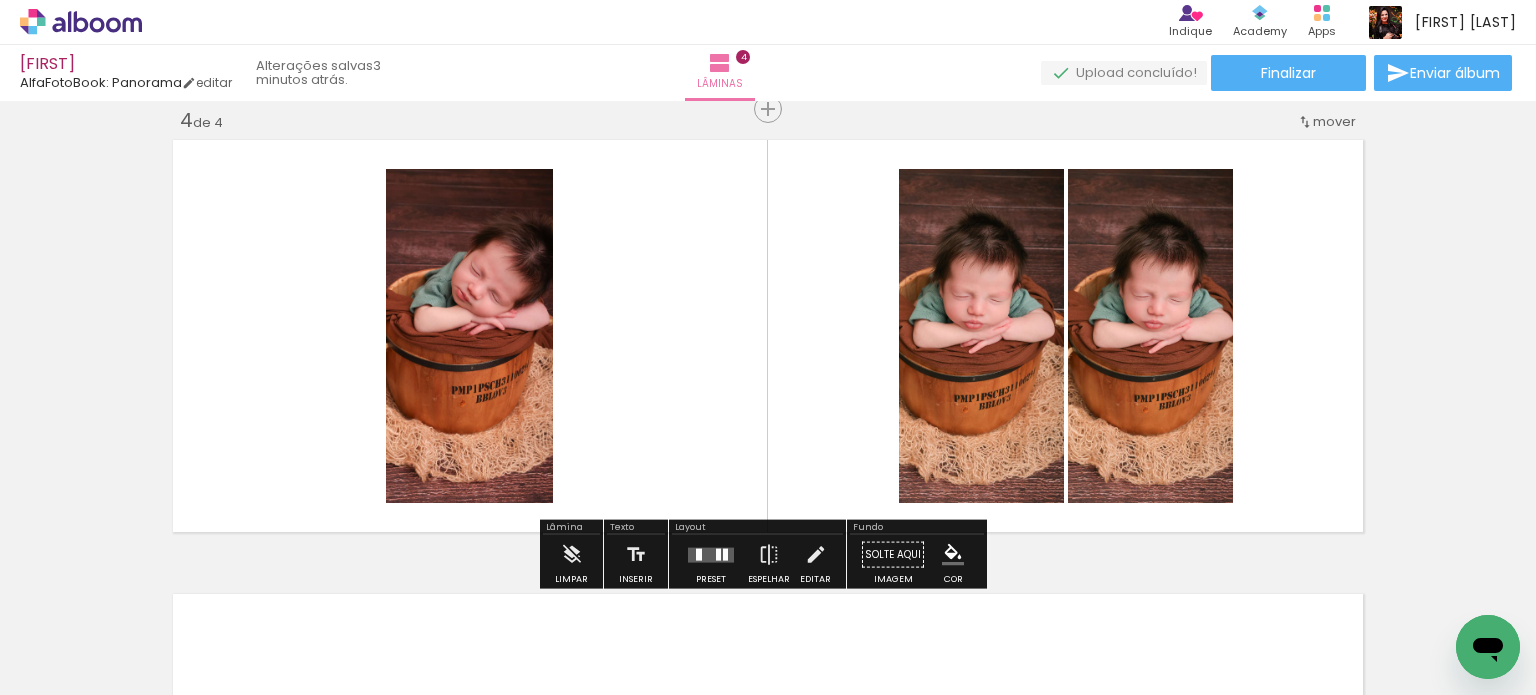 click at bounding box center [718, 554] 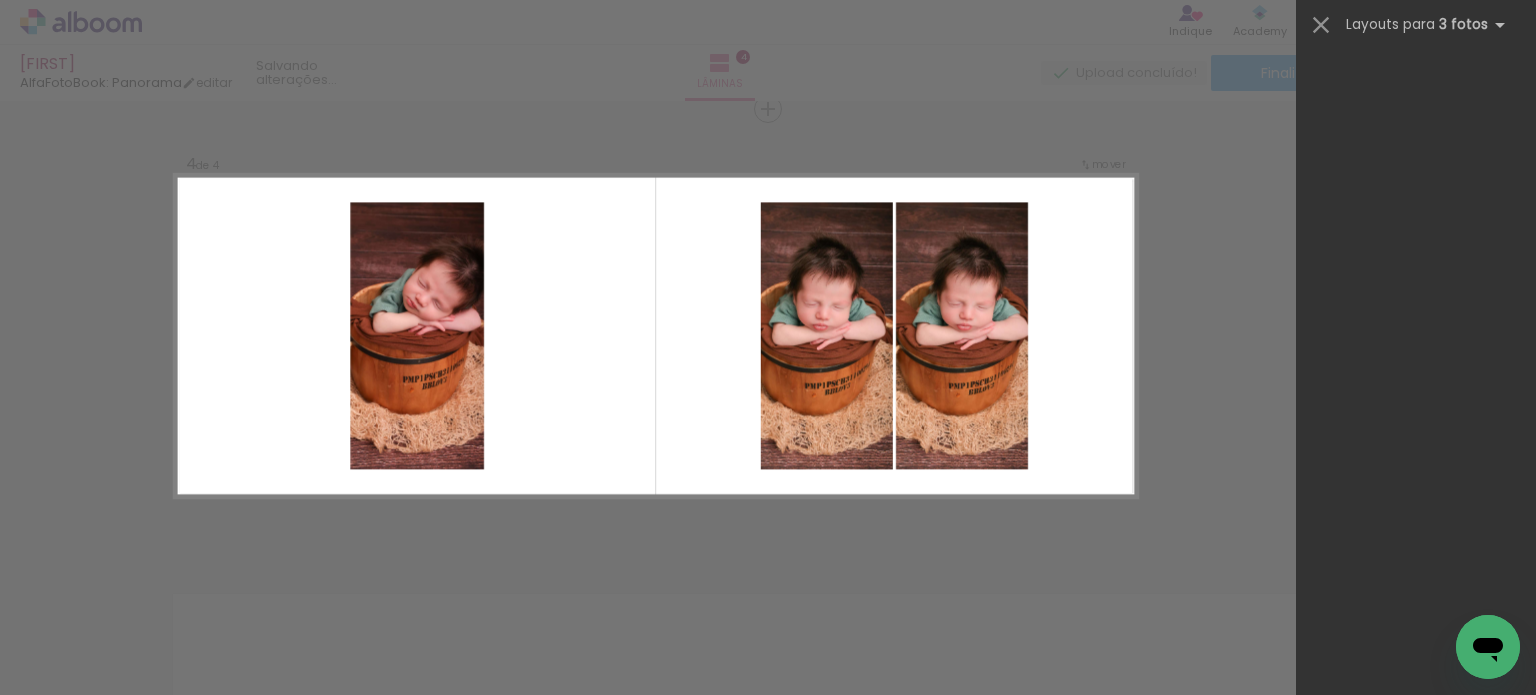 scroll, scrollTop: 0, scrollLeft: 0, axis: both 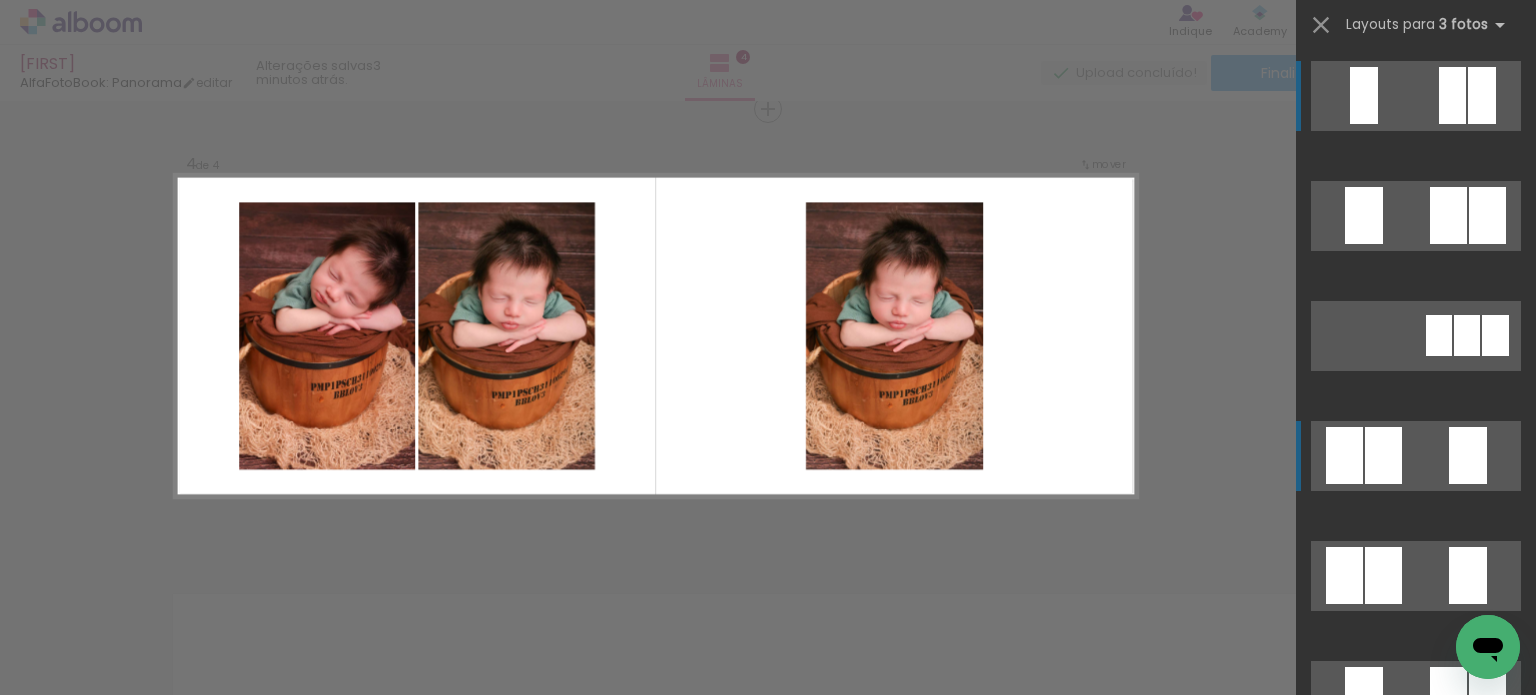 click at bounding box center [1416, 216] 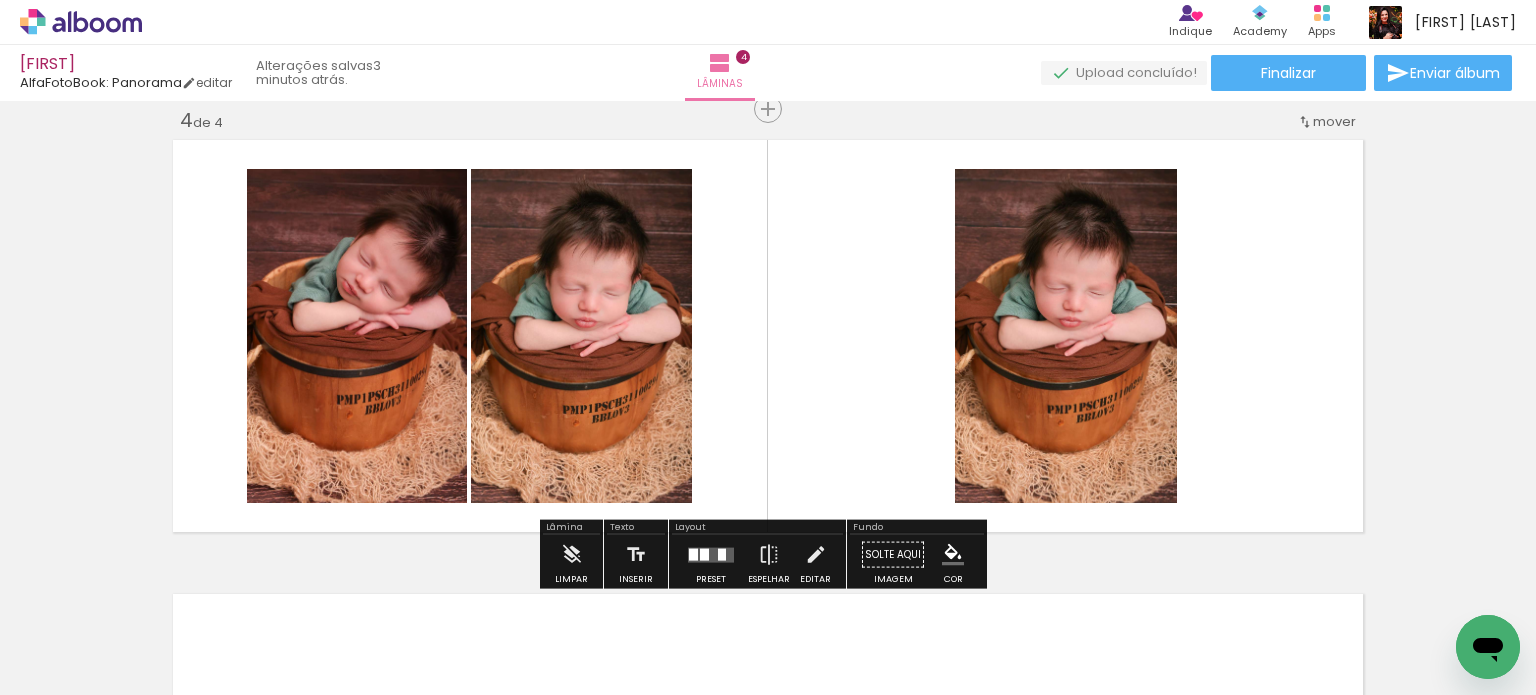 click 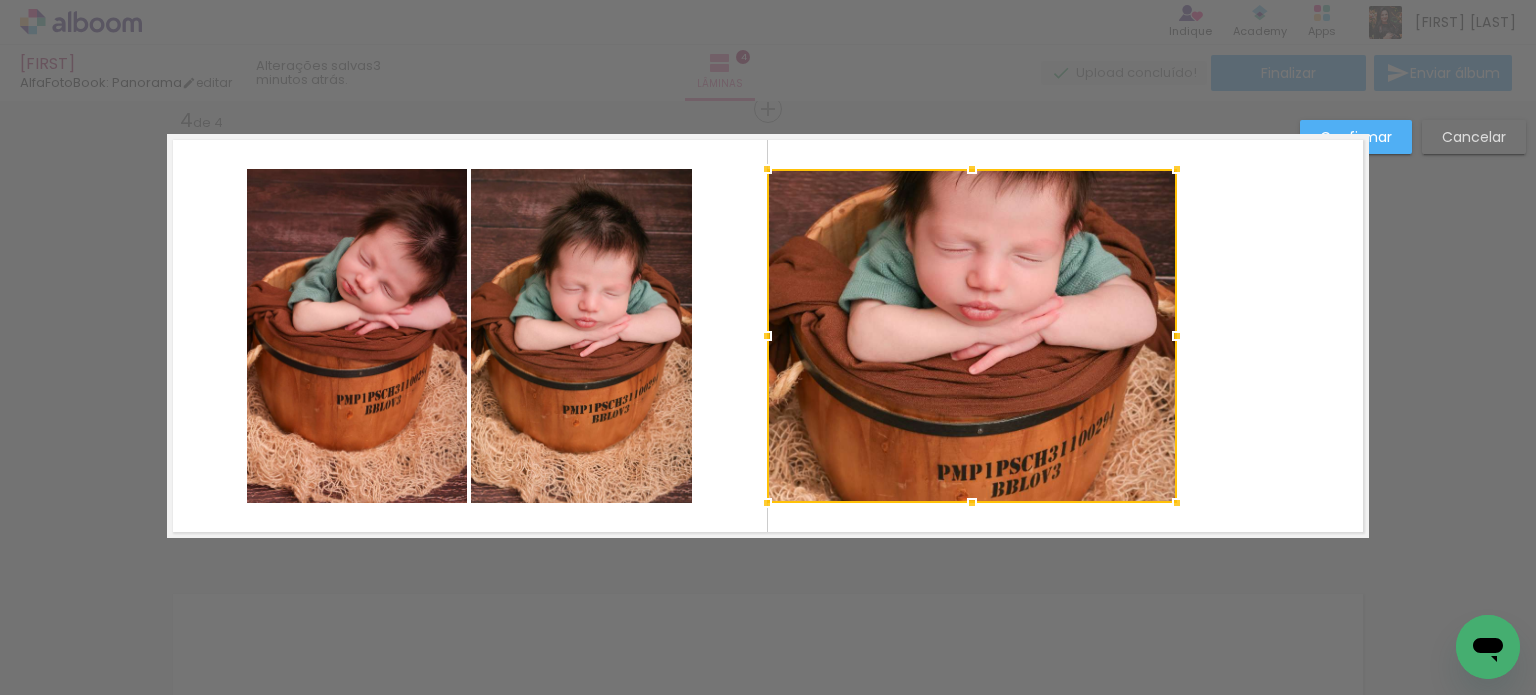drag, startPoint x: 944, startPoint y: 336, endPoint x: 756, endPoint y: 324, distance: 188.38258 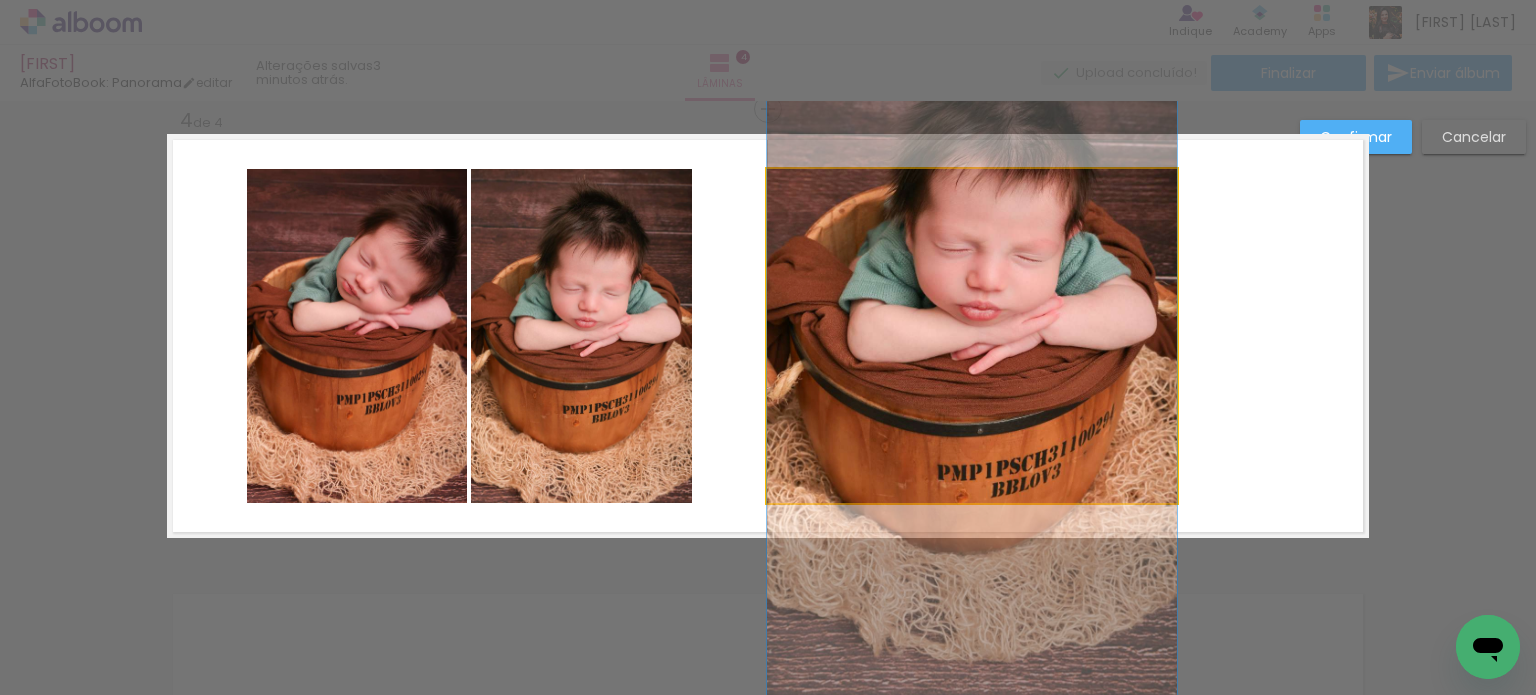 click 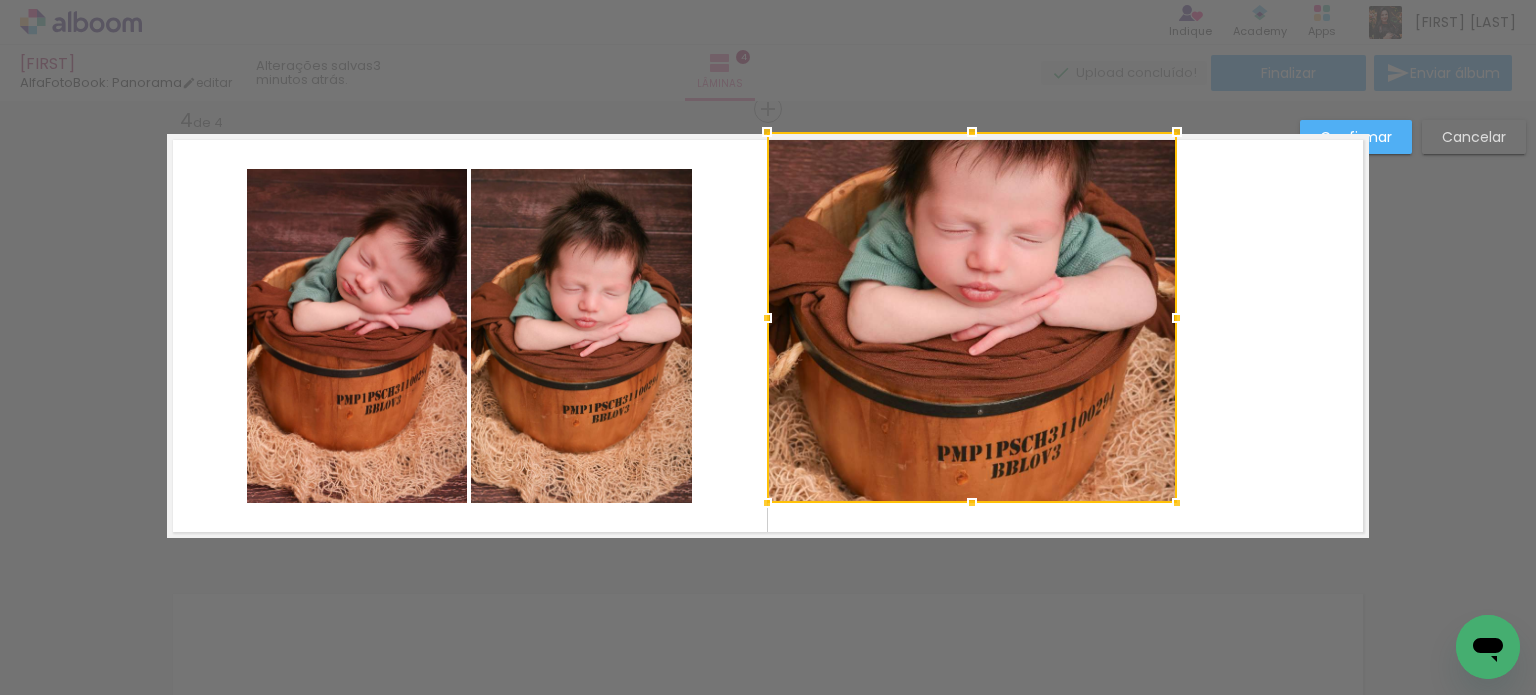 drag, startPoint x: 961, startPoint y: 171, endPoint x: 967, endPoint y: 136, distance: 35.510563 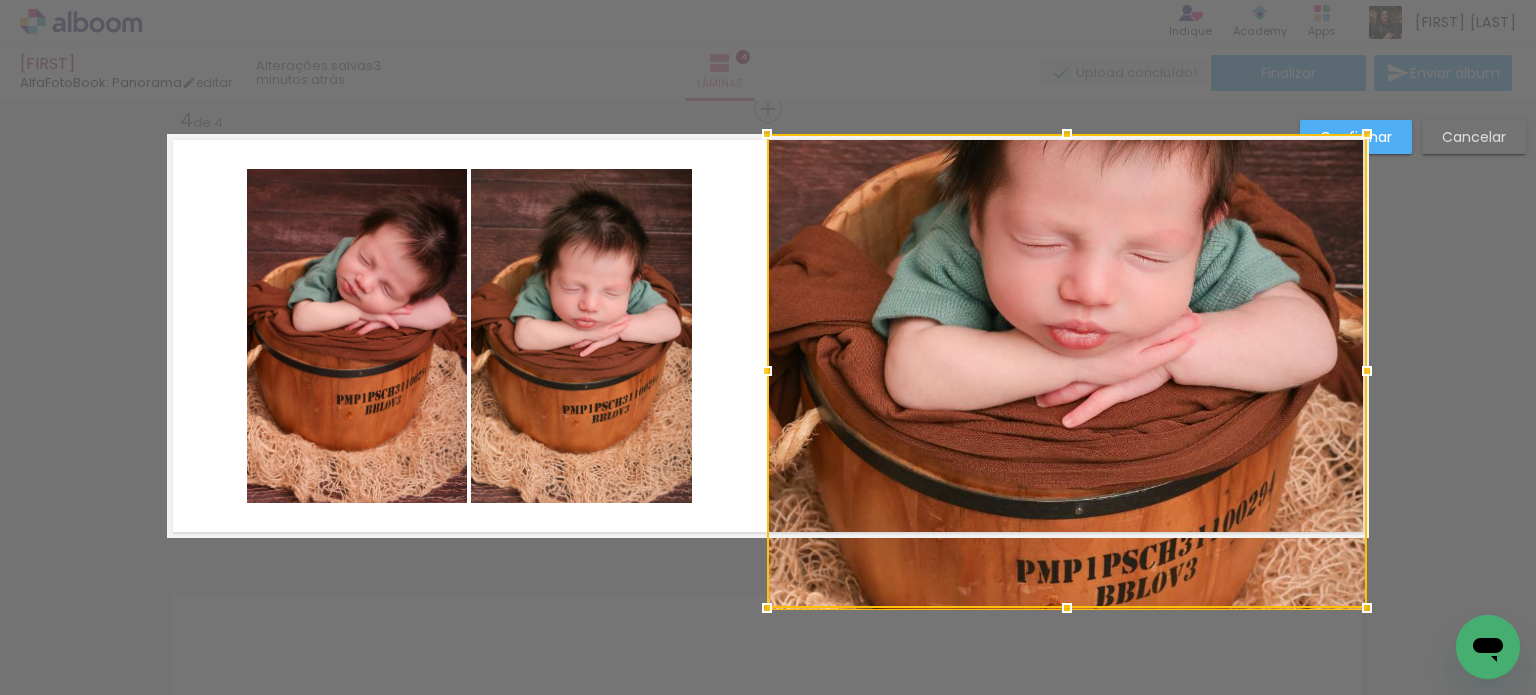 drag, startPoint x: 1171, startPoint y: 319, endPoint x: 1364, endPoint y: 339, distance: 194.03351 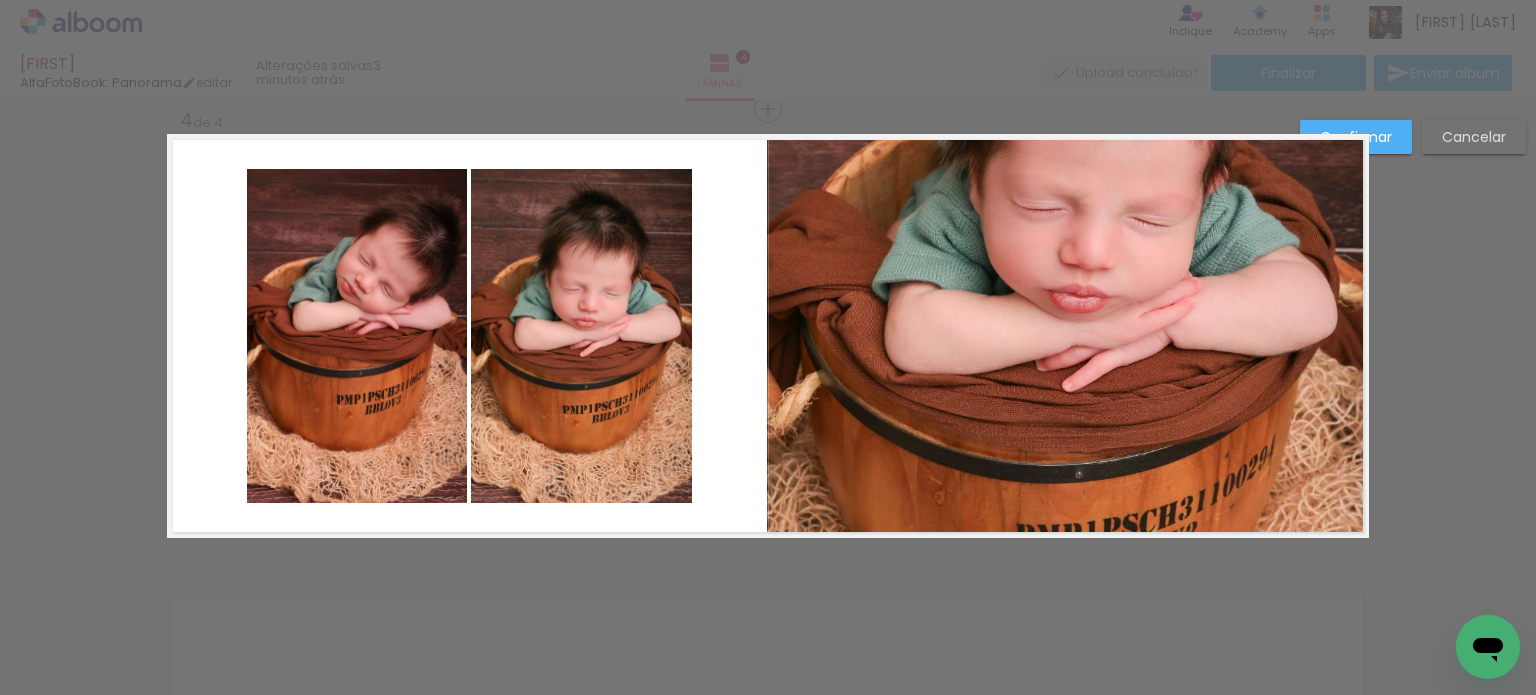 click 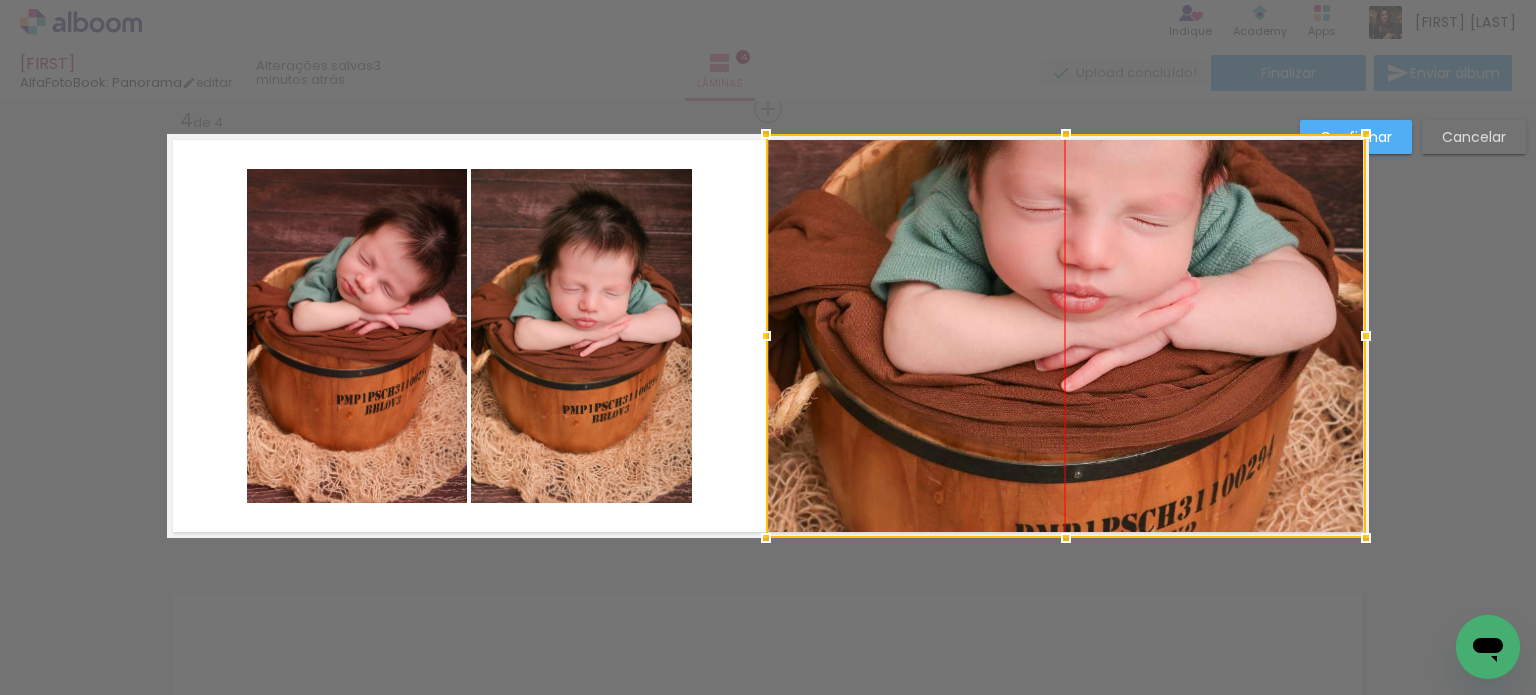 drag, startPoint x: 1187, startPoint y: 307, endPoint x: 1182, endPoint y: 329, distance: 22.561028 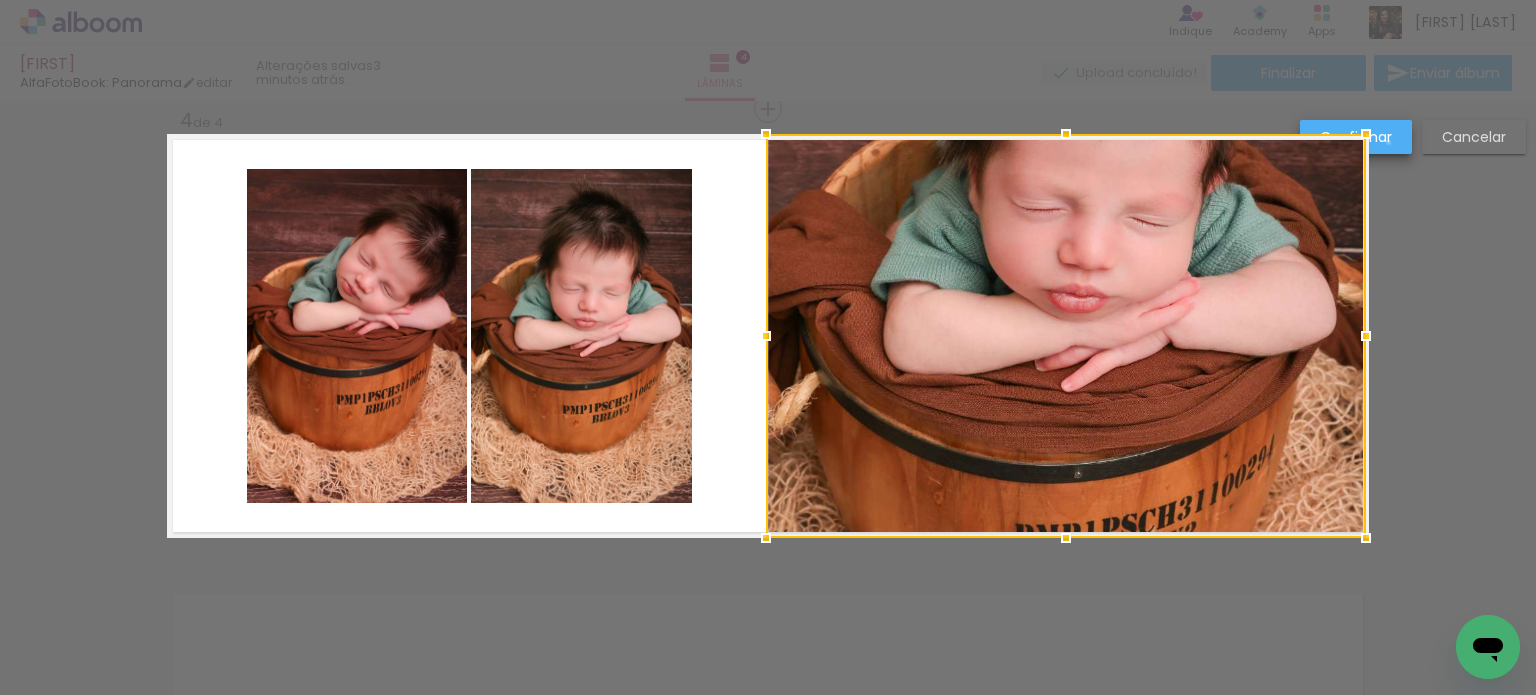 click on "Confirmar" at bounding box center [0, 0] 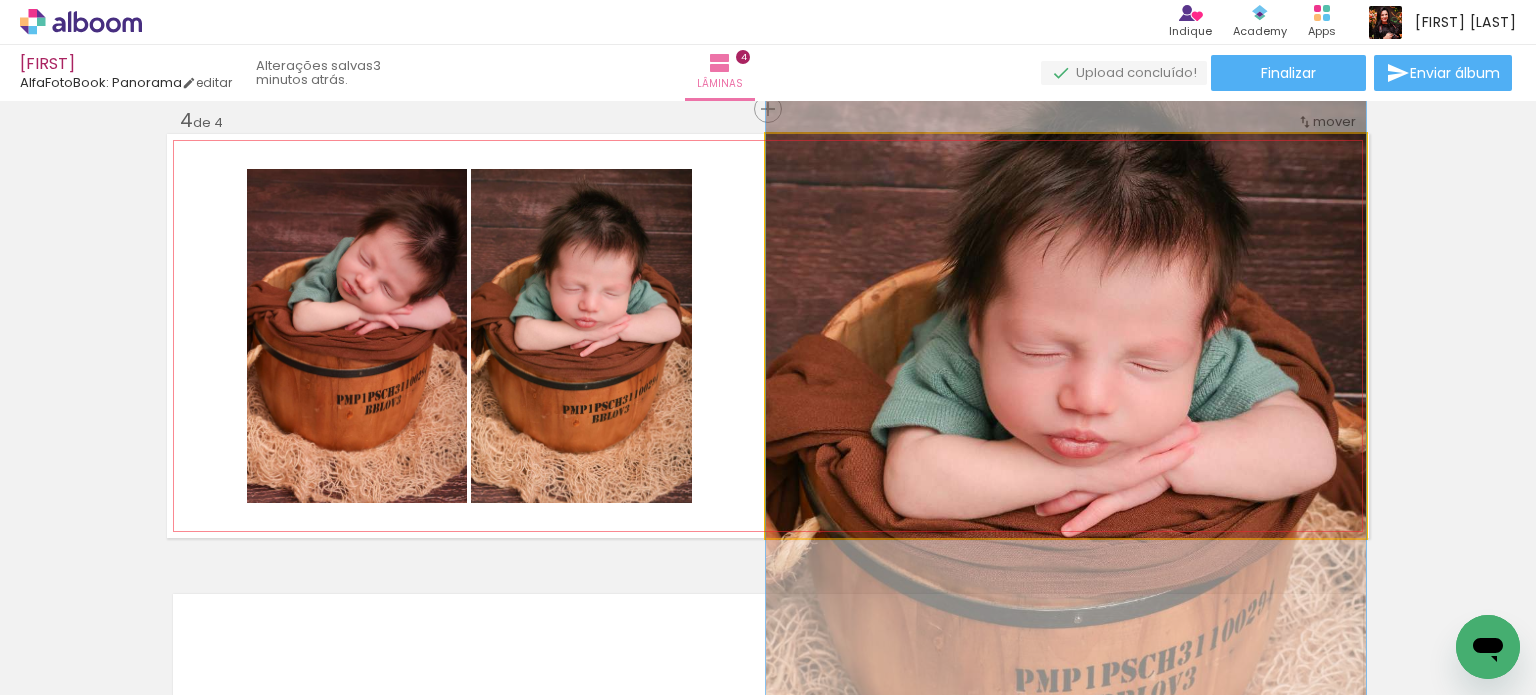 drag, startPoint x: 1067, startPoint y: 260, endPoint x: 1204, endPoint y: 398, distance: 194.45566 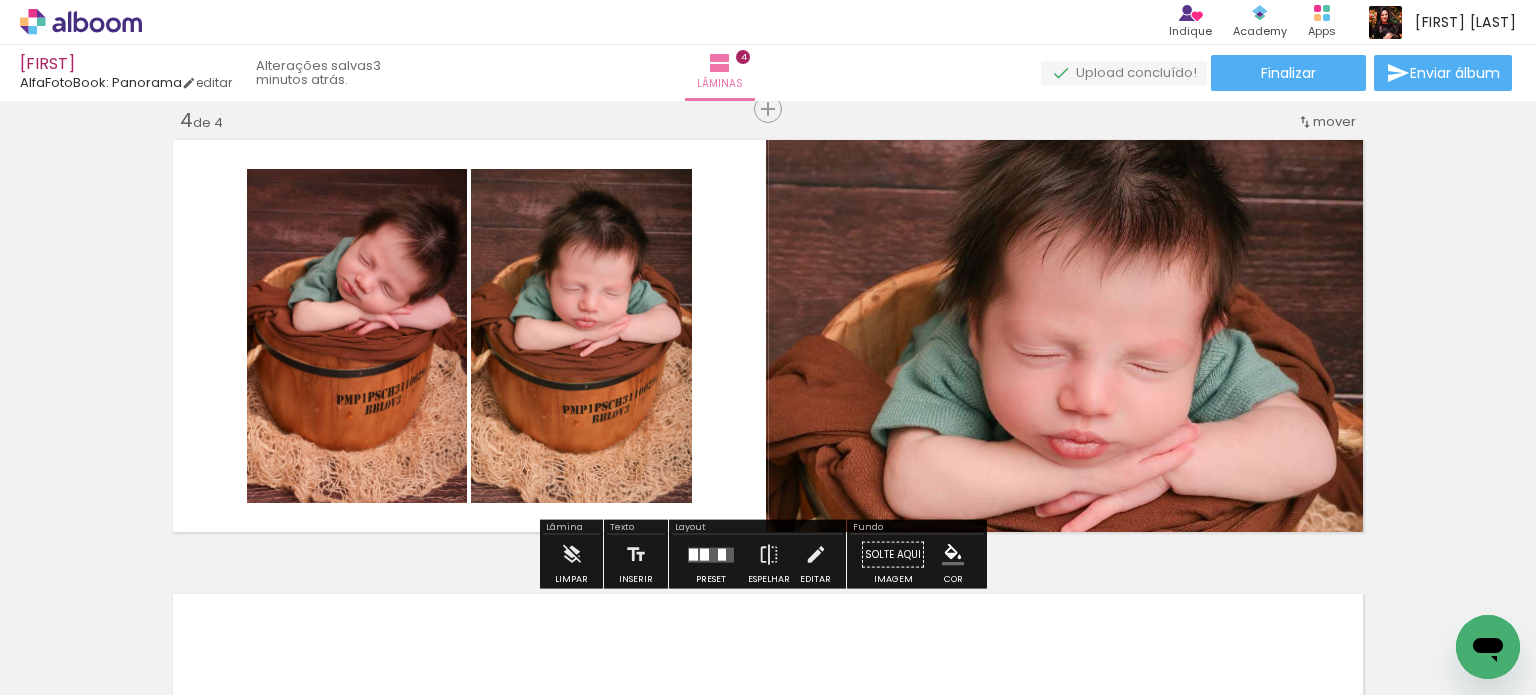 click on "Inserir lâmina 1  de 4  Inserir lâmina 2  de 4  Inserir lâmina 3  de 4  Inserir lâmina 4  de 4 O Designbox precisará aumentar a sua imagem em 235% para exportar para impressão. O Designbox precisará aumentar a sua imagem em 196% para exportar para impressão." at bounding box center (768, -144) 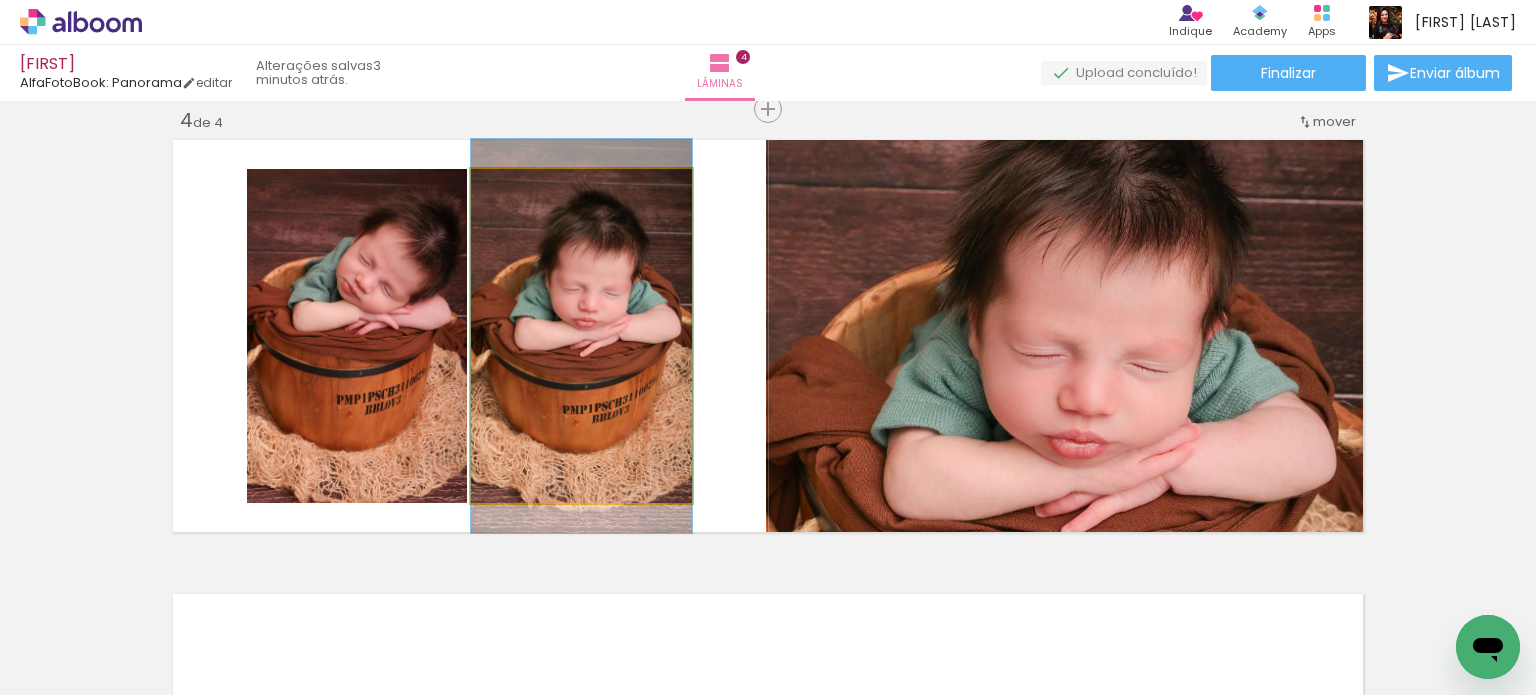 click 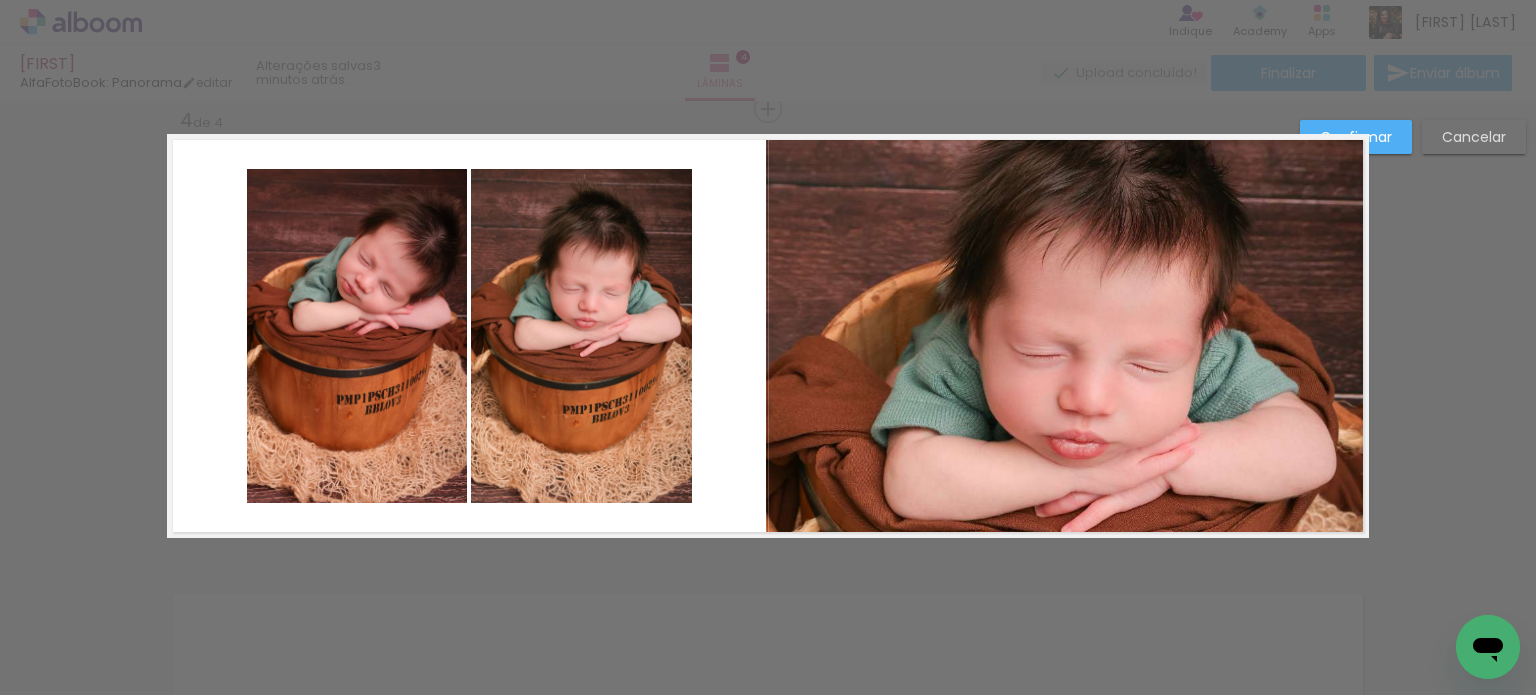 click 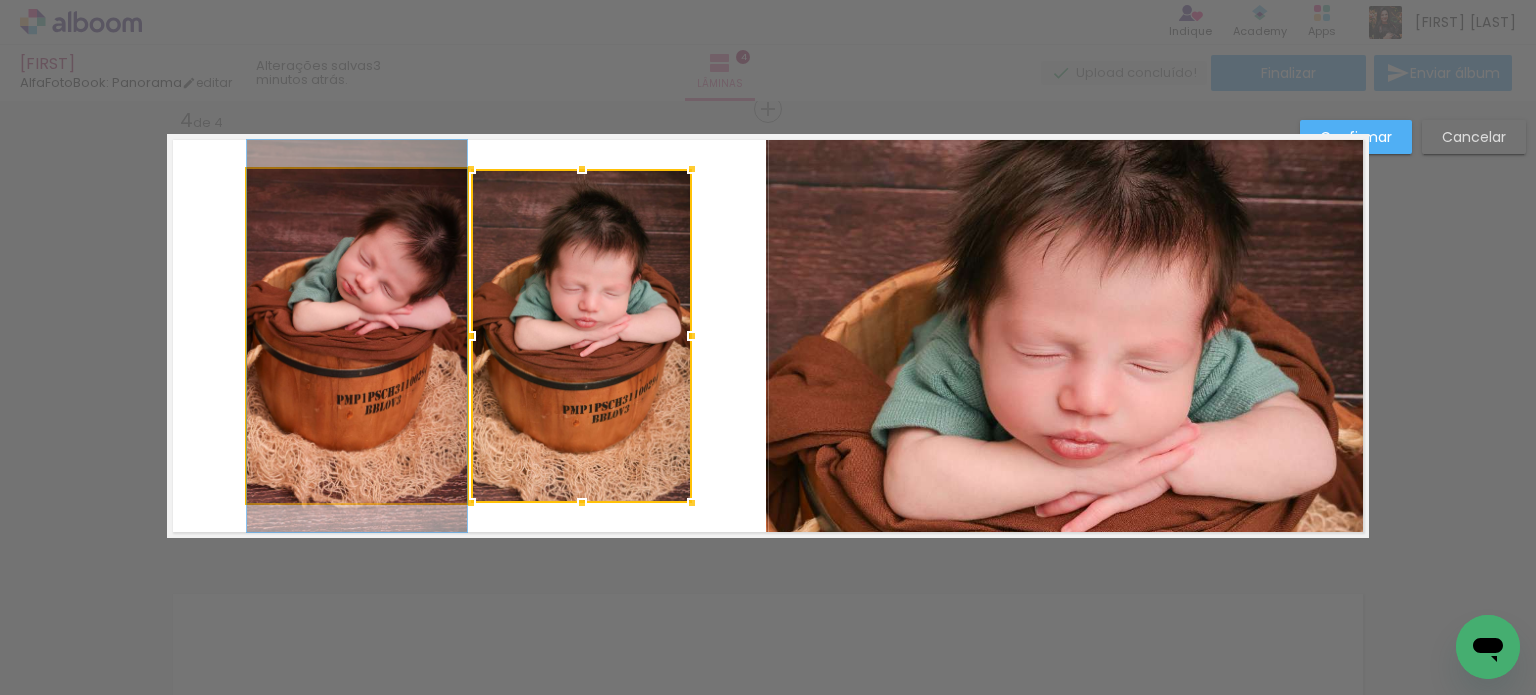click 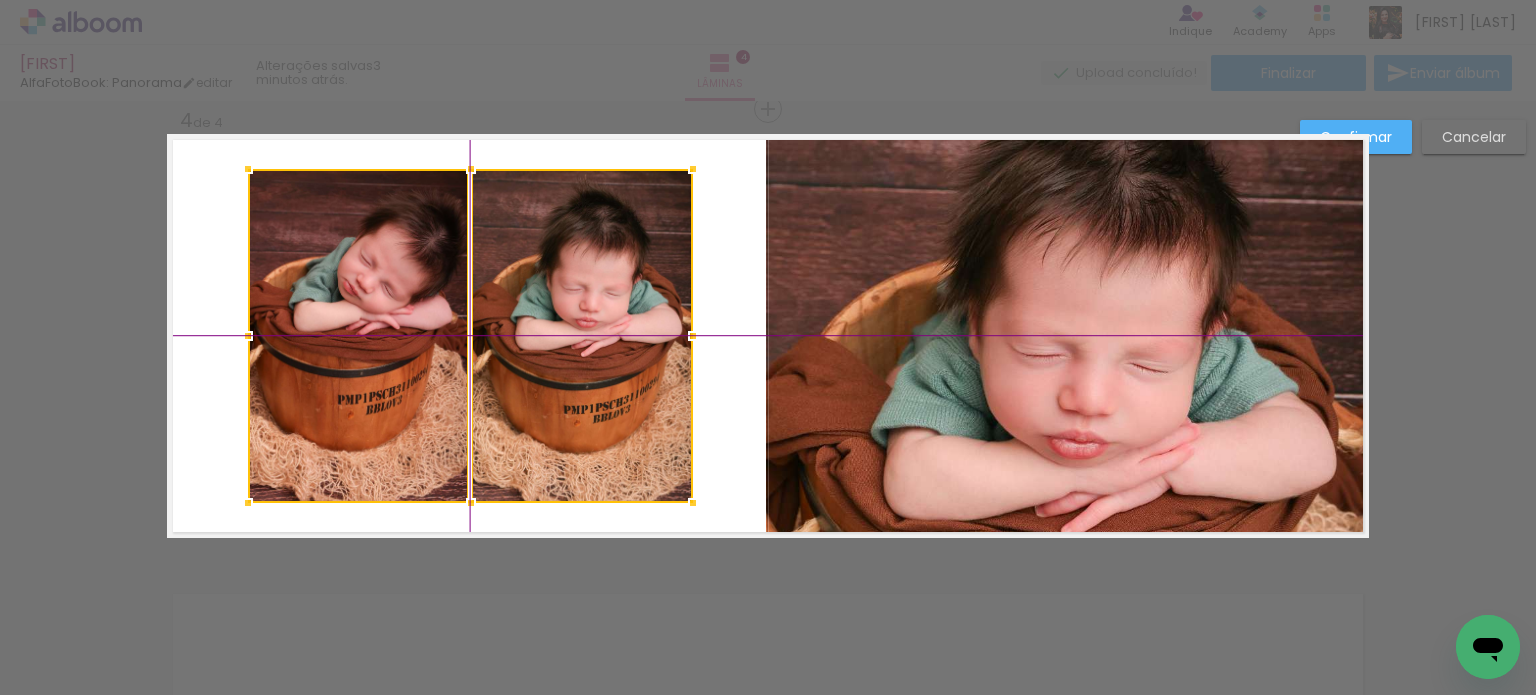 click at bounding box center [470, 336] 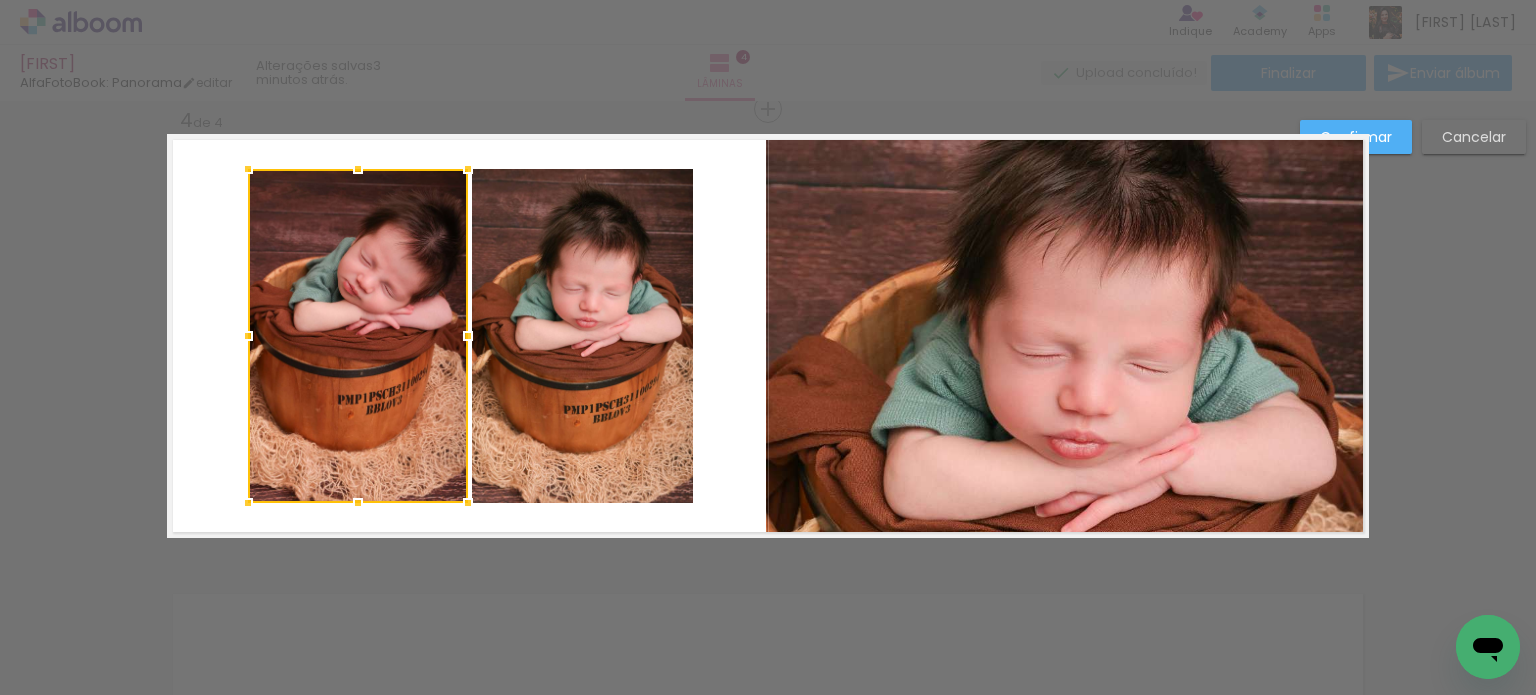 click 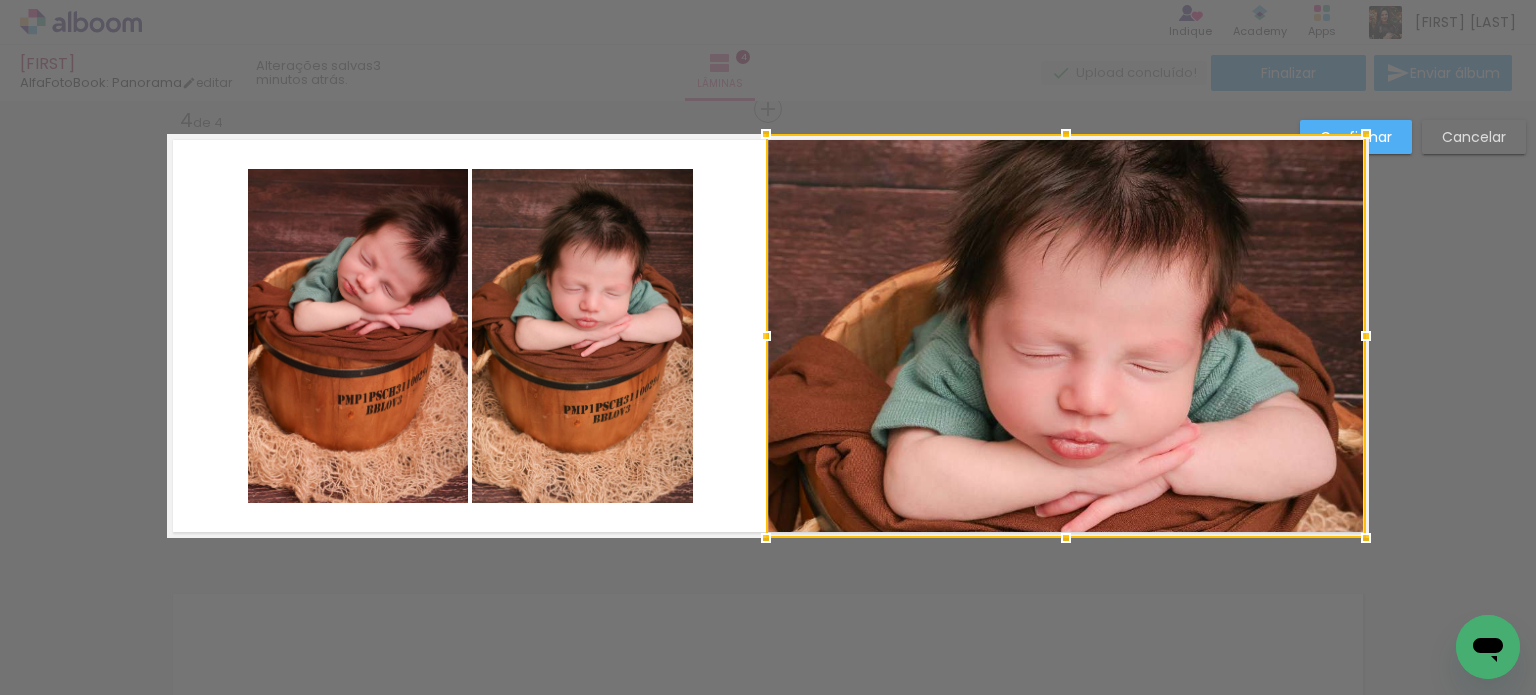 click on "Confirmar" at bounding box center (1356, 137) 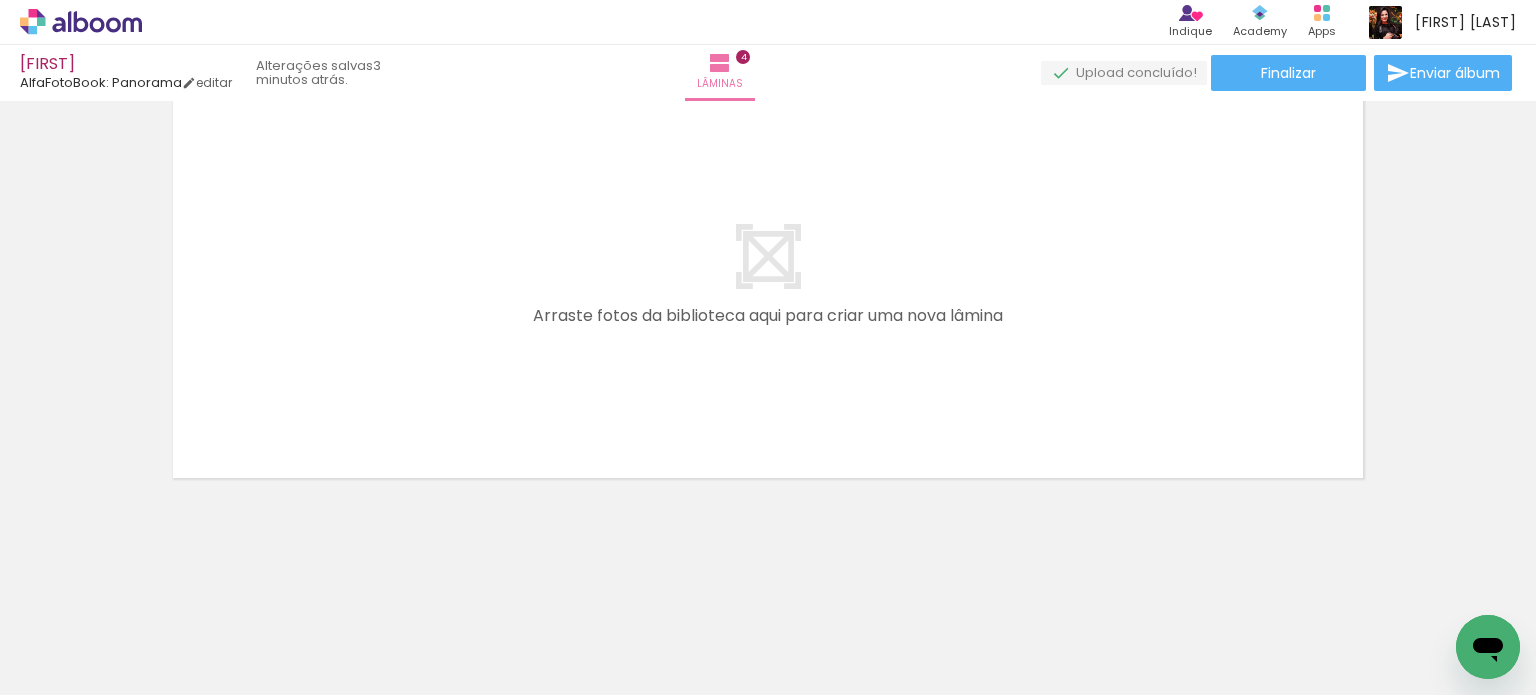 scroll, scrollTop: 1896, scrollLeft: 0, axis: vertical 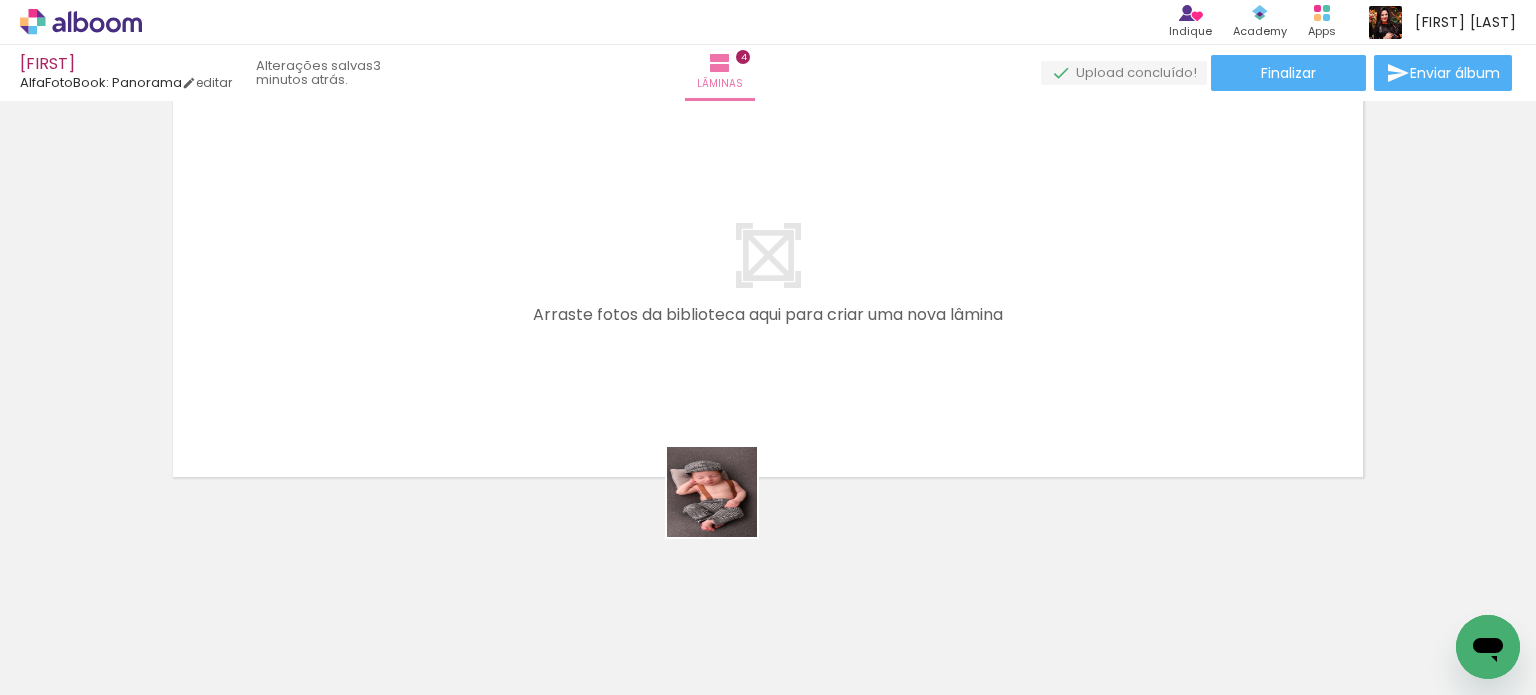 drag, startPoint x: 857, startPoint y: 612, endPoint x: 625, endPoint y: 366, distance: 338.14197 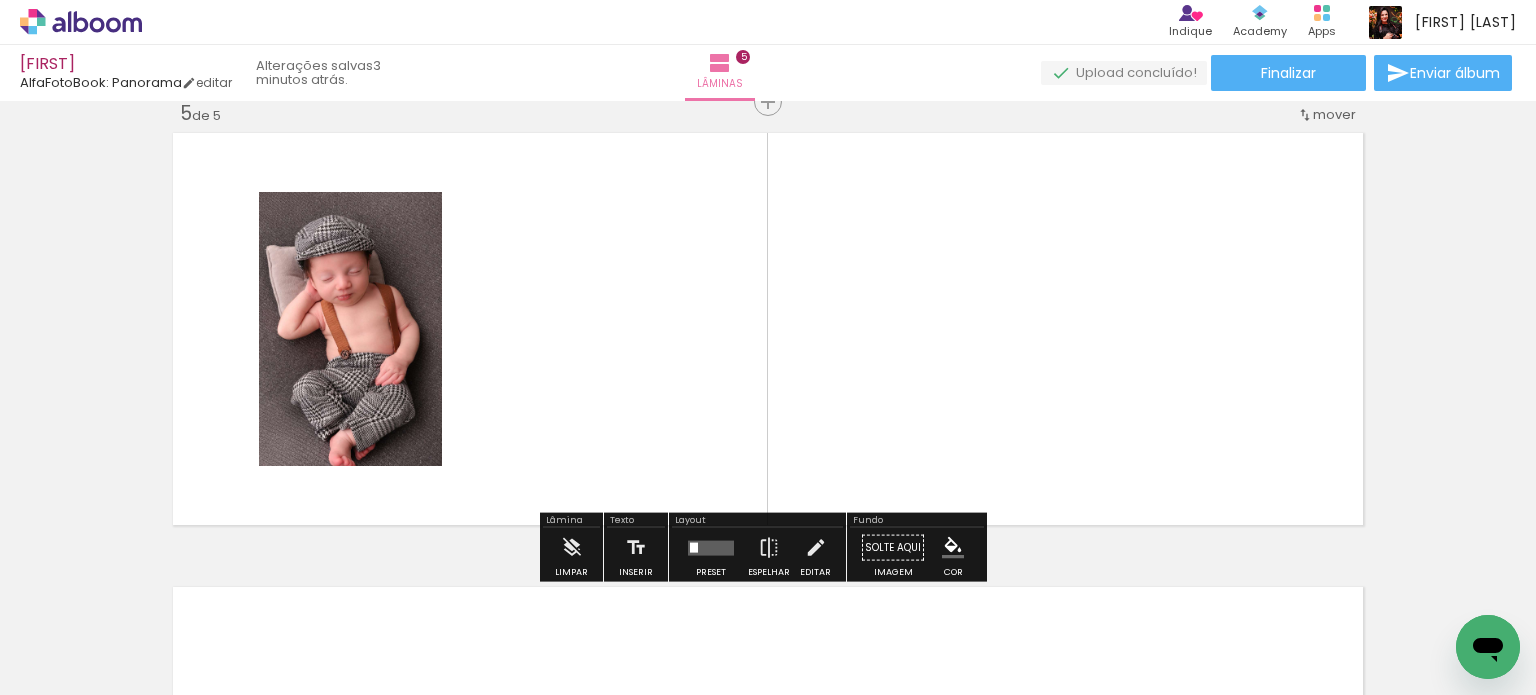 scroll, scrollTop: 1841, scrollLeft: 0, axis: vertical 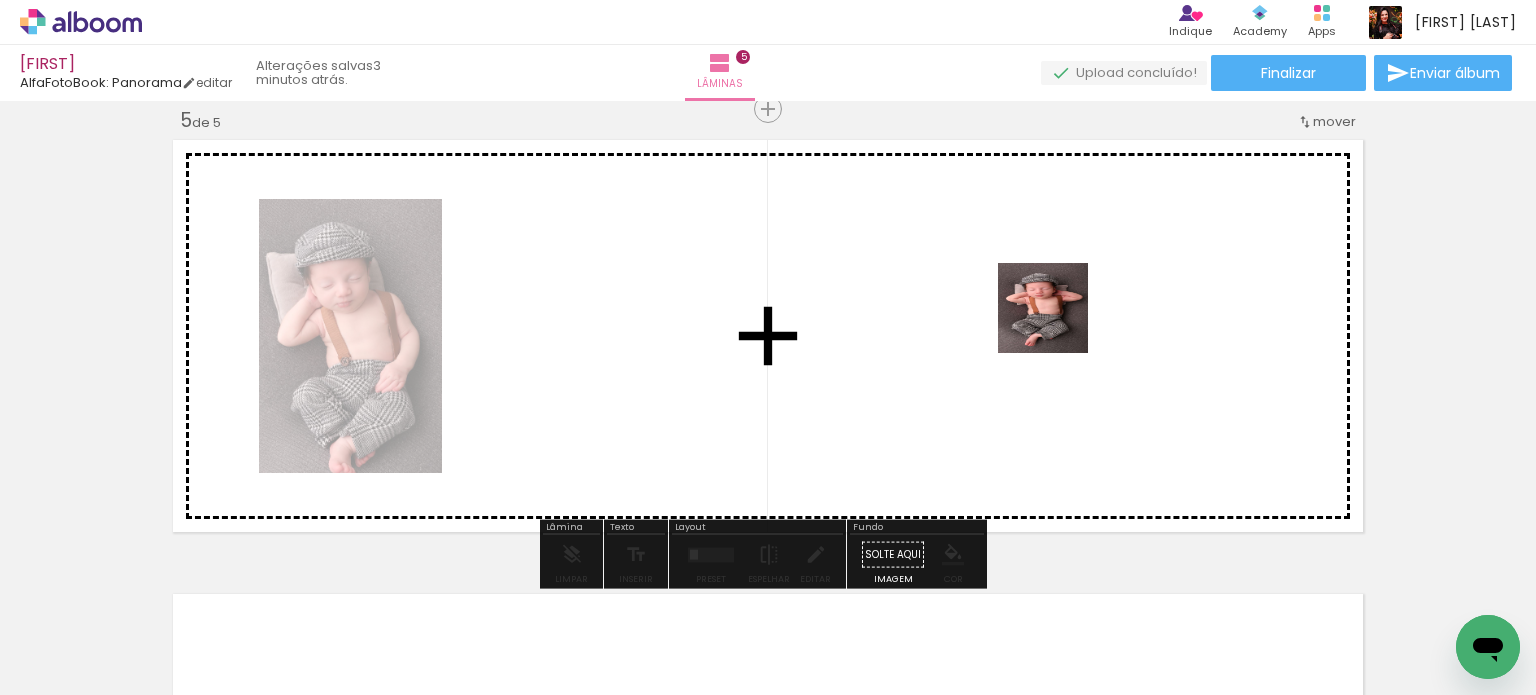 drag, startPoint x: 998, startPoint y: 641, endPoint x: 1059, endPoint y: 316, distance: 330.67508 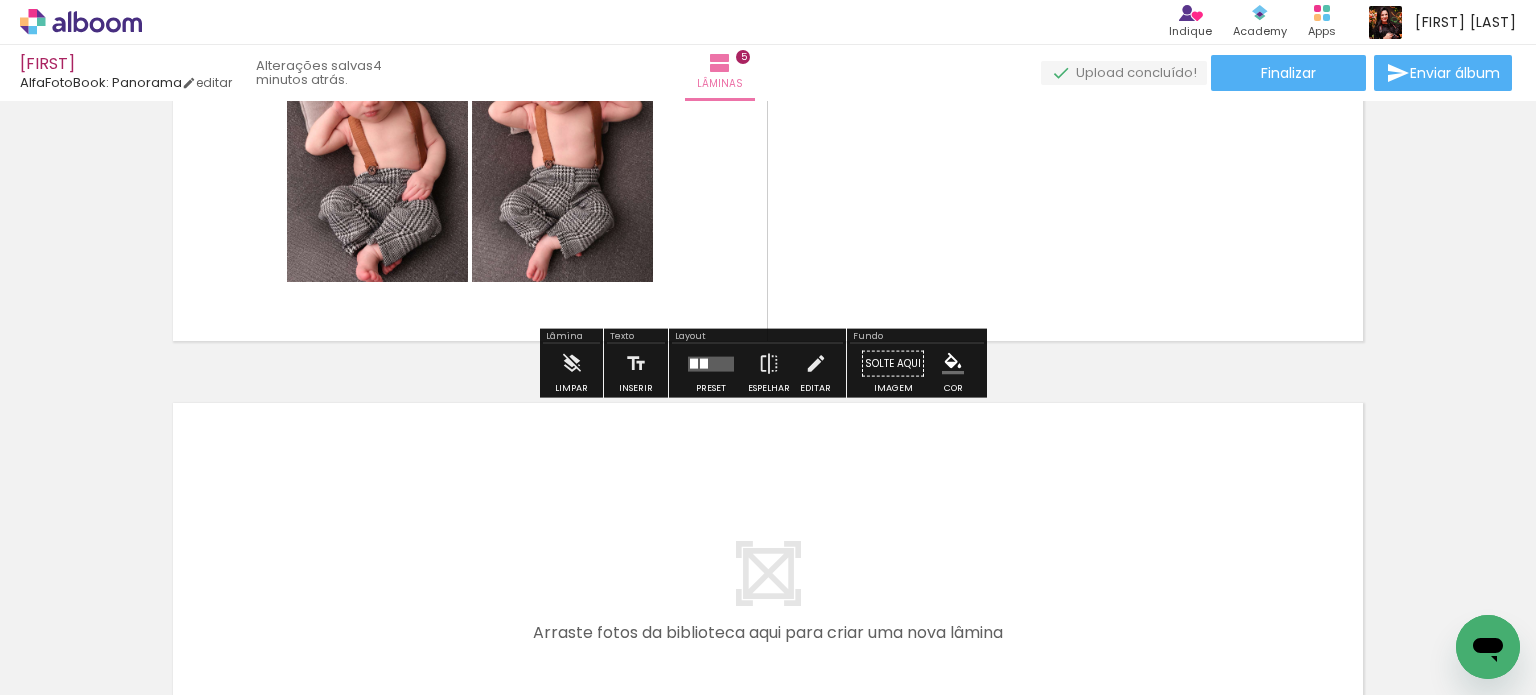scroll, scrollTop: 1732, scrollLeft: 0, axis: vertical 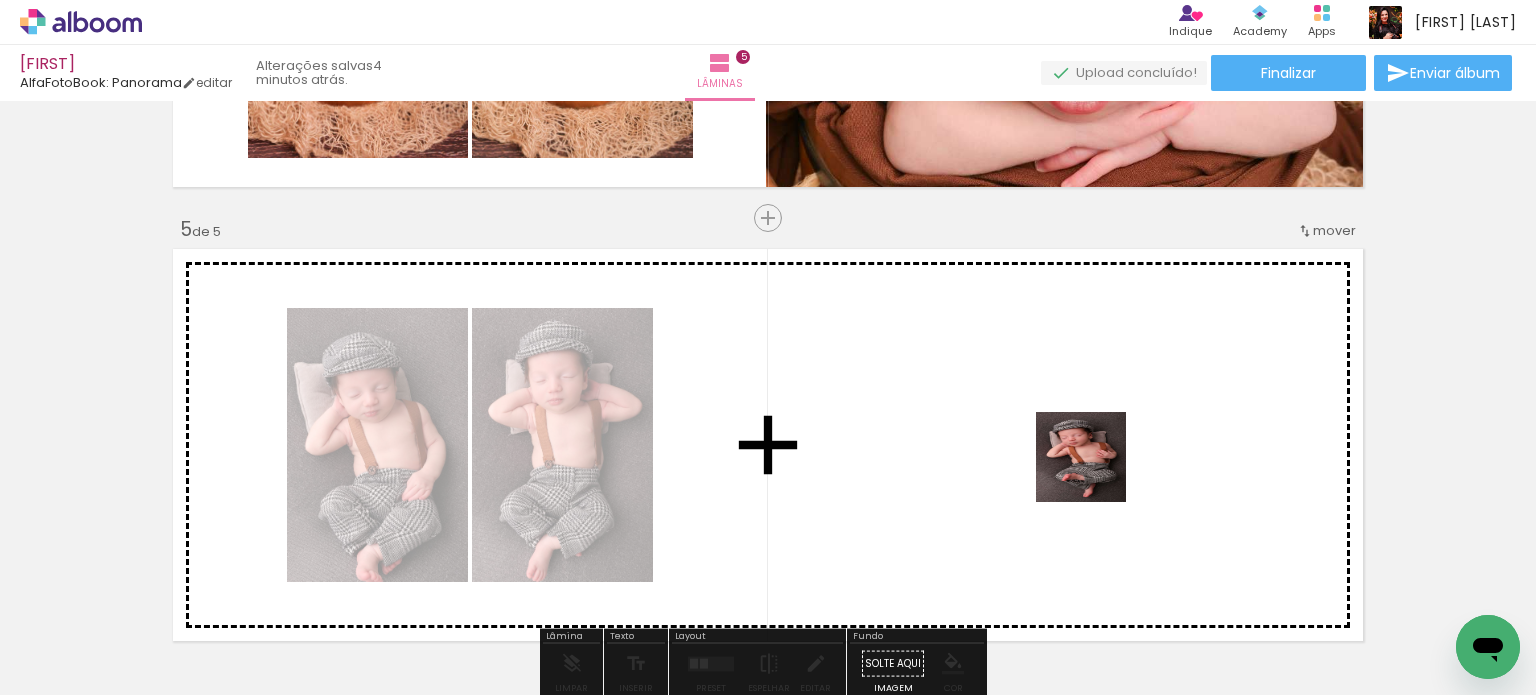 drag, startPoint x: 1112, startPoint y: 635, endPoint x: 1087, endPoint y: 411, distance: 225.39078 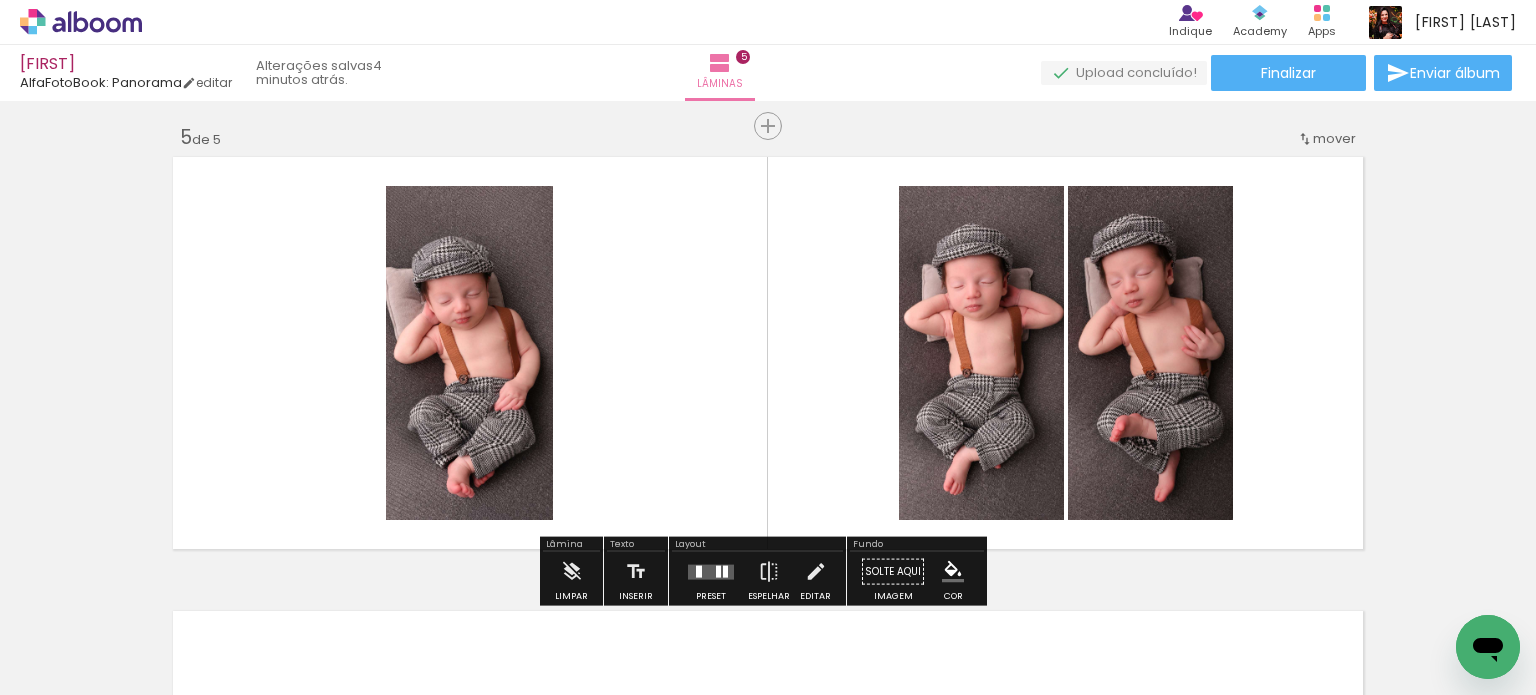 scroll, scrollTop: 1932, scrollLeft: 0, axis: vertical 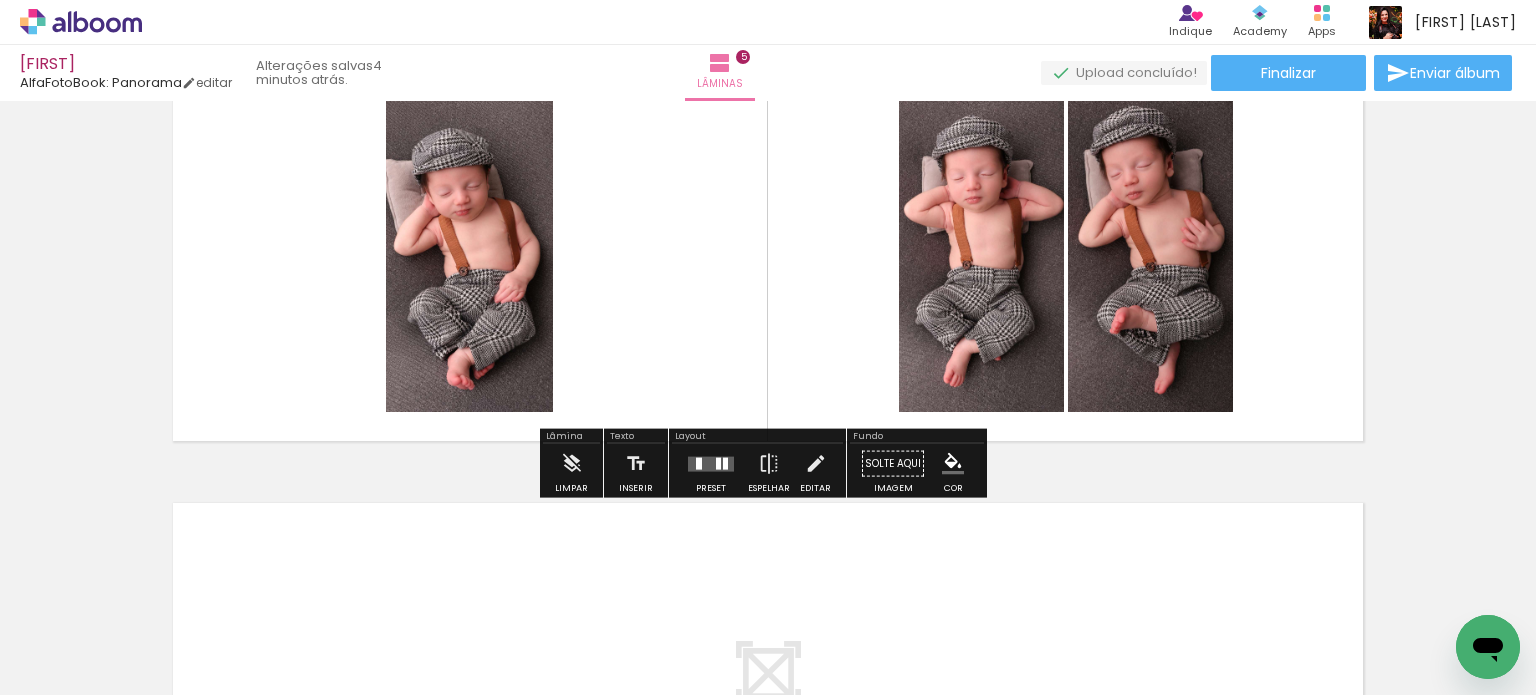 click 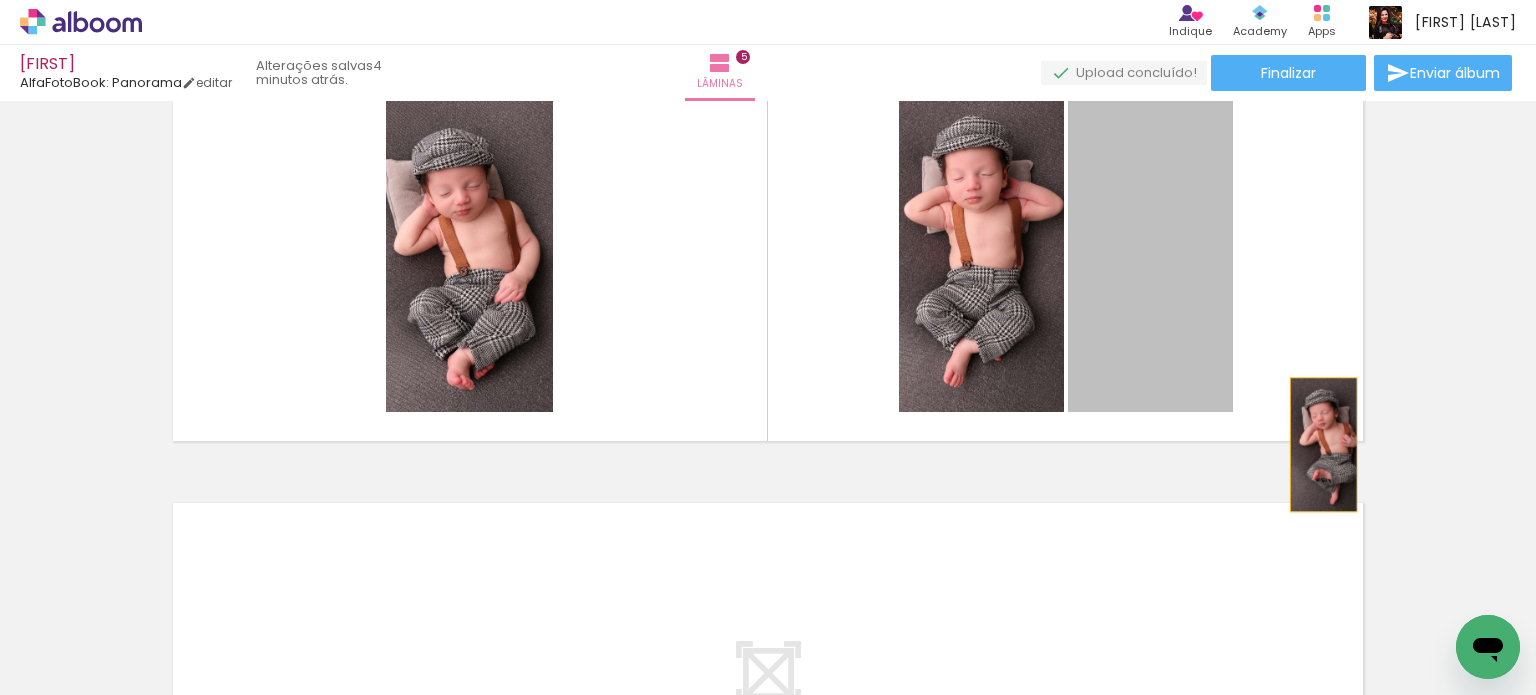 drag, startPoint x: 1156, startPoint y: 322, endPoint x: 1104, endPoint y: 346, distance: 57.271286 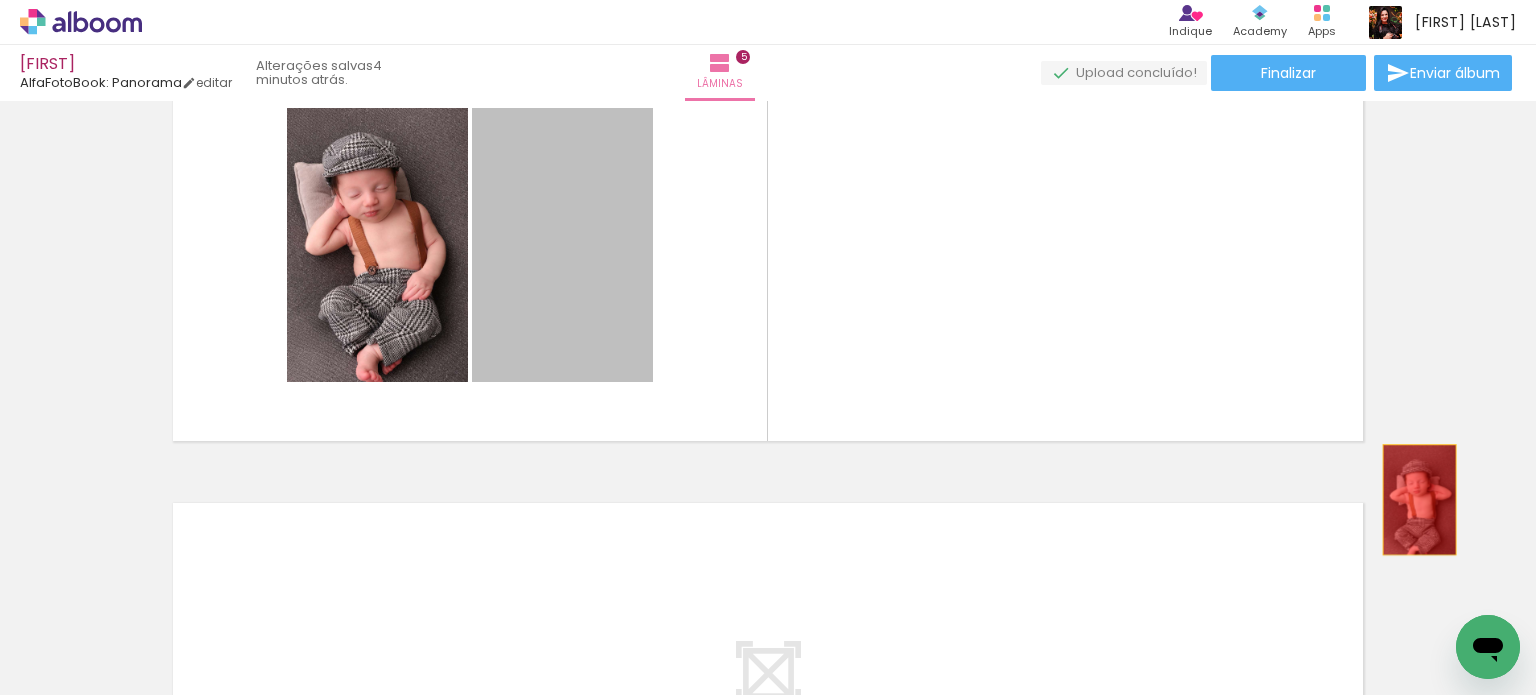 drag, startPoint x: 597, startPoint y: 311, endPoint x: 1459, endPoint y: 516, distance: 886.0412 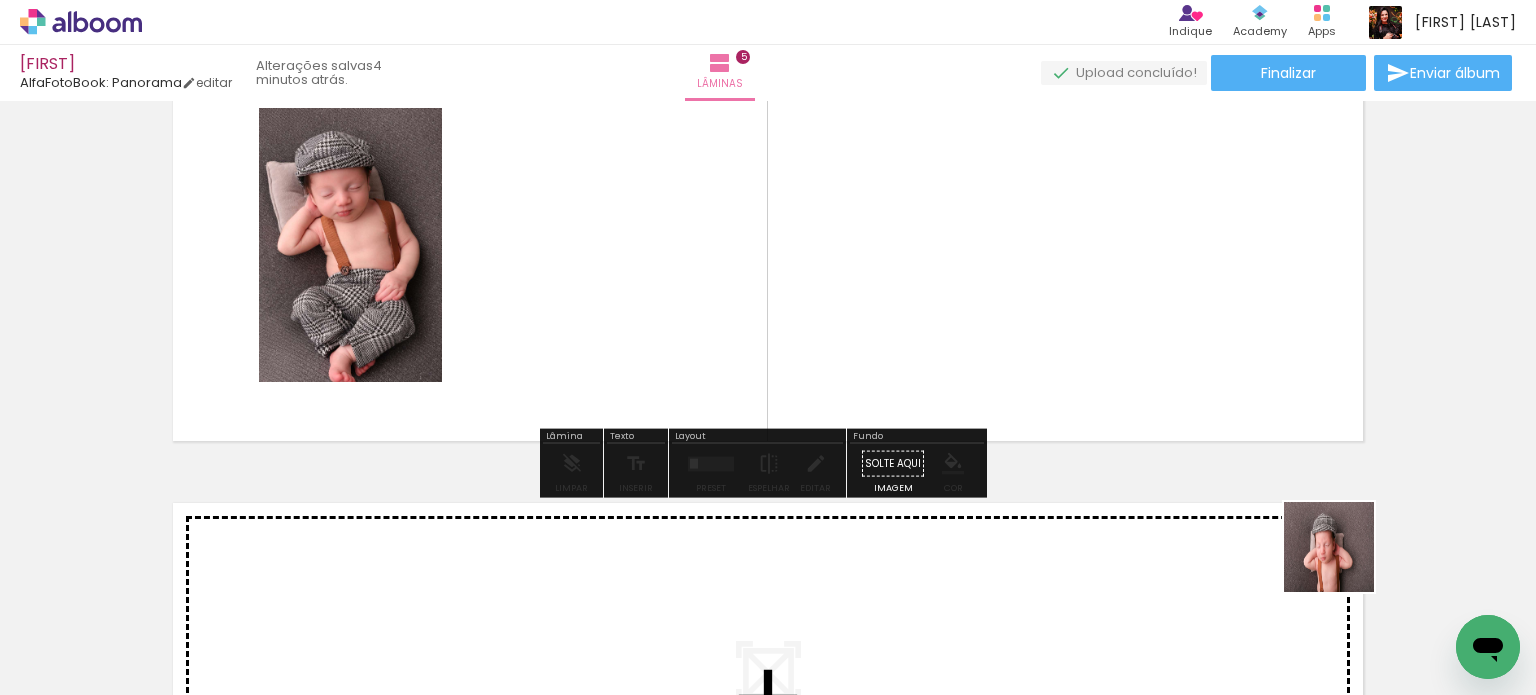 drag, startPoint x: 1403, startPoint y: 599, endPoint x: 1132, endPoint y: 371, distance: 354.15393 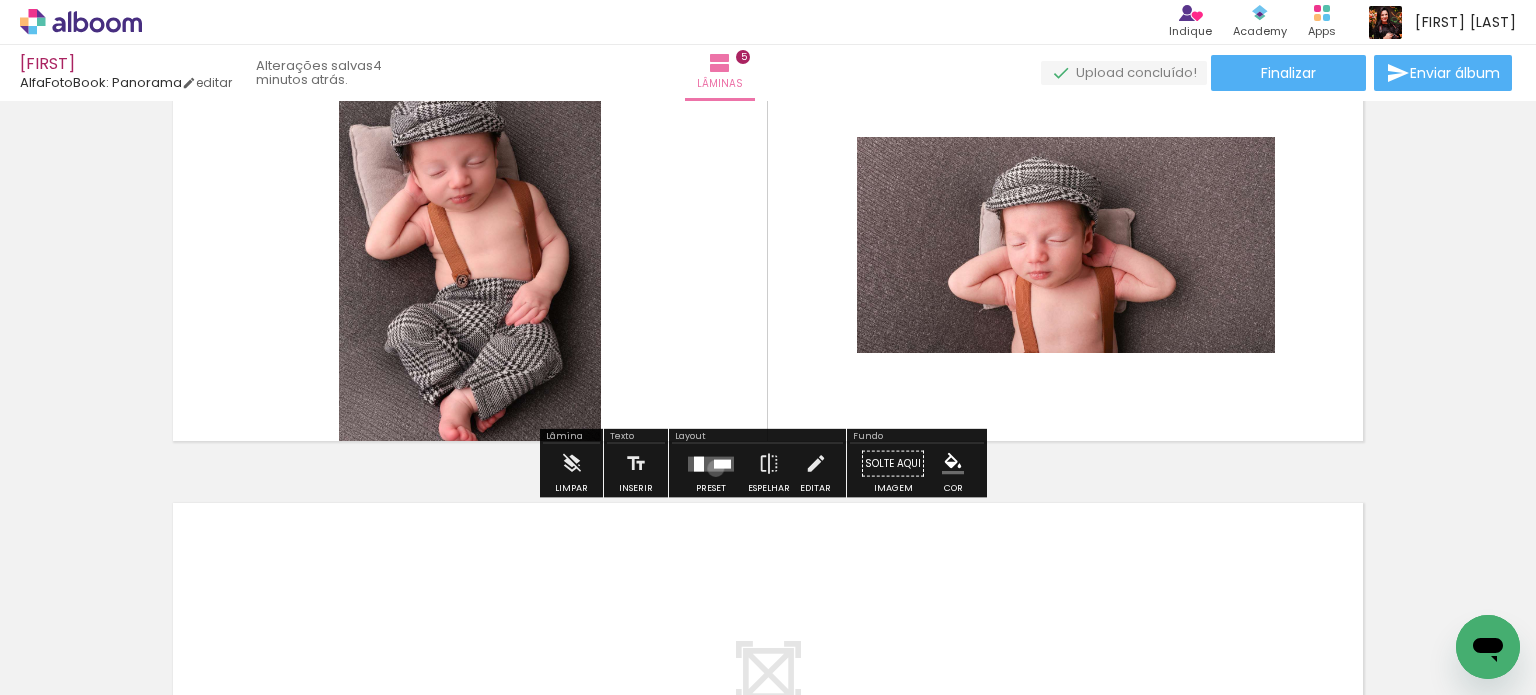 click at bounding box center (711, 463) 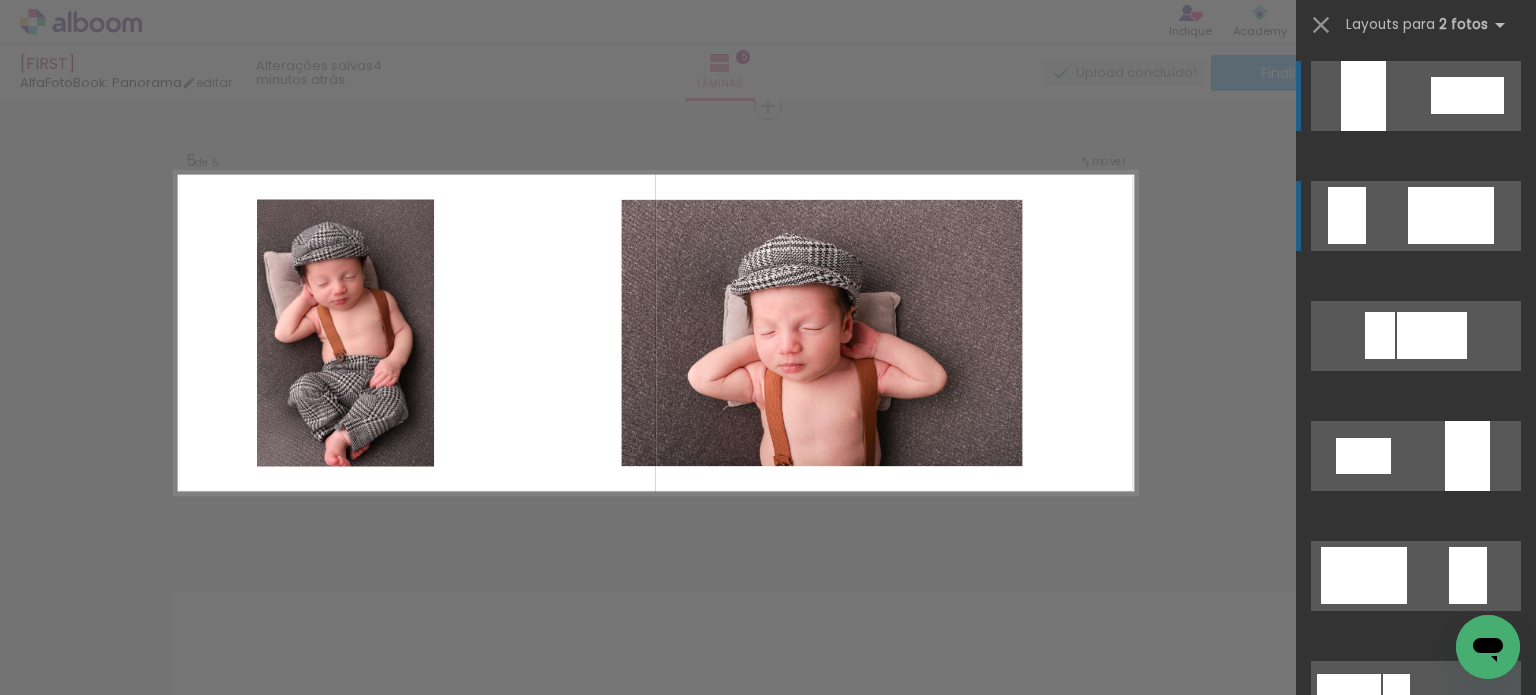 scroll, scrollTop: 1841, scrollLeft: 0, axis: vertical 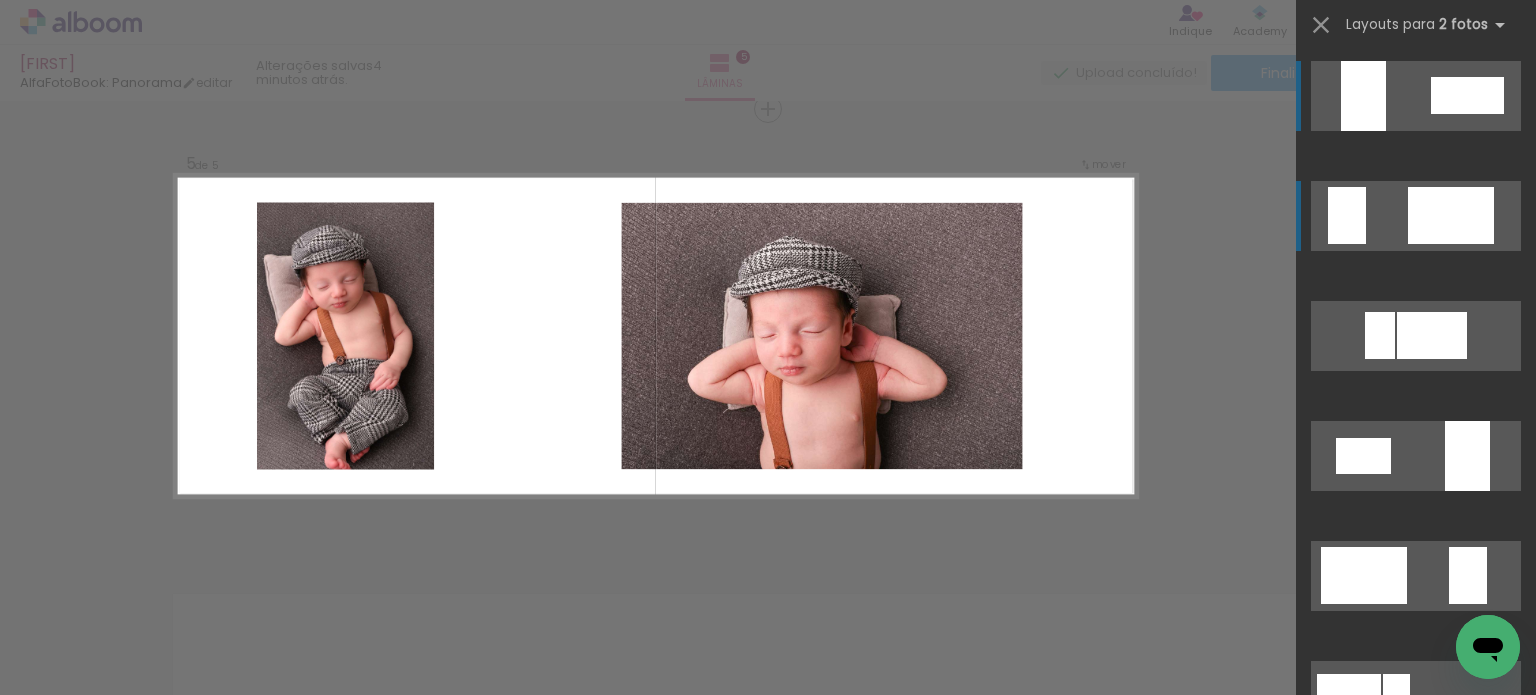 click at bounding box center [1451, 215] 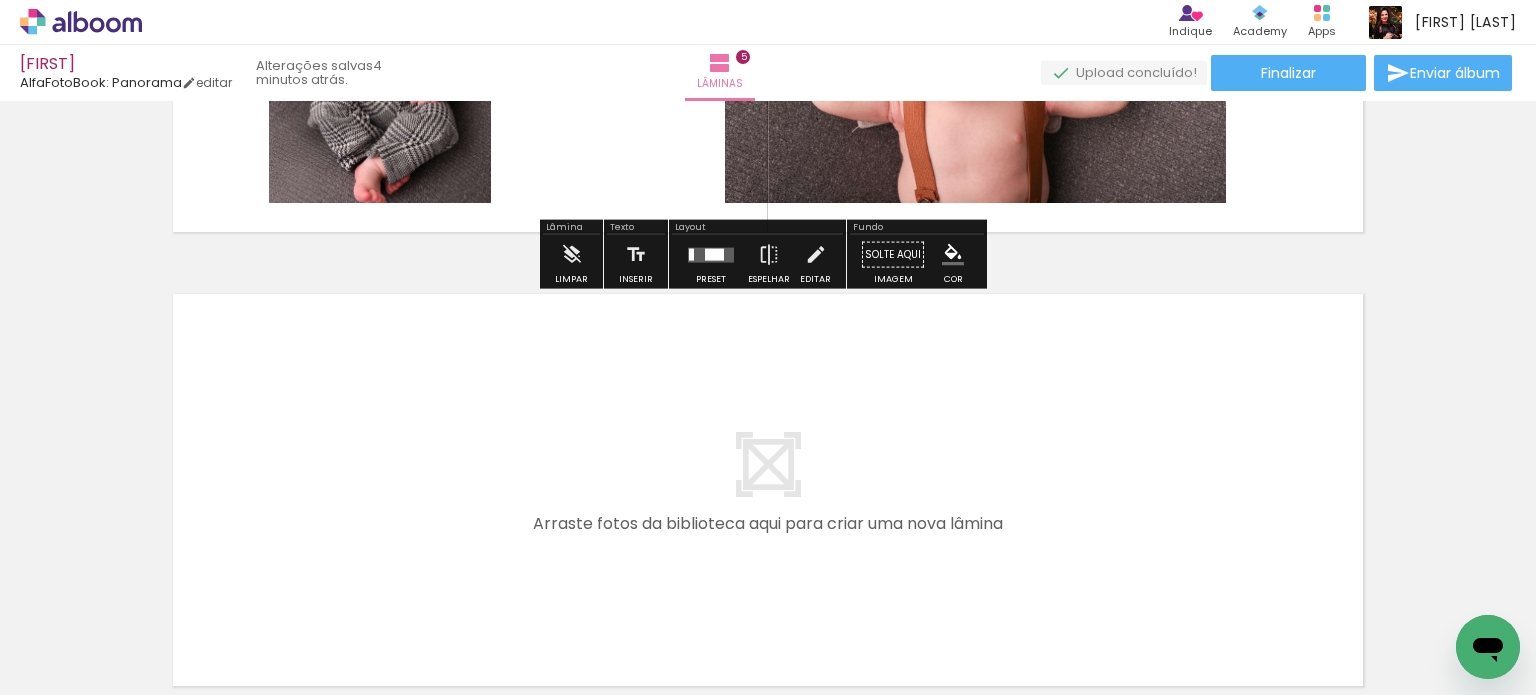 scroll, scrollTop: 2332, scrollLeft: 0, axis: vertical 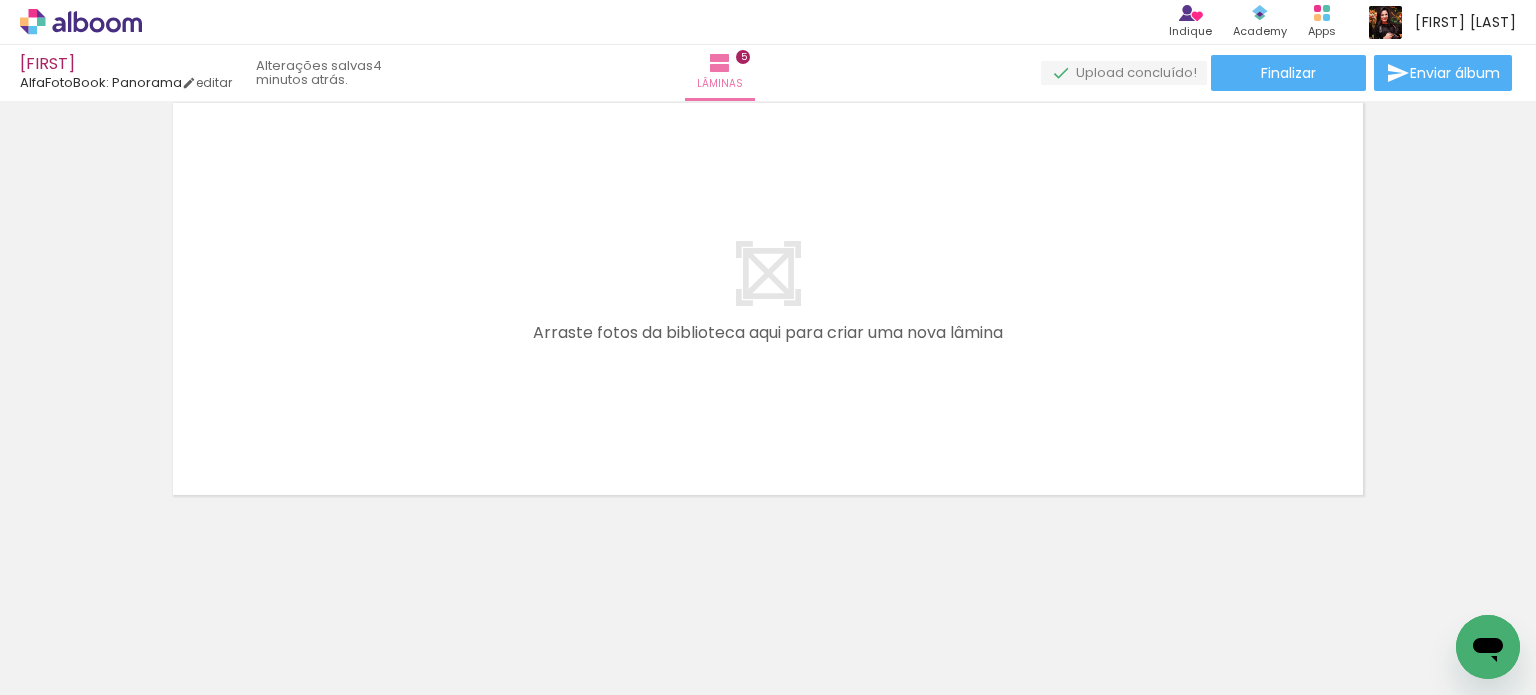 drag, startPoint x: 456, startPoint y: 384, endPoint x: 398, endPoint y: 248, distance: 147.85127 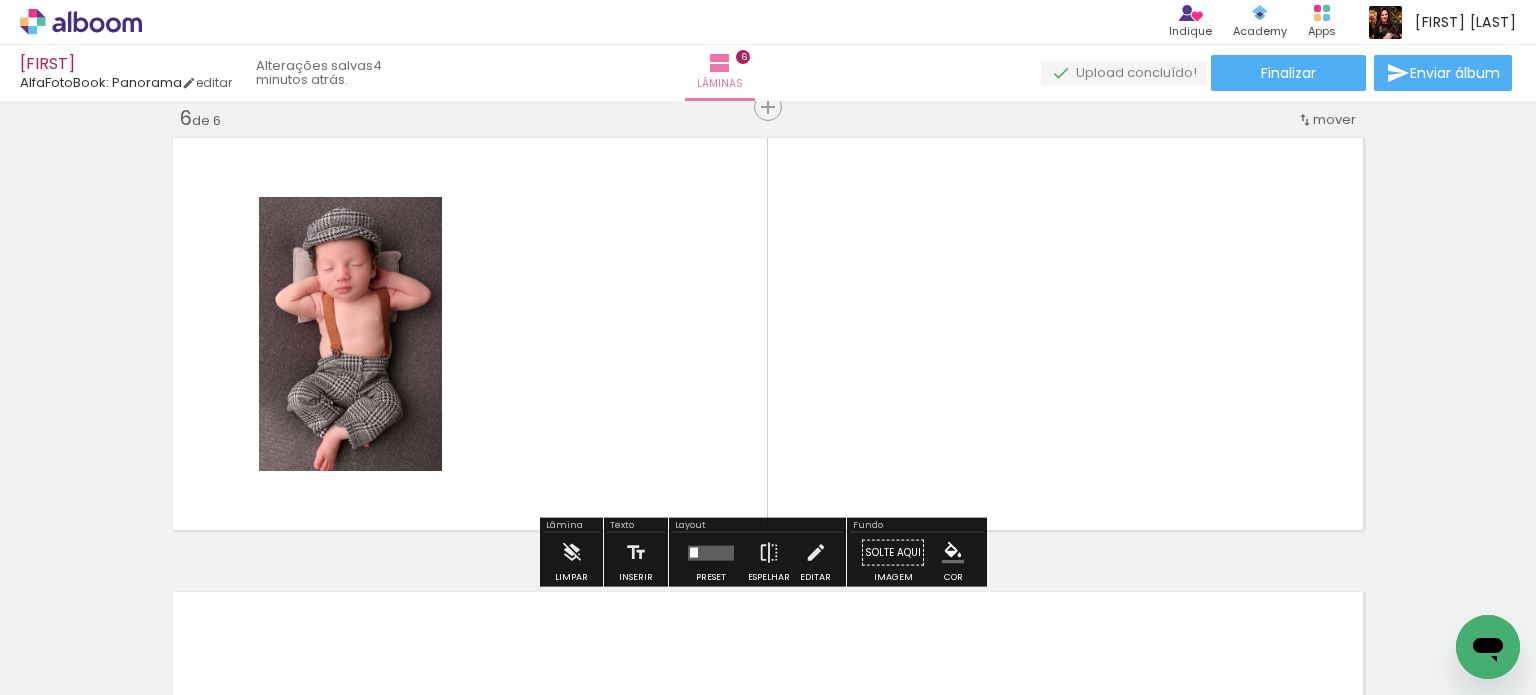 scroll, scrollTop: 2295, scrollLeft: 0, axis: vertical 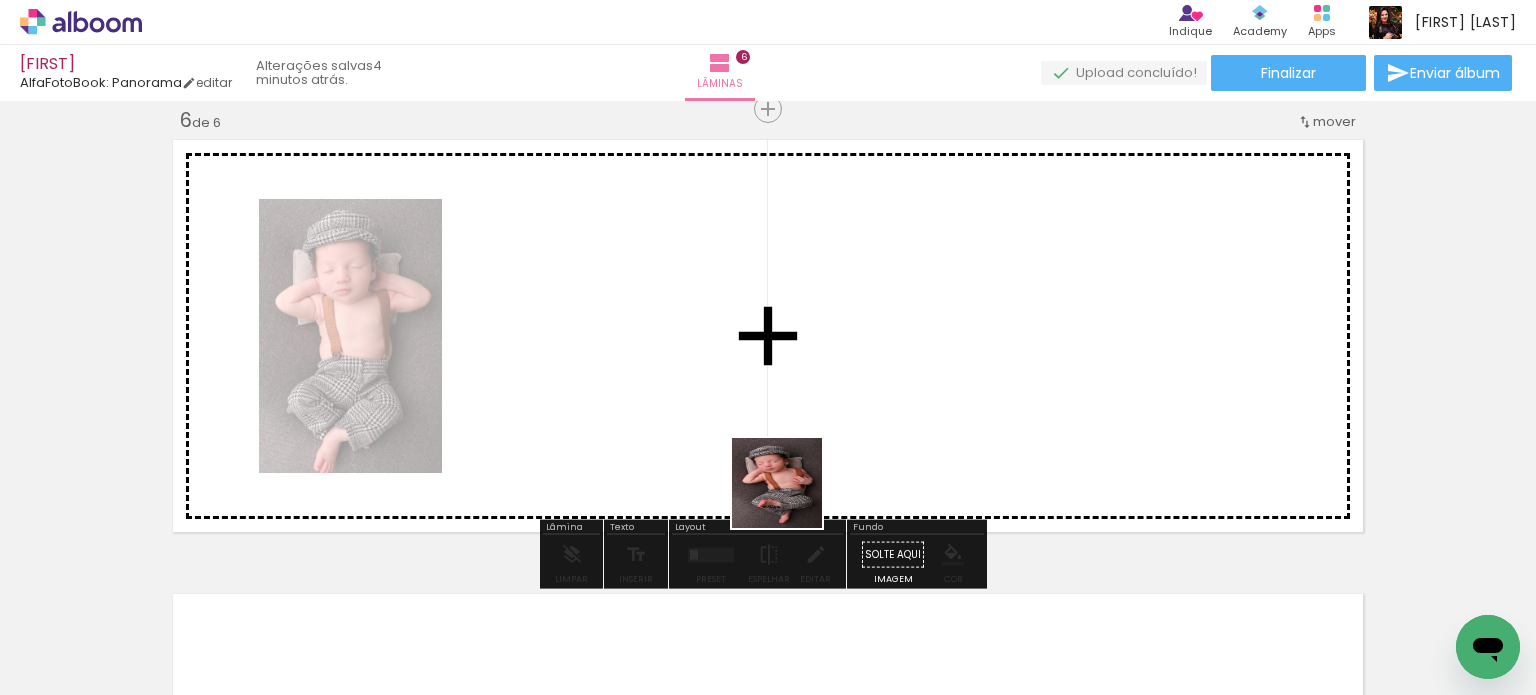 drag, startPoint x: 676, startPoint y: 607, endPoint x: 1108, endPoint y: 295, distance: 532.8865 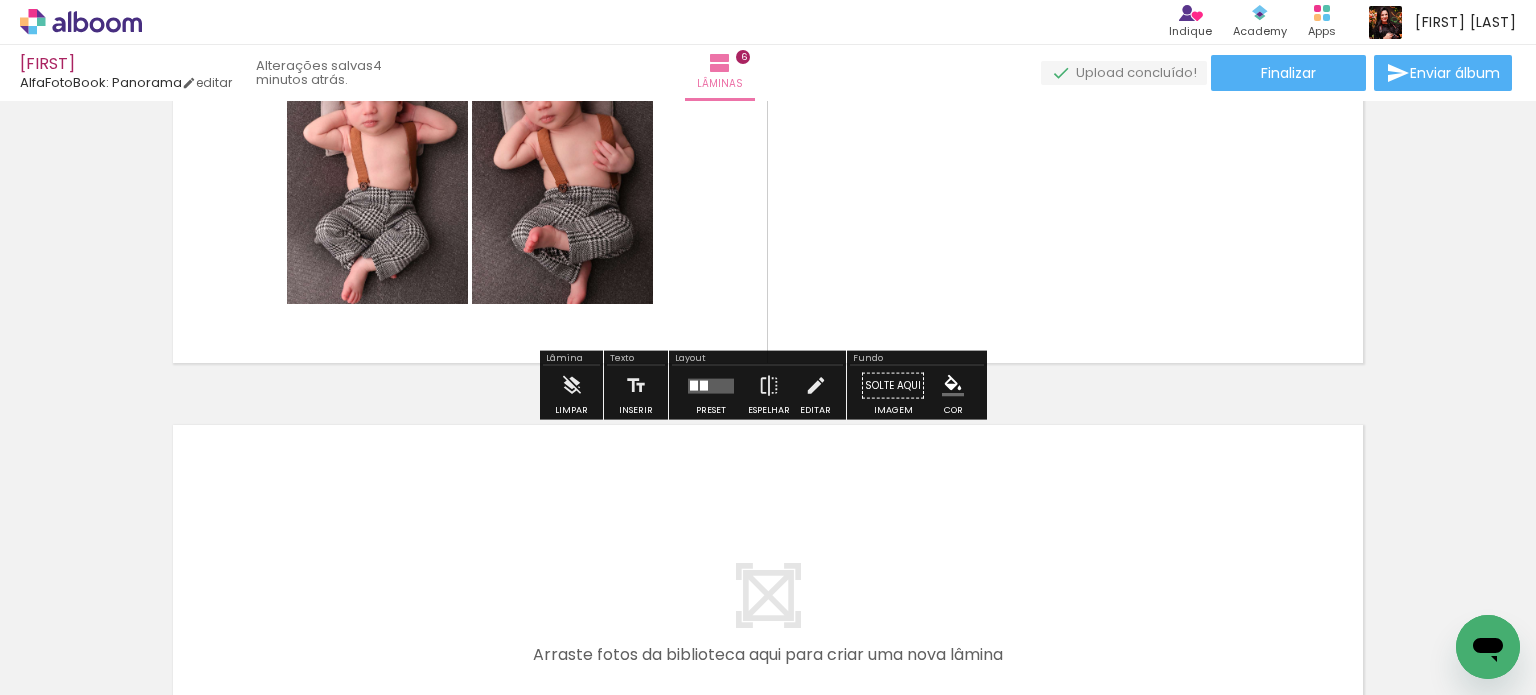 scroll, scrollTop: 2495, scrollLeft: 0, axis: vertical 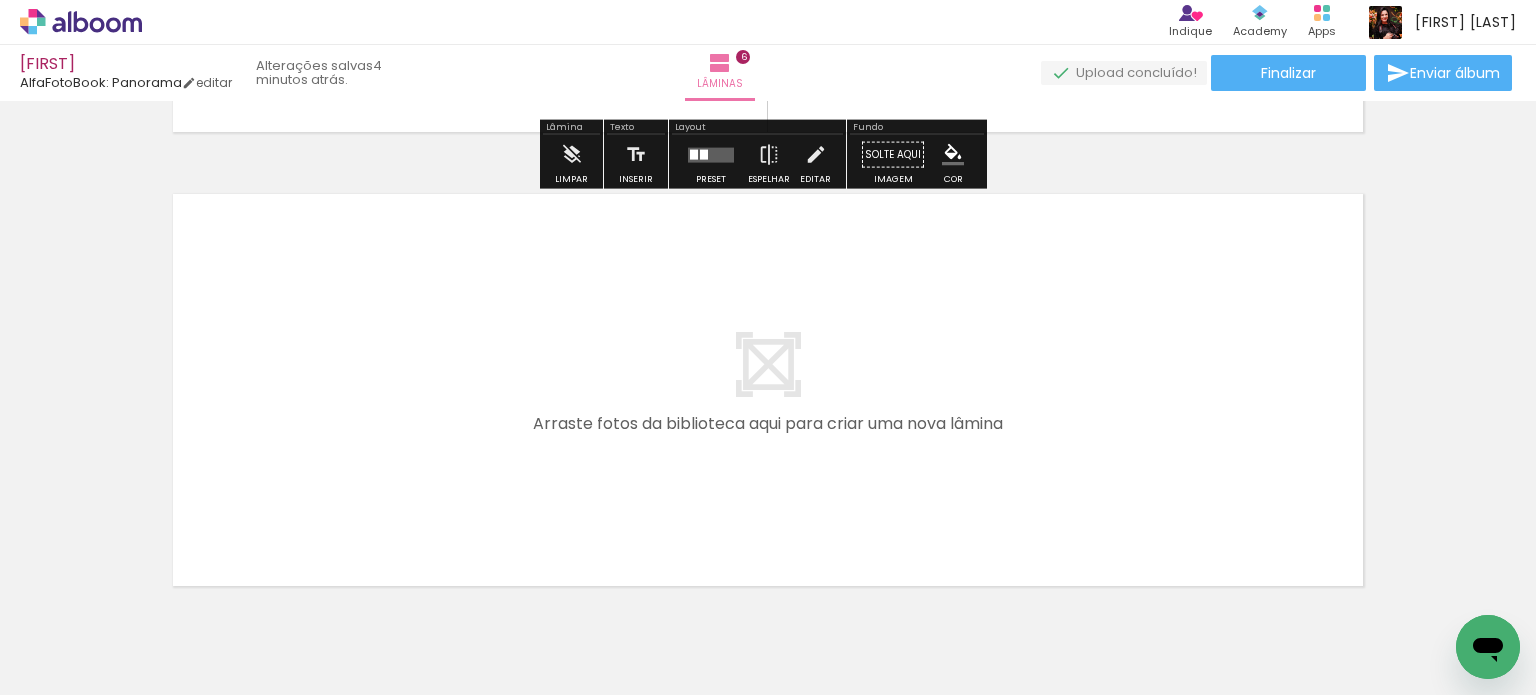 drag, startPoint x: 802, startPoint y: 632, endPoint x: 525, endPoint y: 367, distance: 383.3458 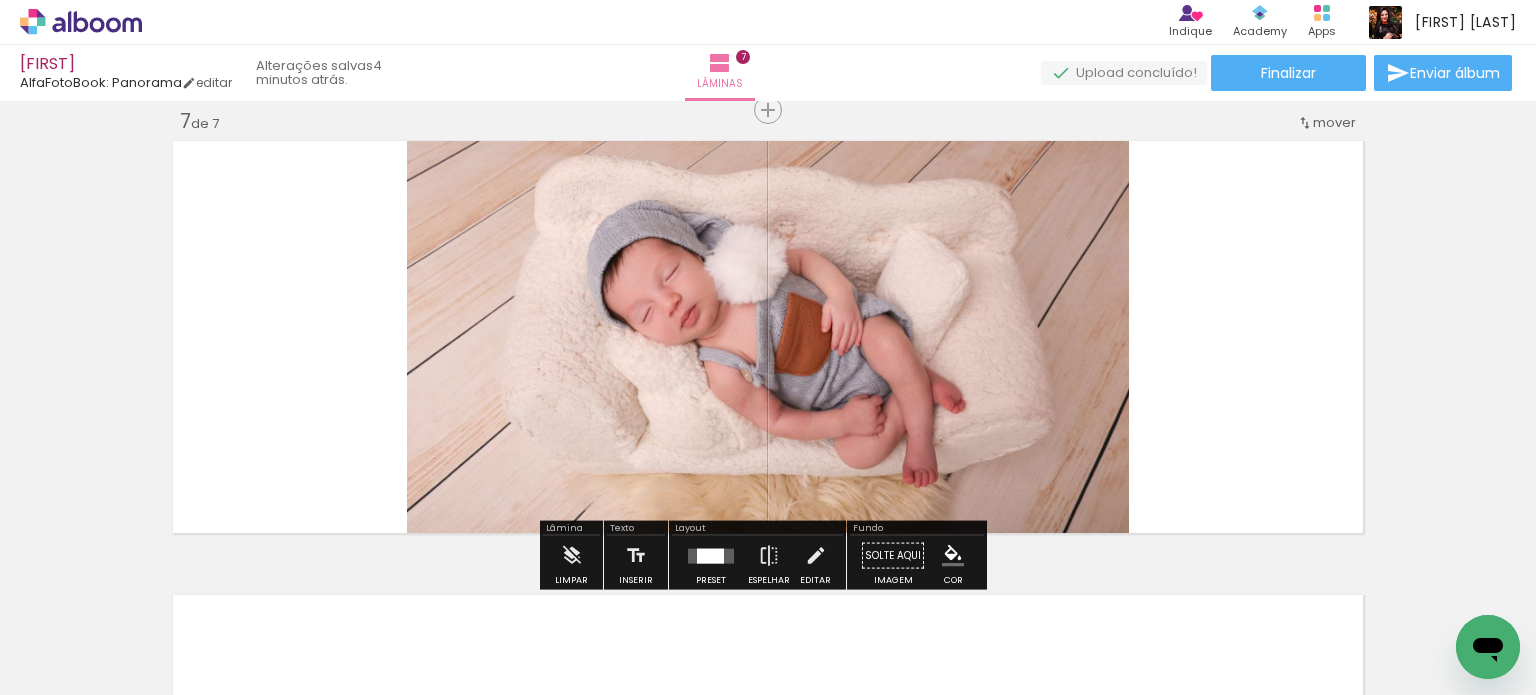 scroll, scrollTop: 2749, scrollLeft: 0, axis: vertical 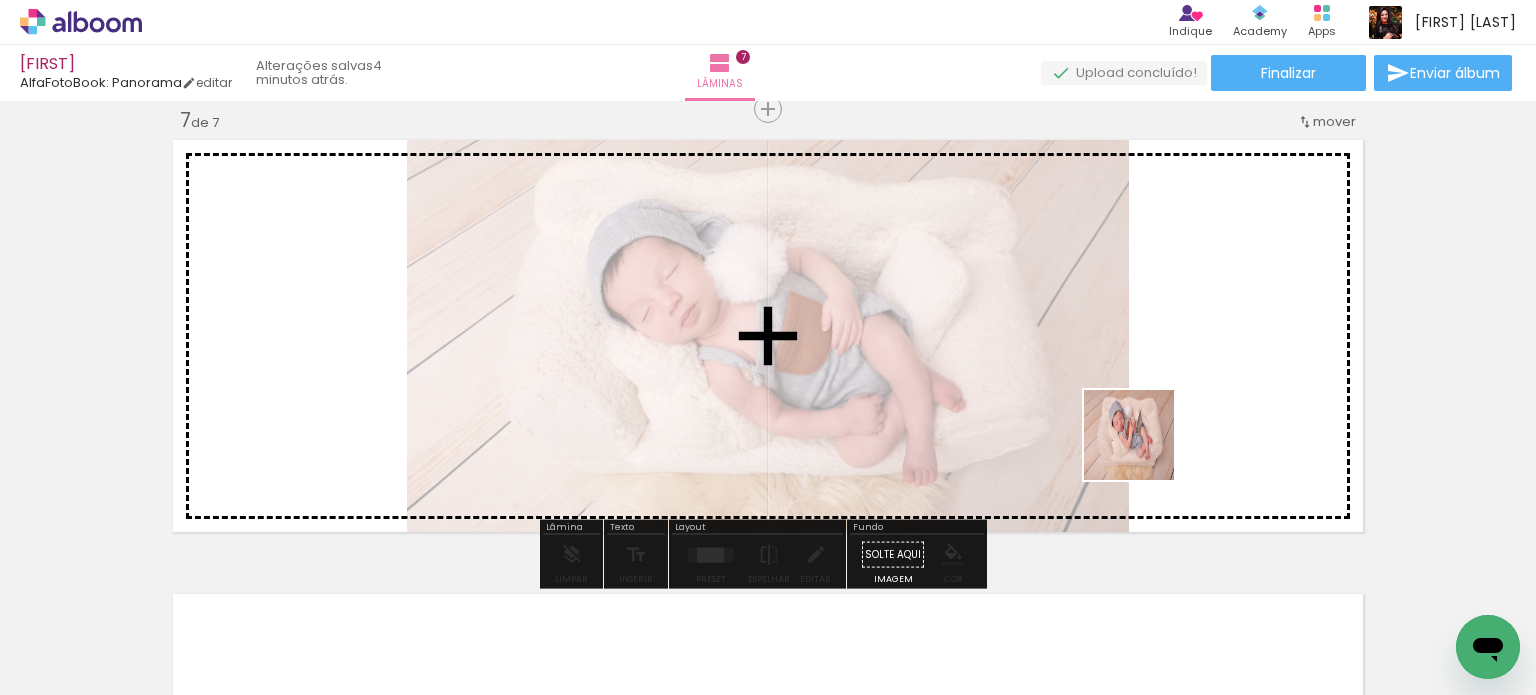 drag, startPoint x: 924, startPoint y: 627, endPoint x: 1276, endPoint y: 330, distance: 460.55728 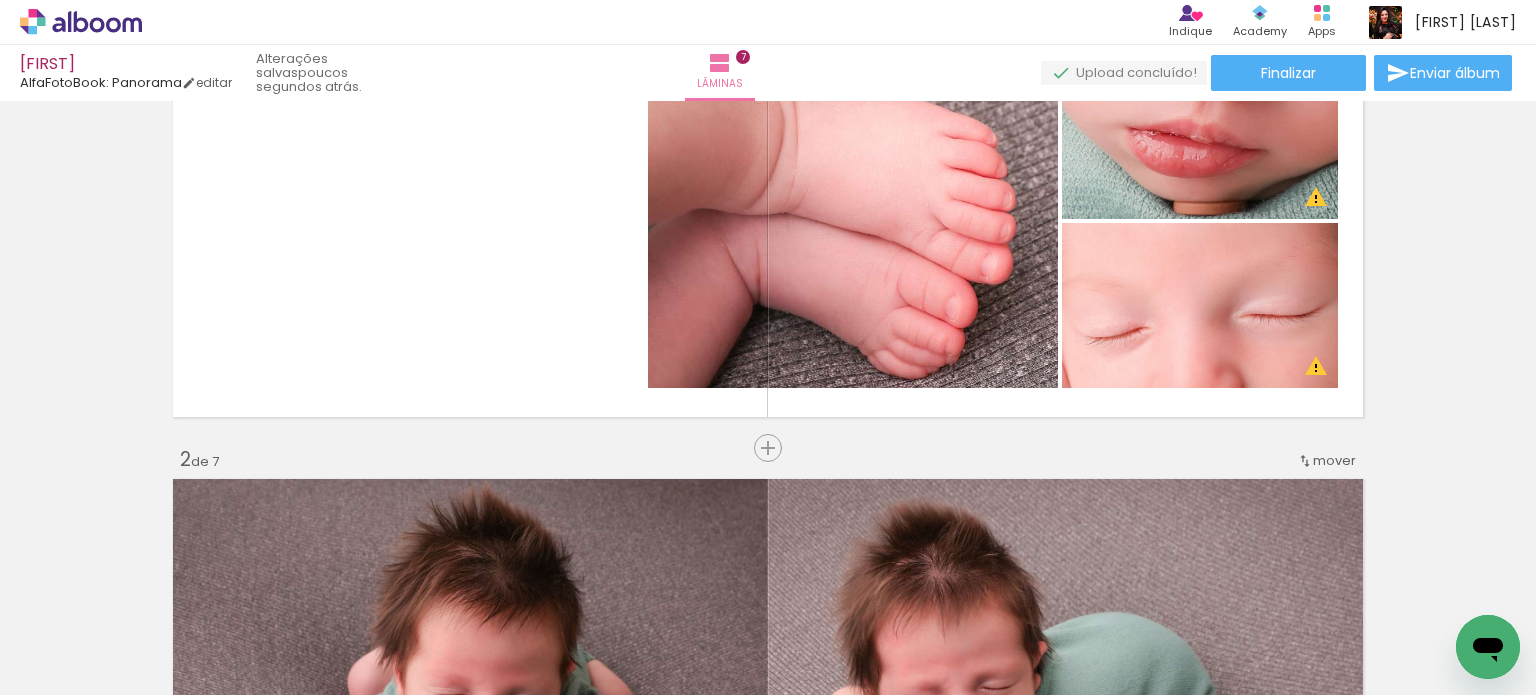 scroll, scrollTop: 0, scrollLeft: 0, axis: both 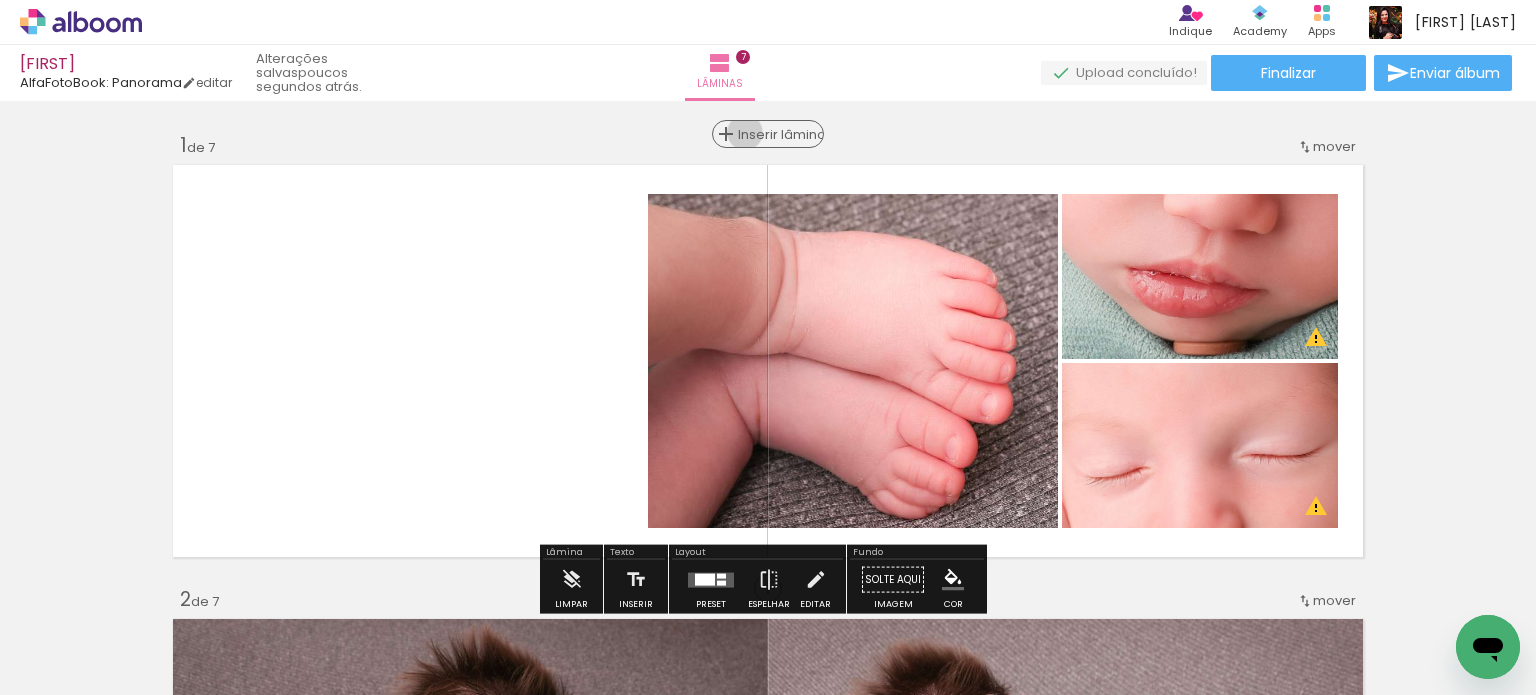 click on "Inserir lâmina" at bounding box center [777, 134] 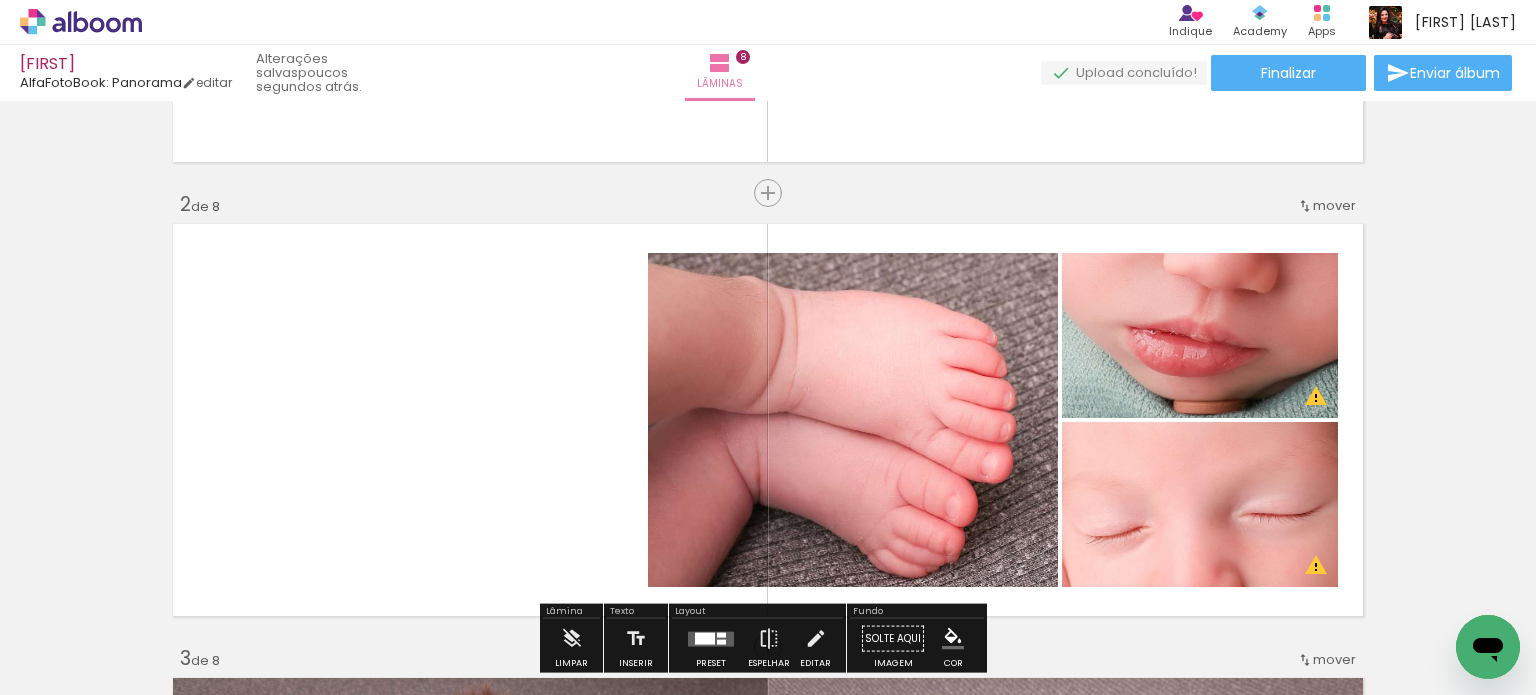 scroll, scrollTop: 495, scrollLeft: 0, axis: vertical 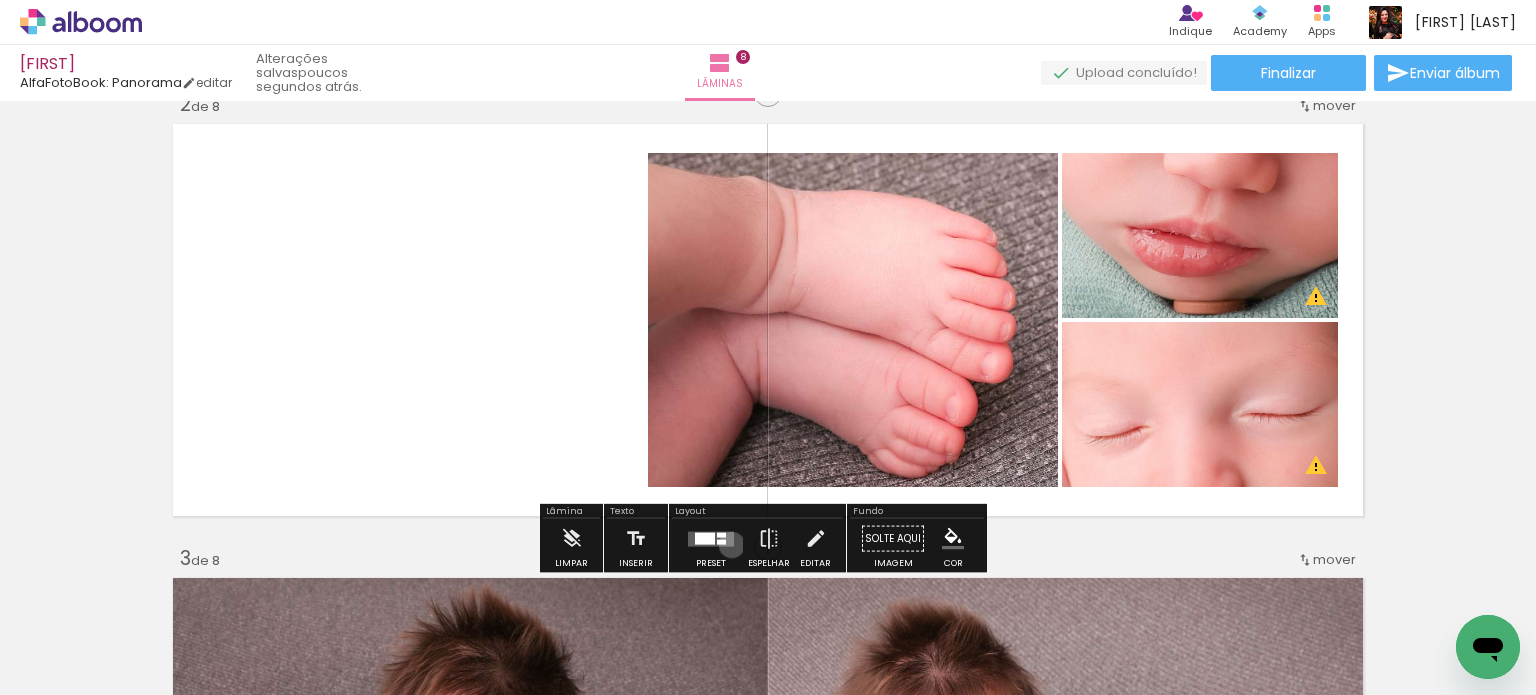click at bounding box center (711, 538) 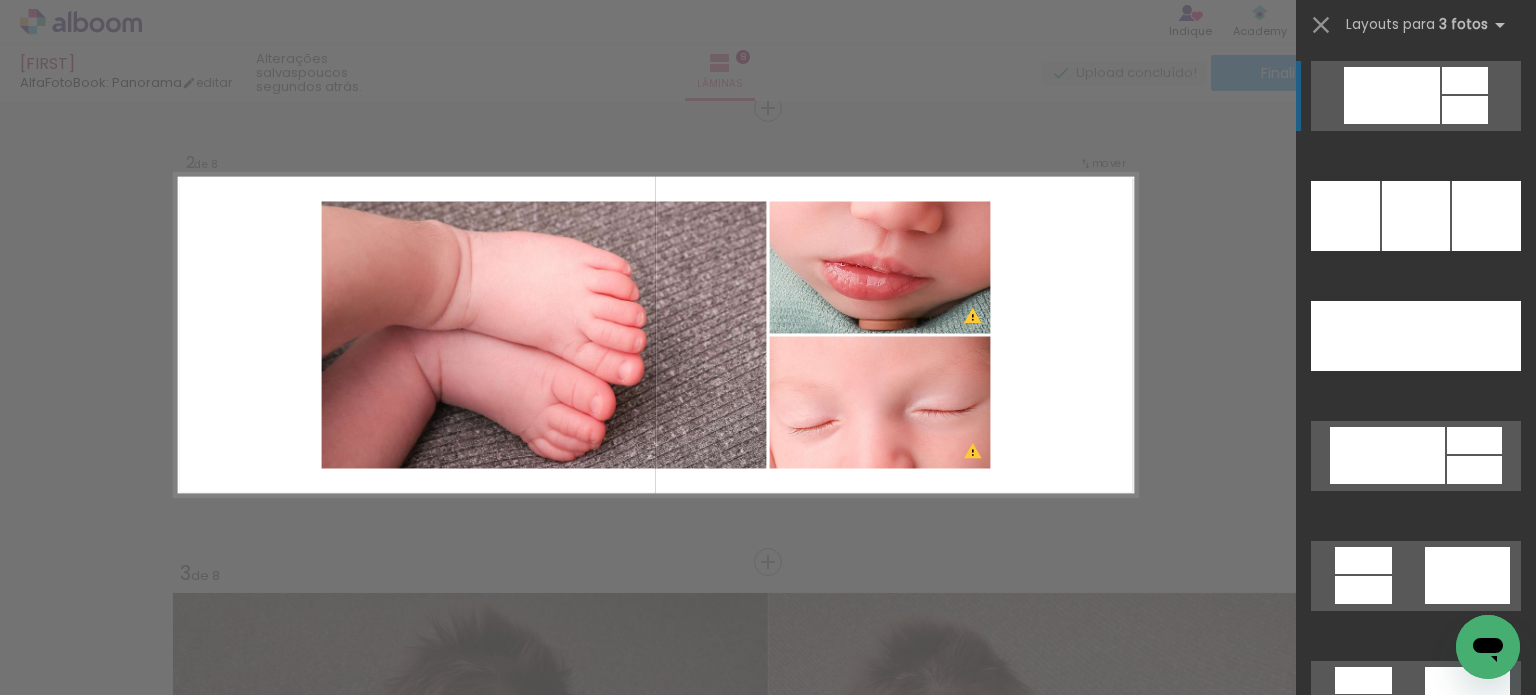 scroll, scrollTop: 479, scrollLeft: 0, axis: vertical 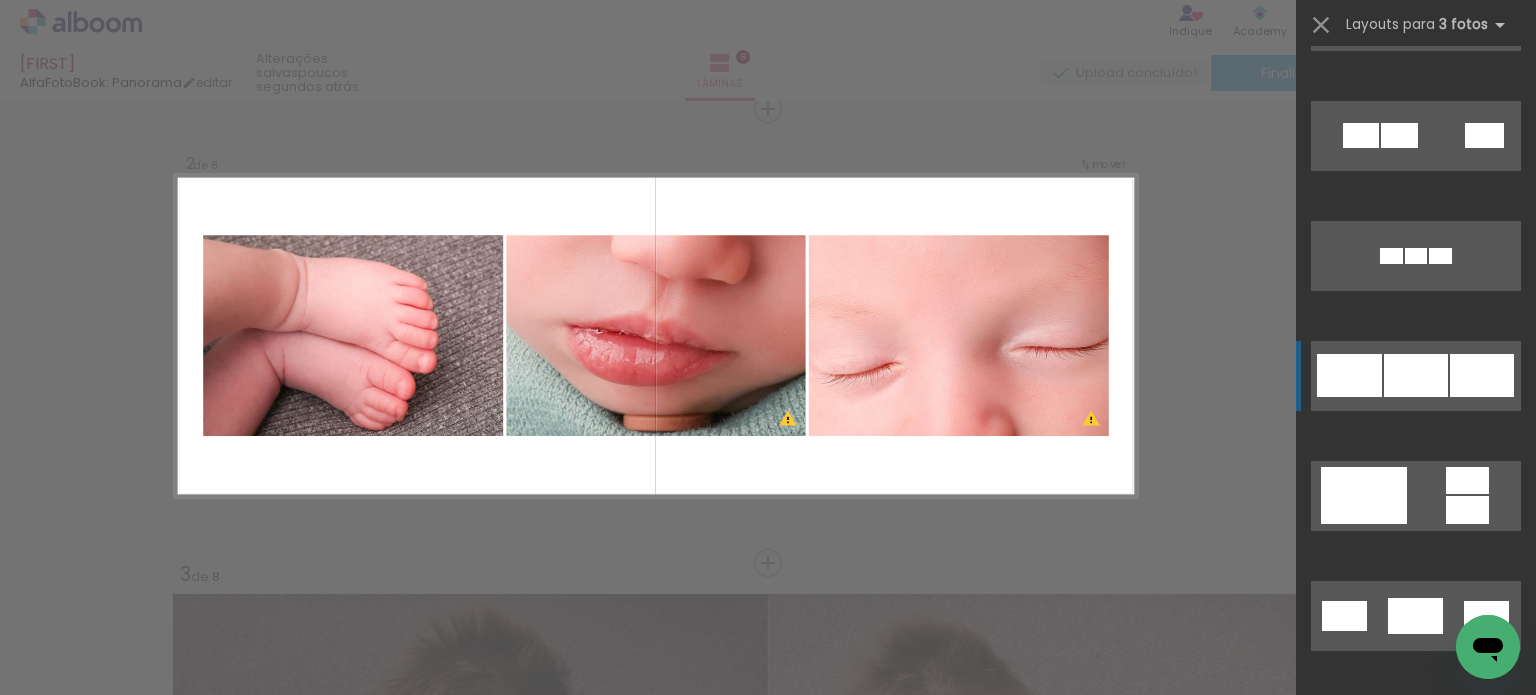 click at bounding box center (1416, 856) 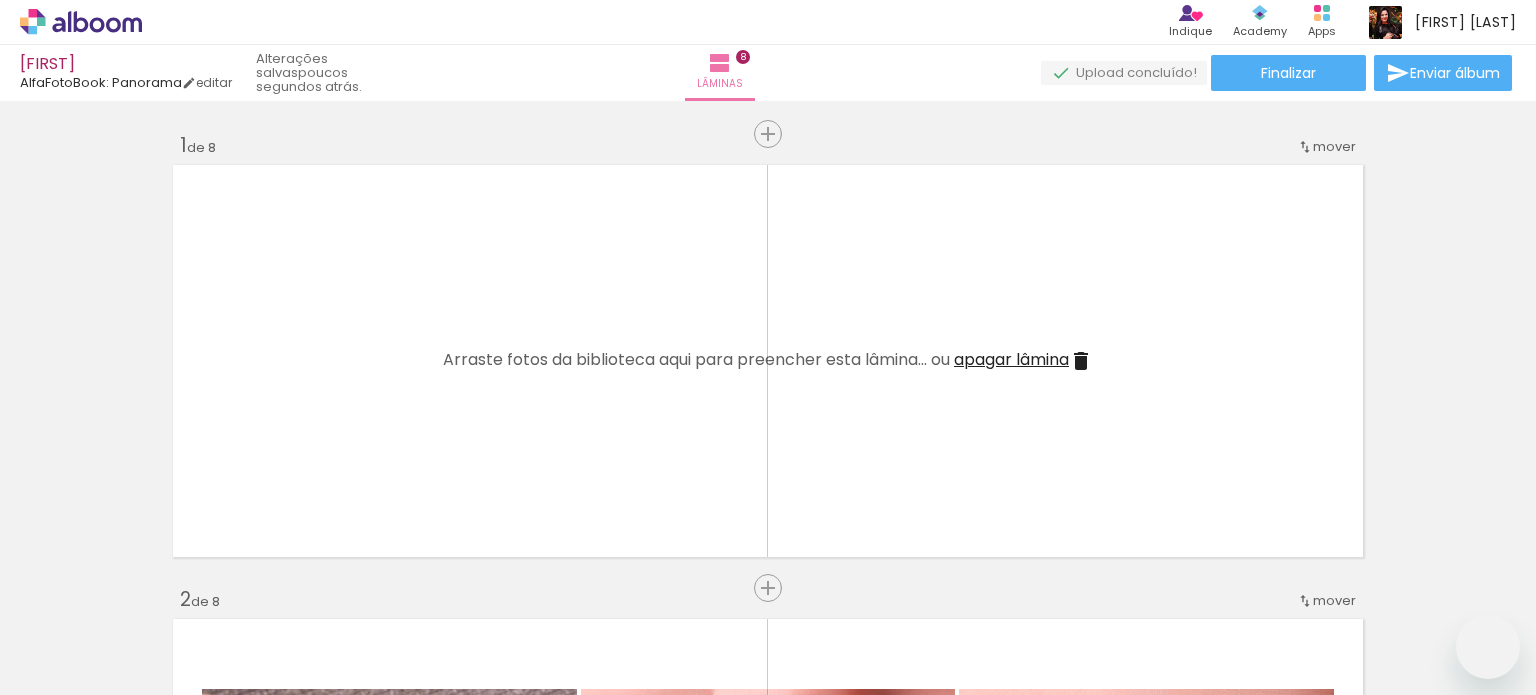 scroll, scrollTop: 0, scrollLeft: 0, axis: both 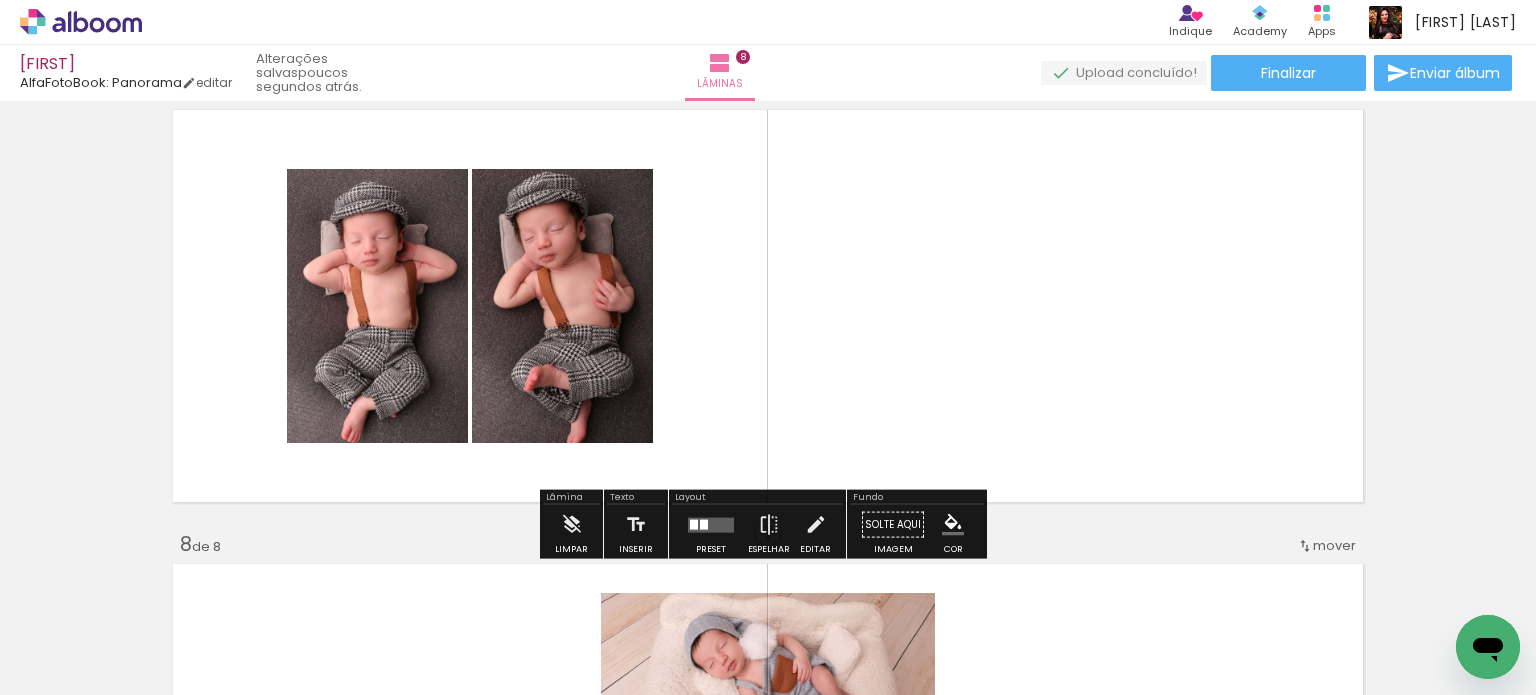 click at bounding box center (704, 524) 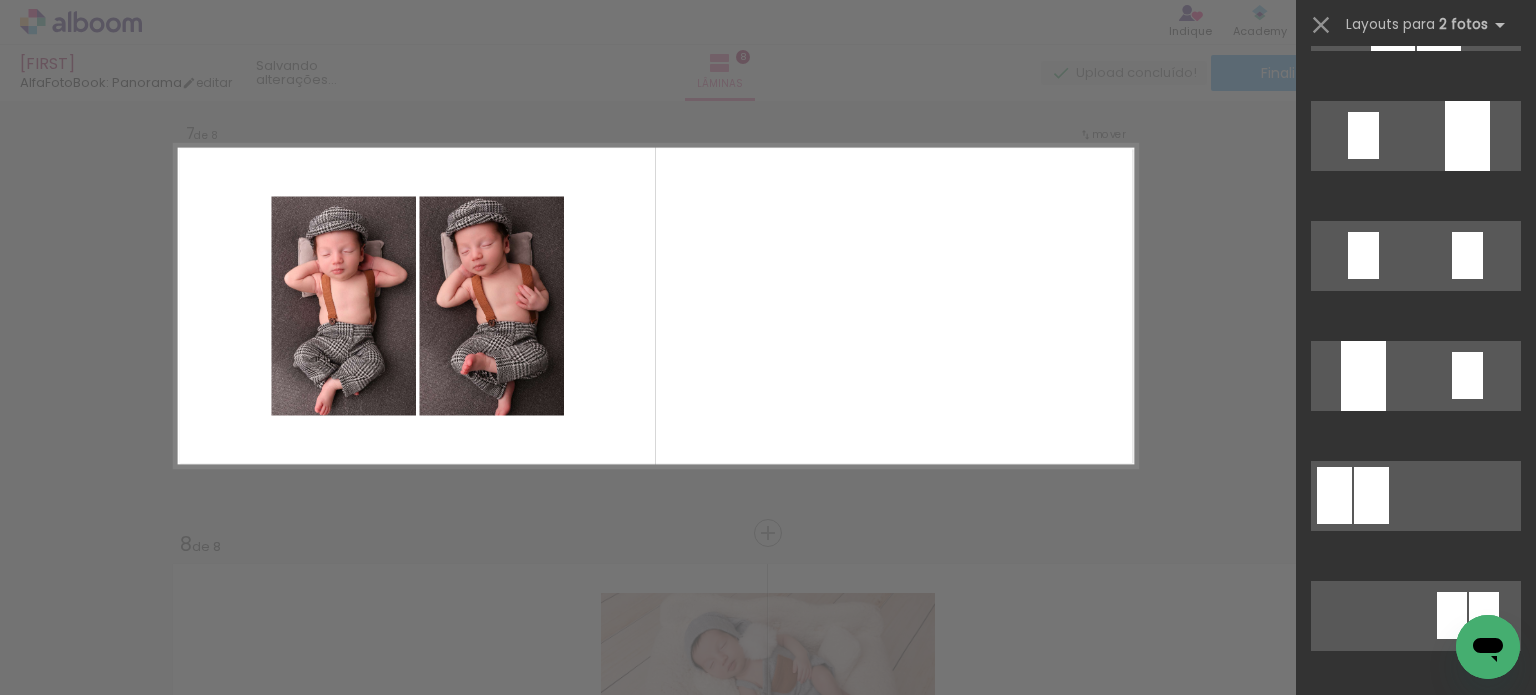 scroll, scrollTop: 0, scrollLeft: 0, axis: both 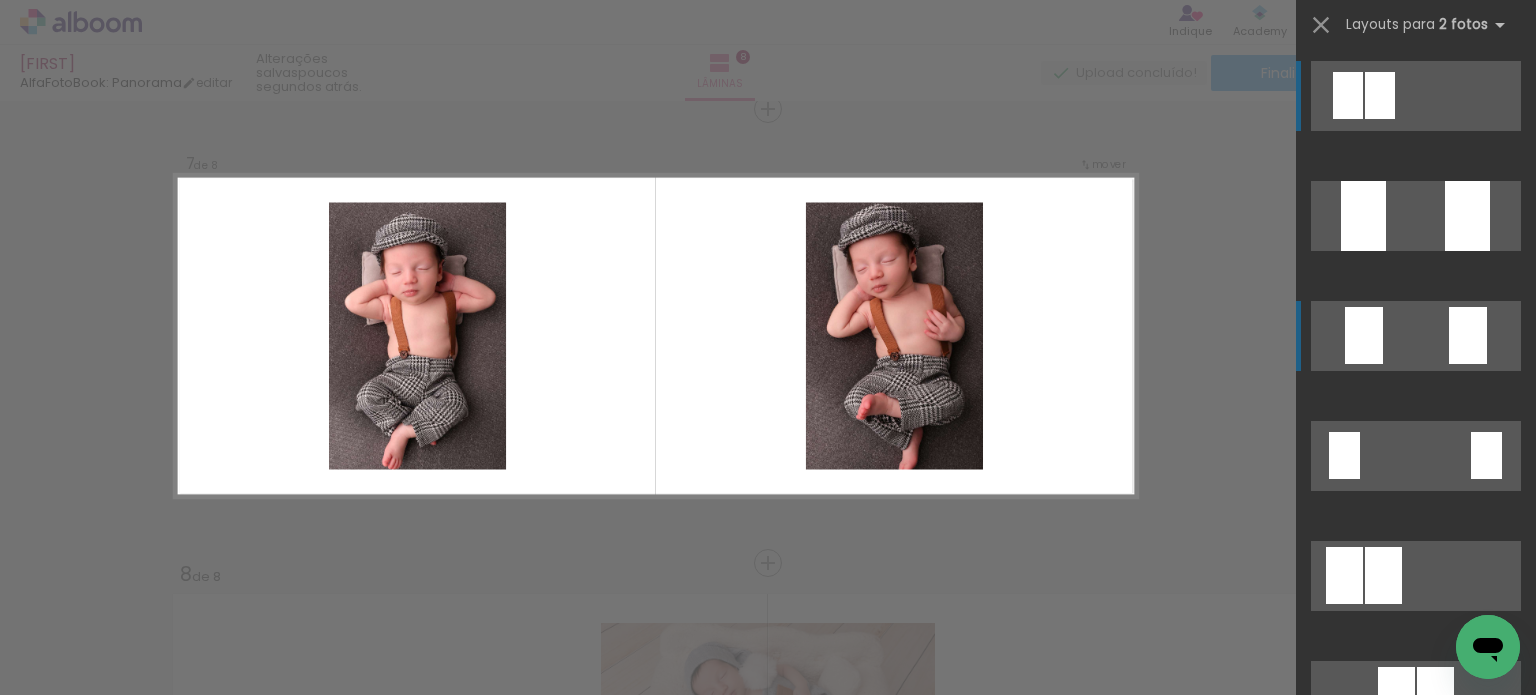 click at bounding box center (1416, 216) 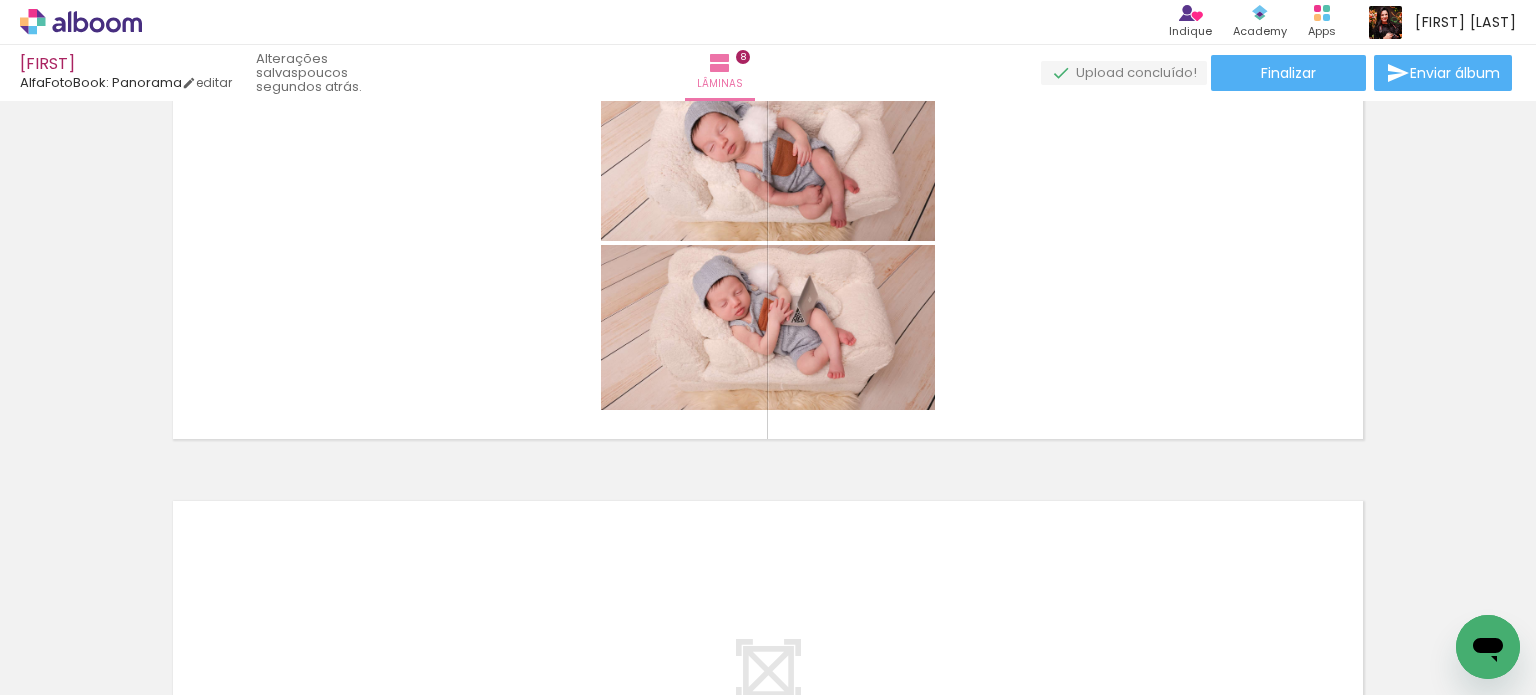 scroll, scrollTop: 3249, scrollLeft: 0, axis: vertical 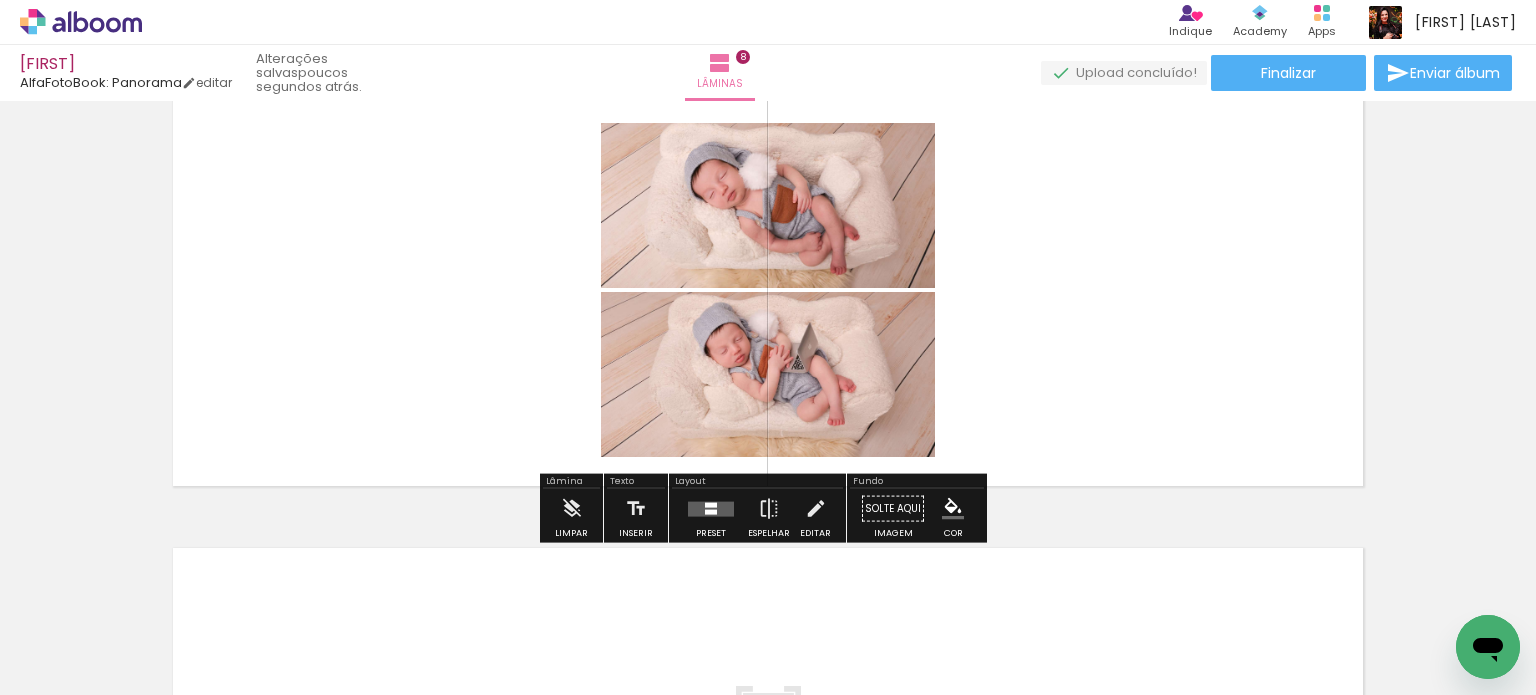 click at bounding box center [768, 290] 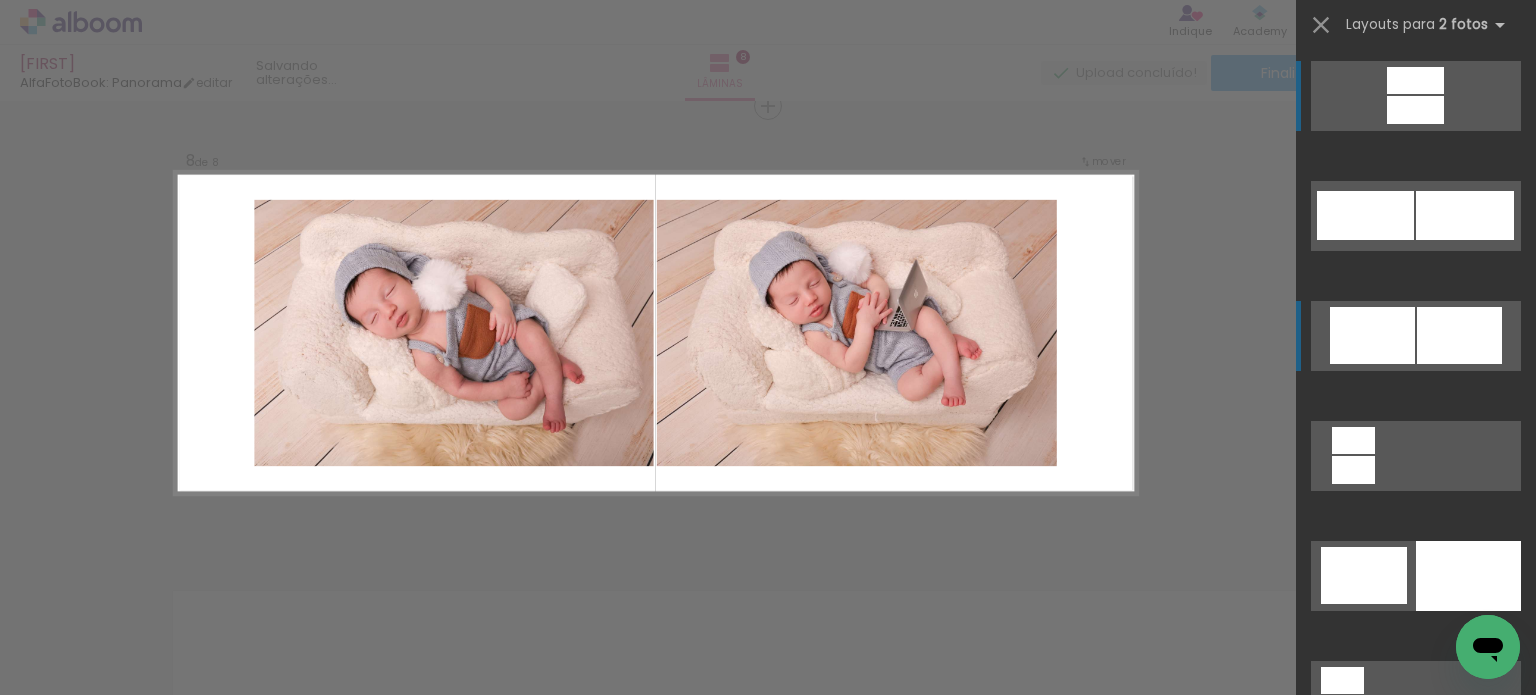 scroll, scrollTop: 3203, scrollLeft: 0, axis: vertical 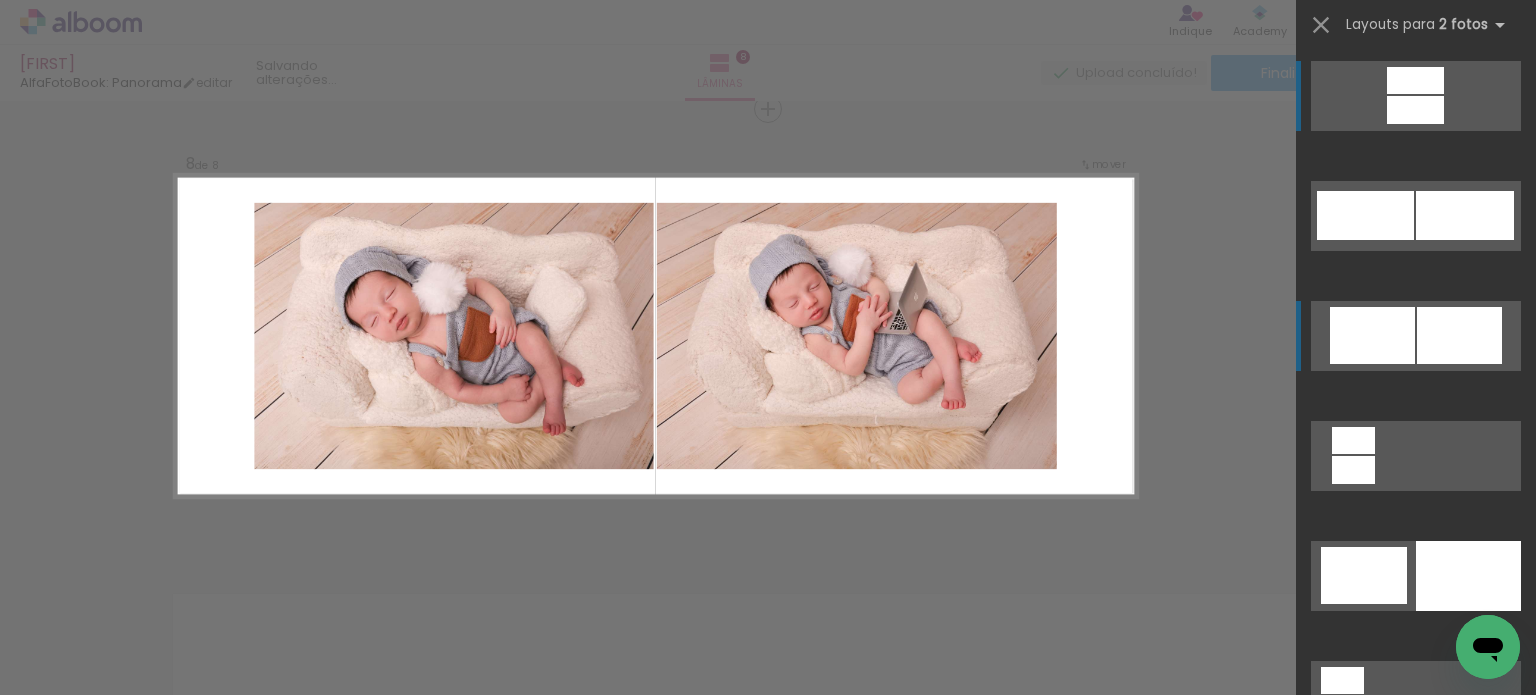 click at bounding box center [1365, 215] 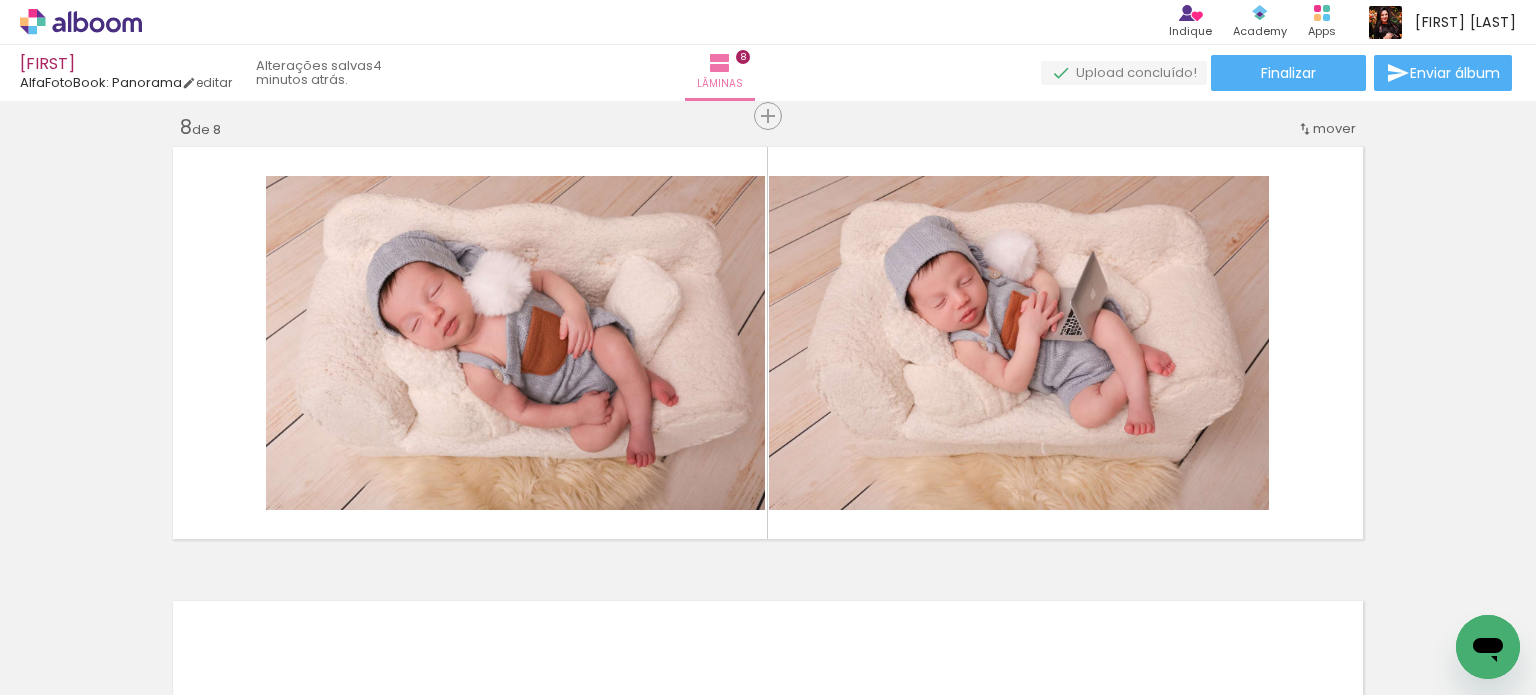 scroll, scrollTop: 3194, scrollLeft: 0, axis: vertical 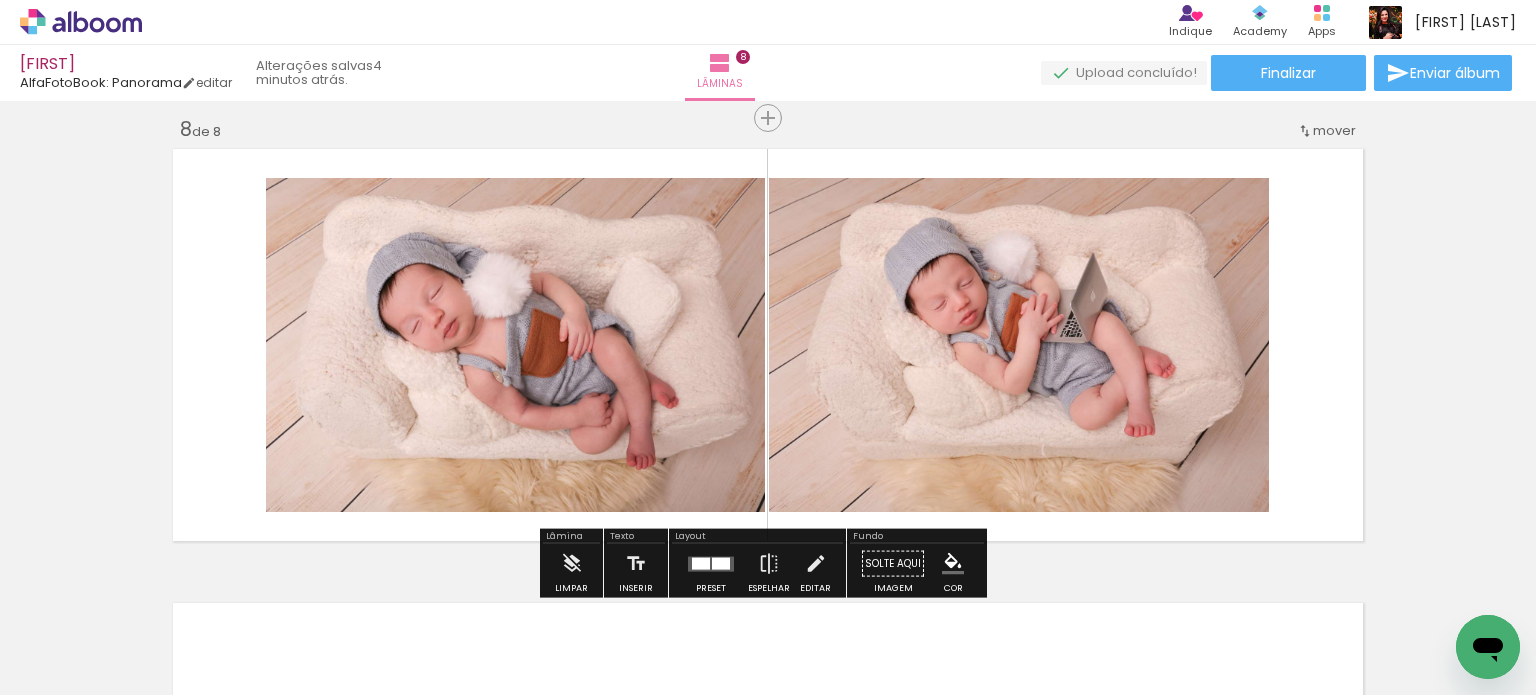 click on "Adicionar
Fotos" at bounding box center [71, 668] 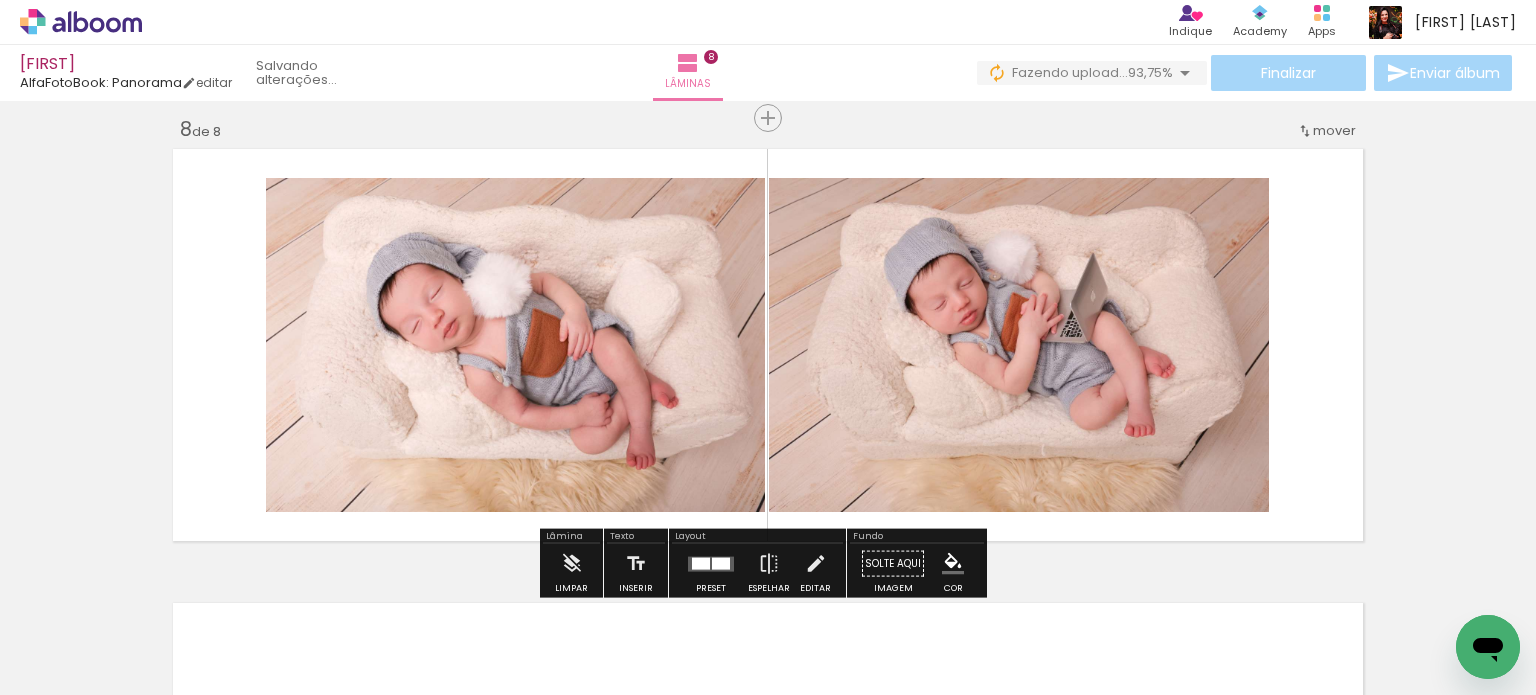 click at bounding box center [29, 668] 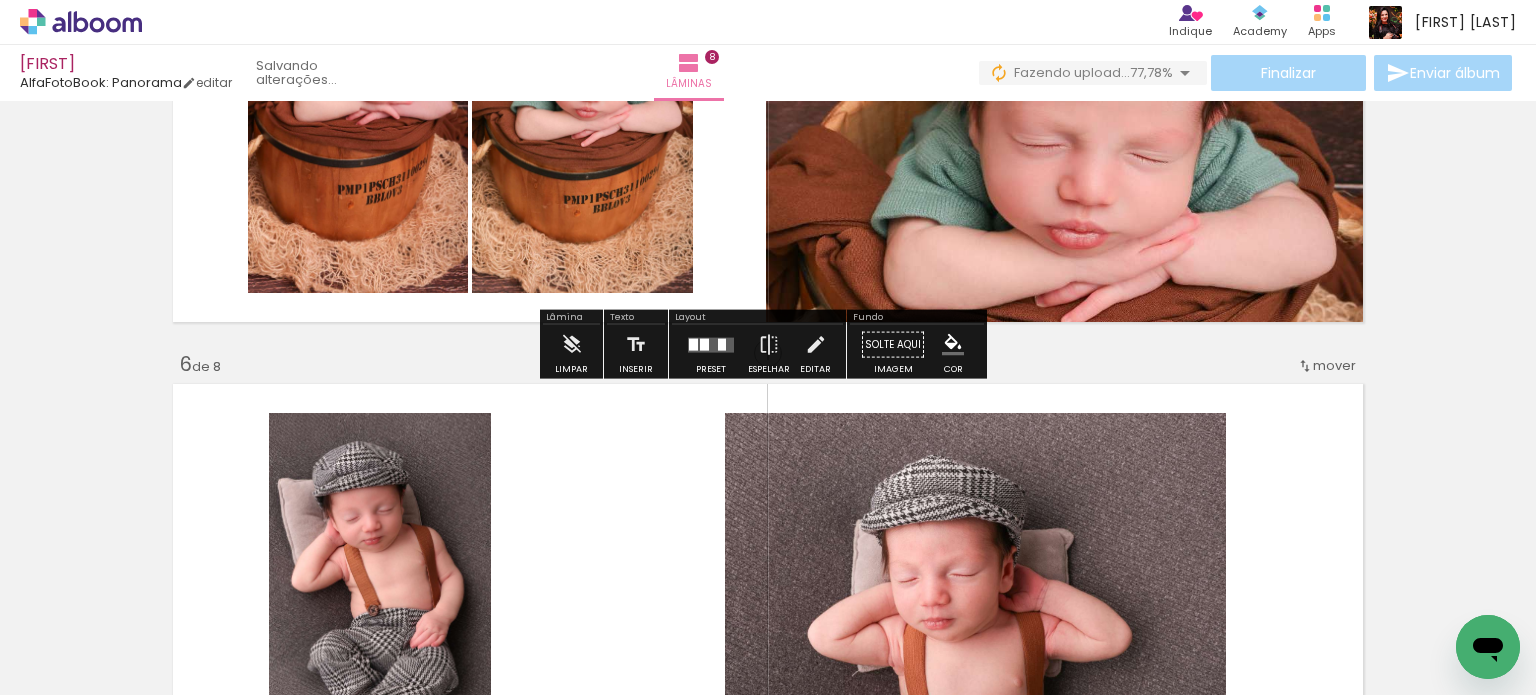 scroll, scrollTop: 2294, scrollLeft: 0, axis: vertical 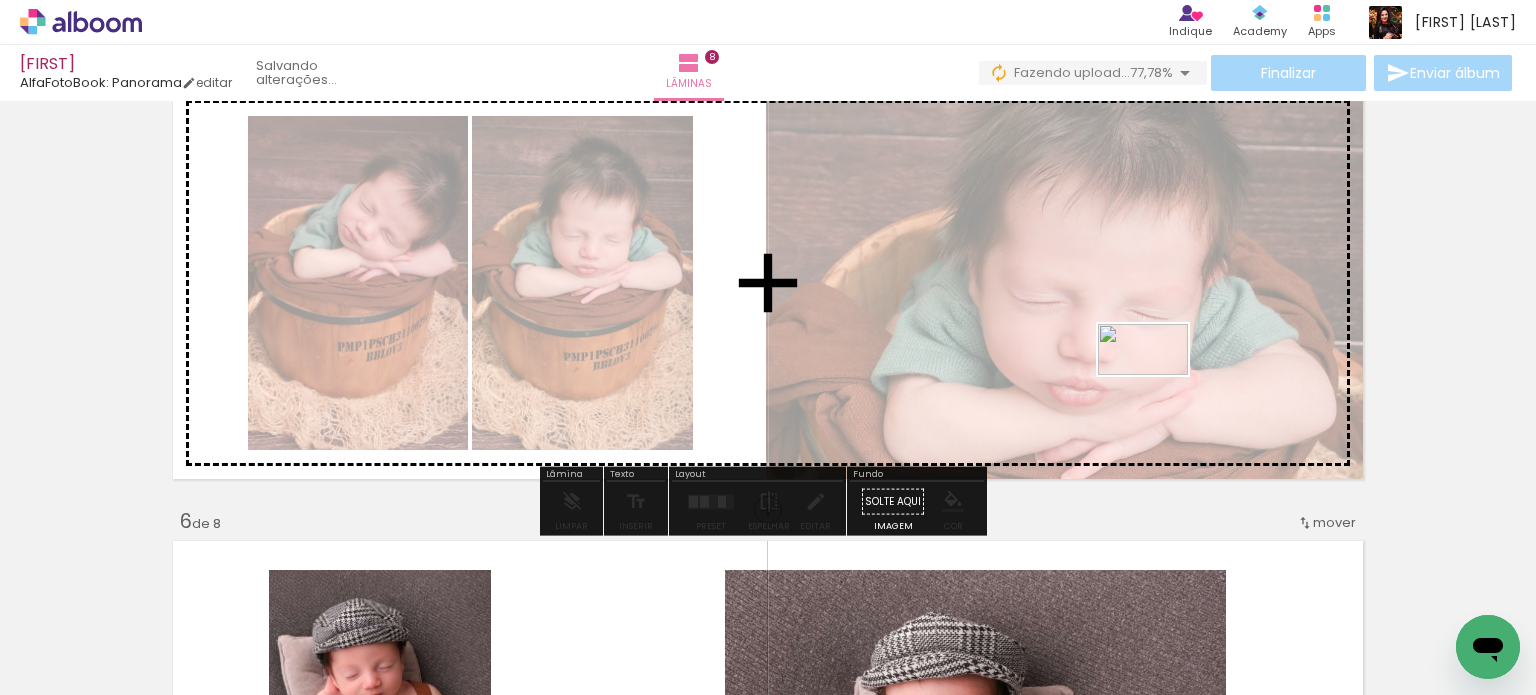 drag, startPoint x: 1338, startPoint y: 632, endPoint x: 1158, endPoint y: 384, distance: 306.4376 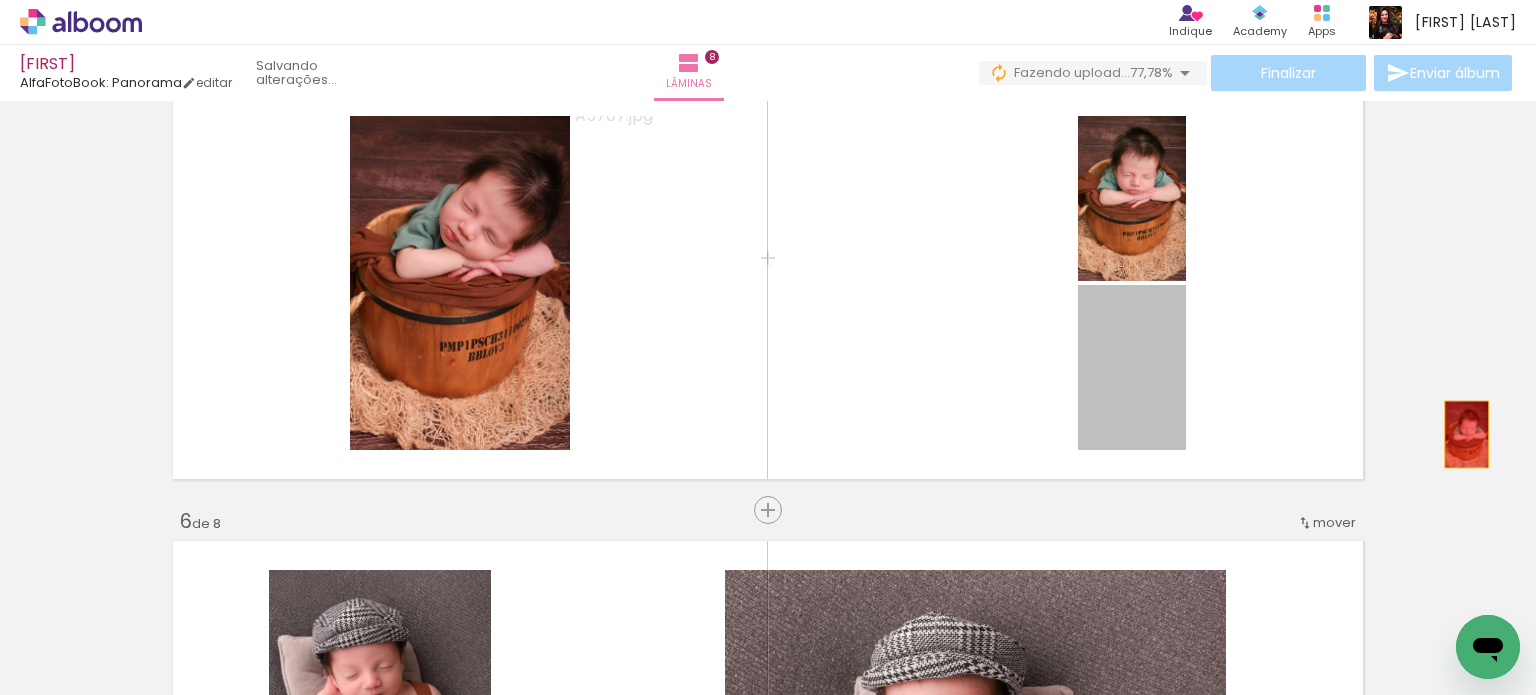 drag, startPoint x: 1146, startPoint y: 402, endPoint x: 1459, endPoint y: 434, distance: 314.63153 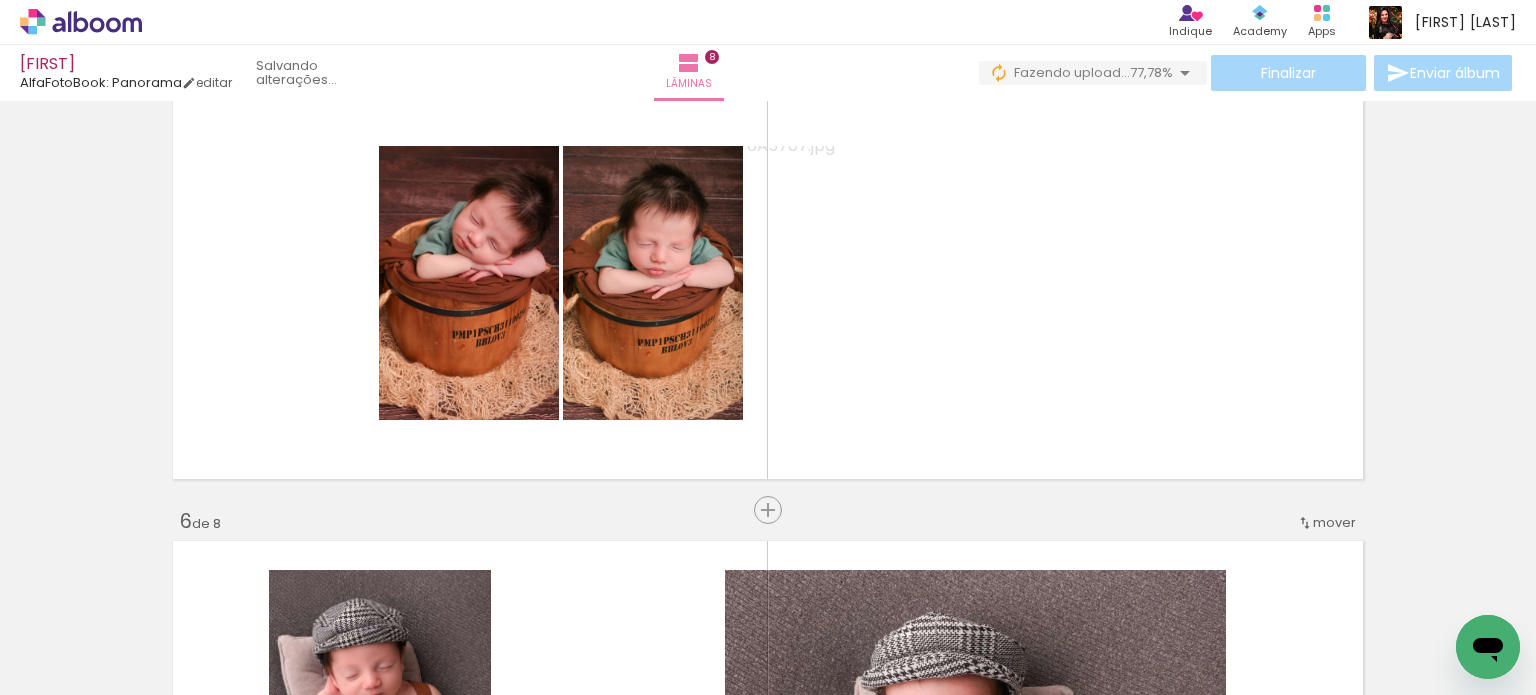 click on "Inserir lâmina 1  de 8  Inserir lâmina 2  de 8  Inserir lâmina 3  de 8  Inserir lâmina 4  de 8  Inserir lâmina 5  de 8  Inserir lâmina 6  de 8  Inserir lâmina 7  de 8  Inserir lâmina 8  de 8 O Designbox precisará aumentar a sua imagem em 235% para exportar para impressão. O Designbox precisará aumentar a sua imagem em 196% para exportar para impressão. O Designbox precisará aumentar a sua imagem em 357% para exportar para impressão. O Designbox precisará aumentar a sua imagem em 298% para exportar para impressão." at bounding box center [768, 257] 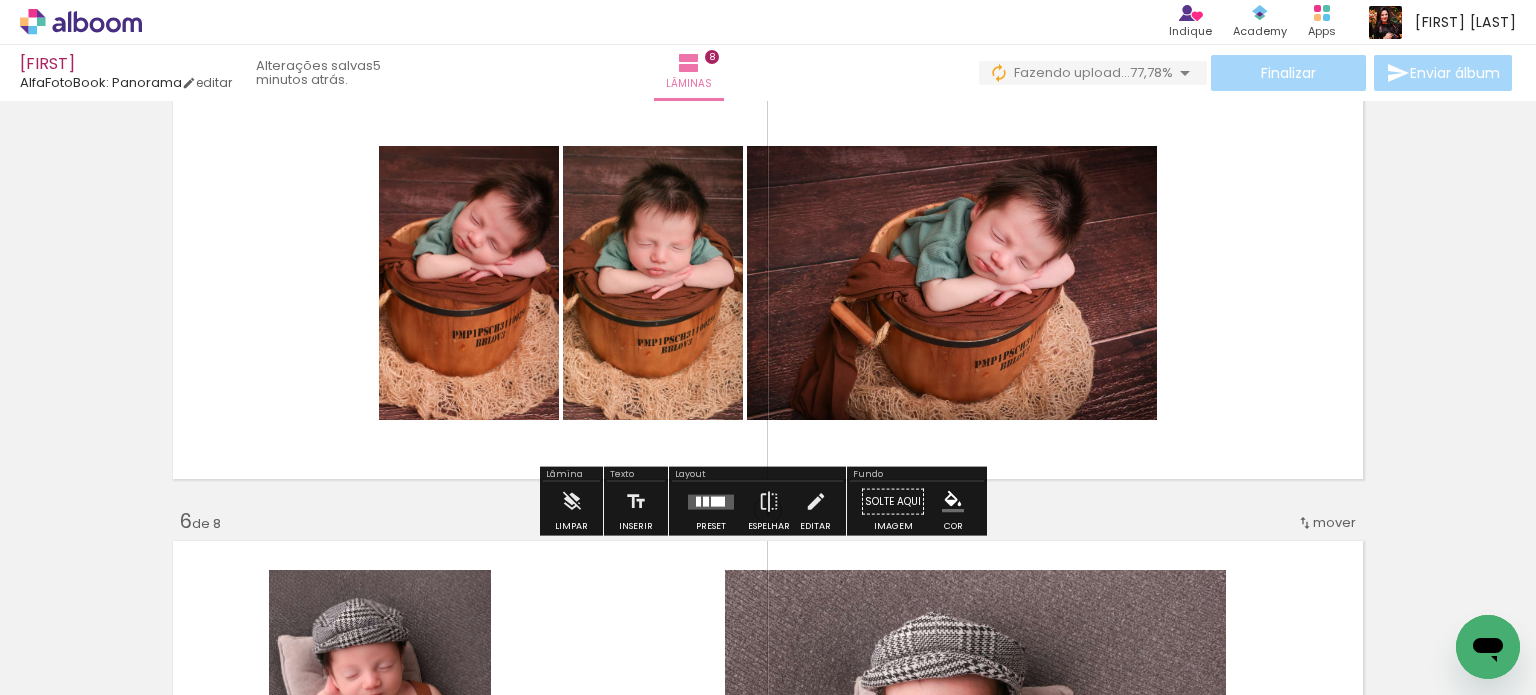 click at bounding box center (768, 283) 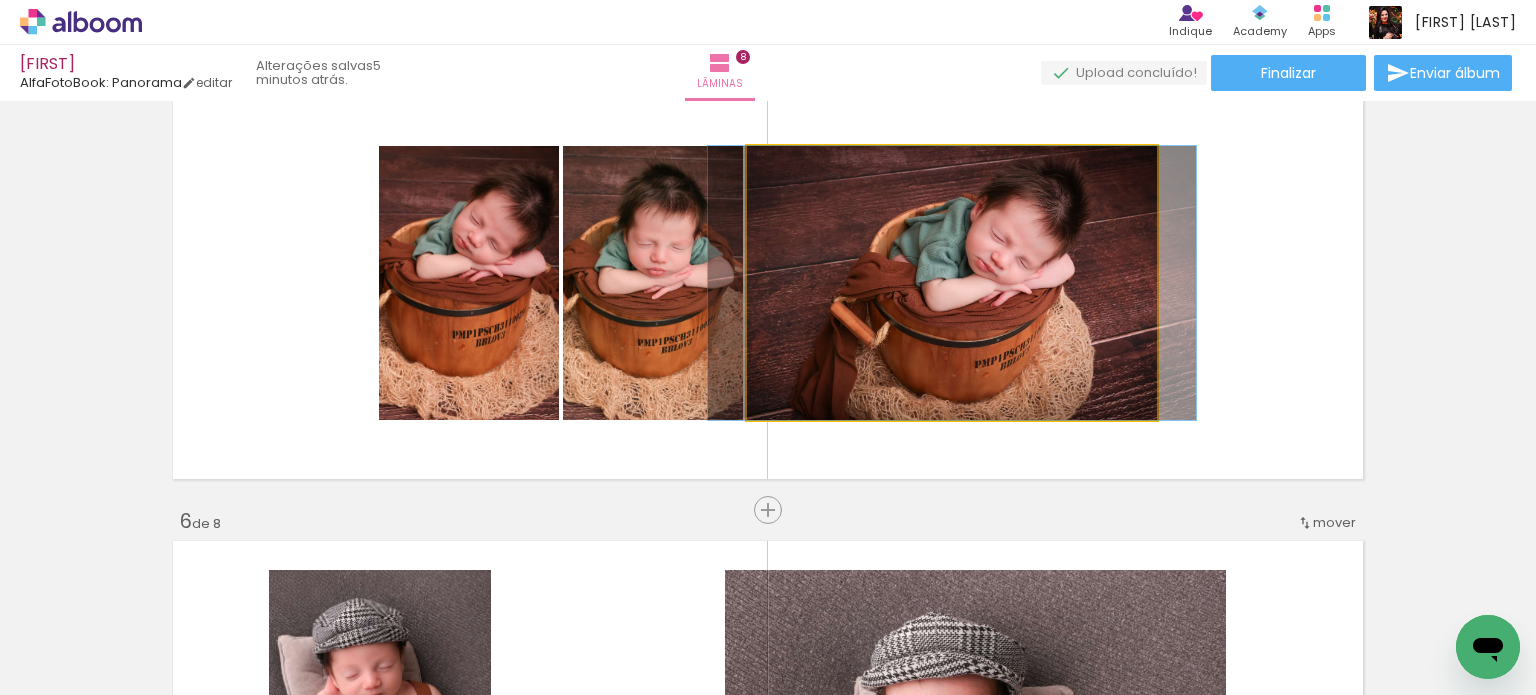 click 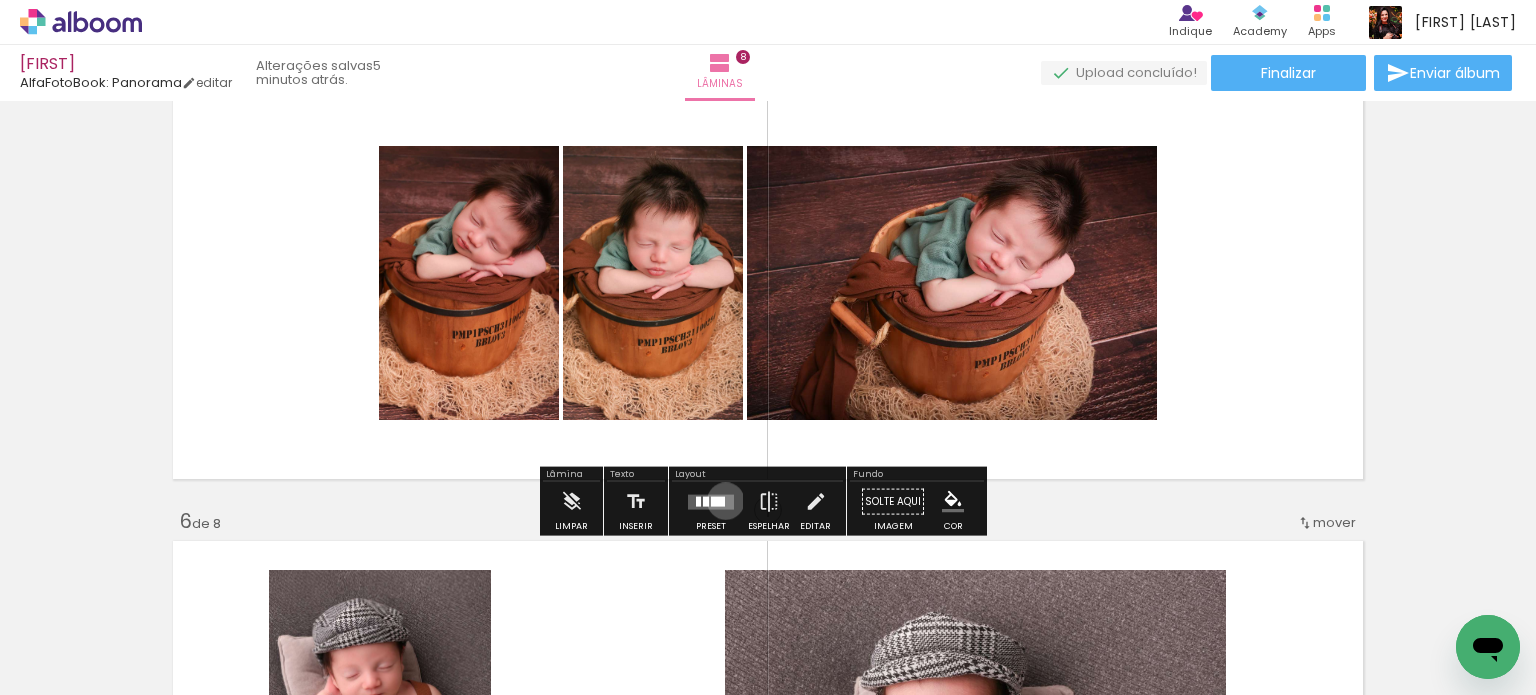 click at bounding box center (711, 501) 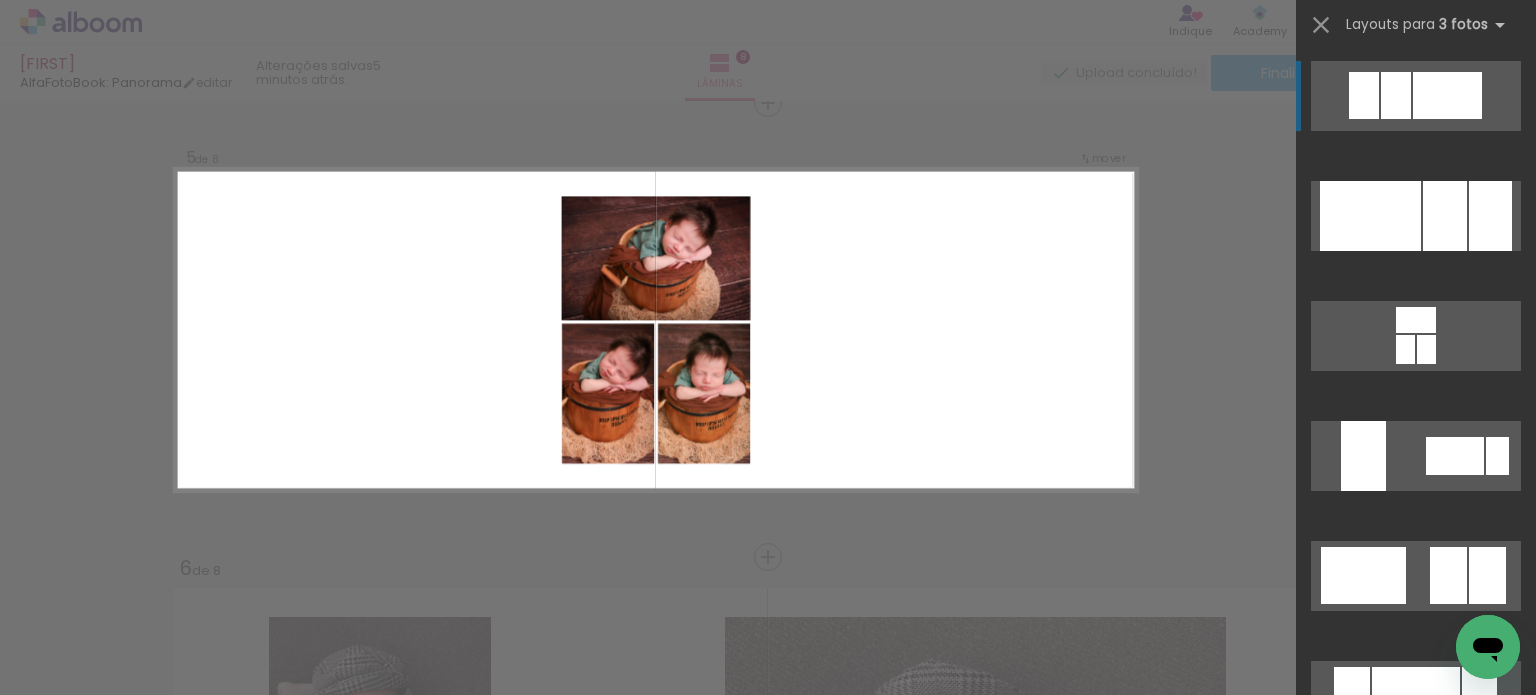 scroll, scrollTop: 1841, scrollLeft: 0, axis: vertical 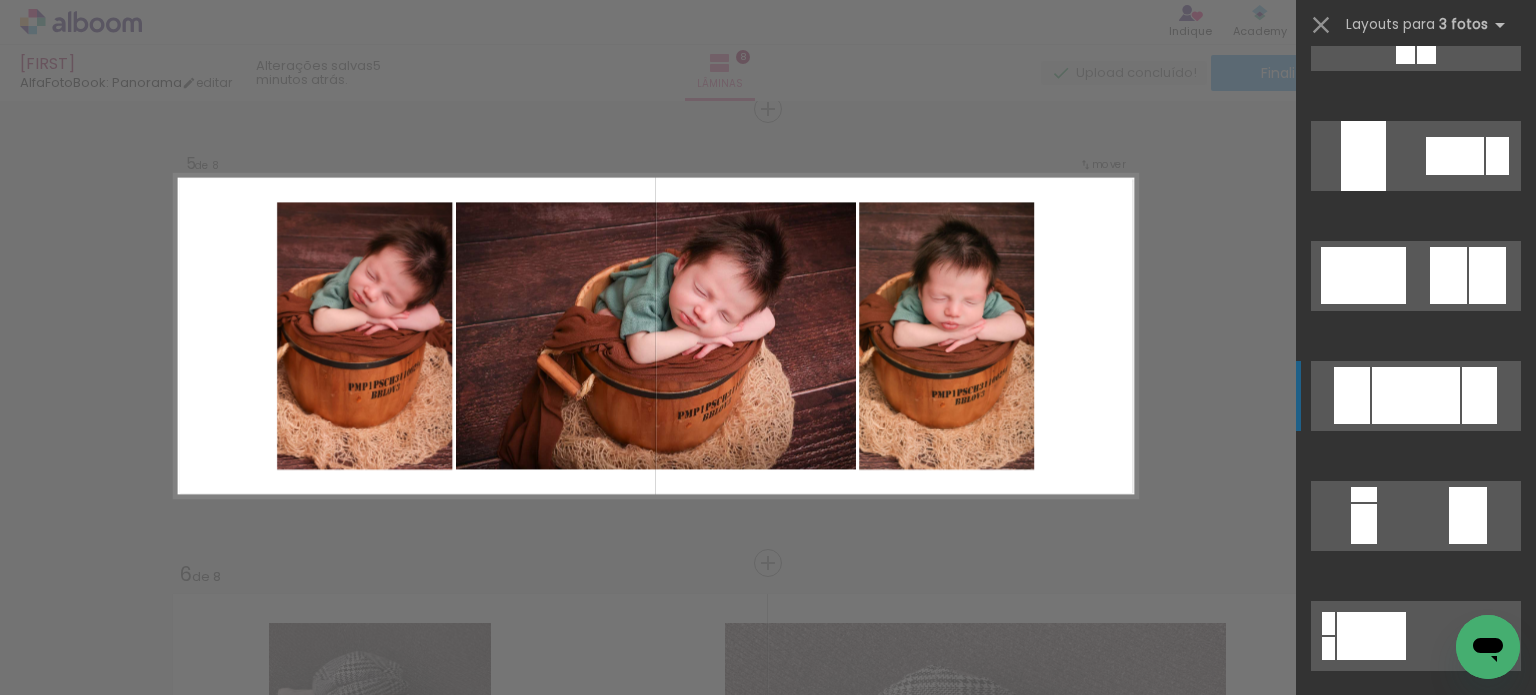 click at bounding box center [1416, 395] 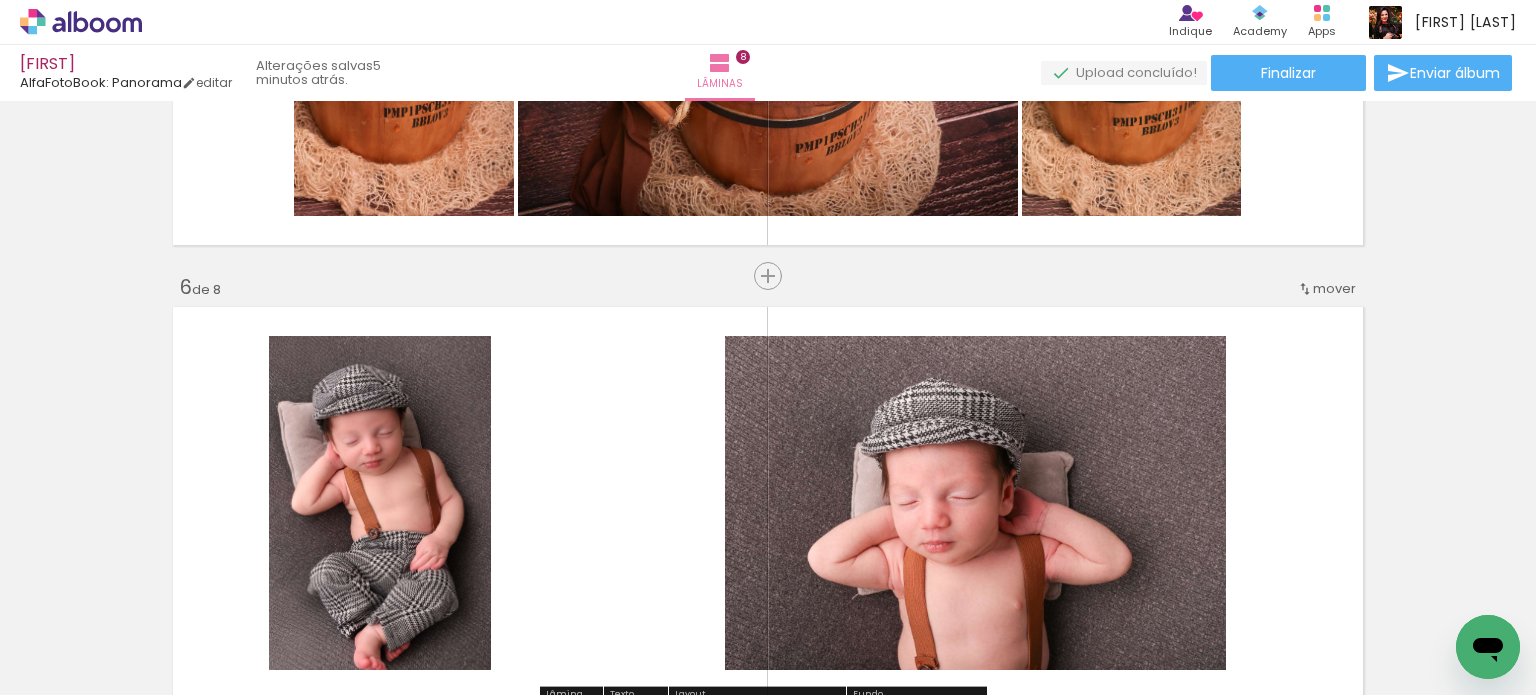 scroll, scrollTop: 2341, scrollLeft: 0, axis: vertical 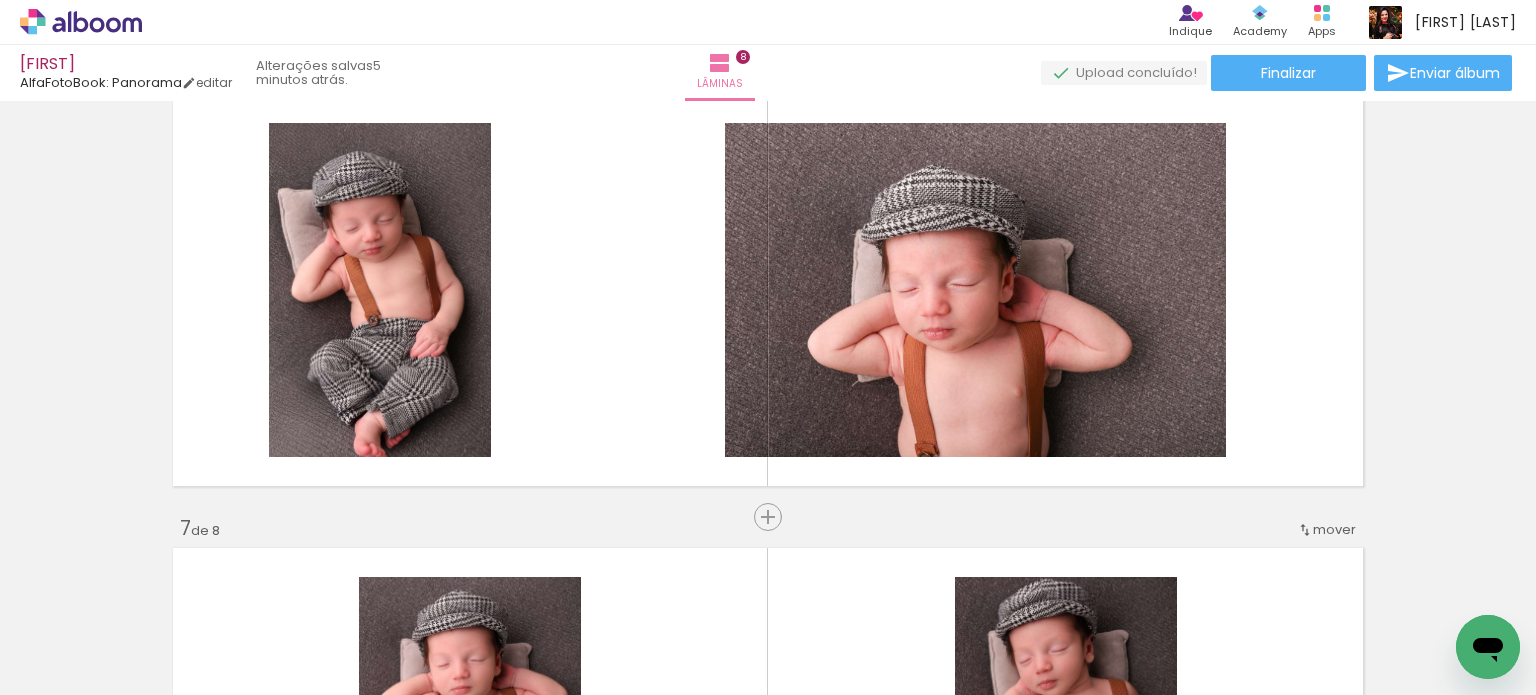 click on "Adicionar
Fotos" at bounding box center (71, 668) 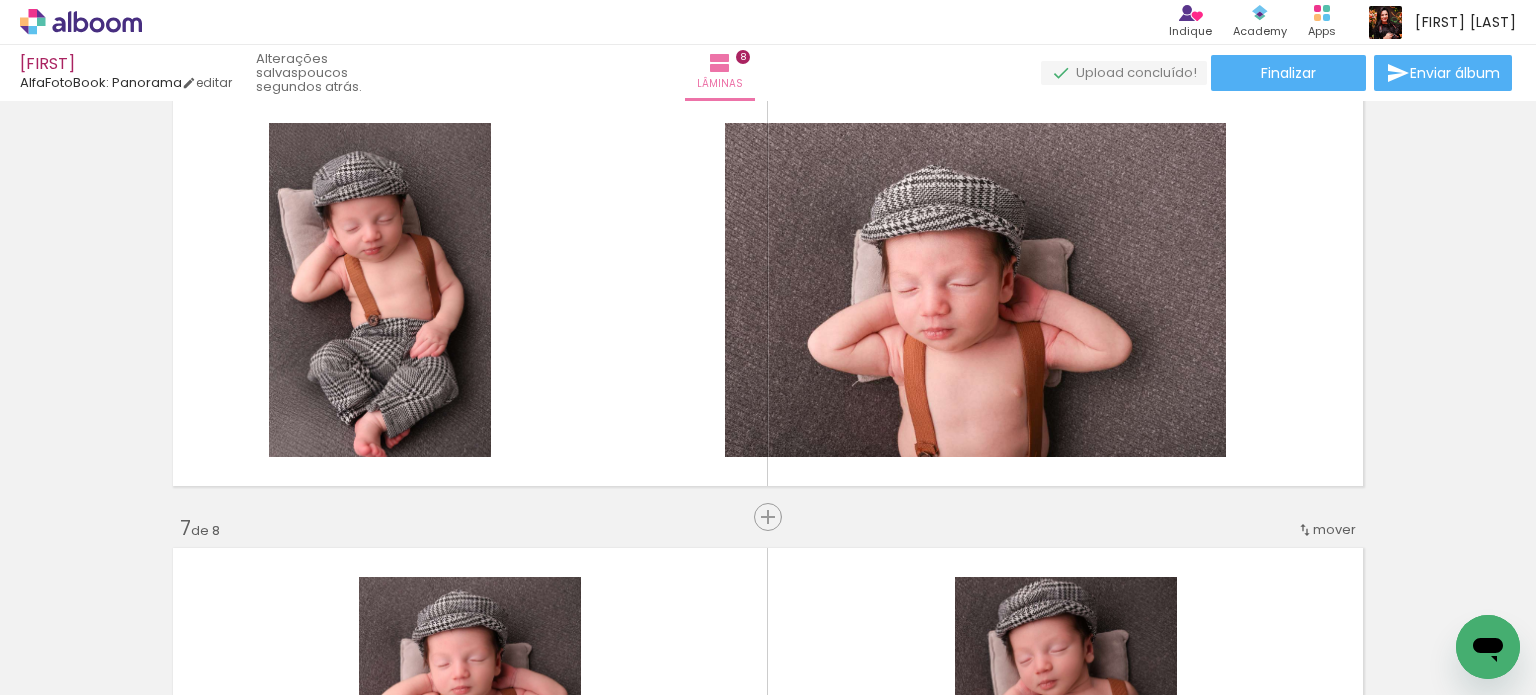 scroll, scrollTop: 0, scrollLeft: 649, axis: horizontal 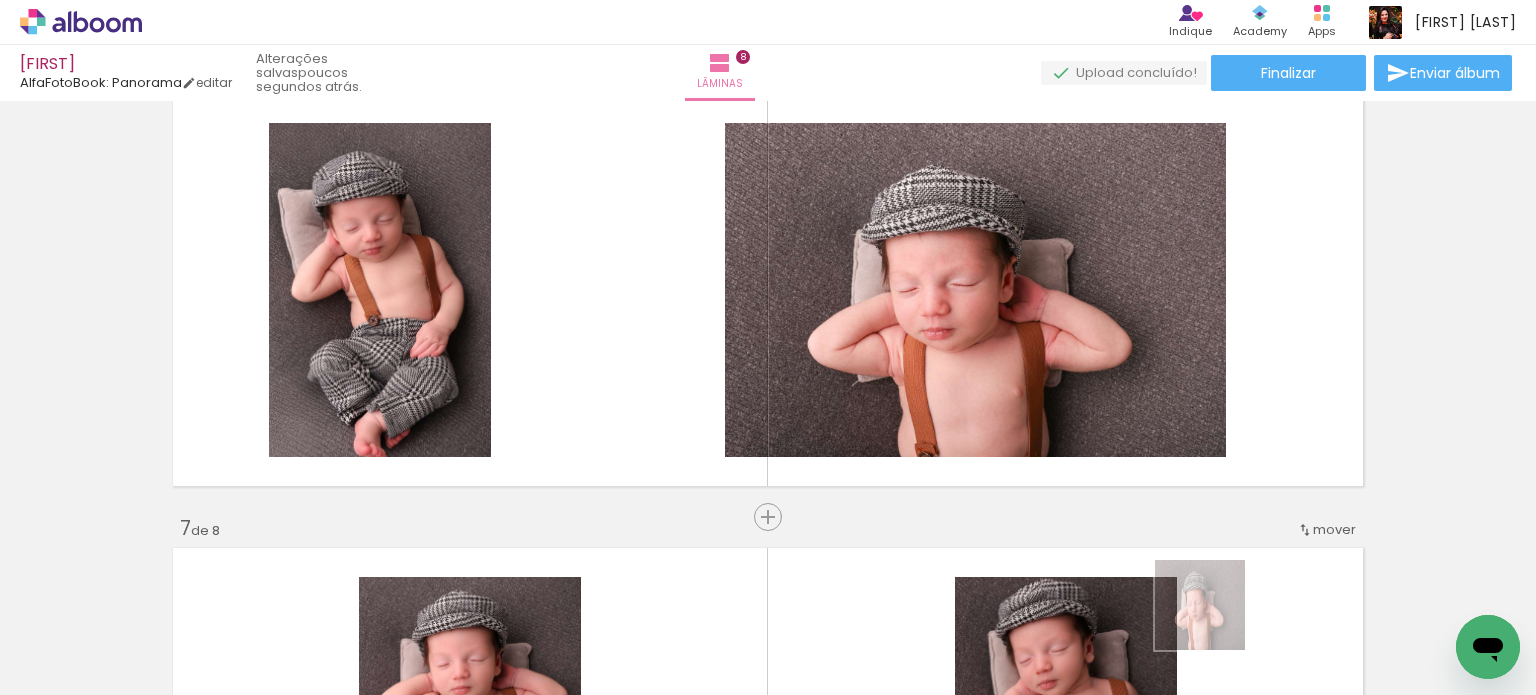 drag, startPoint x: 1228, startPoint y: 643, endPoint x: 1184, endPoint y: 493, distance: 156.32019 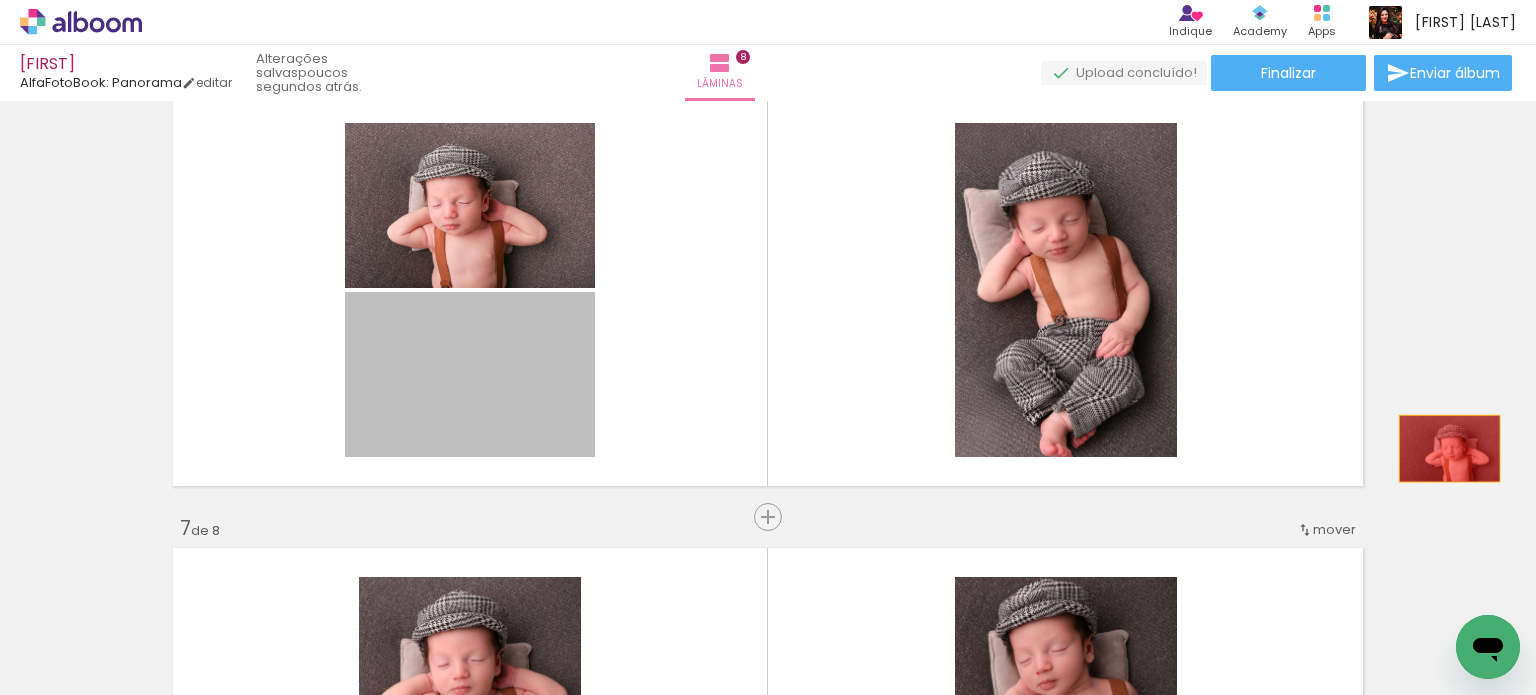 drag, startPoint x: 528, startPoint y: 395, endPoint x: 1443, endPoint y: 447, distance: 916.4764 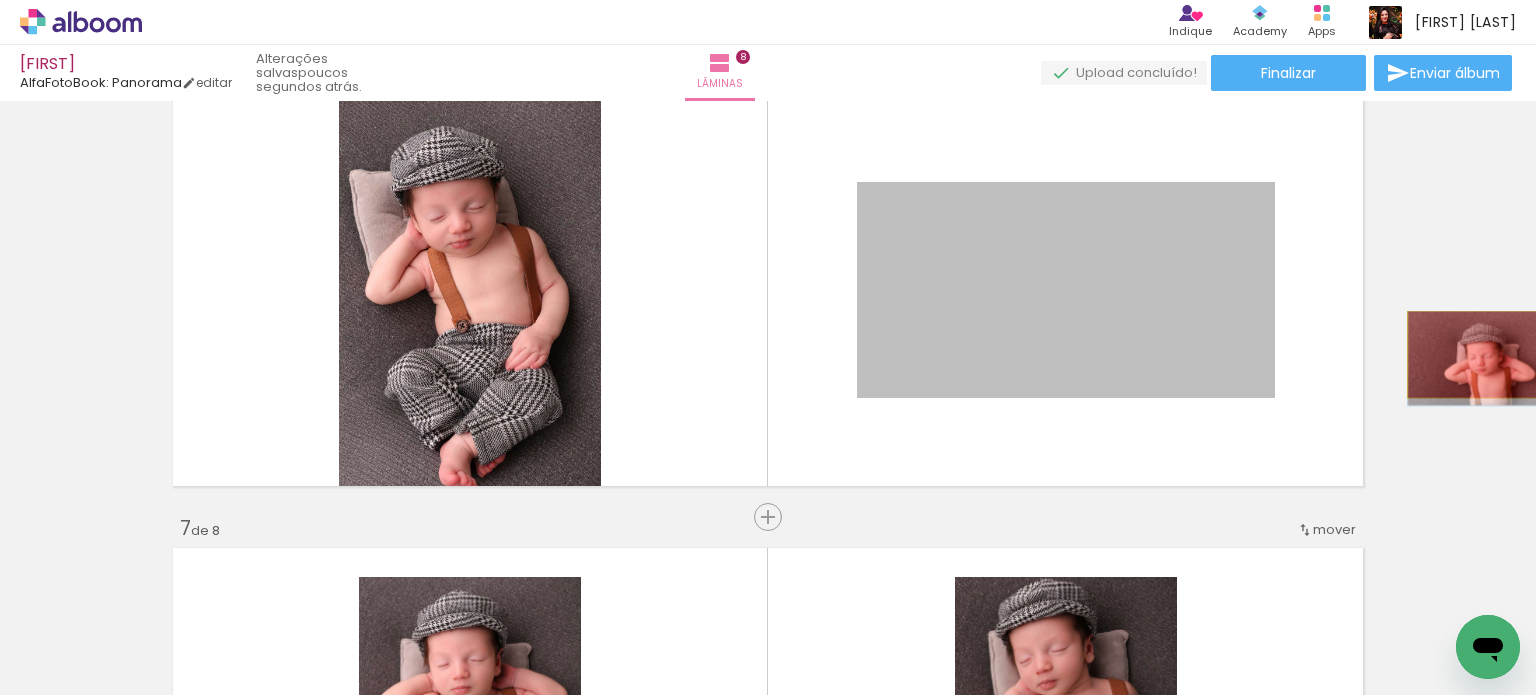 drag, startPoint x: 972, startPoint y: 344, endPoint x: 1484, endPoint y: 353, distance: 512.0791 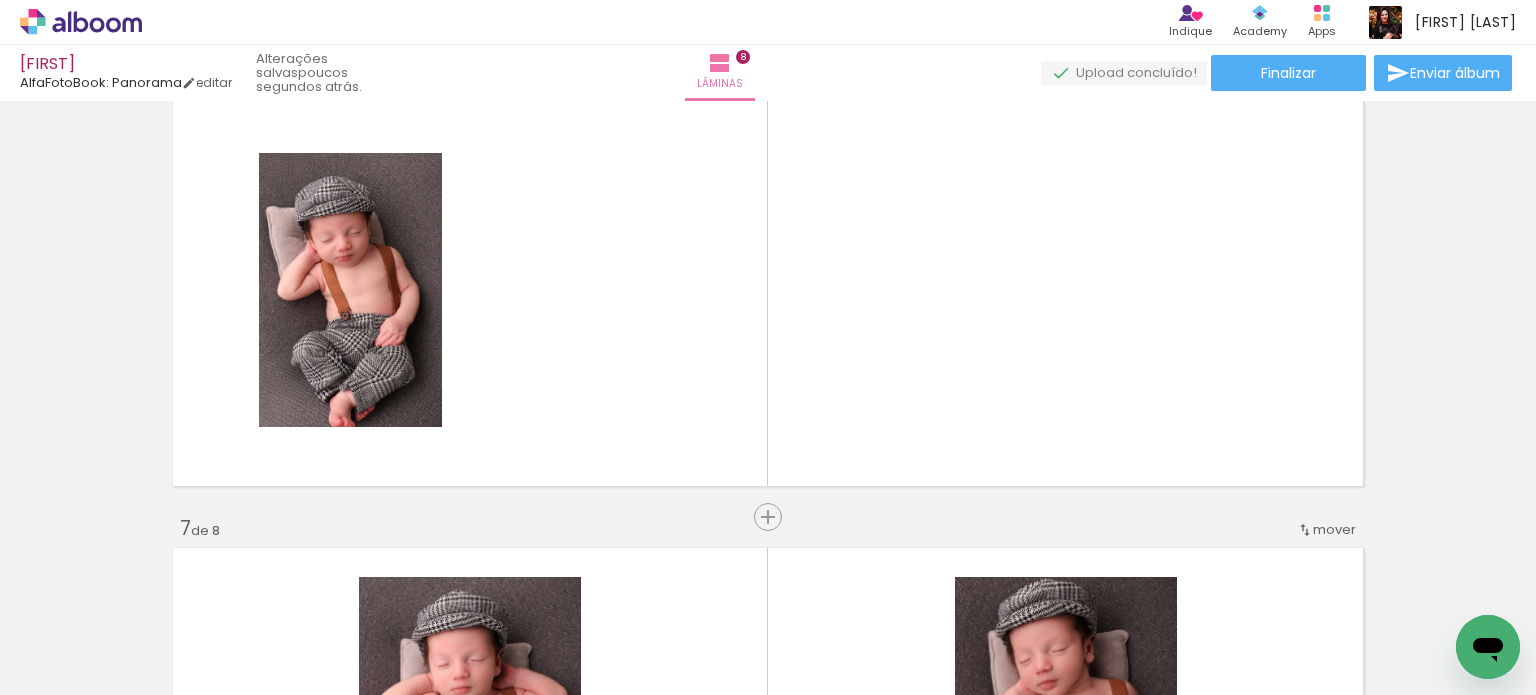 click at bounding box center (-493, 587) 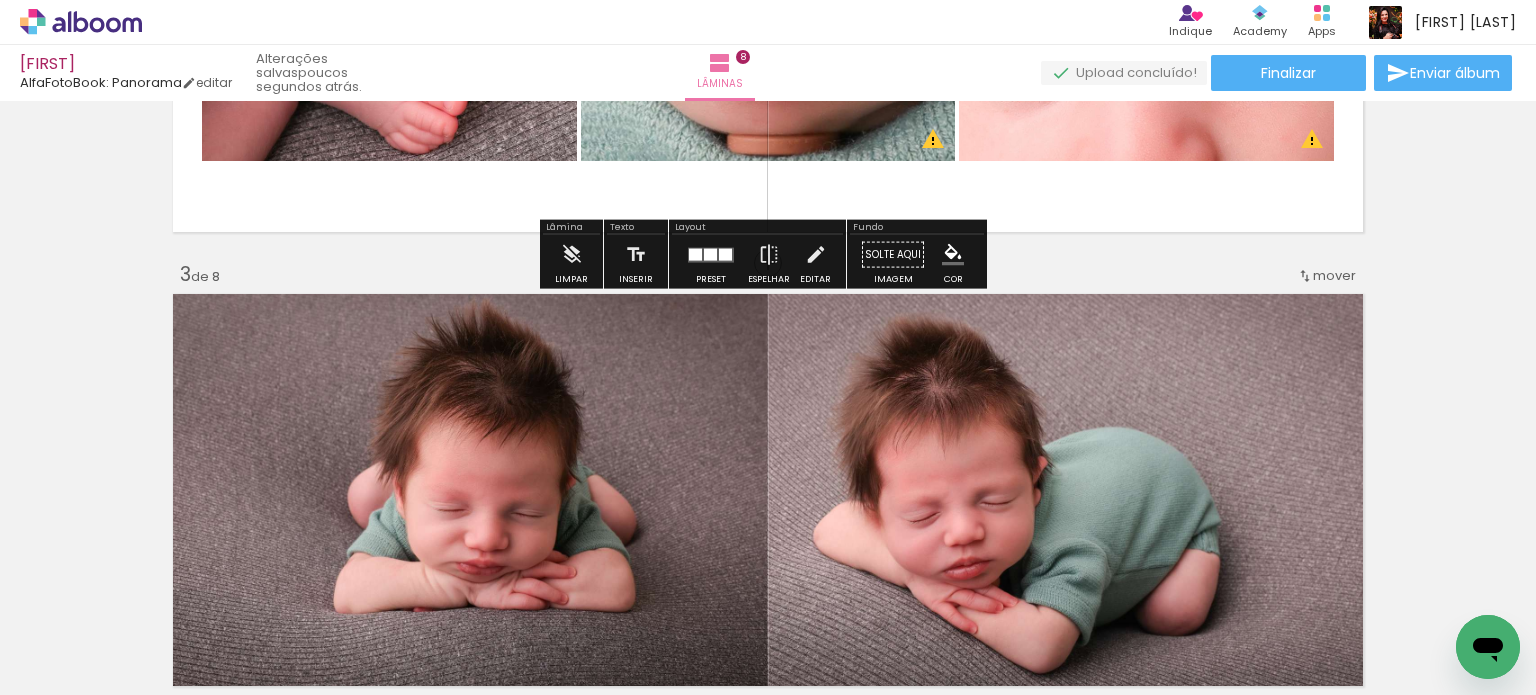 scroll, scrollTop: 579, scrollLeft: 0, axis: vertical 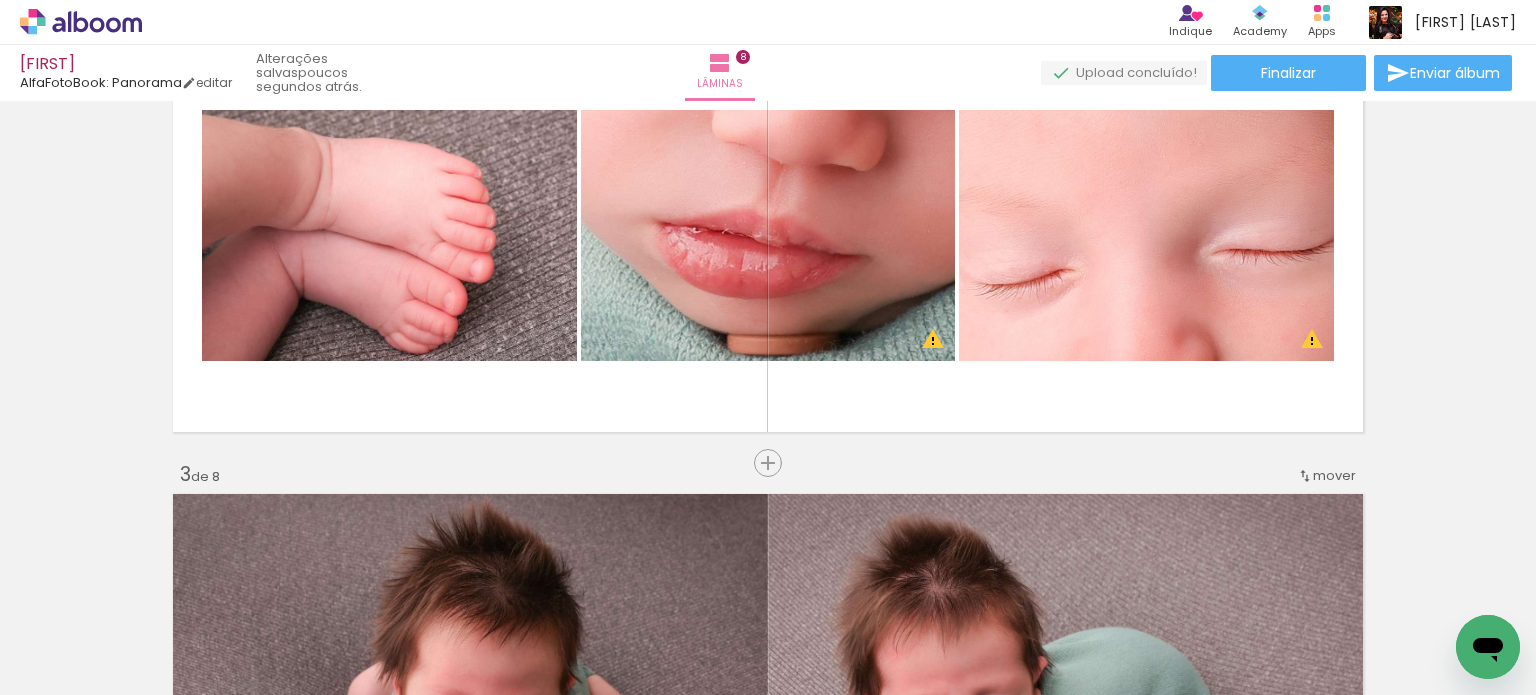 click on "Adicionar
Fotos" at bounding box center [71, 668] 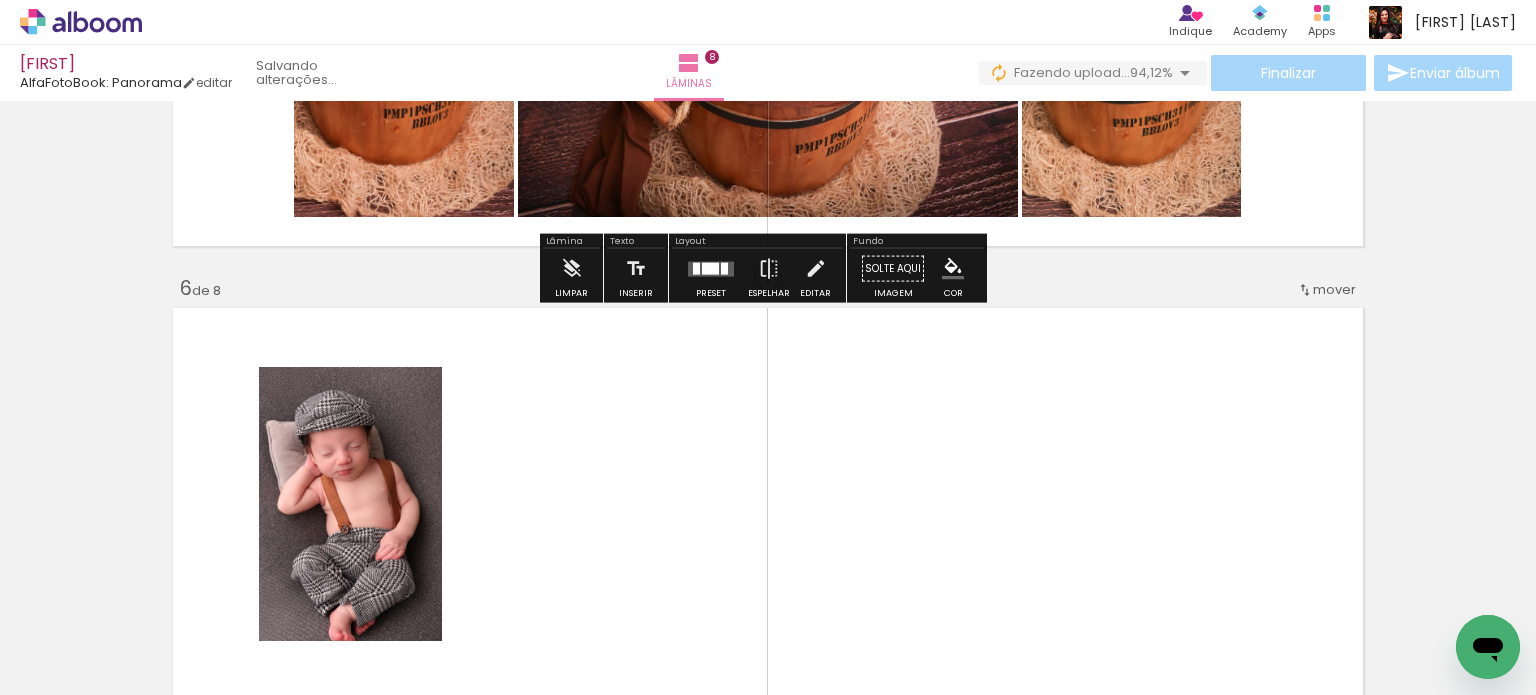 scroll, scrollTop: 2079, scrollLeft: 0, axis: vertical 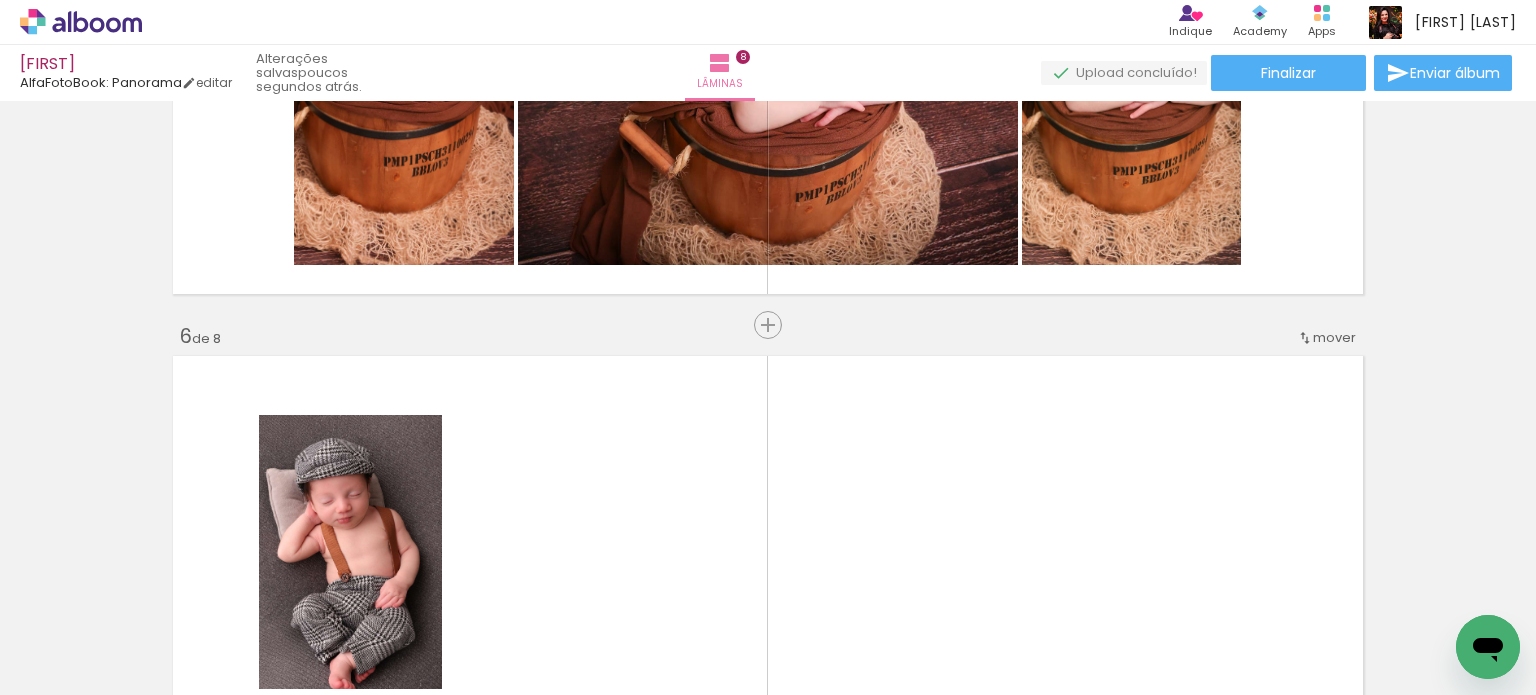 click on "Adicionar
Fotos" at bounding box center (71, 668) 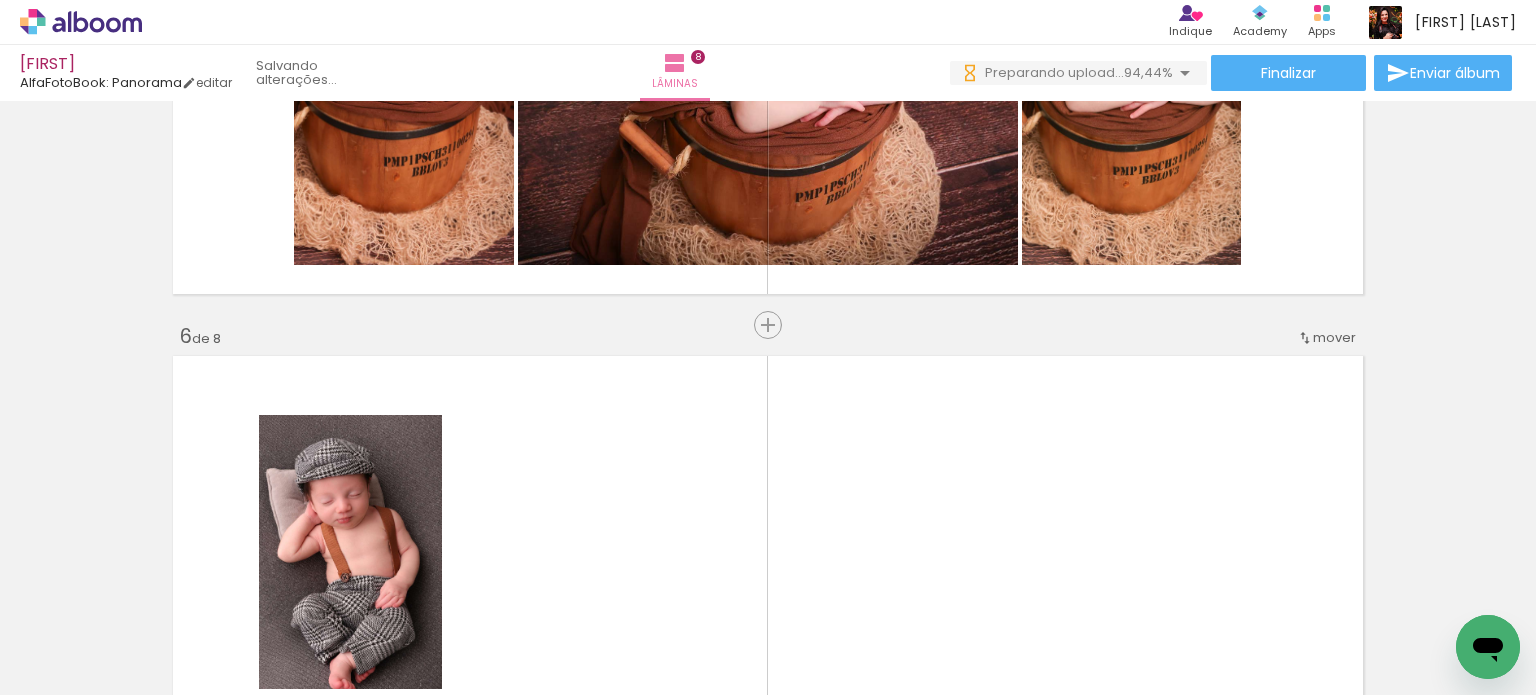 scroll, scrollTop: 0, scrollLeft: 649, axis: horizontal 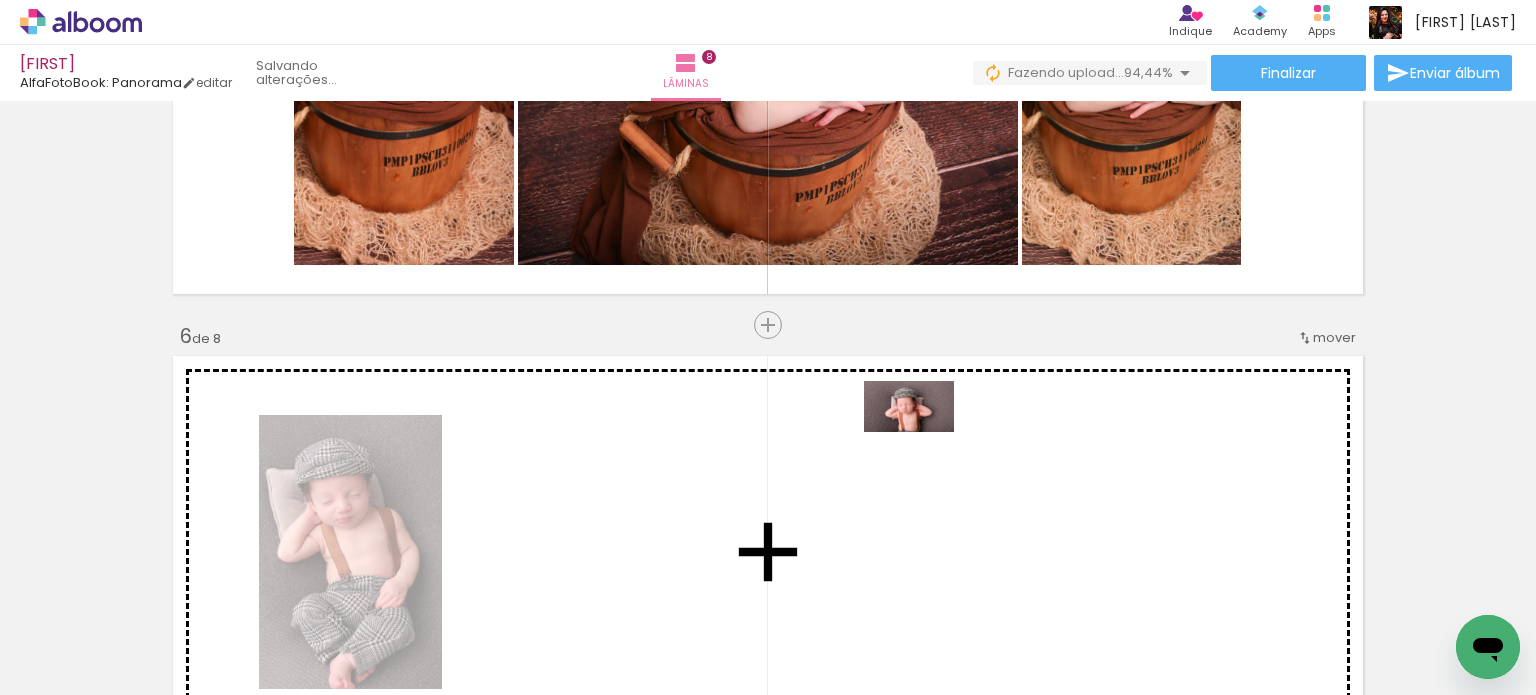 drag, startPoint x: 1440, startPoint y: 634, endPoint x: 923, endPoint y: 443, distance: 551.1533 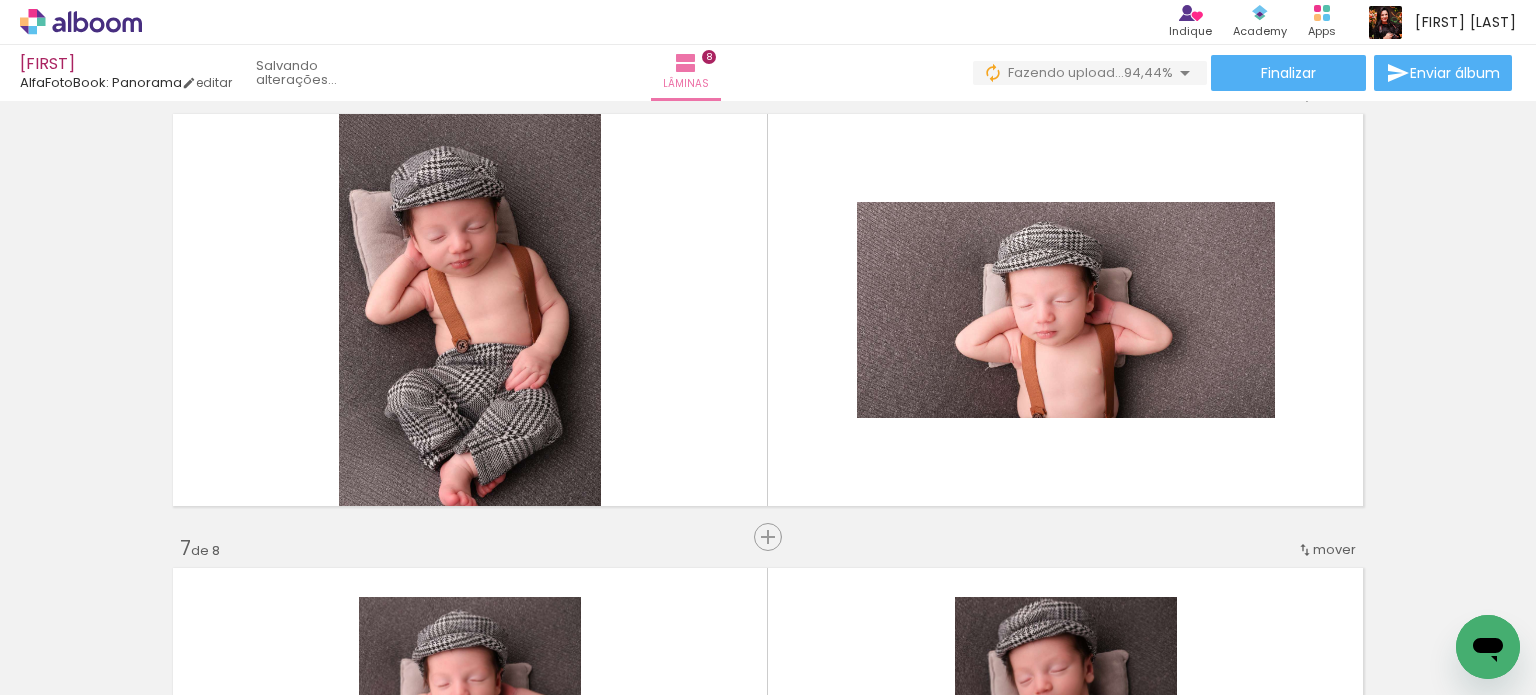 scroll, scrollTop: 2379, scrollLeft: 0, axis: vertical 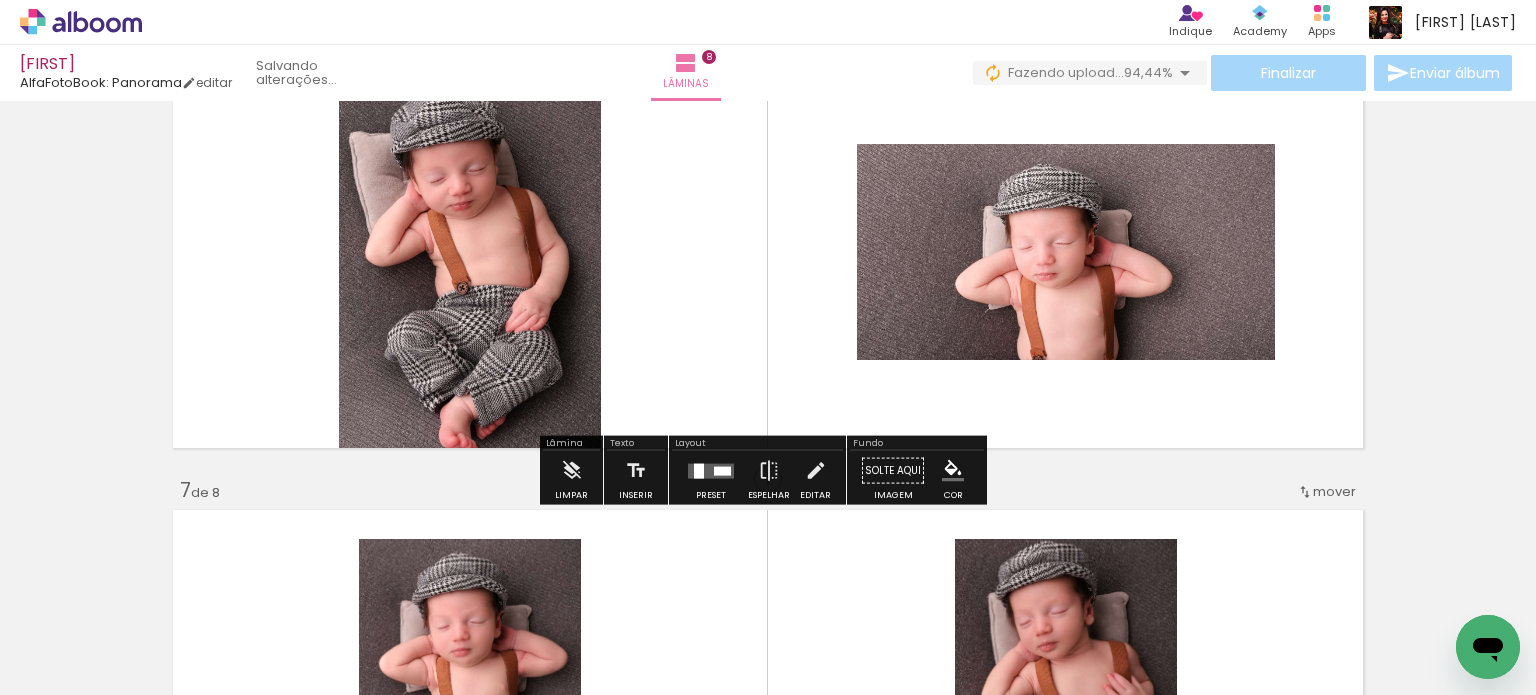 click at bounding box center [711, 471] 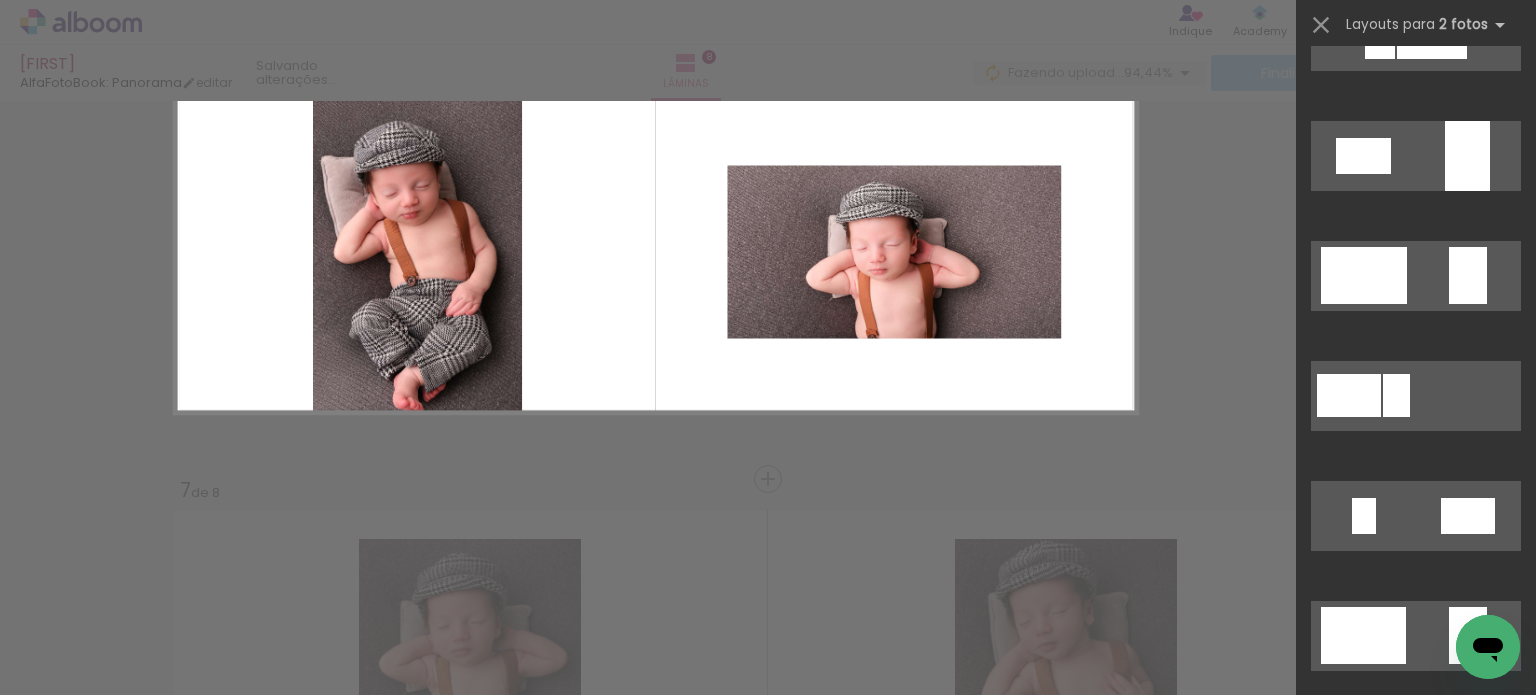 scroll, scrollTop: 0, scrollLeft: 0, axis: both 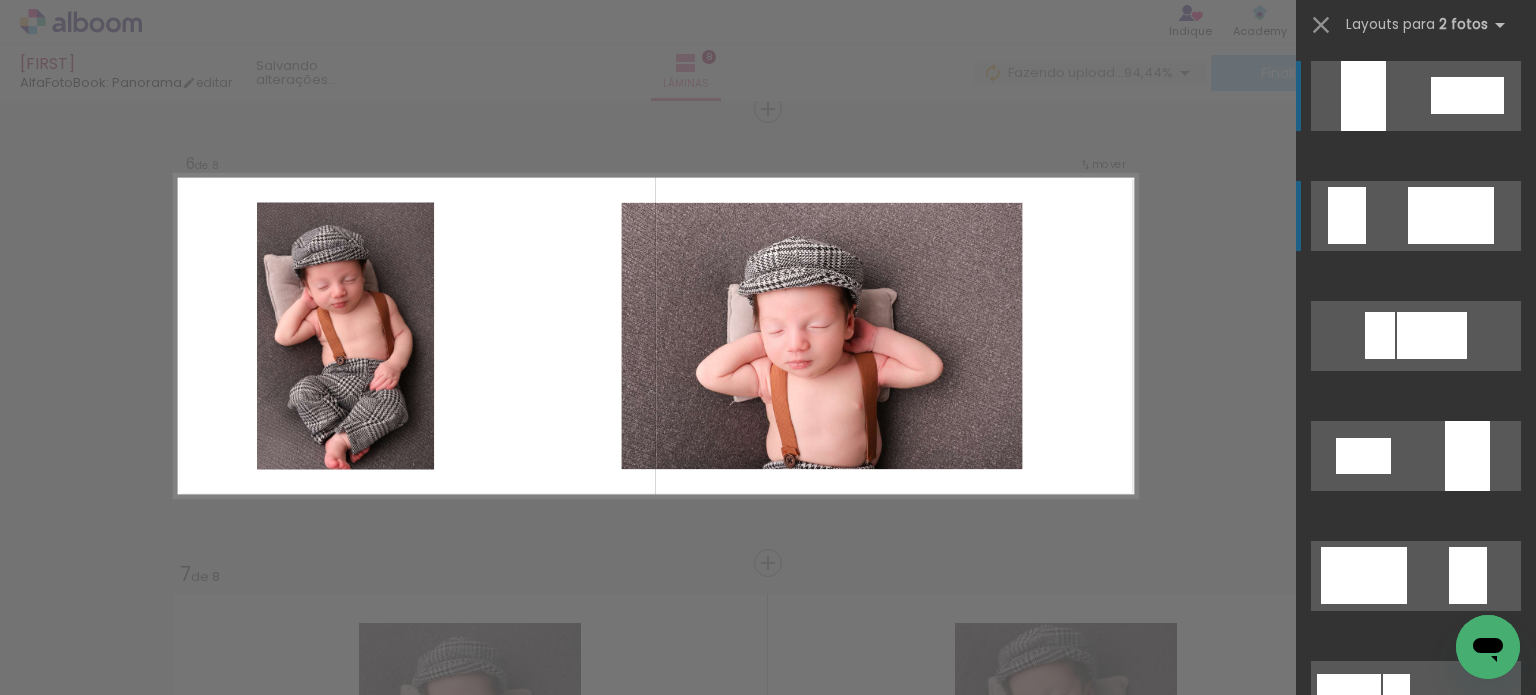 click at bounding box center (1451, 215) 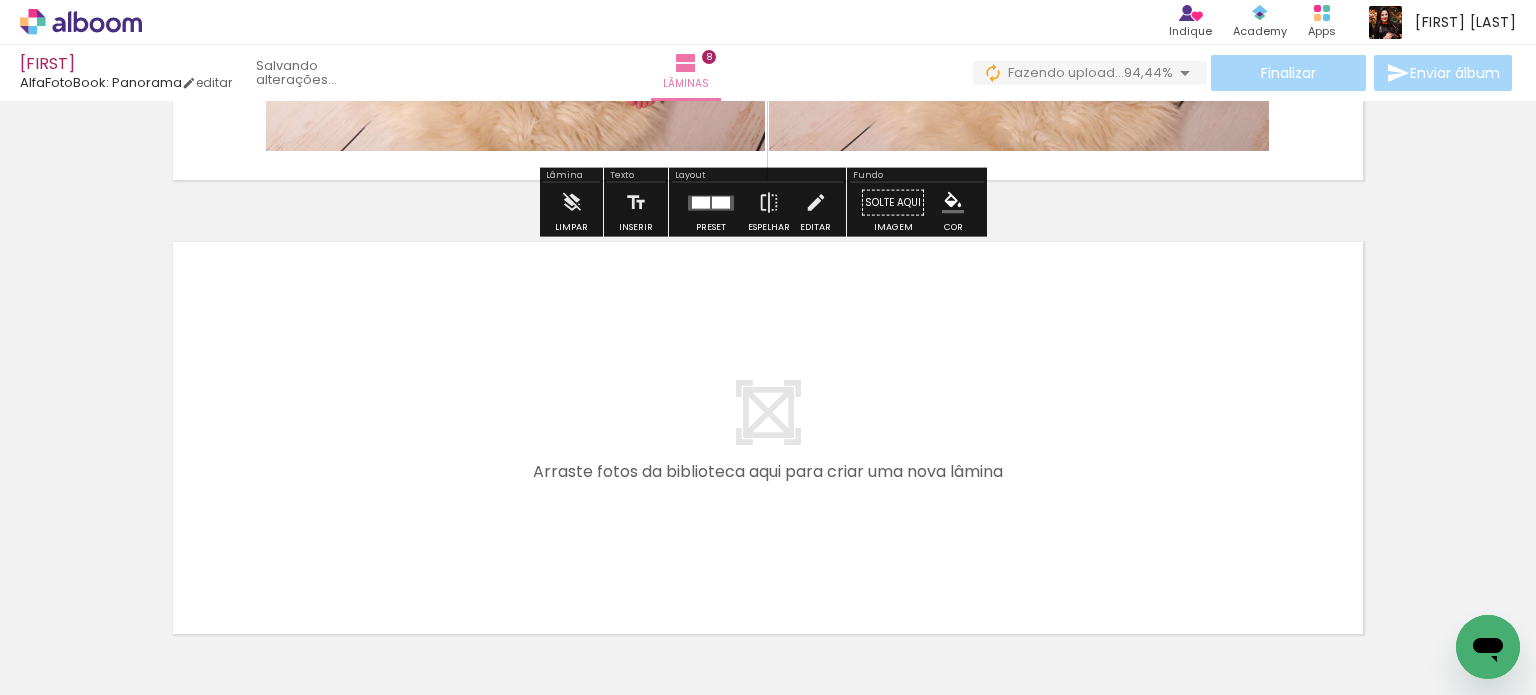 scroll, scrollTop: 3694, scrollLeft: 0, axis: vertical 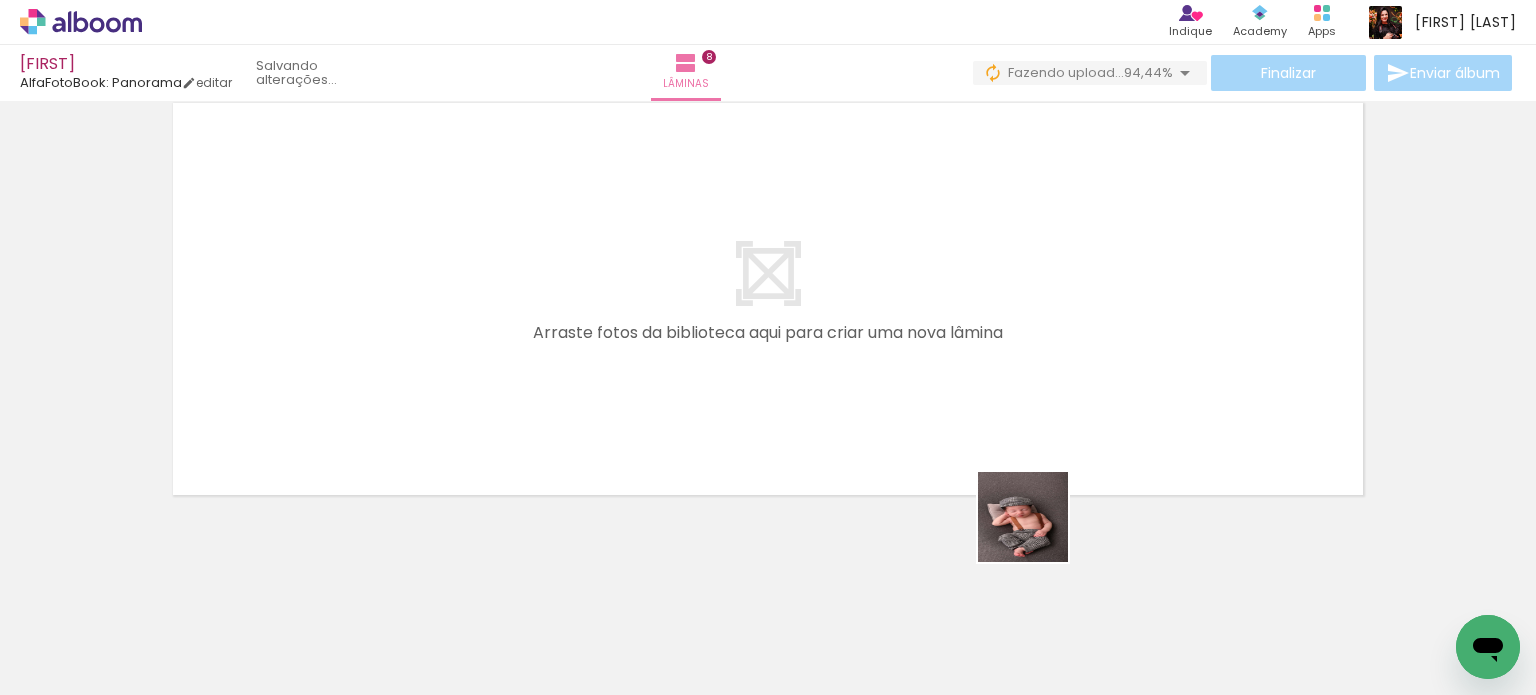 drag, startPoint x: 1032, startPoint y: 583, endPoint x: 1249, endPoint y: 487, distance: 237.28674 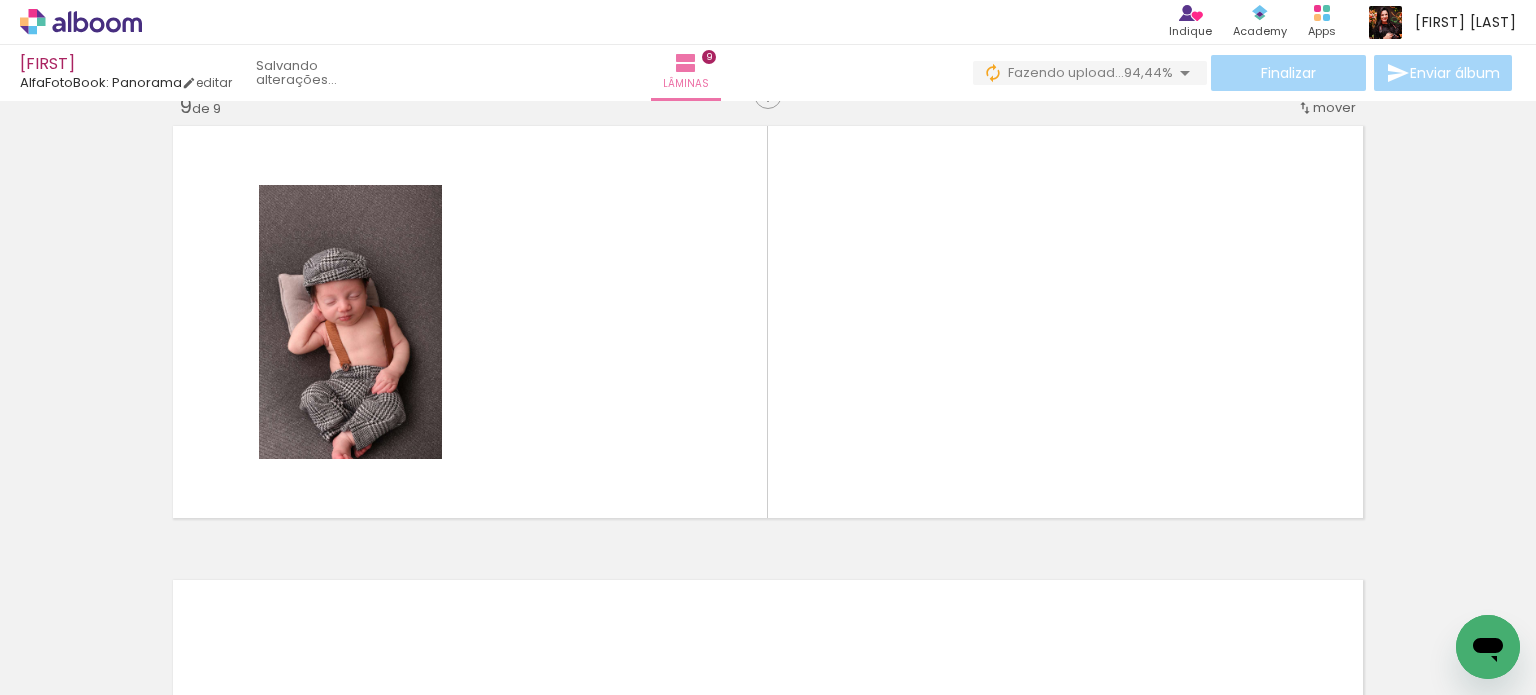 scroll, scrollTop: 3657, scrollLeft: 0, axis: vertical 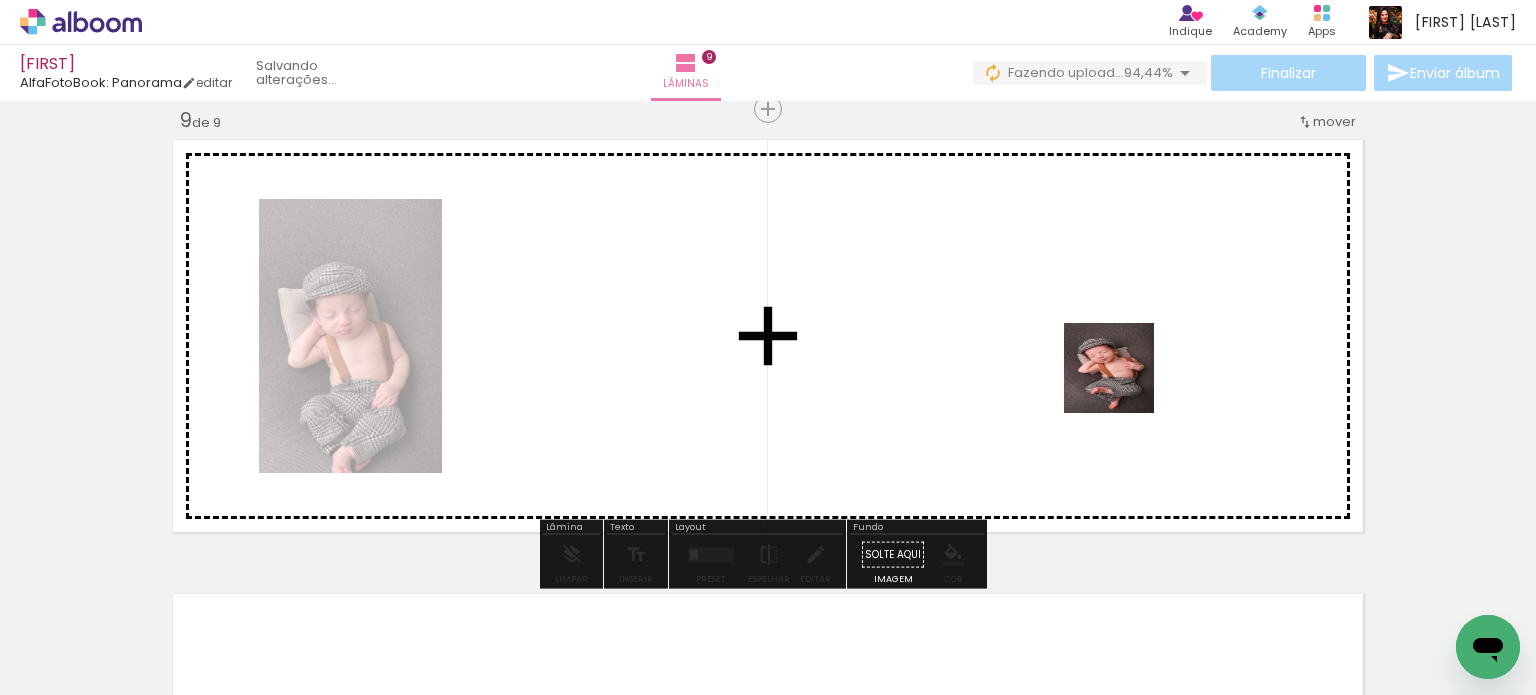drag, startPoint x: 1260, startPoint y: 507, endPoint x: 1200, endPoint y: 400, distance: 122.67436 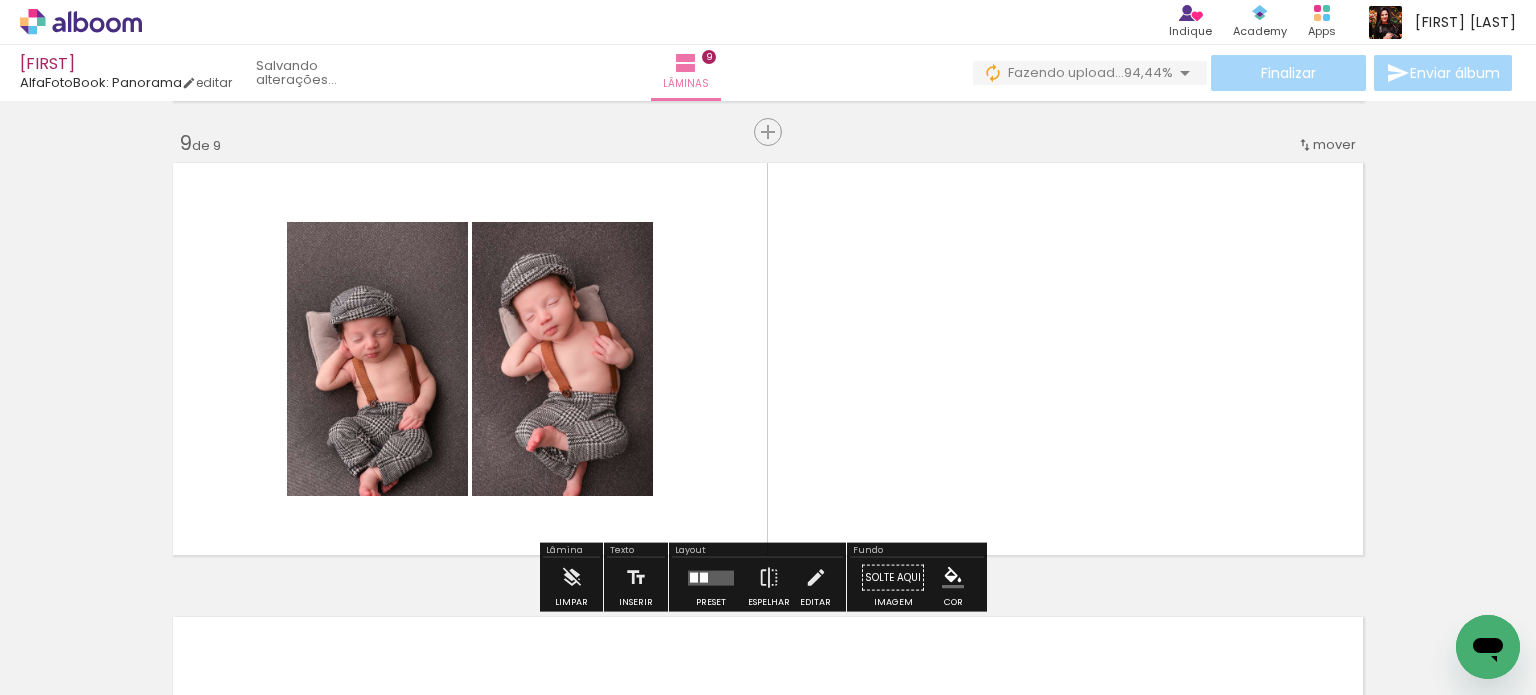 scroll, scrollTop: 3757, scrollLeft: 0, axis: vertical 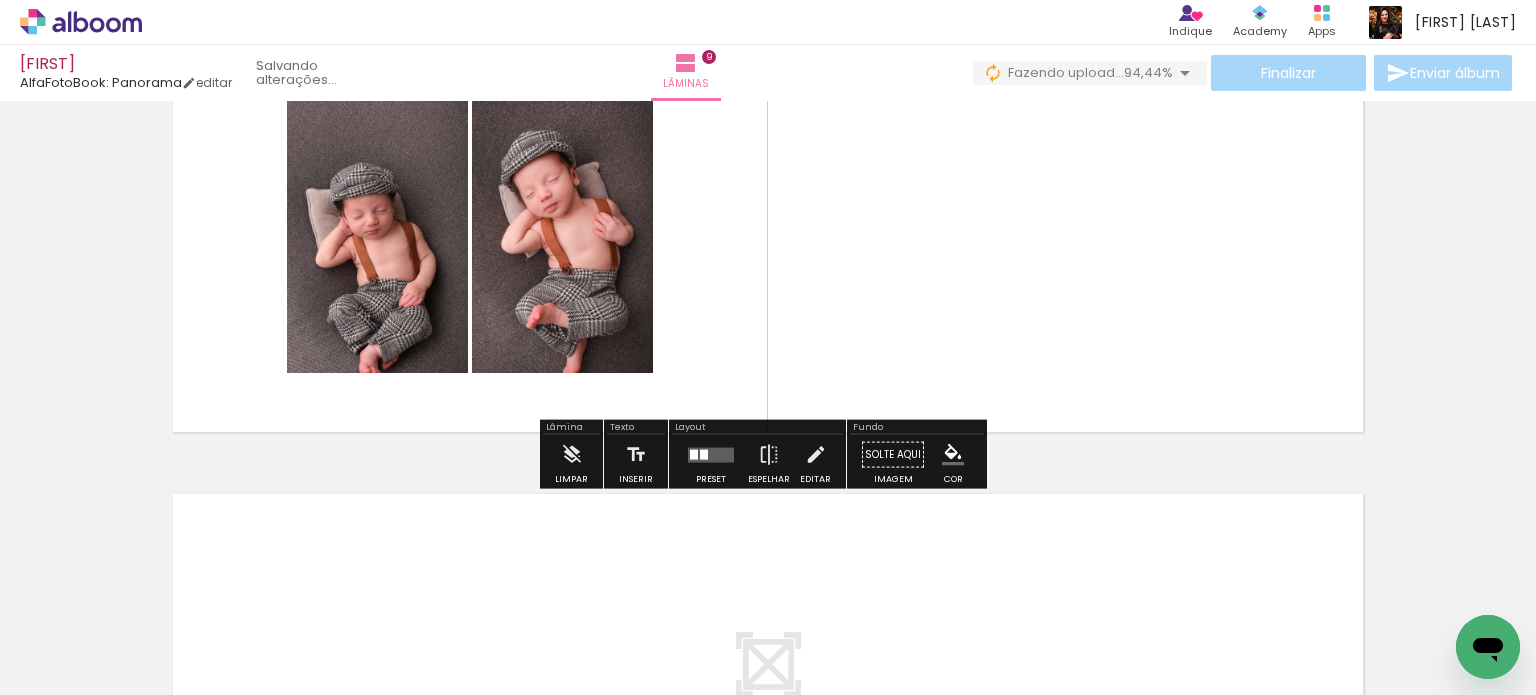 click at bounding box center [711, 454] 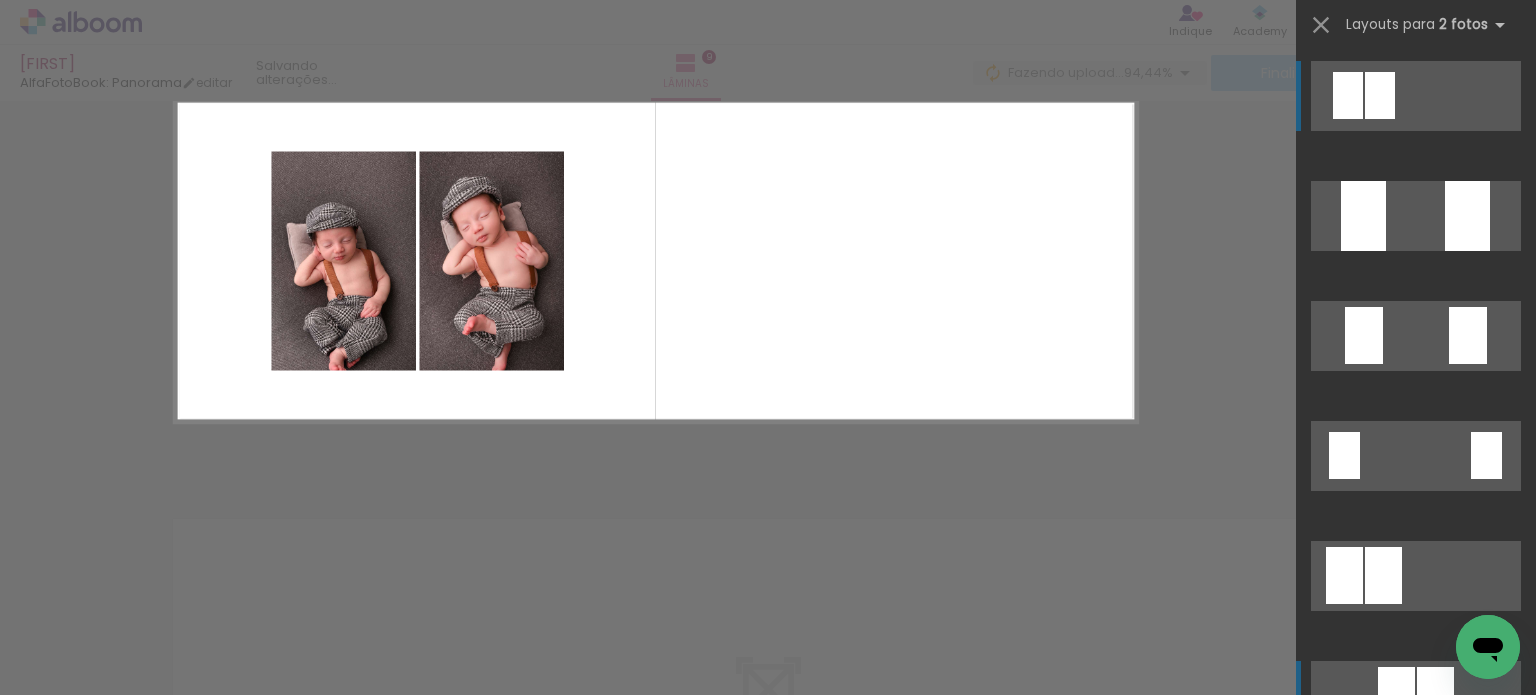 scroll, scrollTop: 3696, scrollLeft: 0, axis: vertical 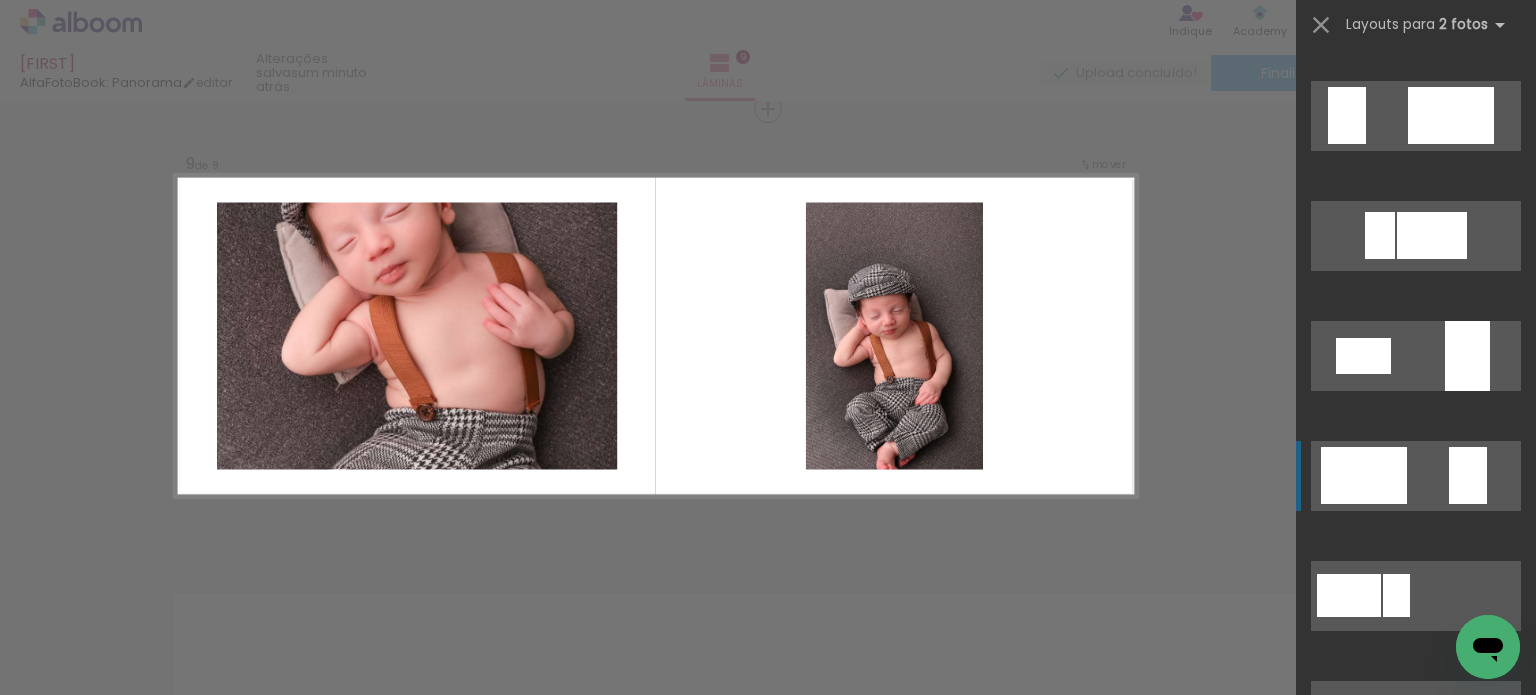 click at bounding box center [1416, -4] 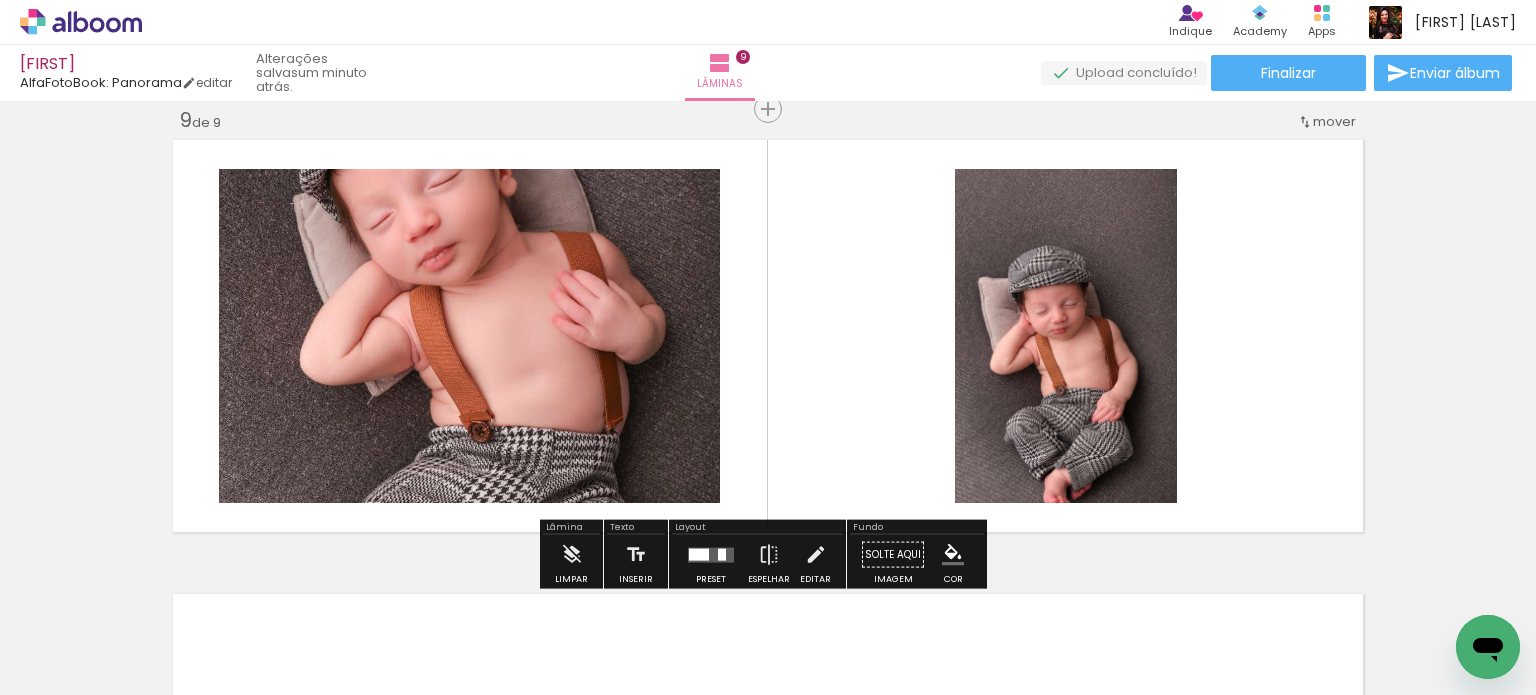click 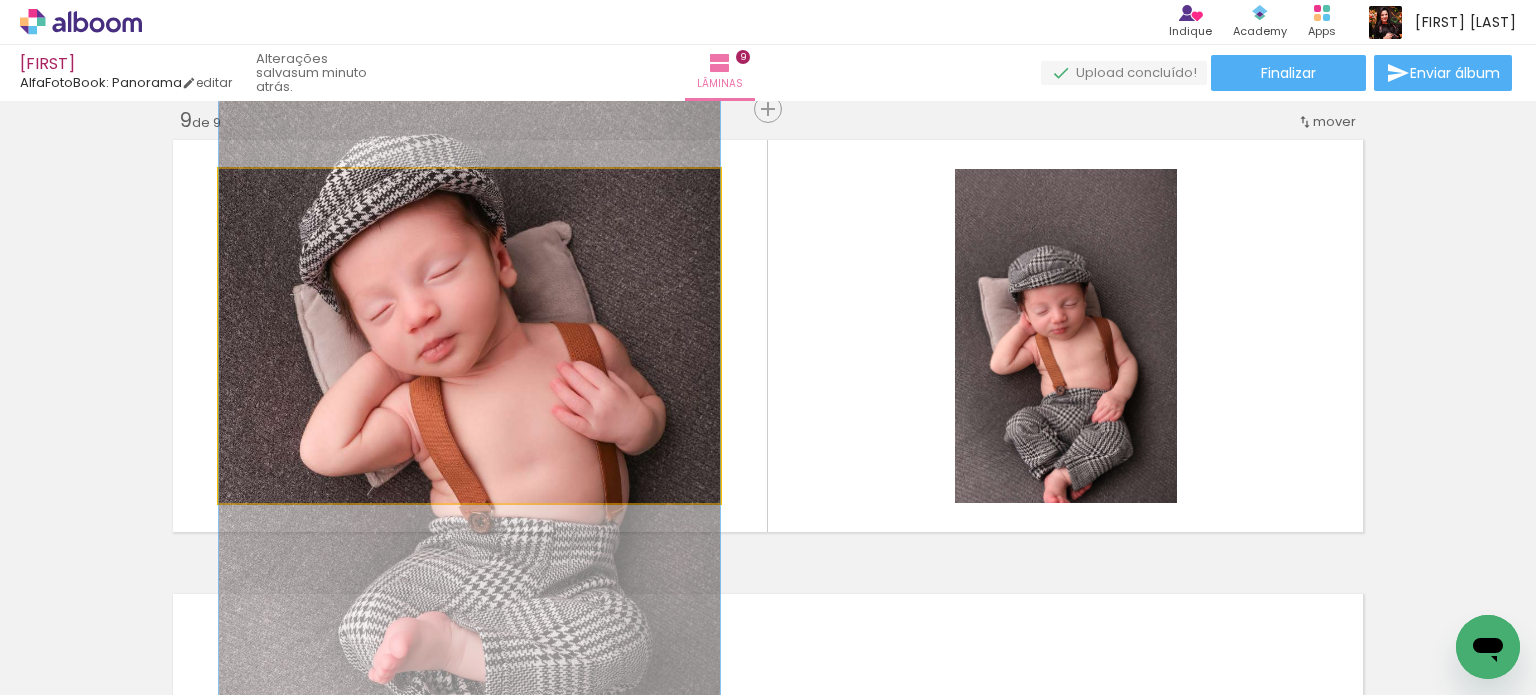 drag, startPoint x: 620, startPoint y: 367, endPoint x: 617, endPoint y: 463, distance: 96.04687 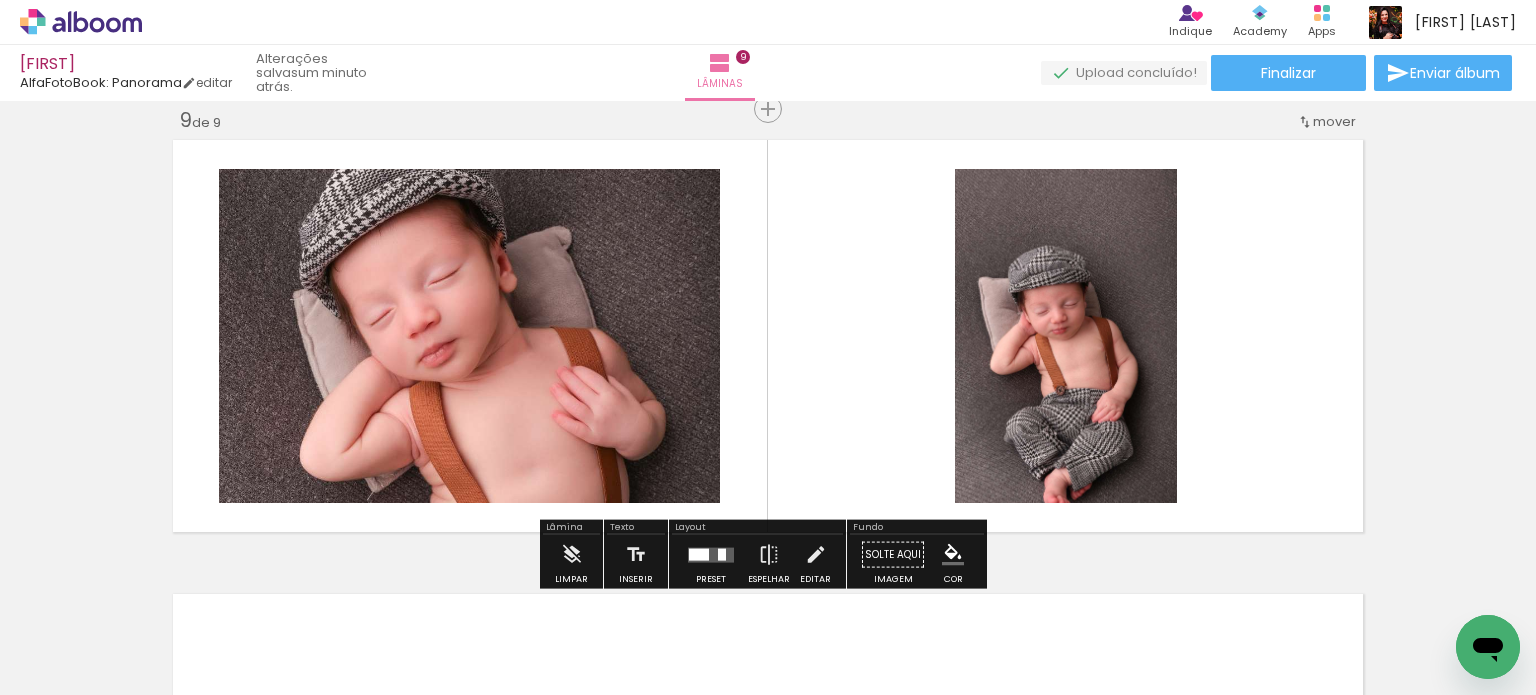 click at bounding box center [768, 336] 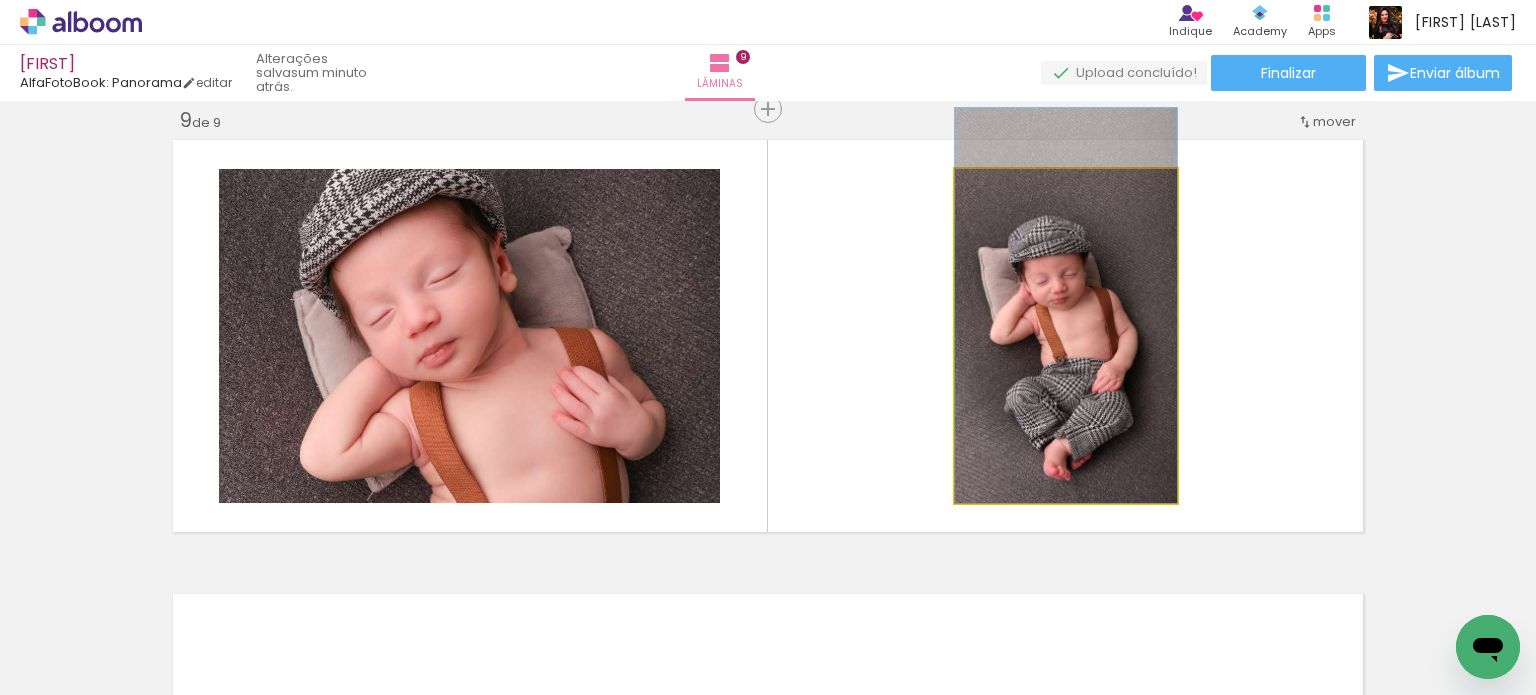 drag, startPoint x: 1112, startPoint y: 396, endPoint x: 1112, endPoint y: 351, distance: 45 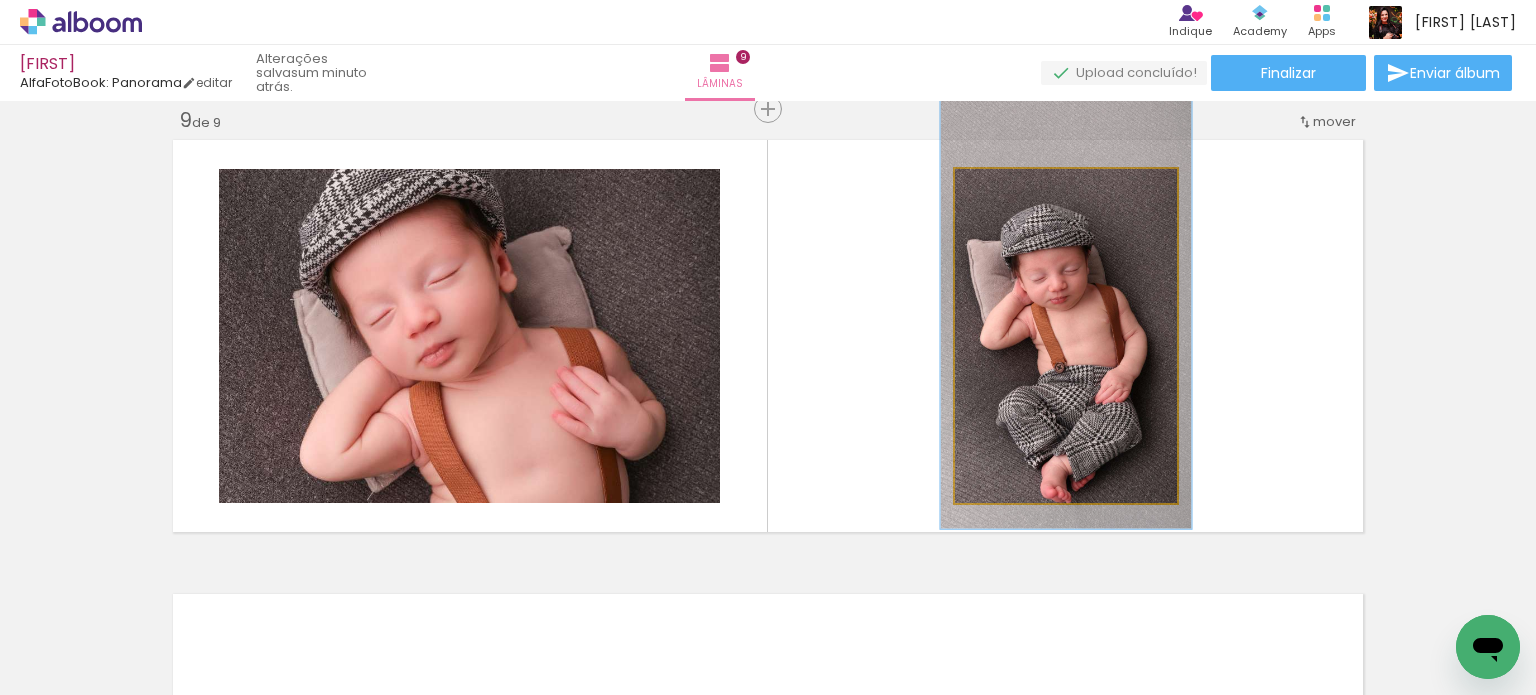 type on "113" 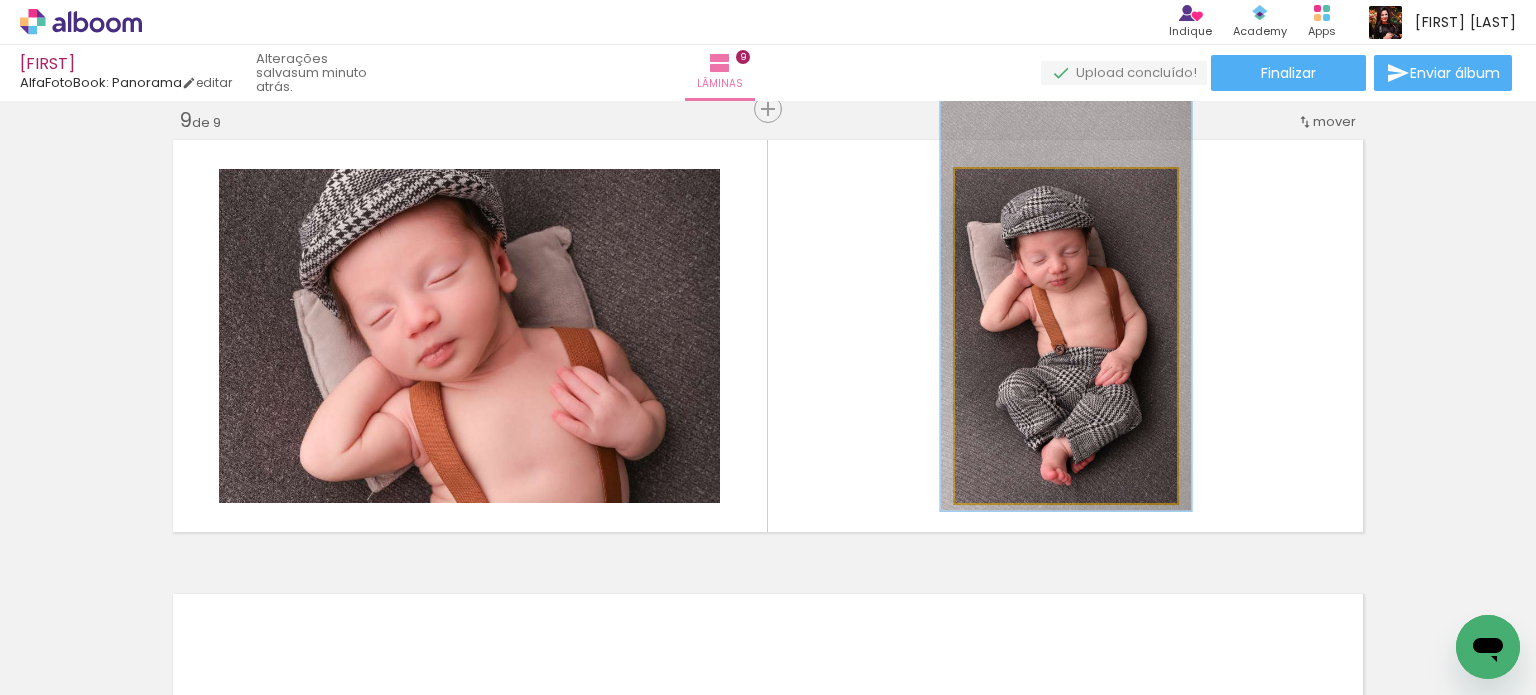 drag, startPoint x: 1067, startPoint y: 308, endPoint x: 1067, endPoint y: 290, distance: 18 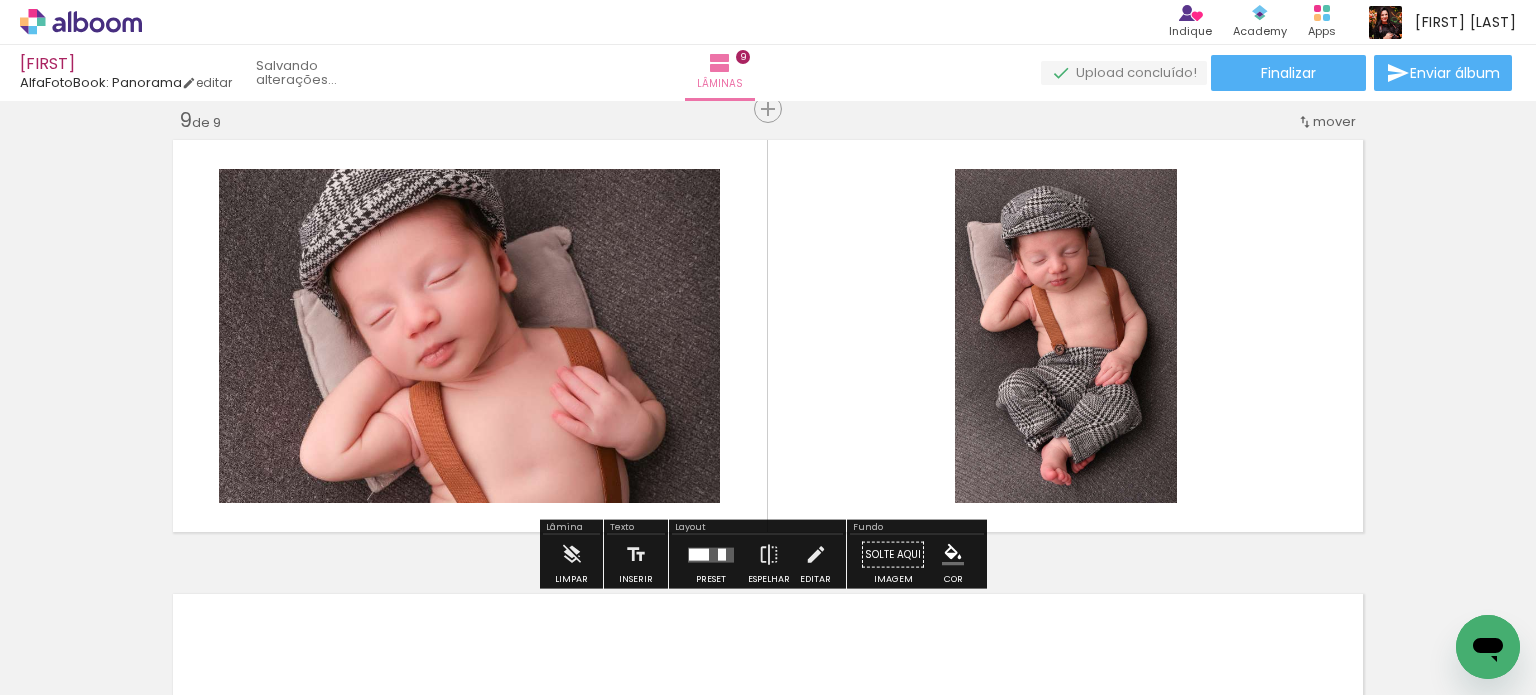 click at bounding box center [768, 336] 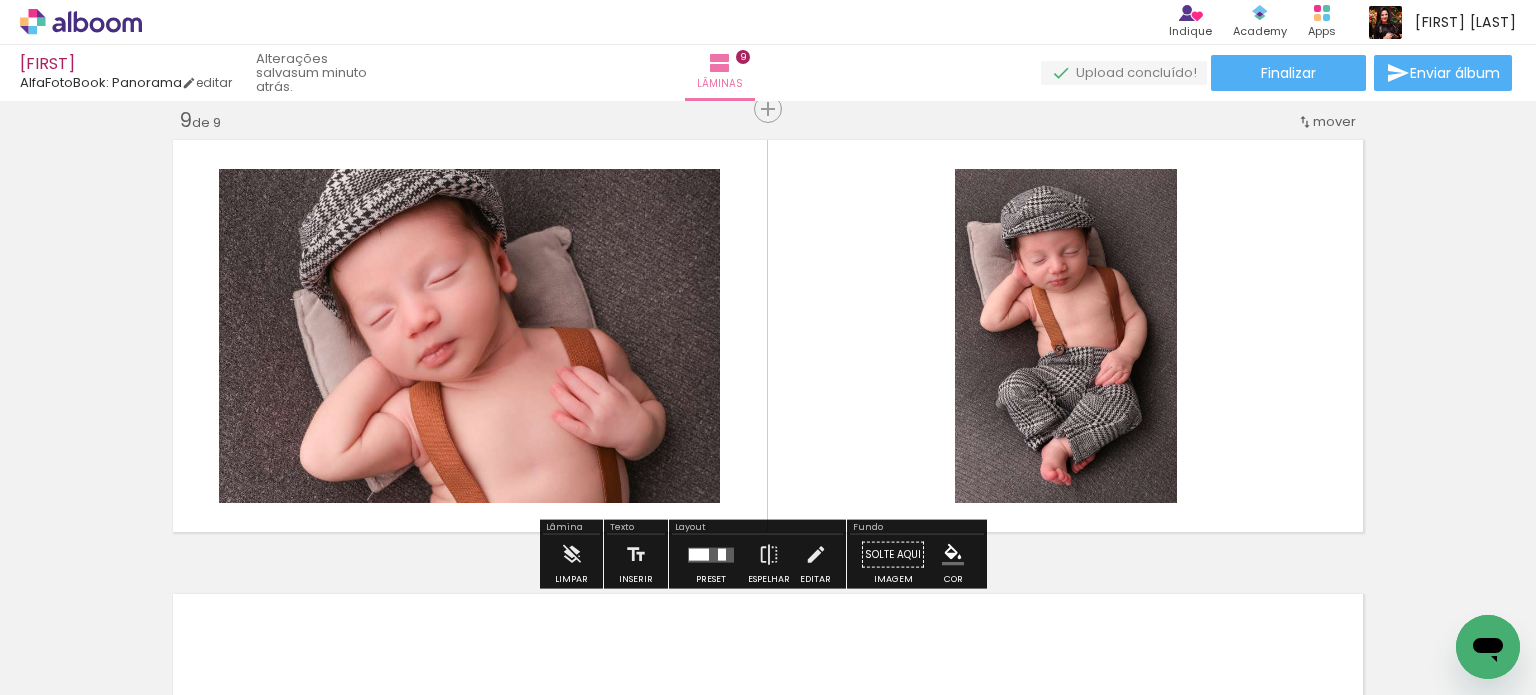 click 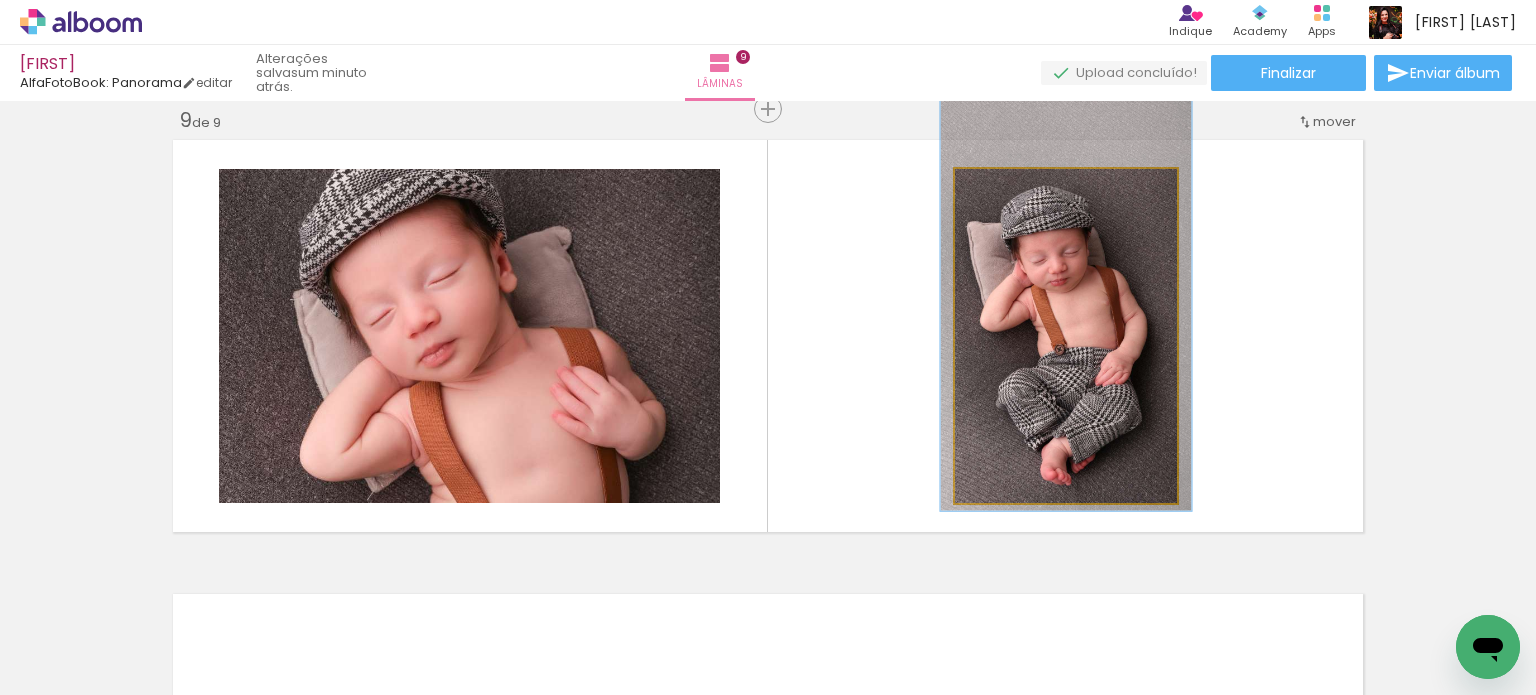 click 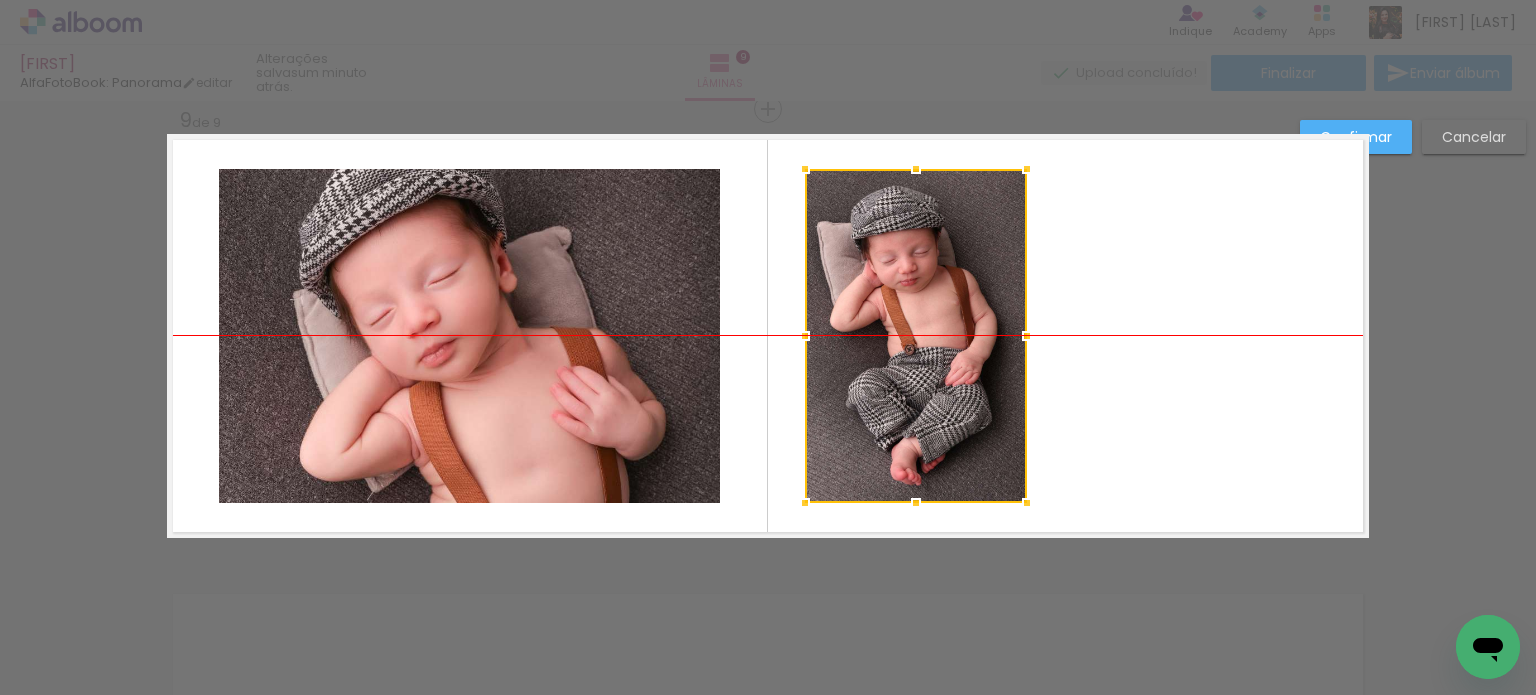 drag, startPoint x: 1118, startPoint y: 365, endPoint x: 968, endPoint y: 375, distance: 150.33296 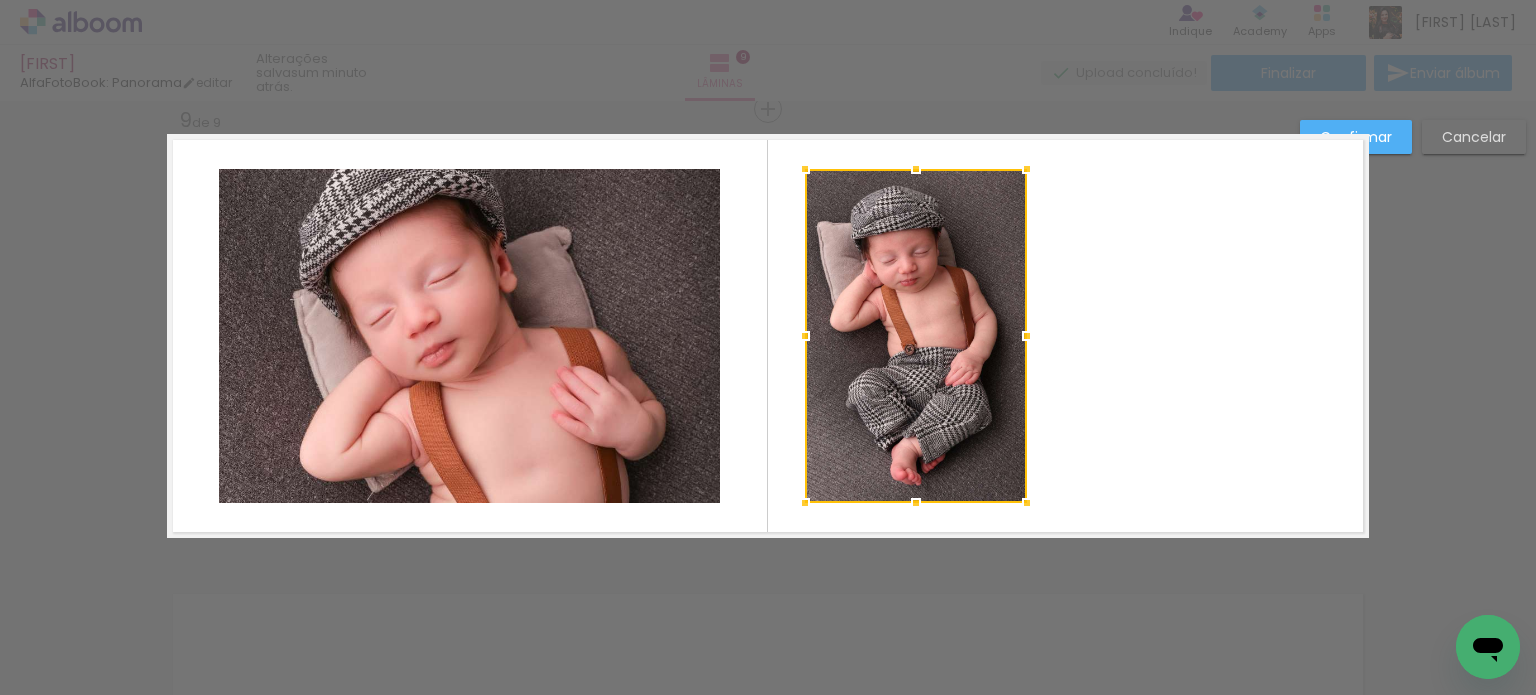 click at bounding box center [768, 336] 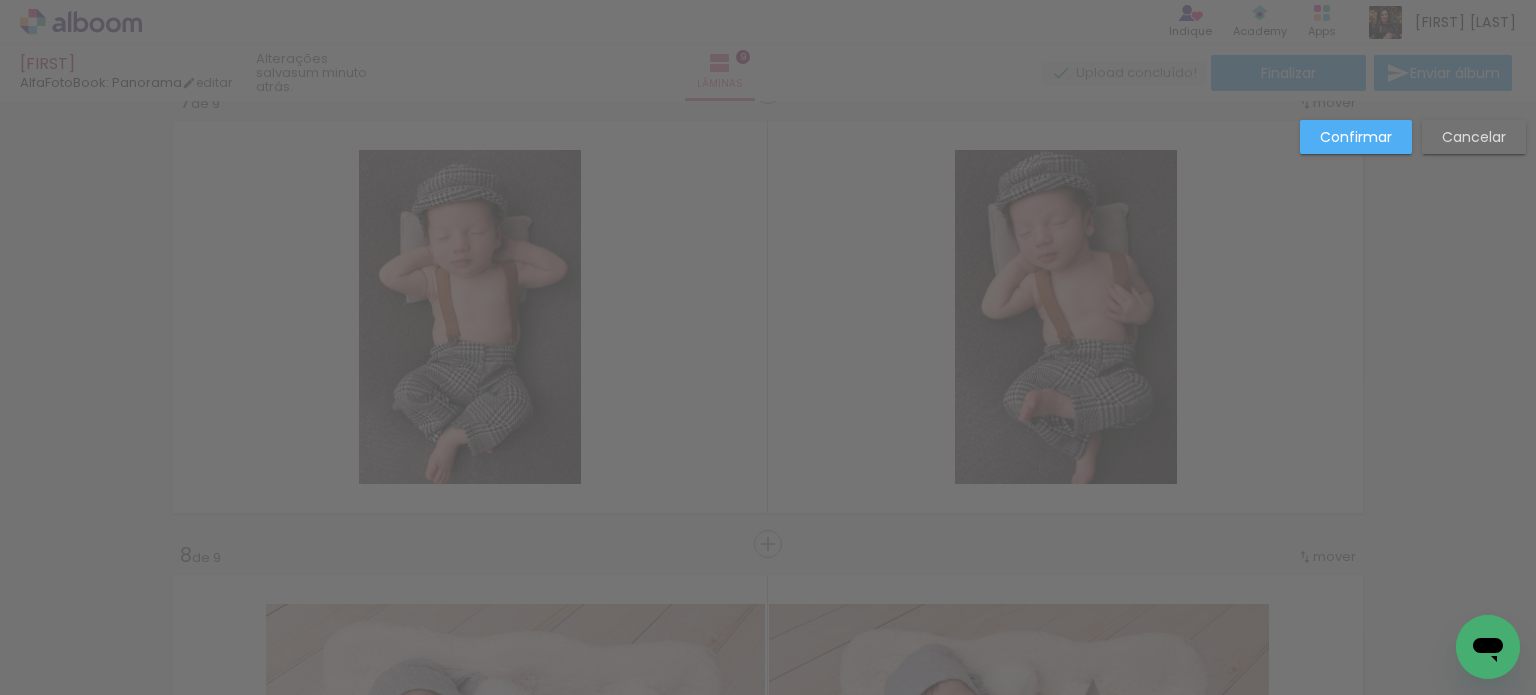 scroll, scrollTop: 2757, scrollLeft: 0, axis: vertical 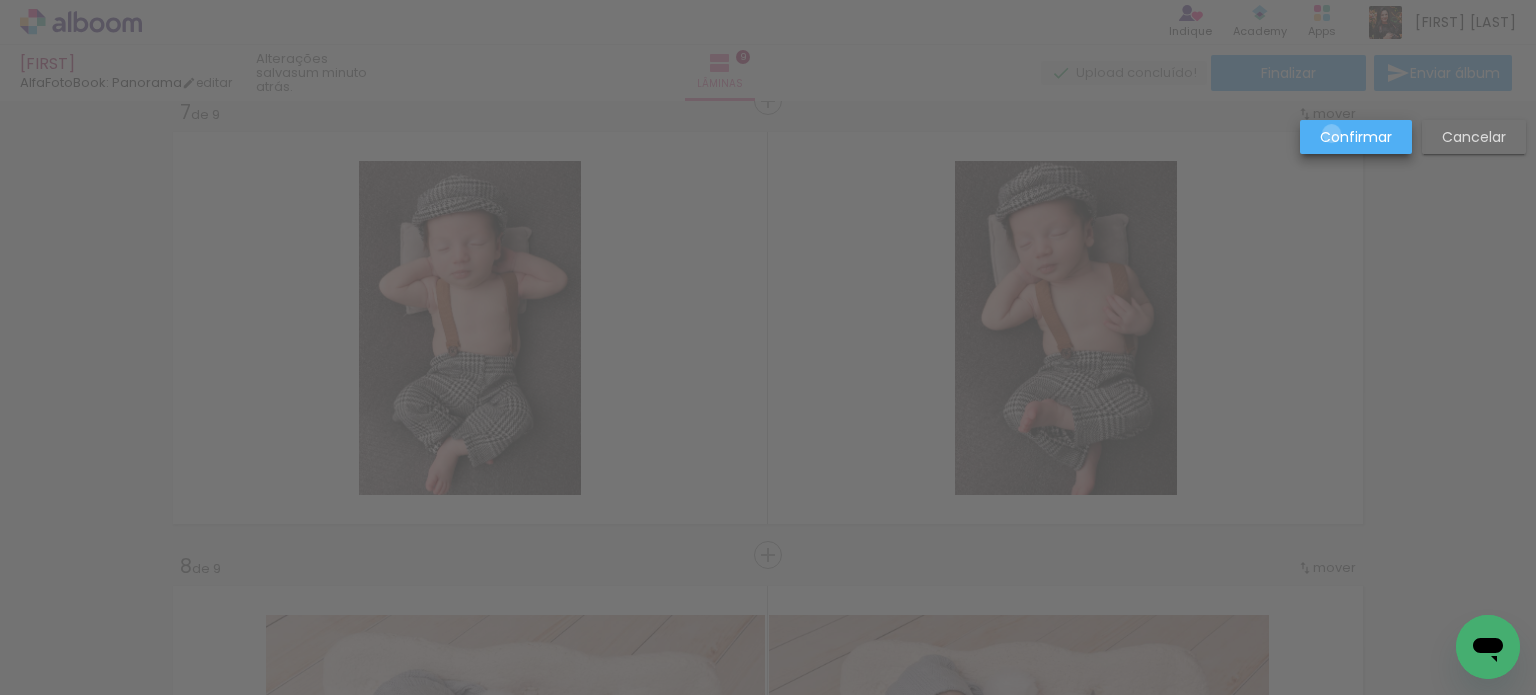click on "Confirmar" at bounding box center [0, 0] 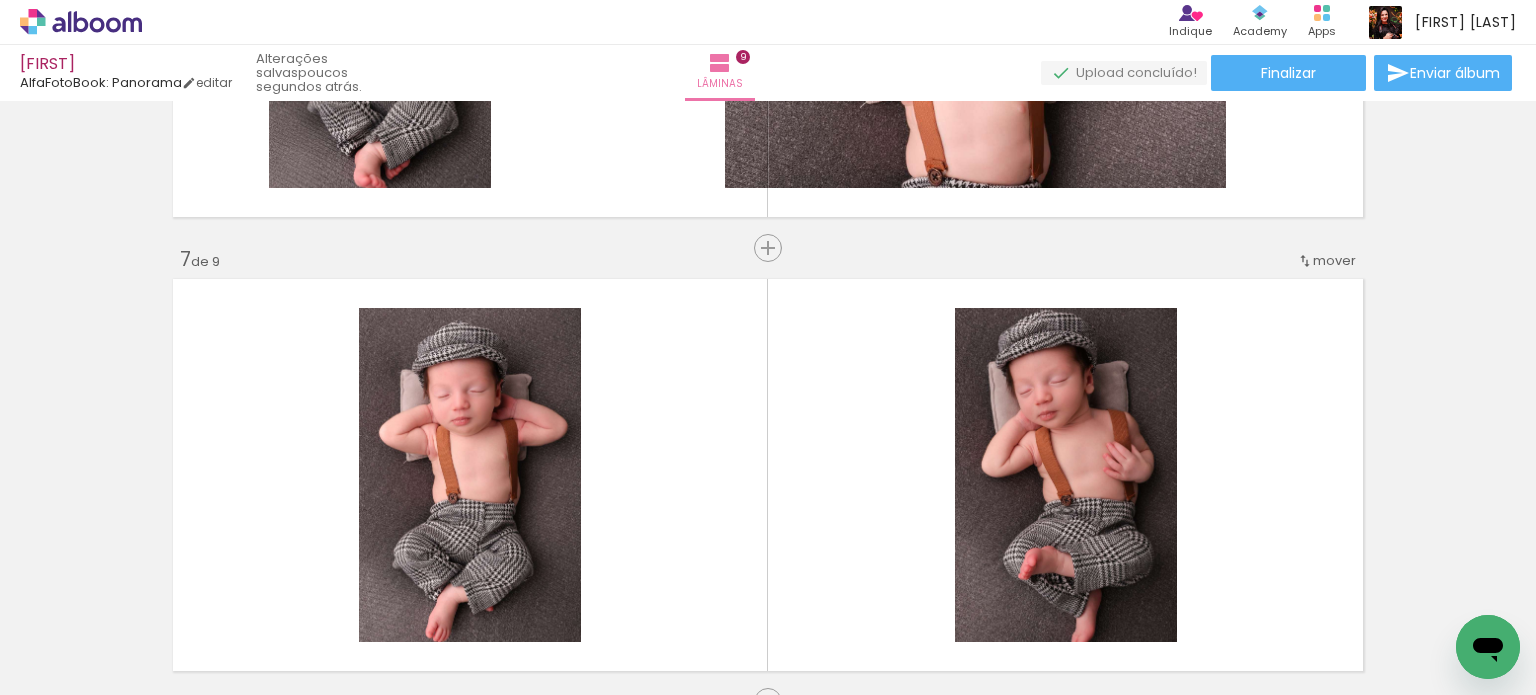 scroll, scrollTop: 2600, scrollLeft: 0, axis: vertical 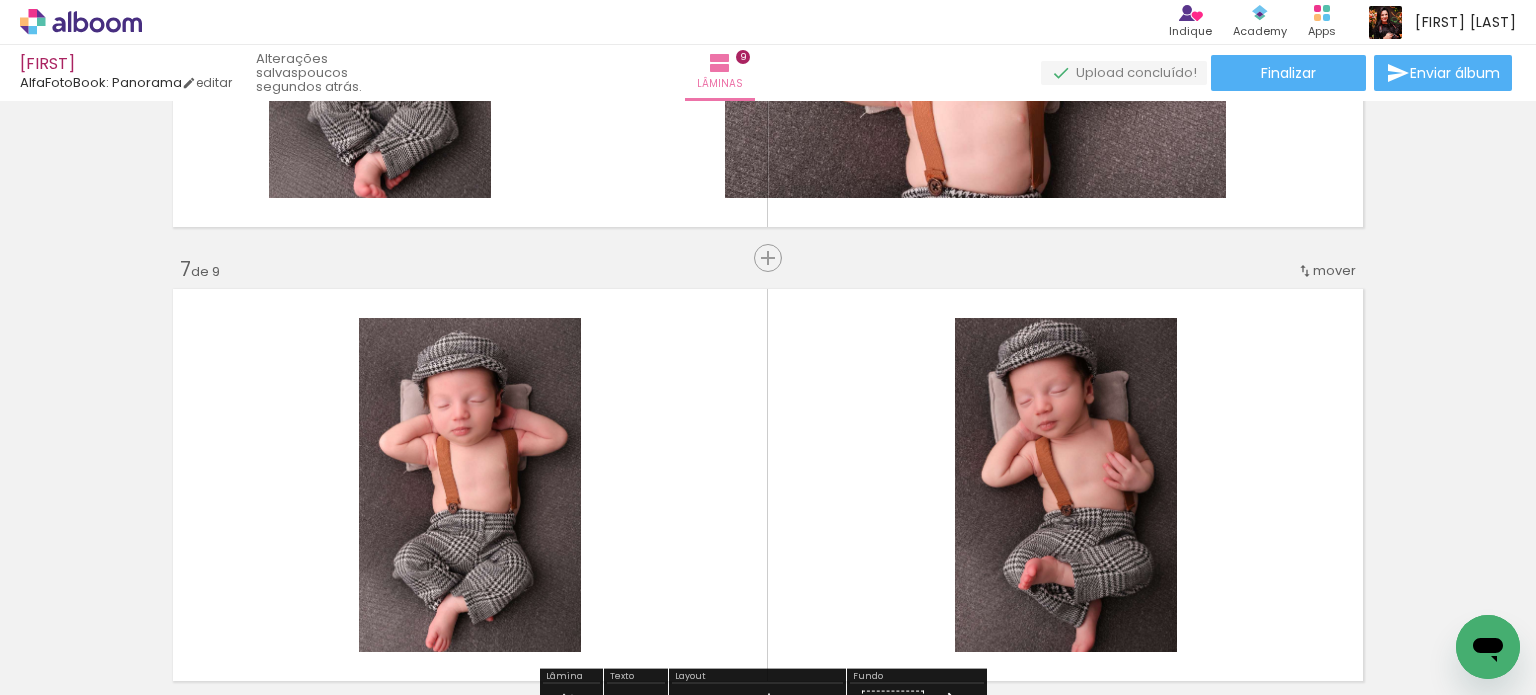 click 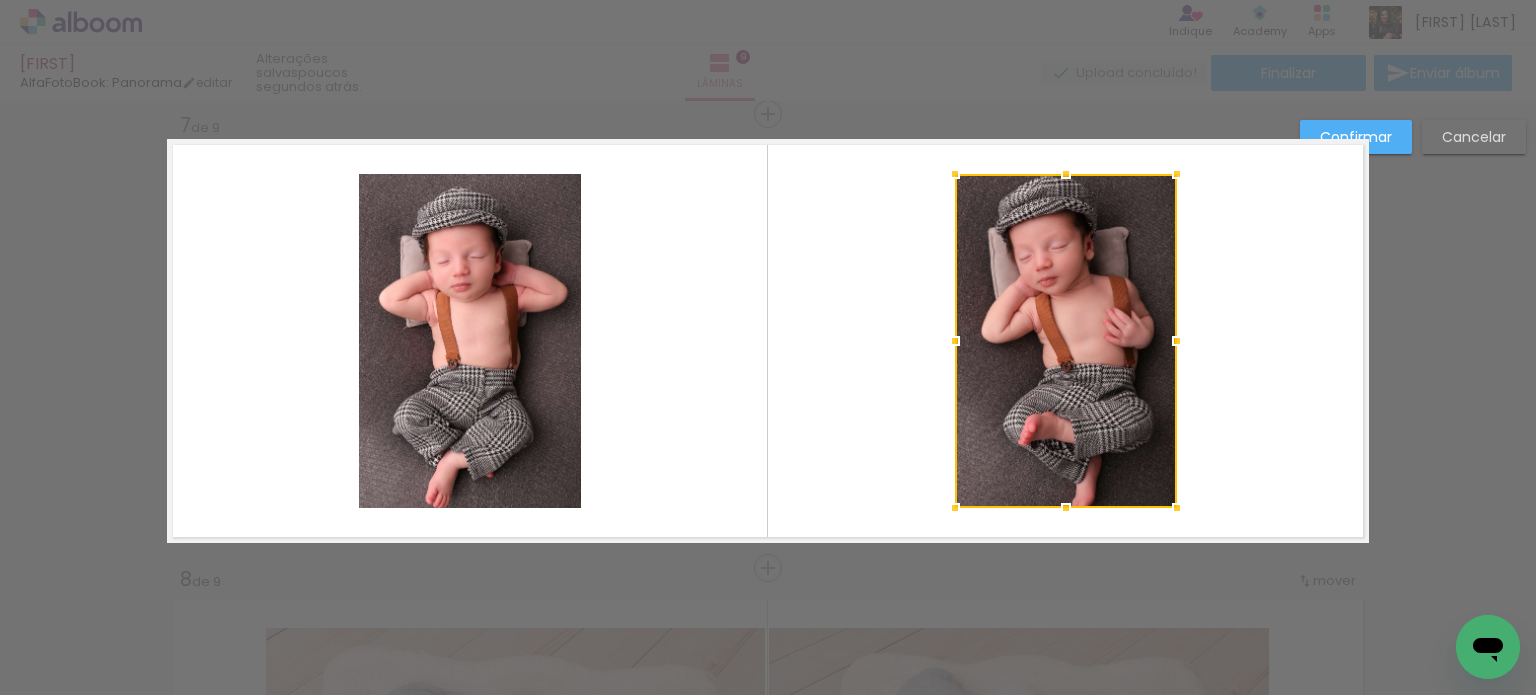 scroll, scrollTop: 2749, scrollLeft: 0, axis: vertical 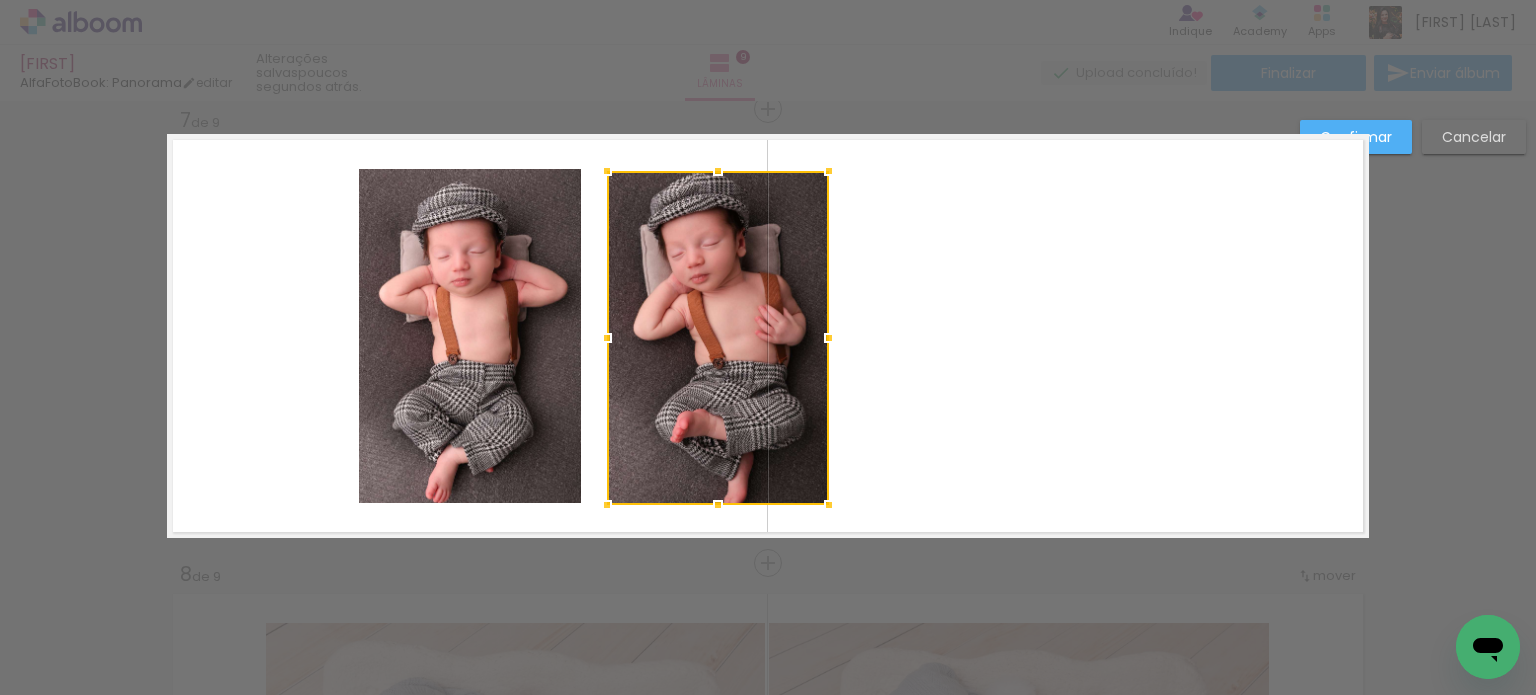 drag, startPoint x: 1044, startPoint y: 403, endPoint x: 736, endPoint y: 406, distance: 308.01462 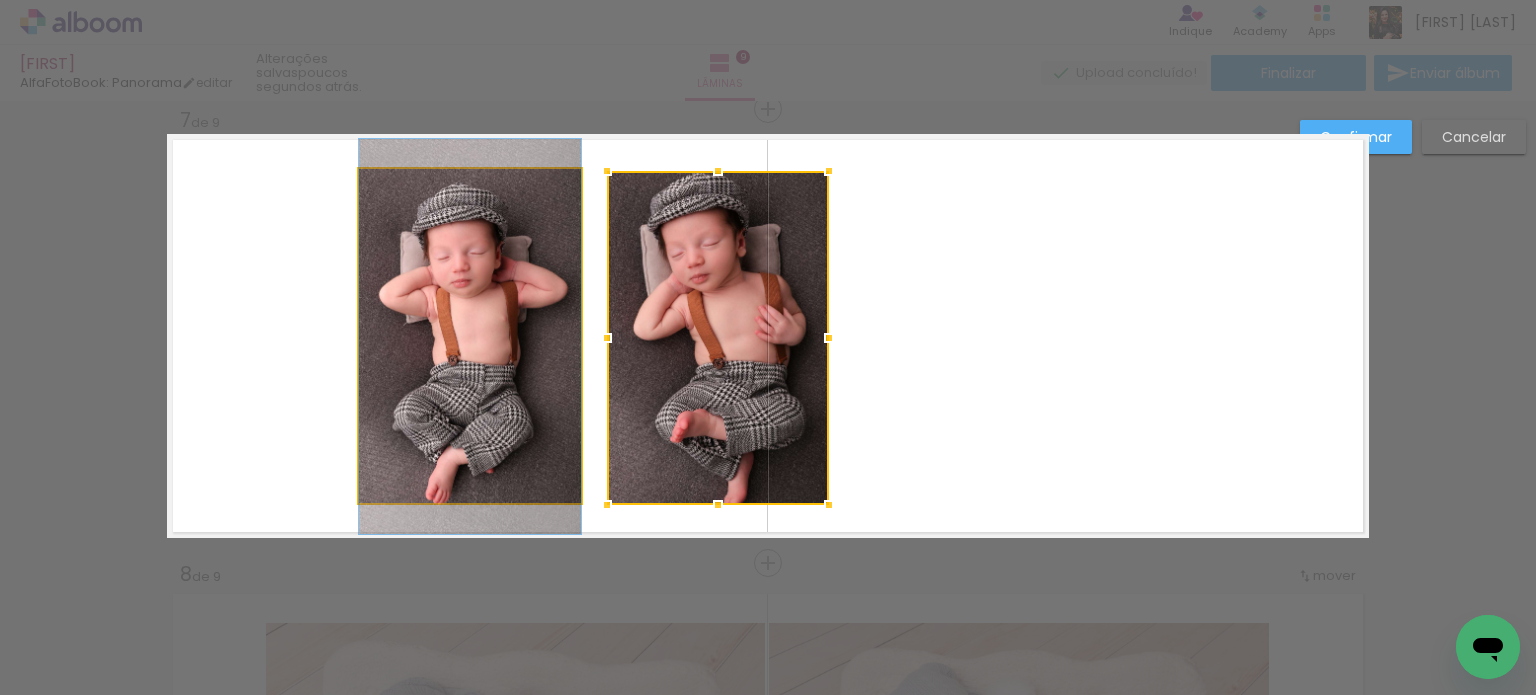 drag, startPoint x: 539, startPoint y: 394, endPoint x: 451, endPoint y: 391, distance: 88.051125 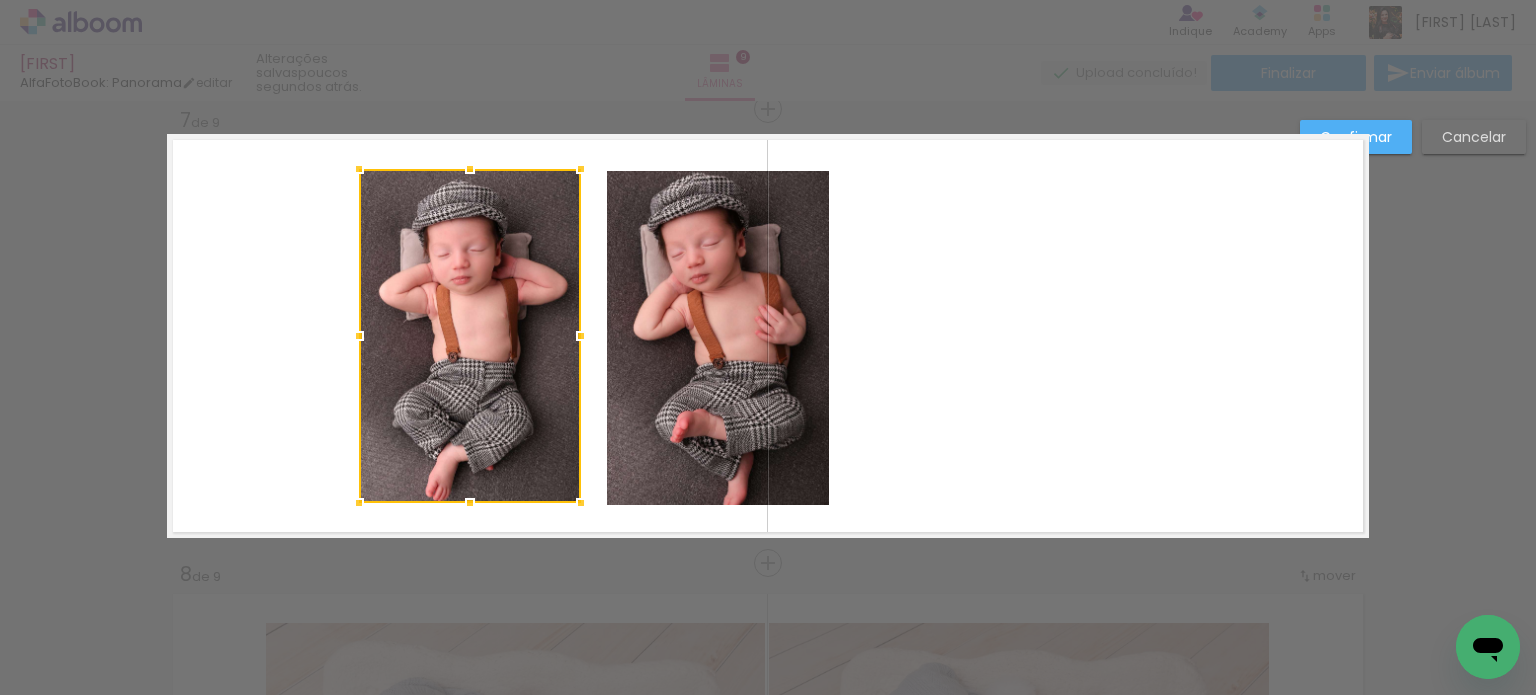 click at bounding box center [470, 336] 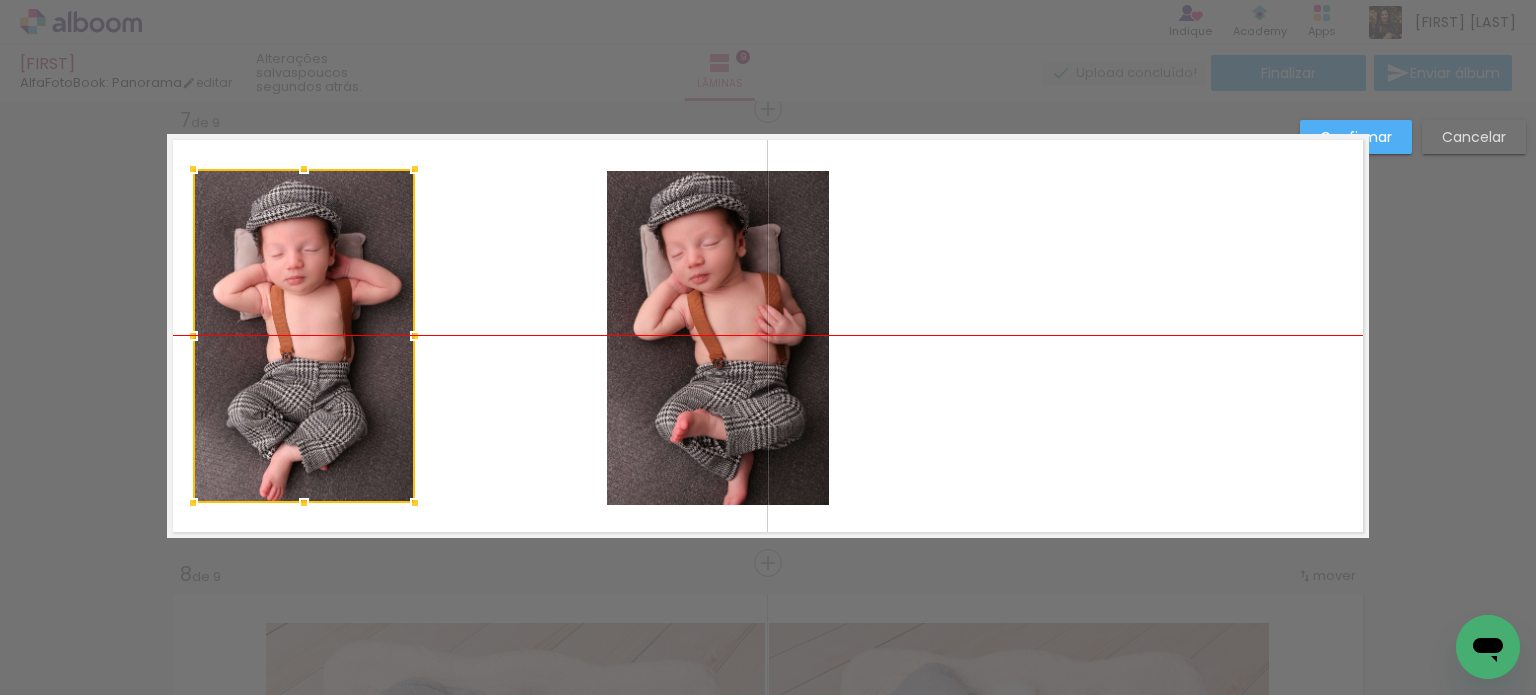 drag, startPoint x: 436, startPoint y: 381, endPoint x: 269, endPoint y: 379, distance: 167.01198 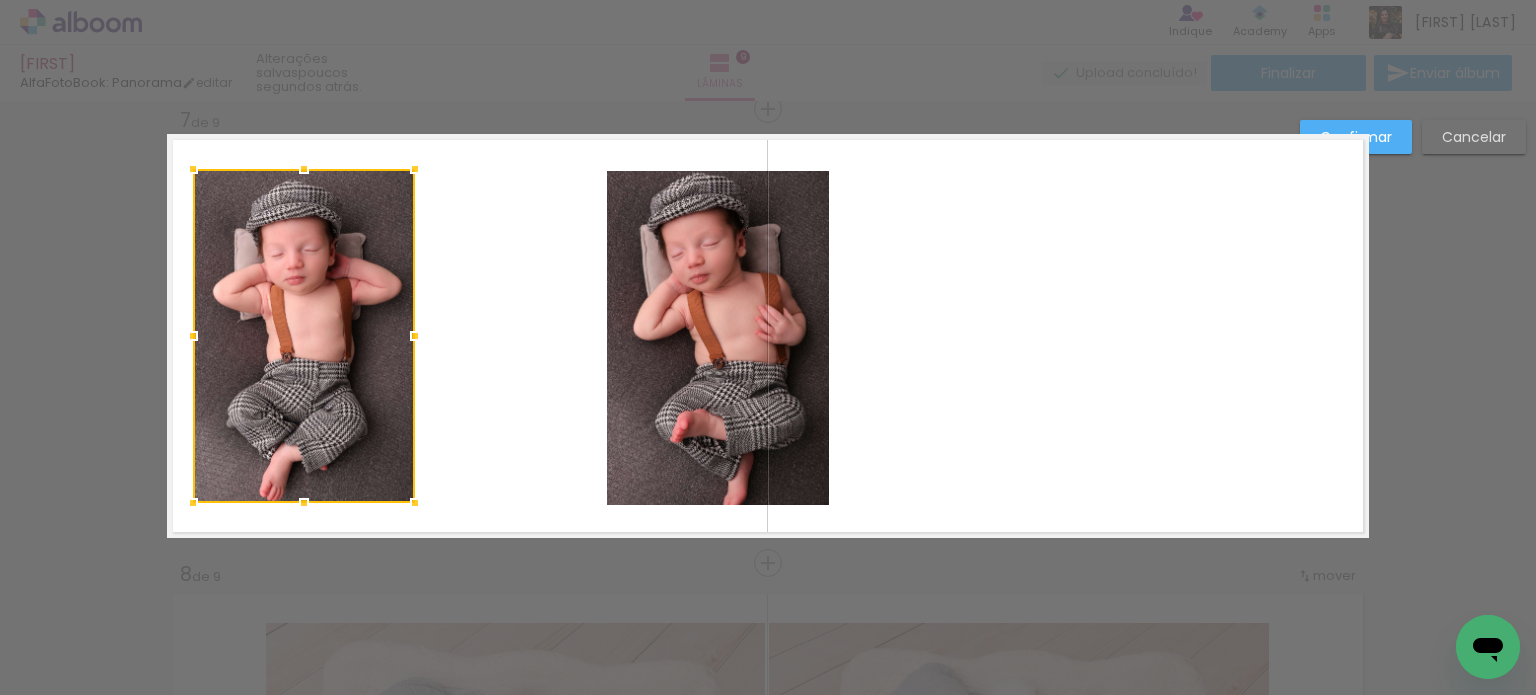 click 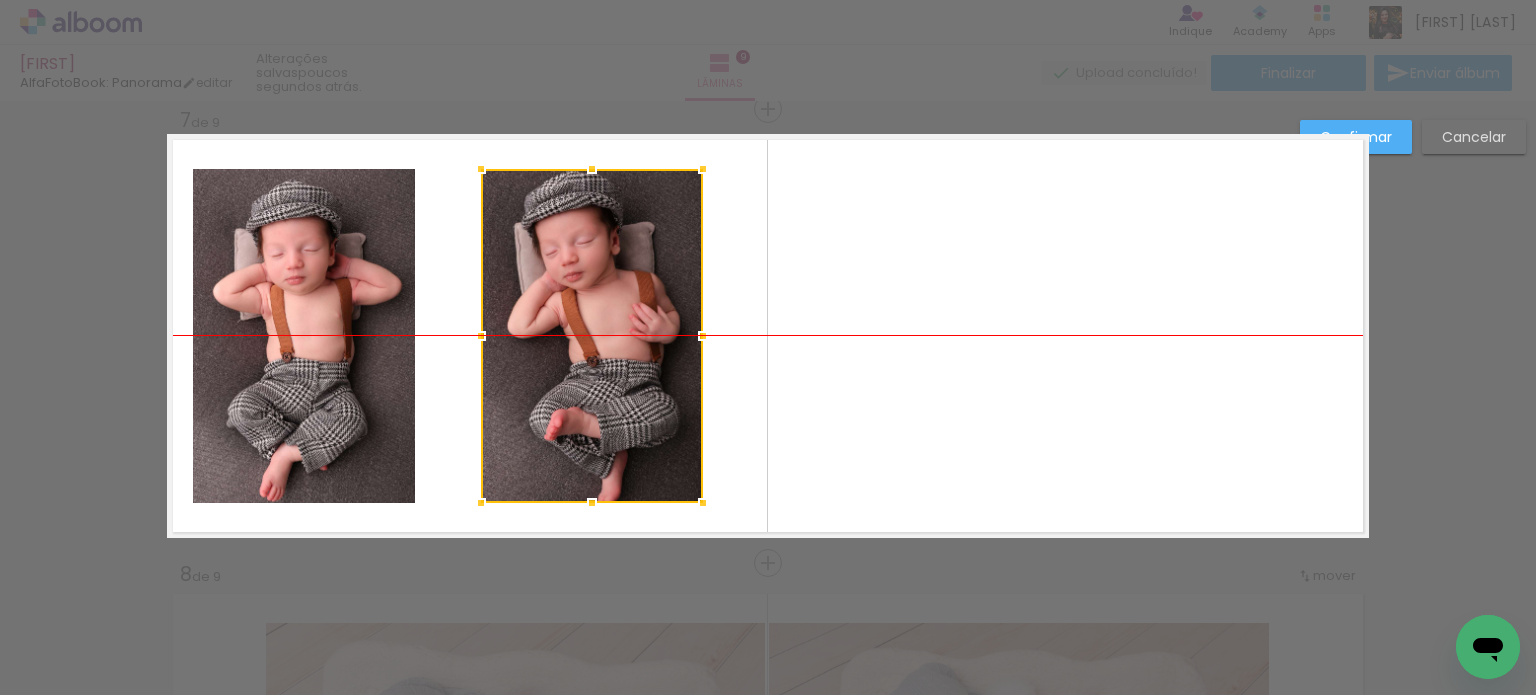 drag, startPoint x: 688, startPoint y: 373, endPoint x: 568, endPoint y: 371, distance: 120.01666 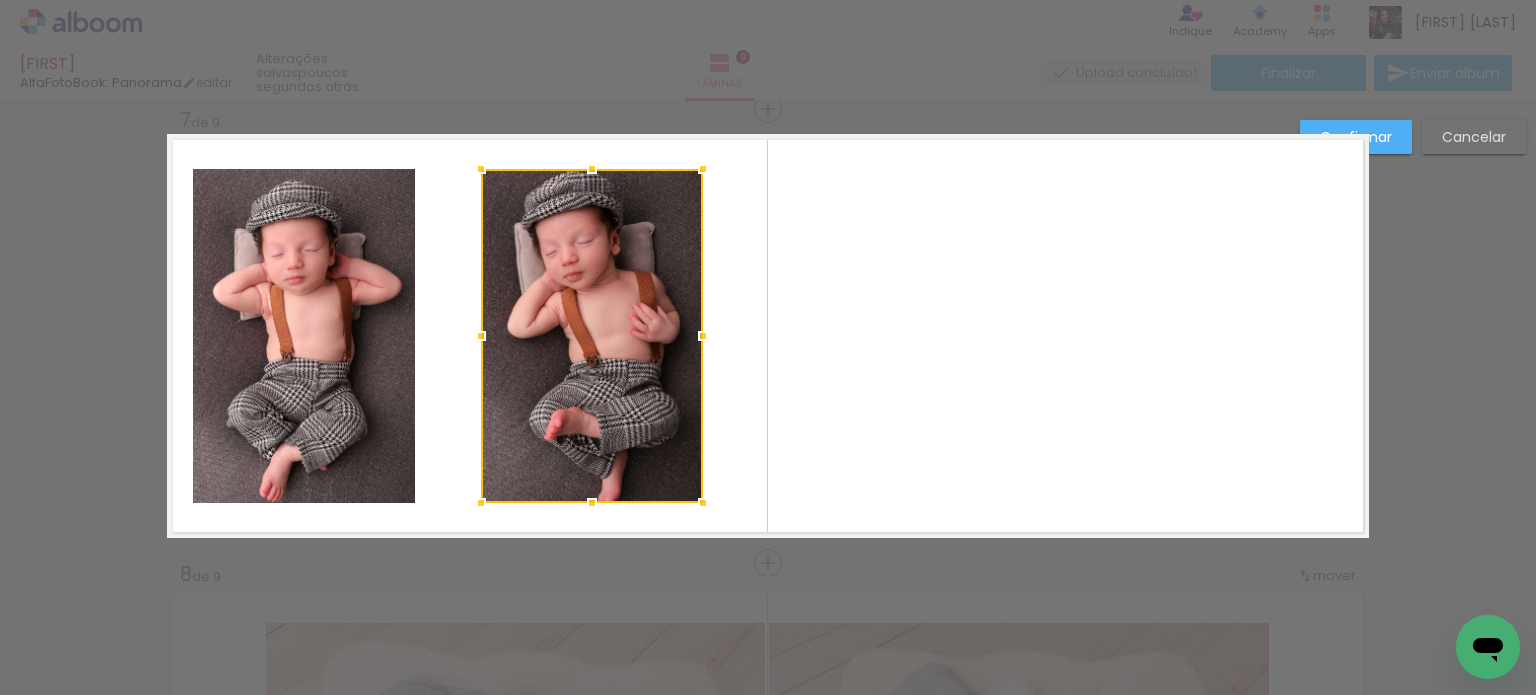 click 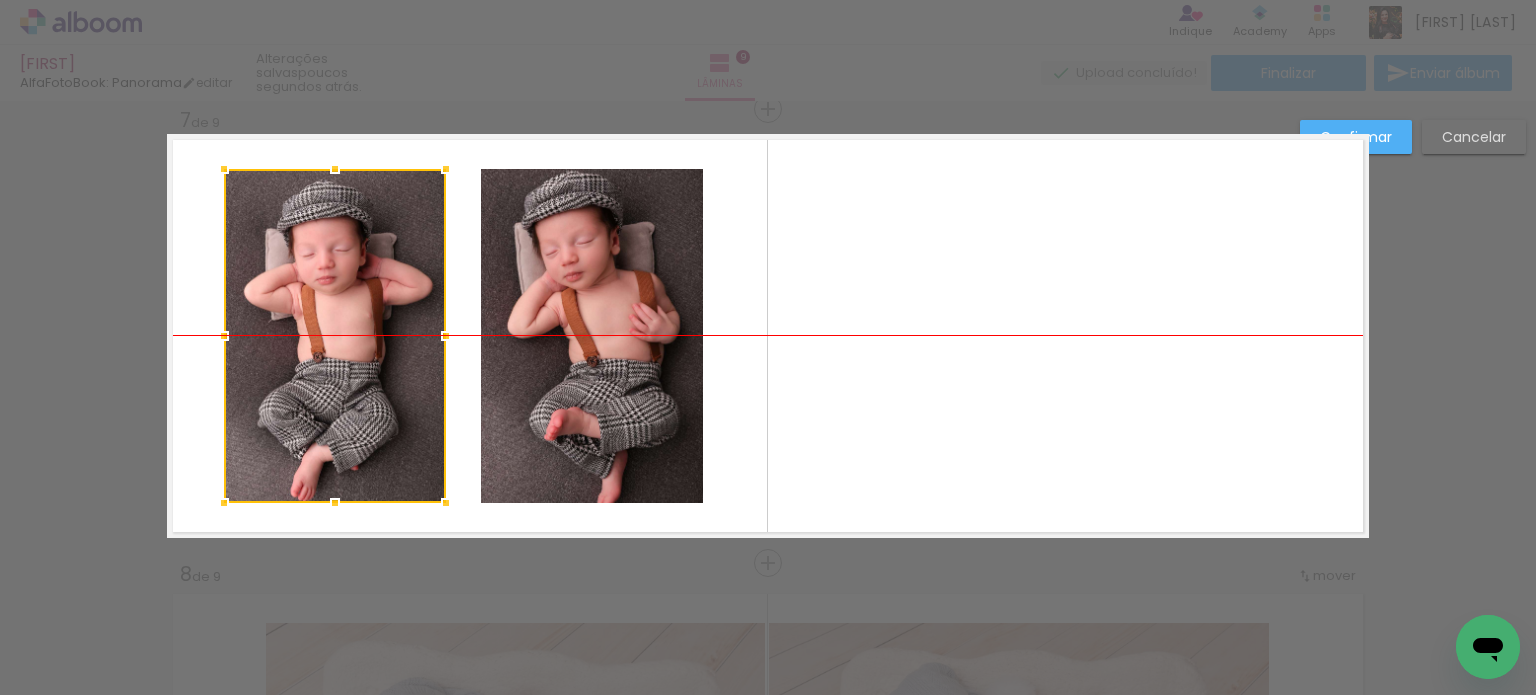 drag, startPoint x: 320, startPoint y: 375, endPoint x: 344, endPoint y: 372, distance: 24.186773 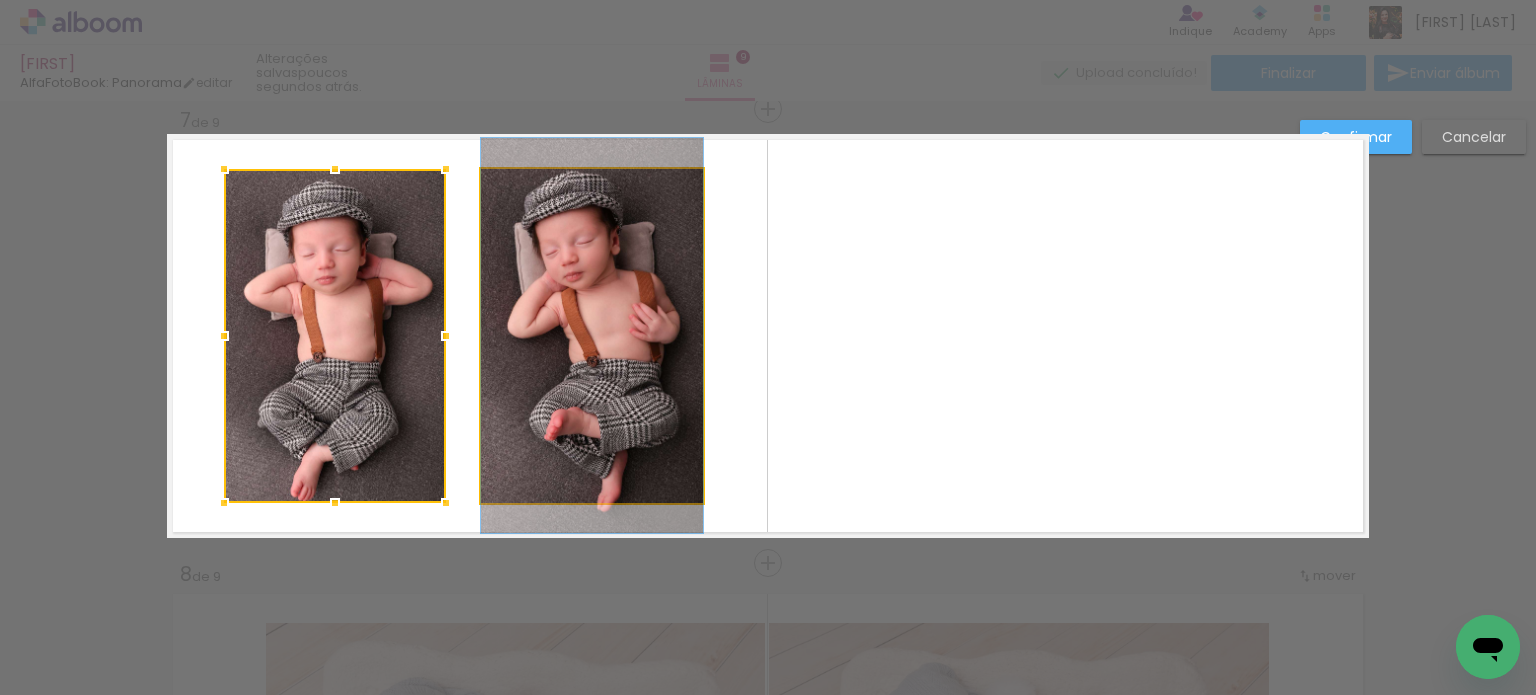 click 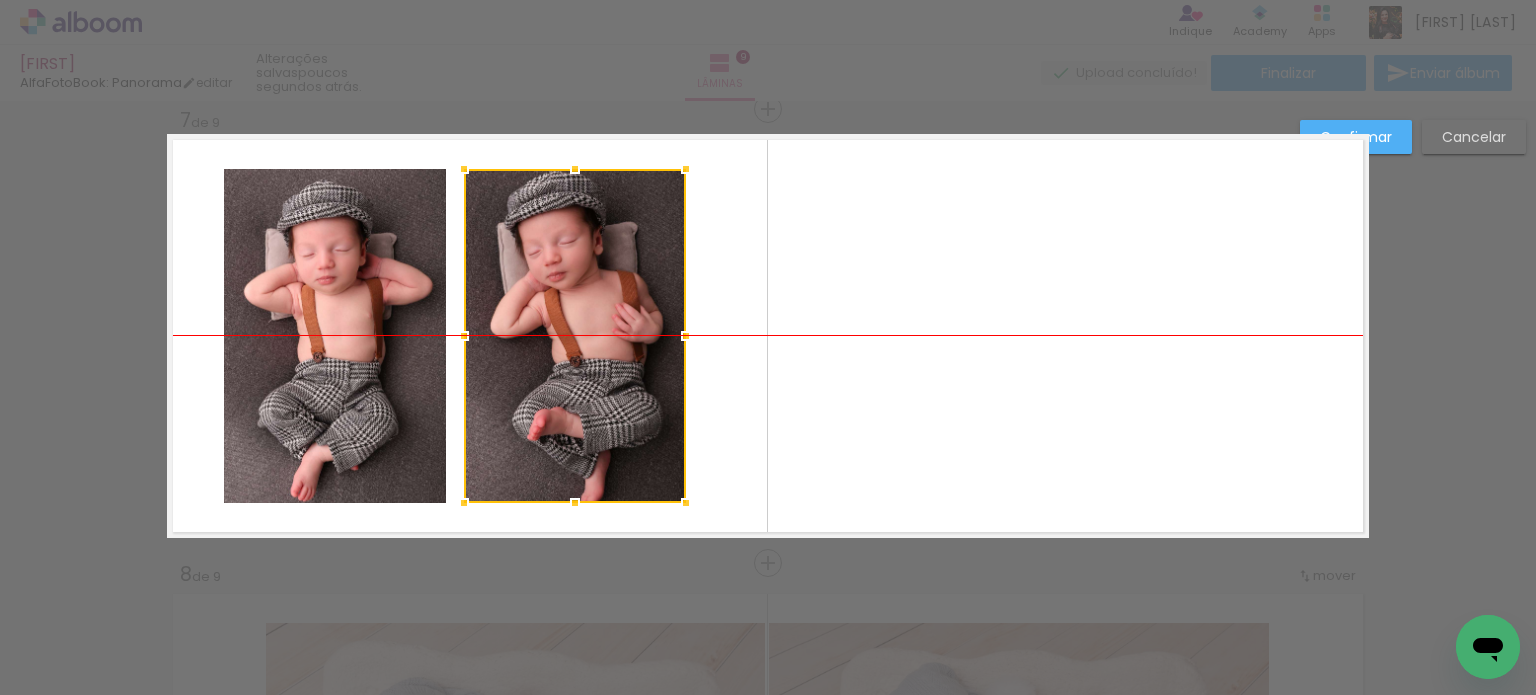 drag, startPoint x: 562, startPoint y: 382, endPoint x: 544, endPoint y: 382, distance: 18 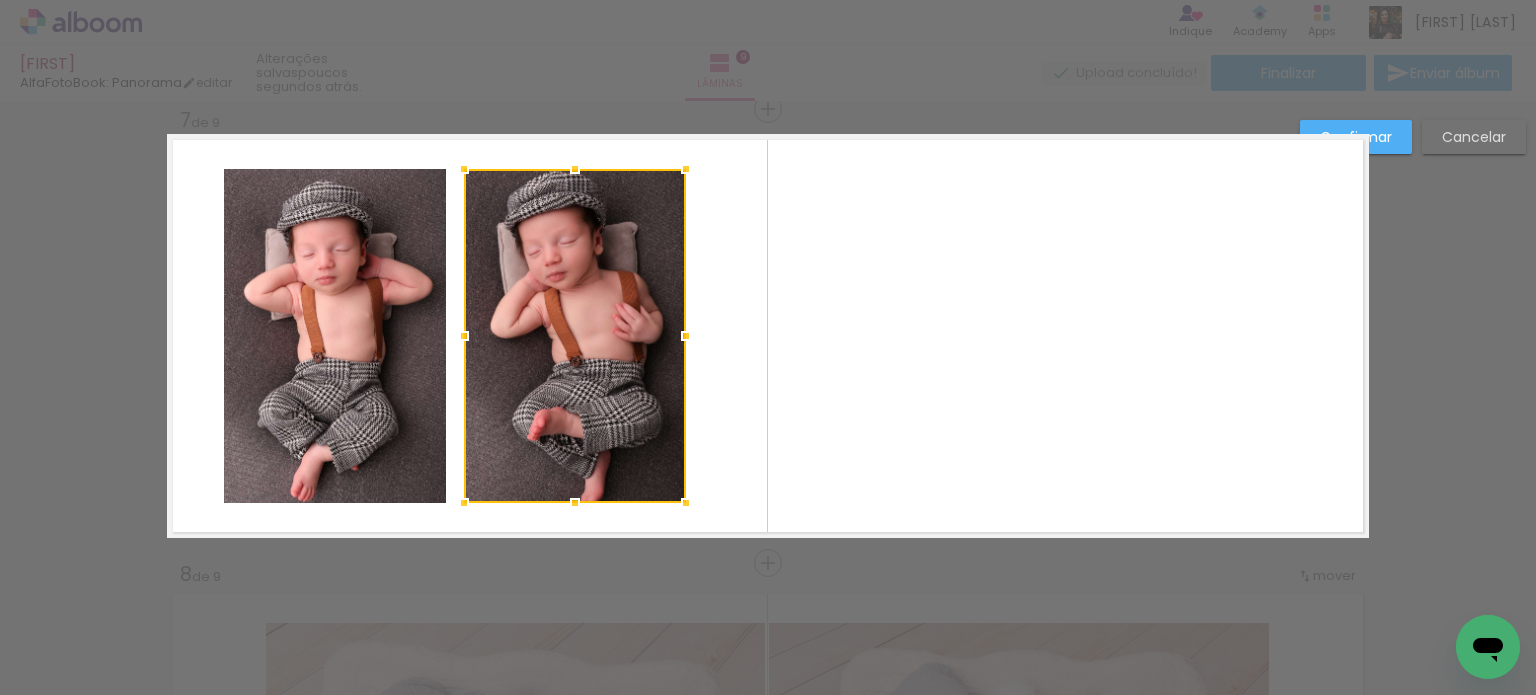 click 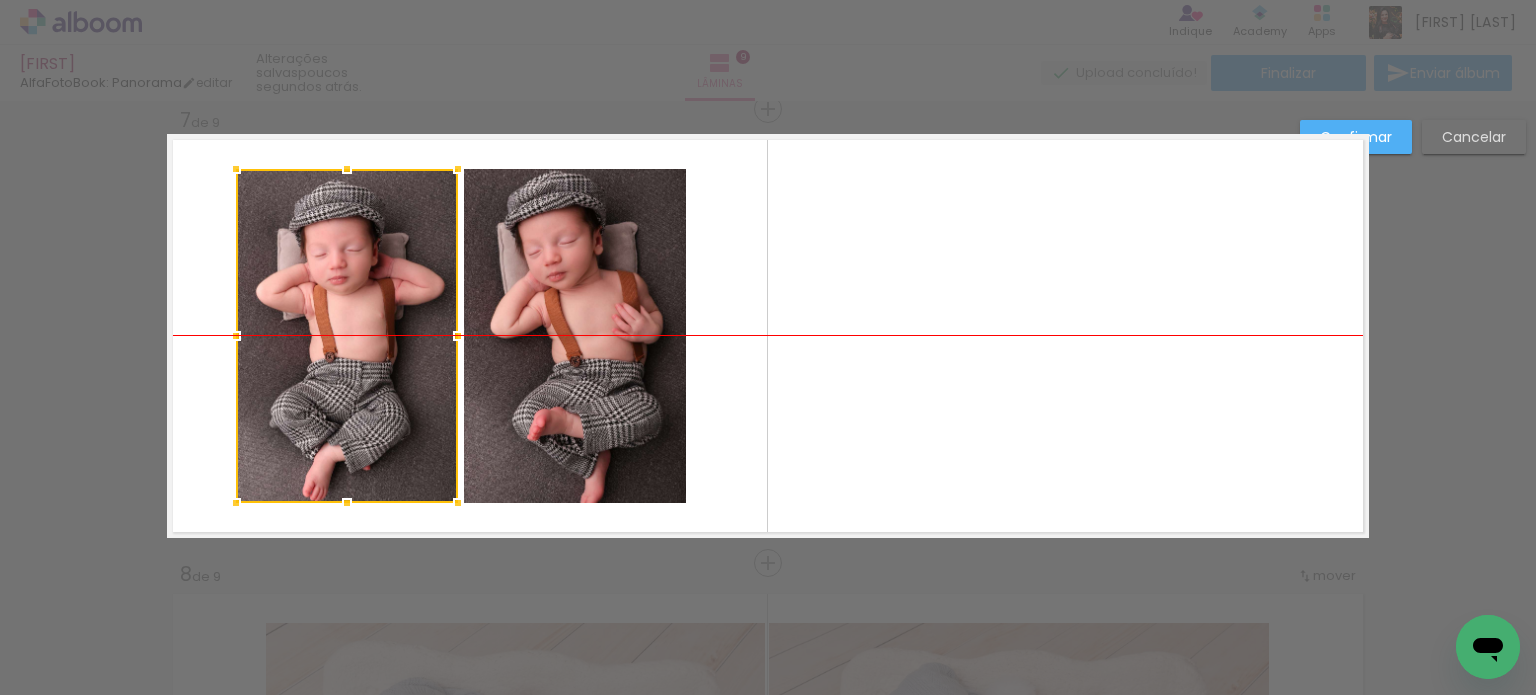 drag, startPoint x: 332, startPoint y: 386, endPoint x: 344, endPoint y: 386, distance: 12 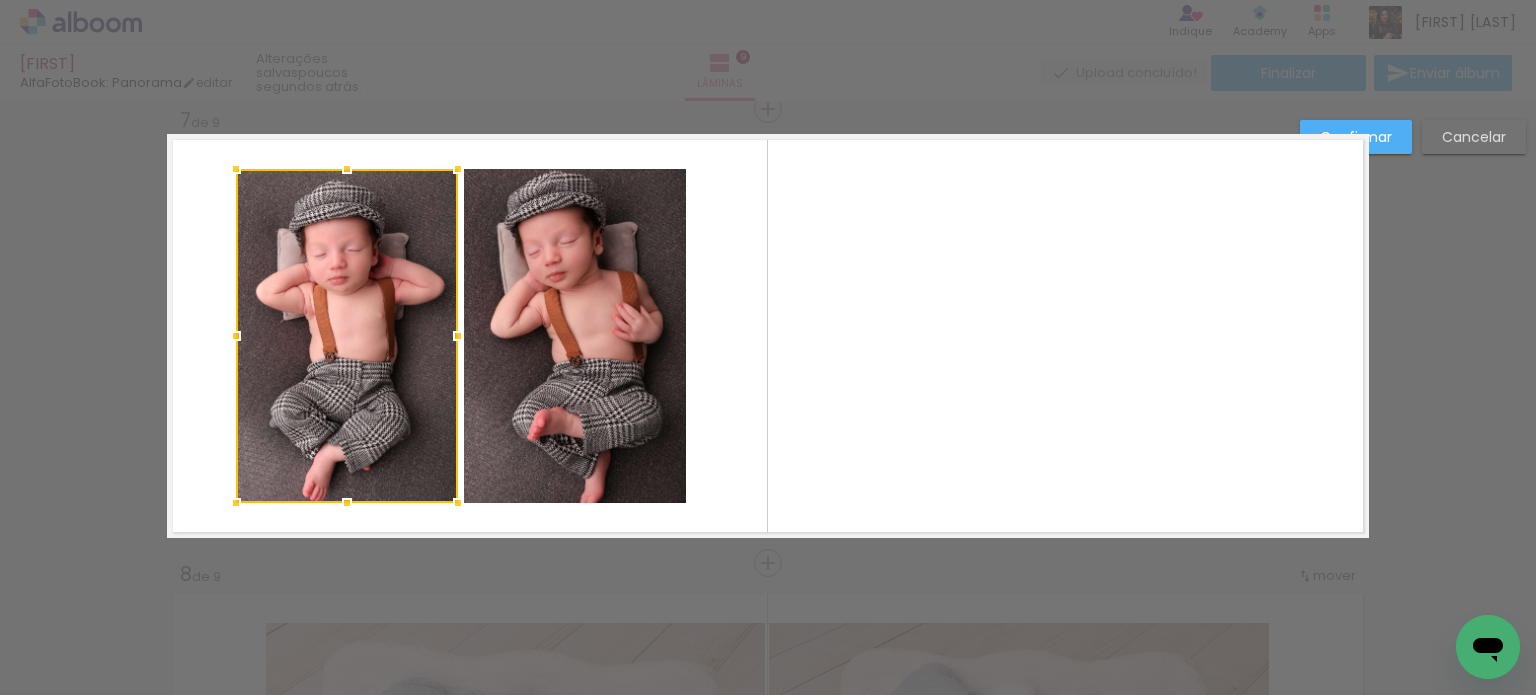 click at bounding box center [768, 336] 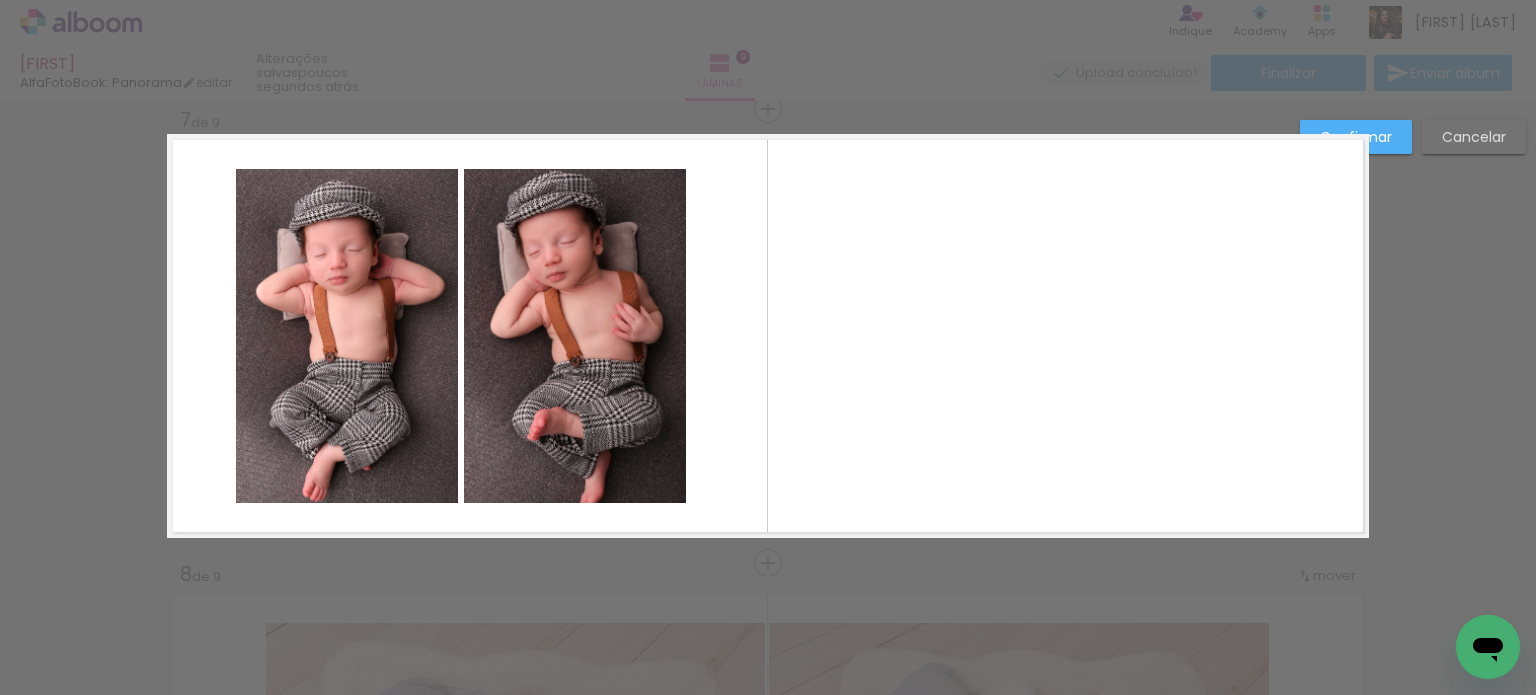 click at bounding box center (768, 336) 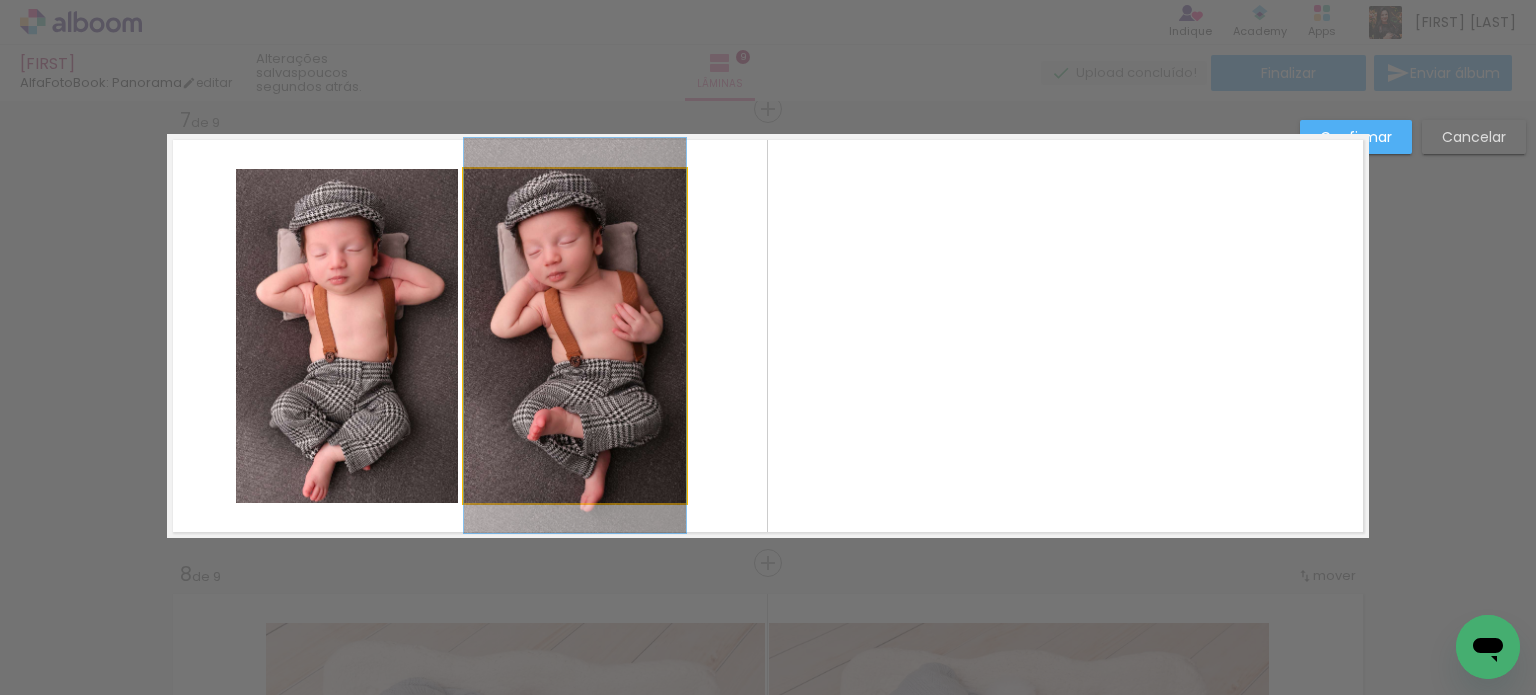 click 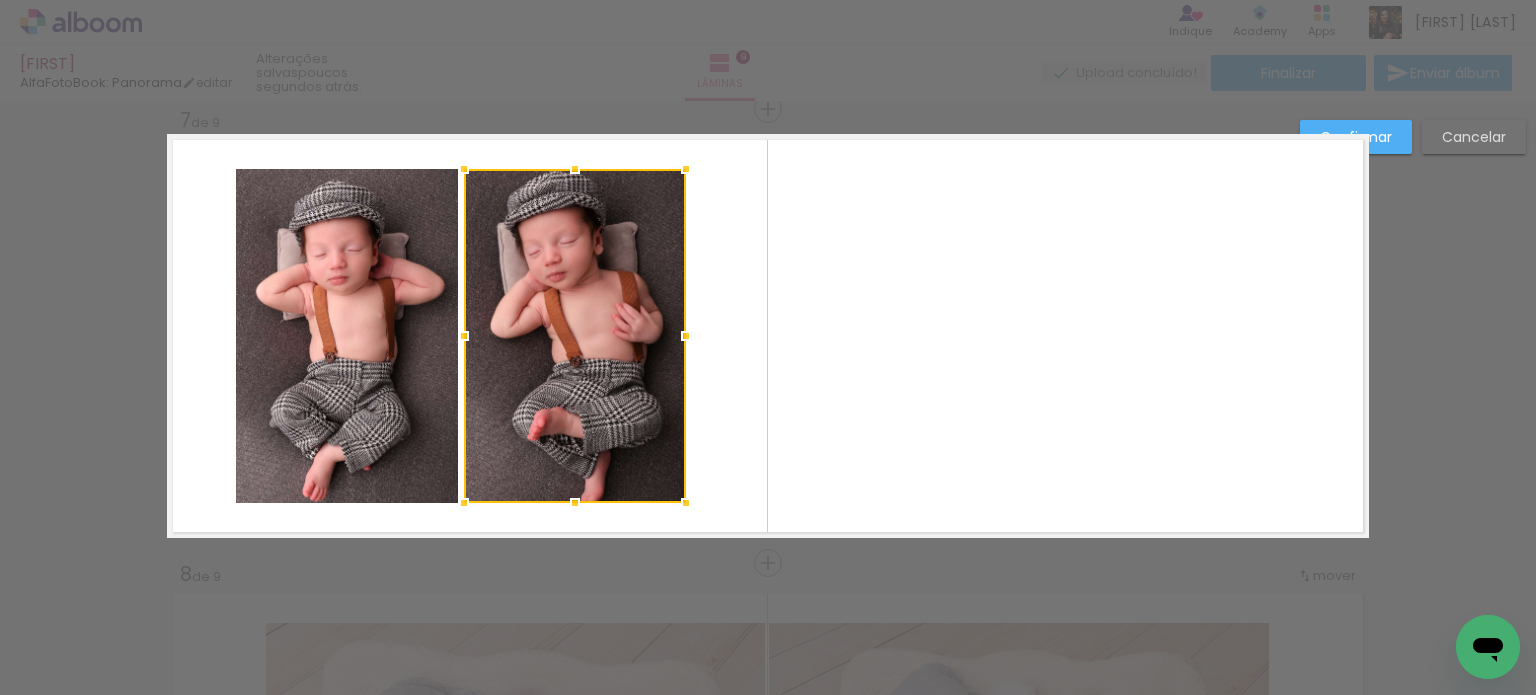 click at bounding box center (768, 336) 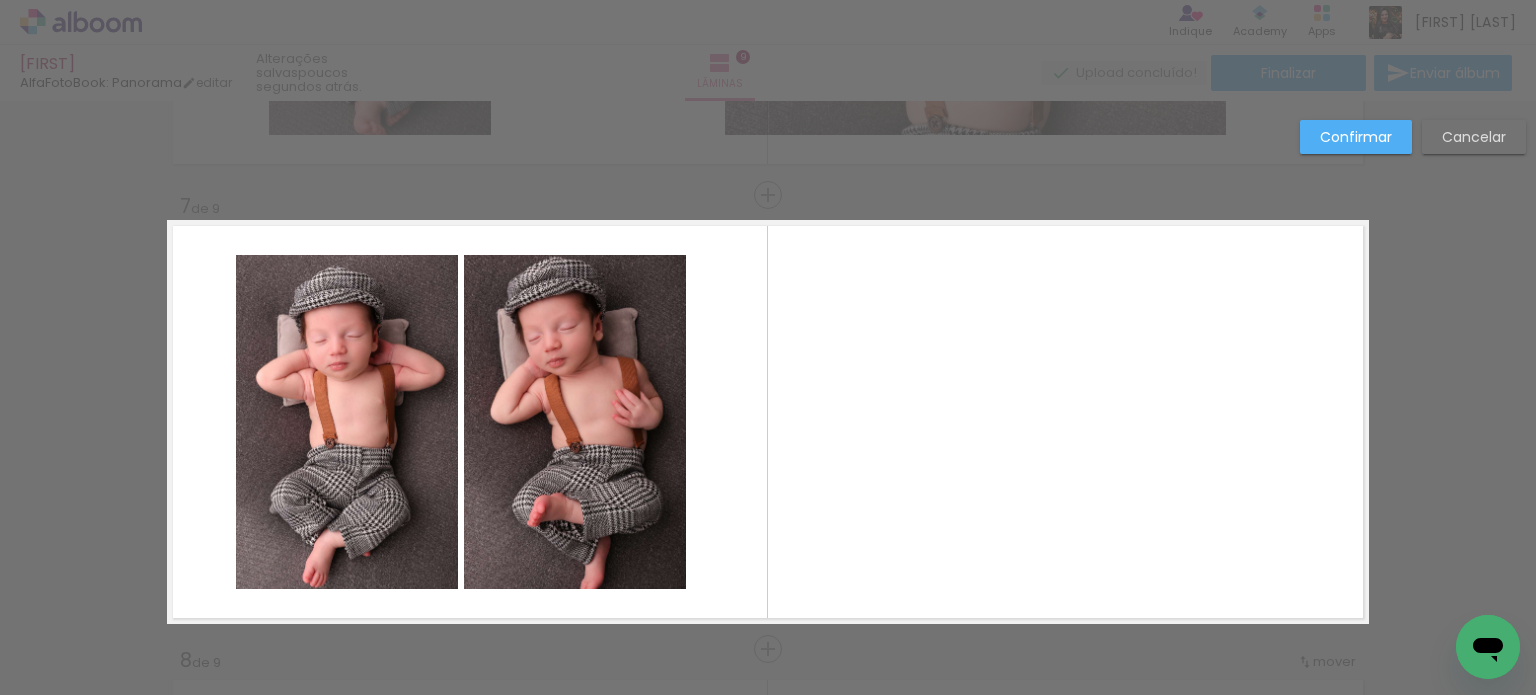 scroll, scrollTop: 2549, scrollLeft: 0, axis: vertical 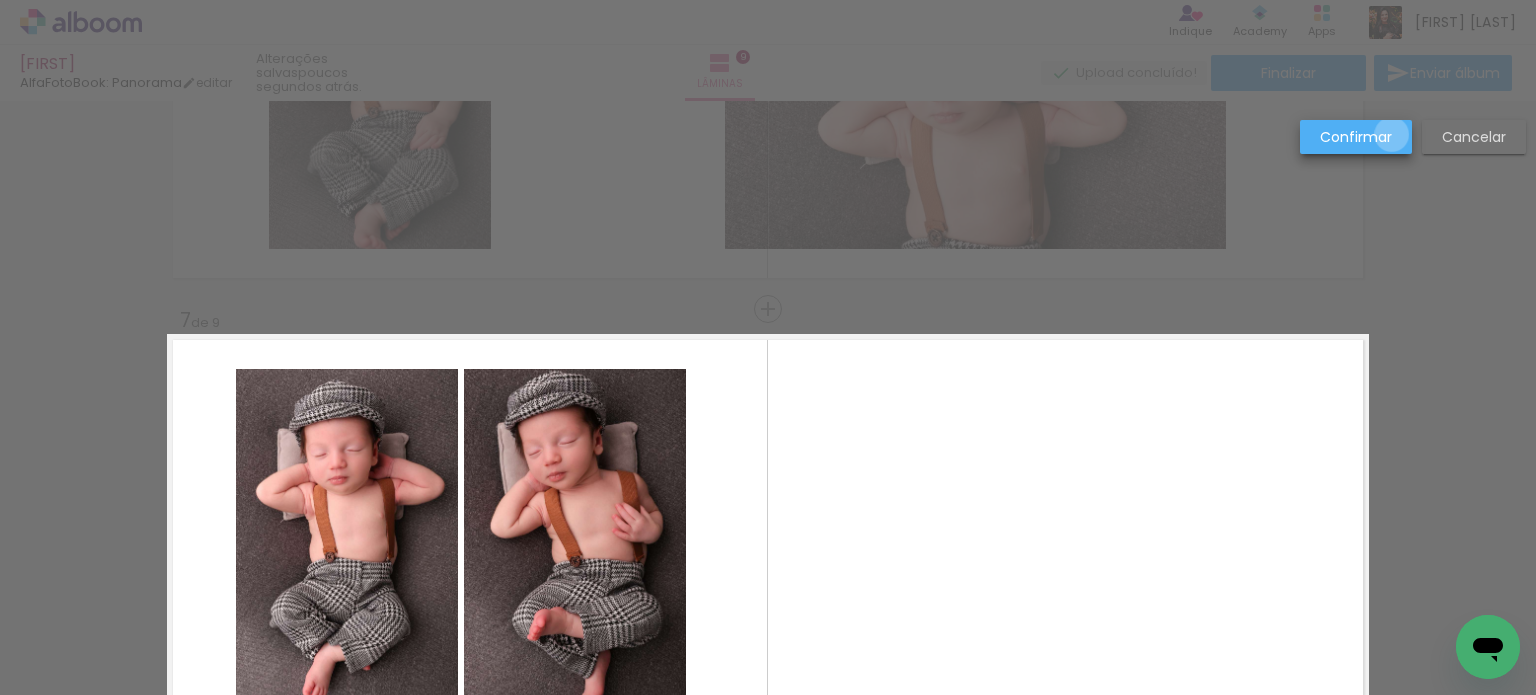 click on "Confirmar" at bounding box center [1356, 137] 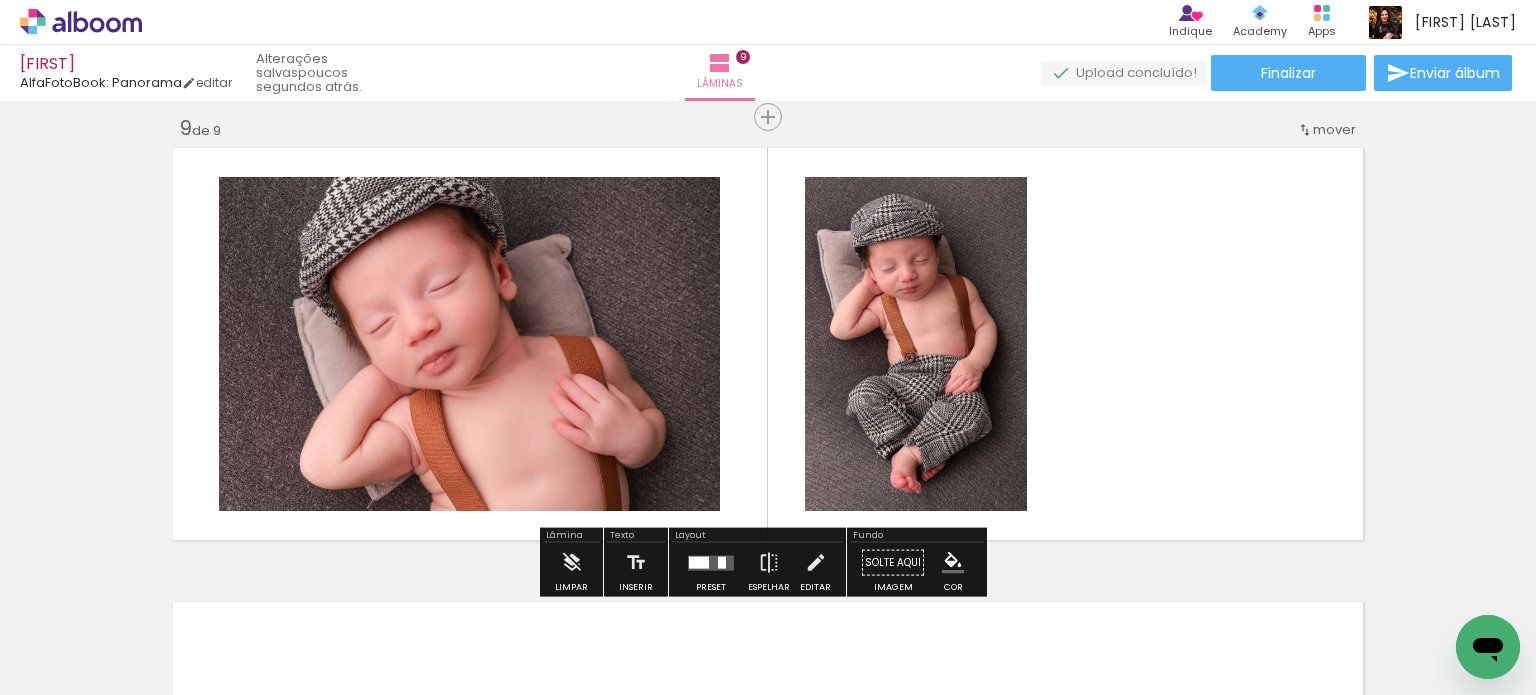 click 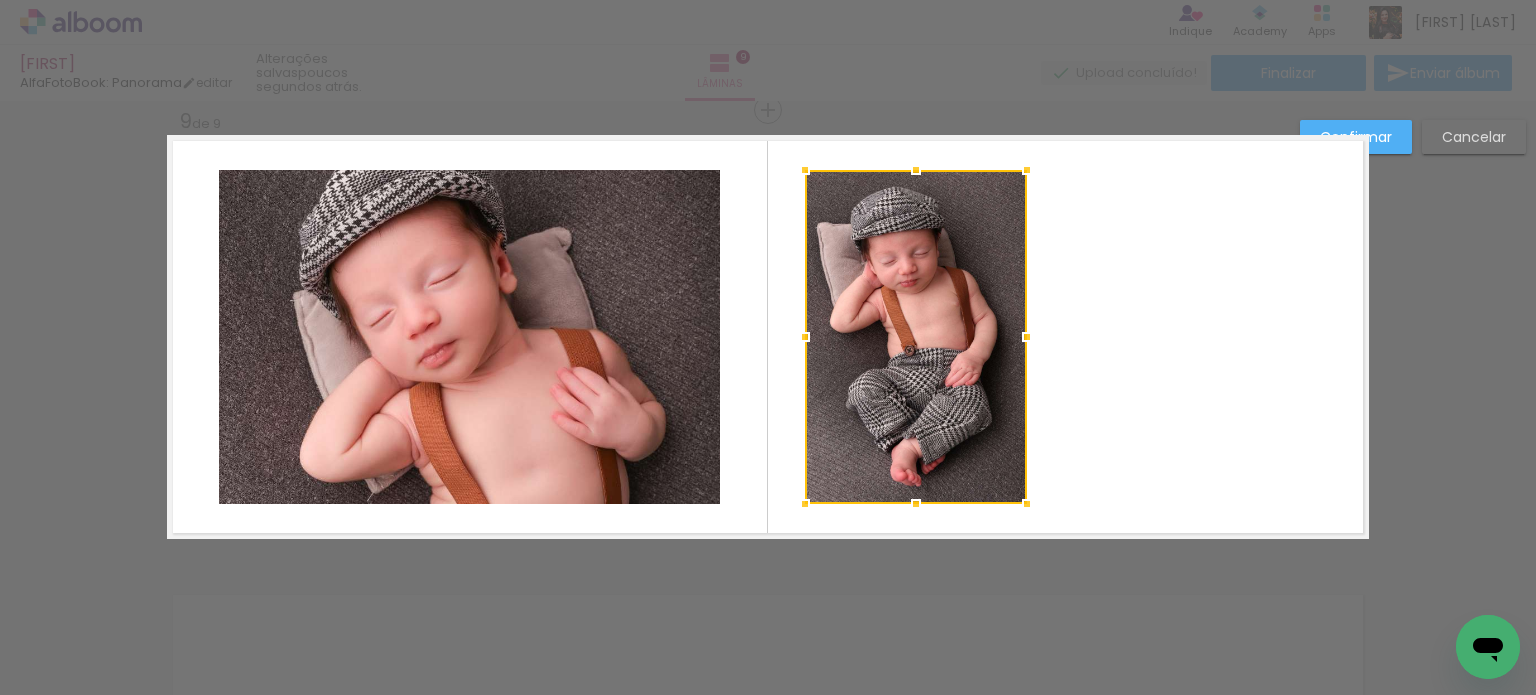 scroll, scrollTop: 3657, scrollLeft: 0, axis: vertical 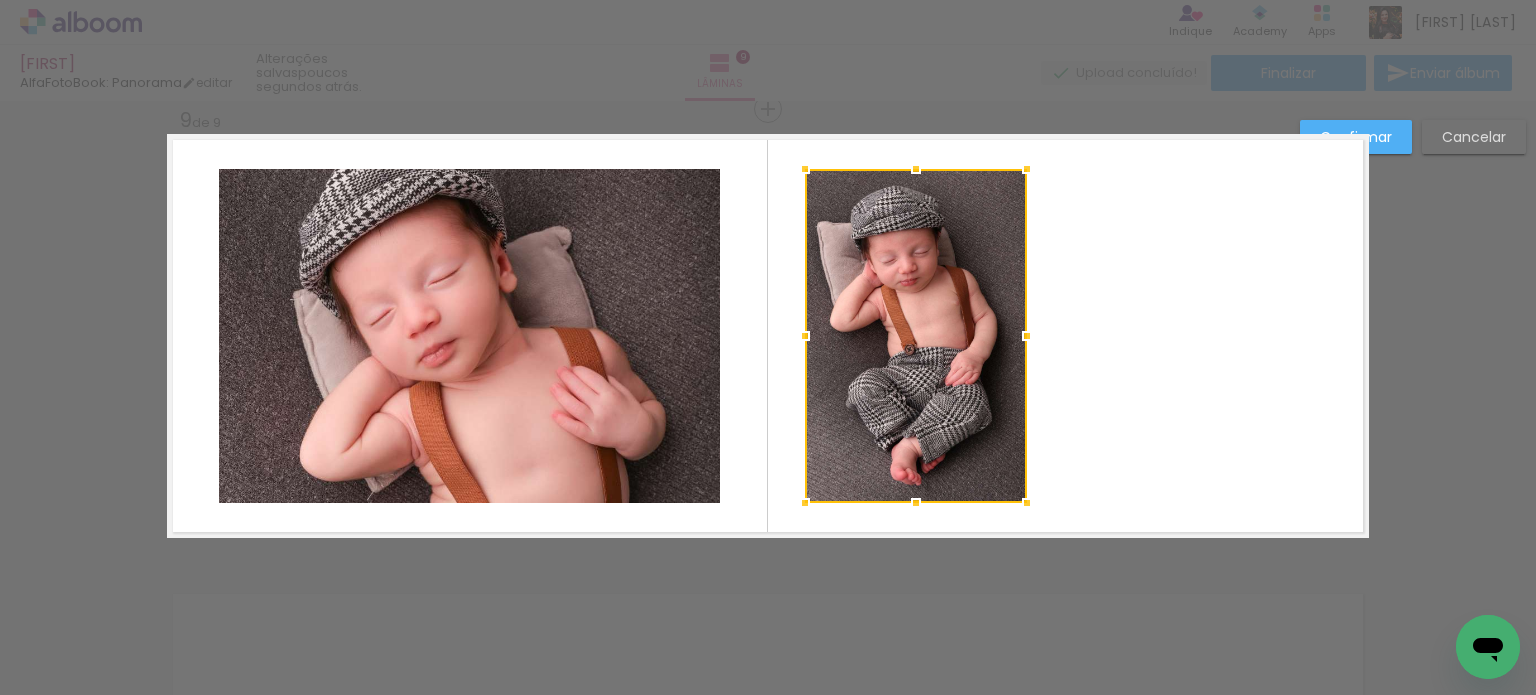click at bounding box center (916, 336) 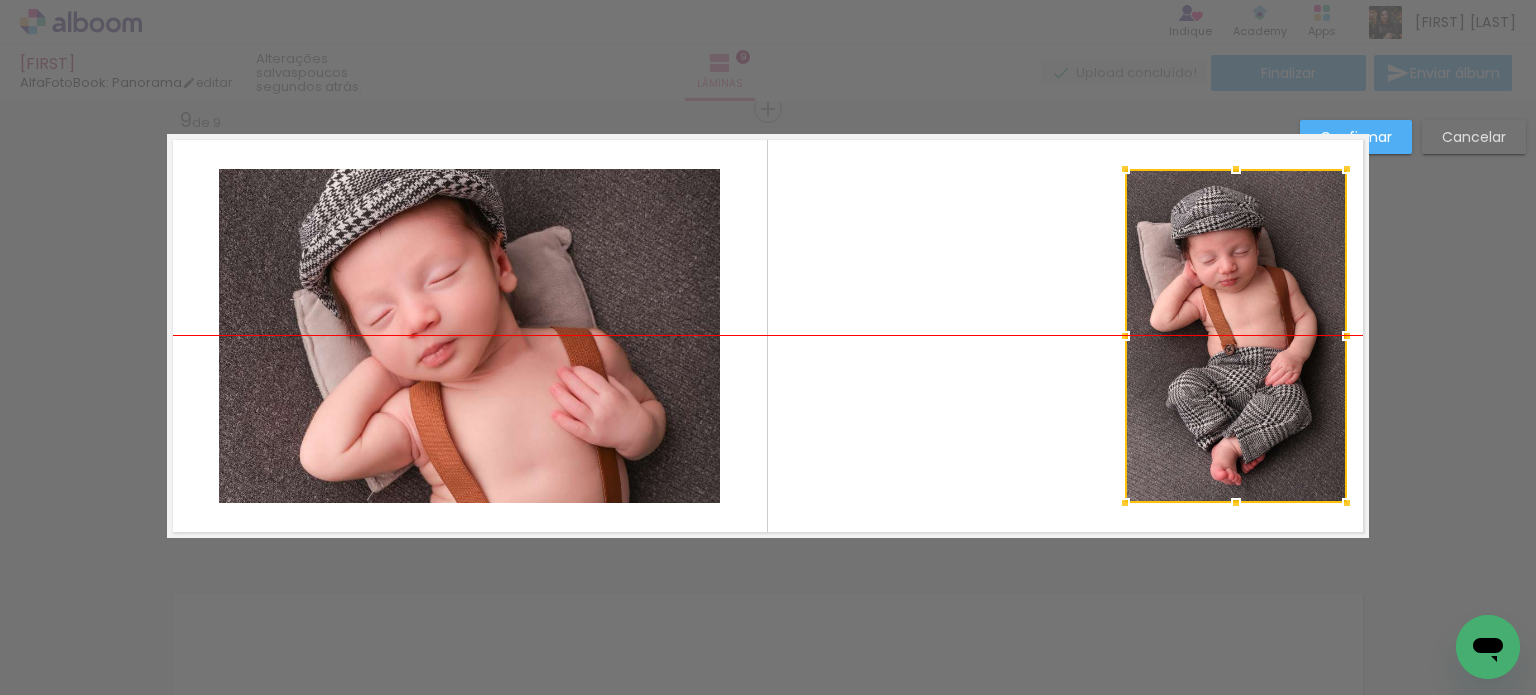 drag, startPoint x: 926, startPoint y: 359, endPoint x: 1246, endPoint y: 370, distance: 320.189 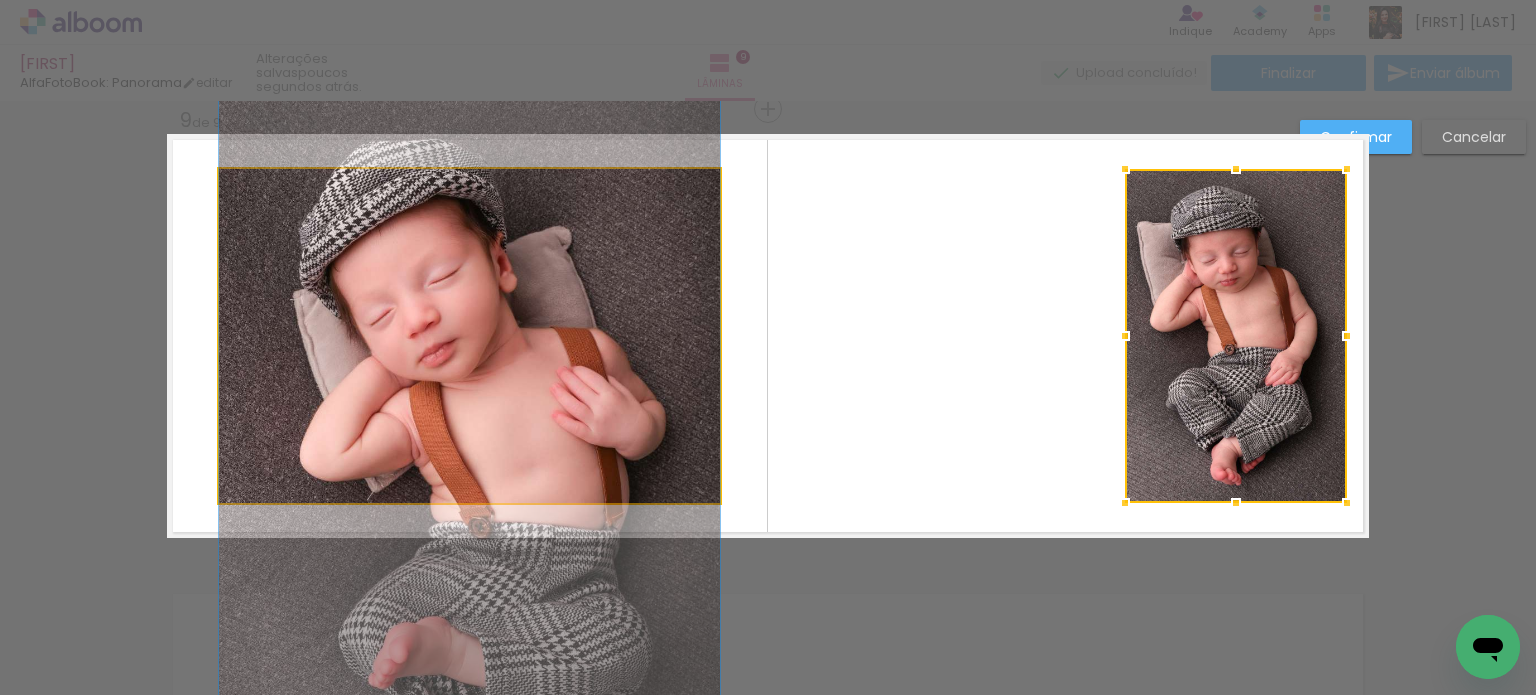 click 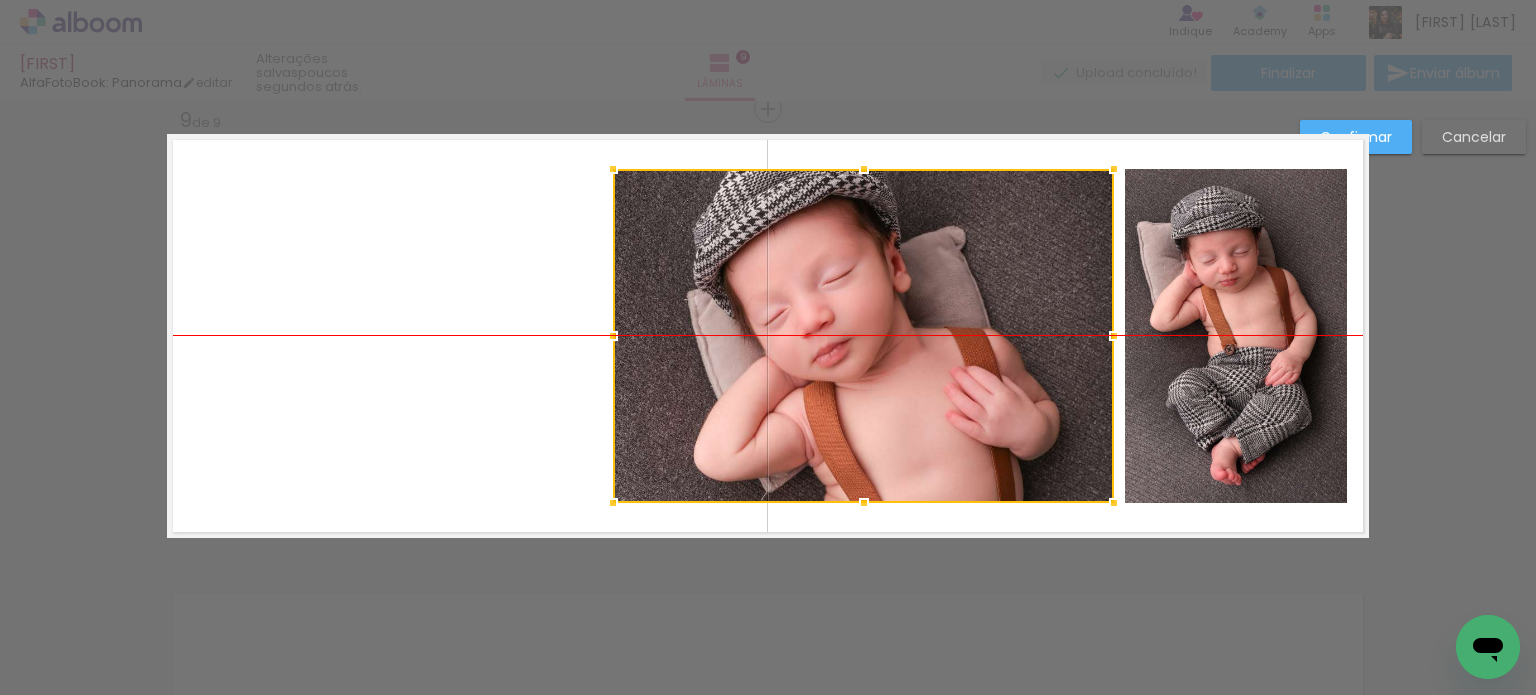 drag, startPoint x: 559, startPoint y: 363, endPoint x: 952, endPoint y: 365, distance: 393.0051 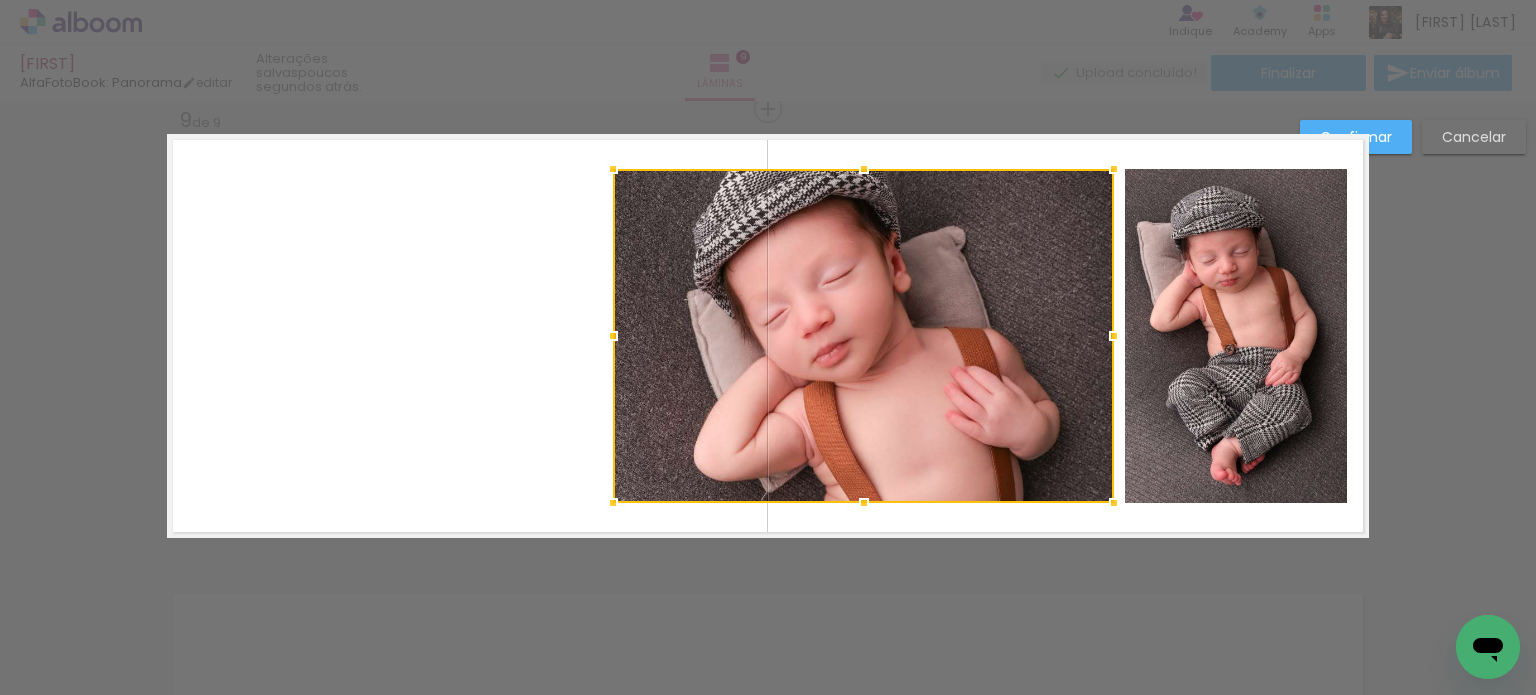 click at bounding box center (863, 336) 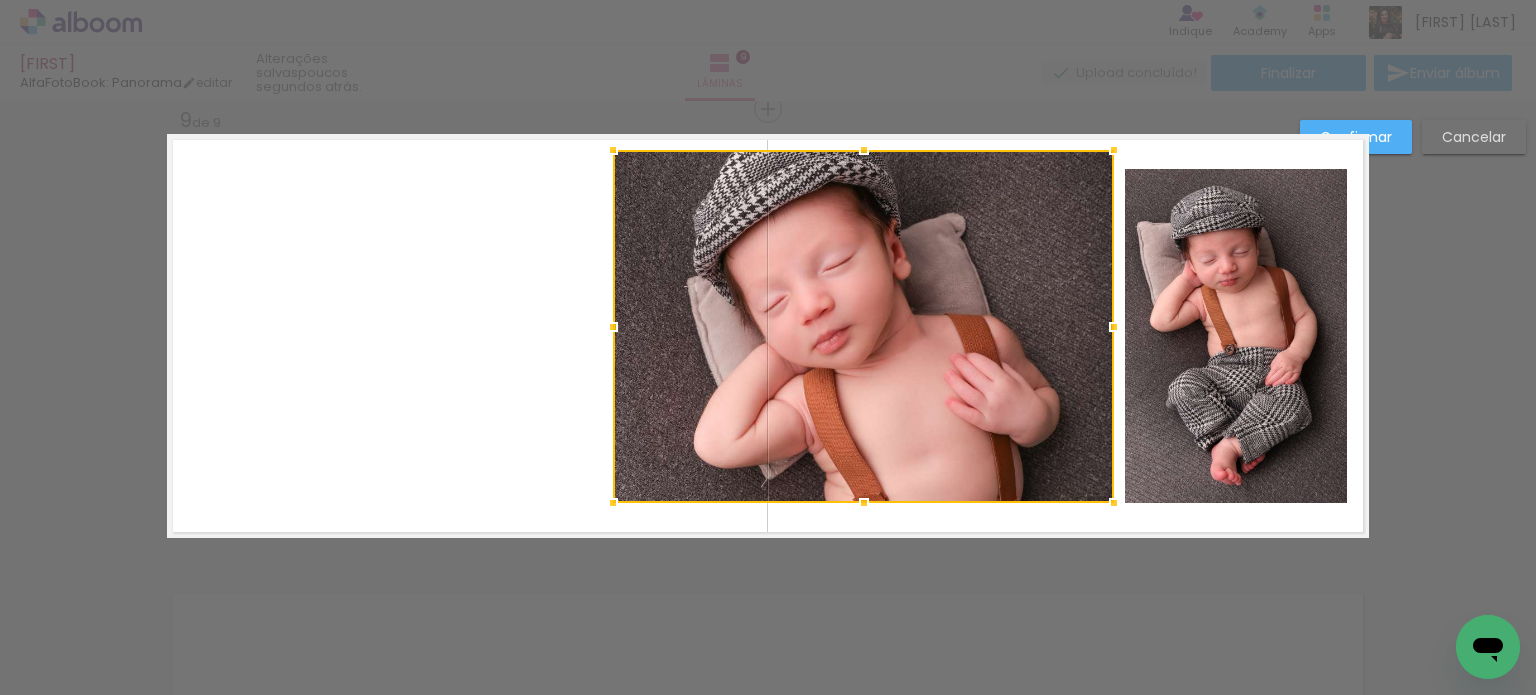 drag, startPoint x: 855, startPoint y: 167, endPoint x: 860, endPoint y: 145, distance: 22.561028 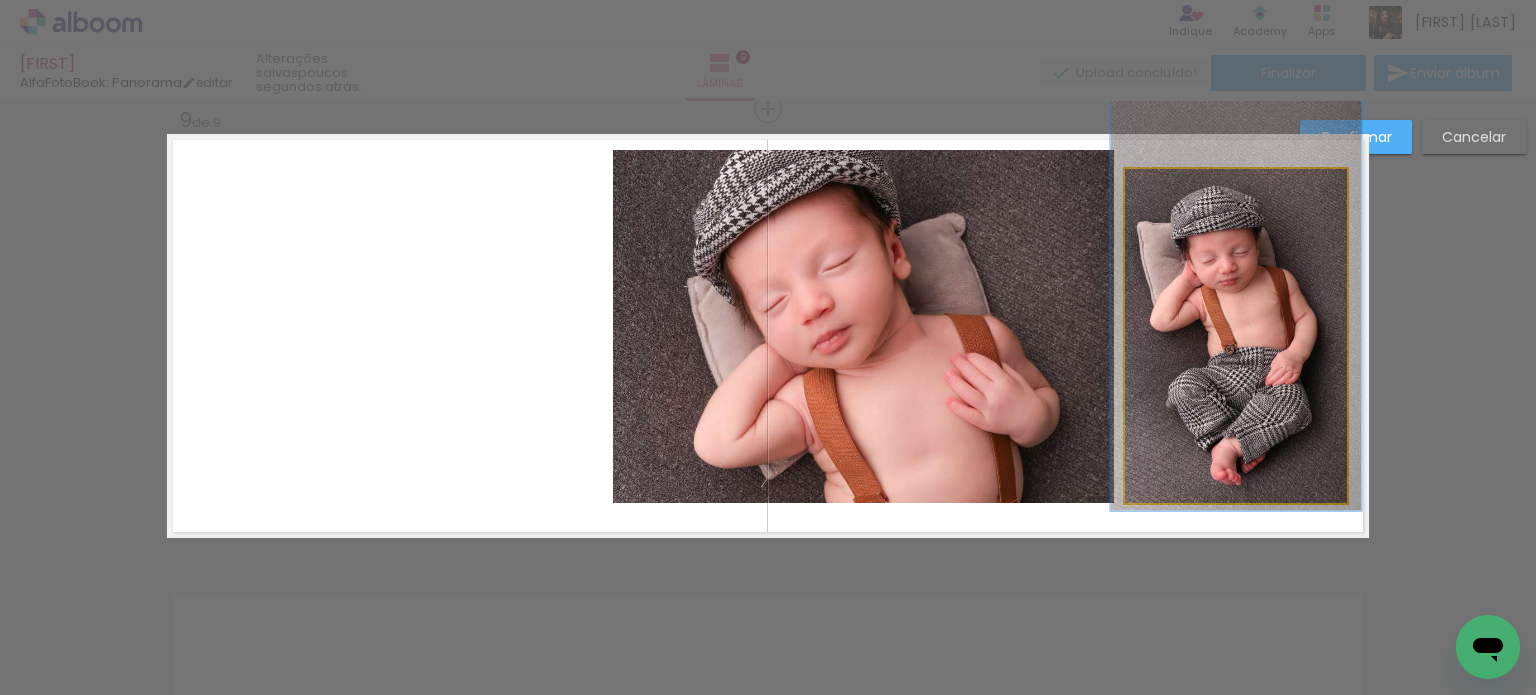 click 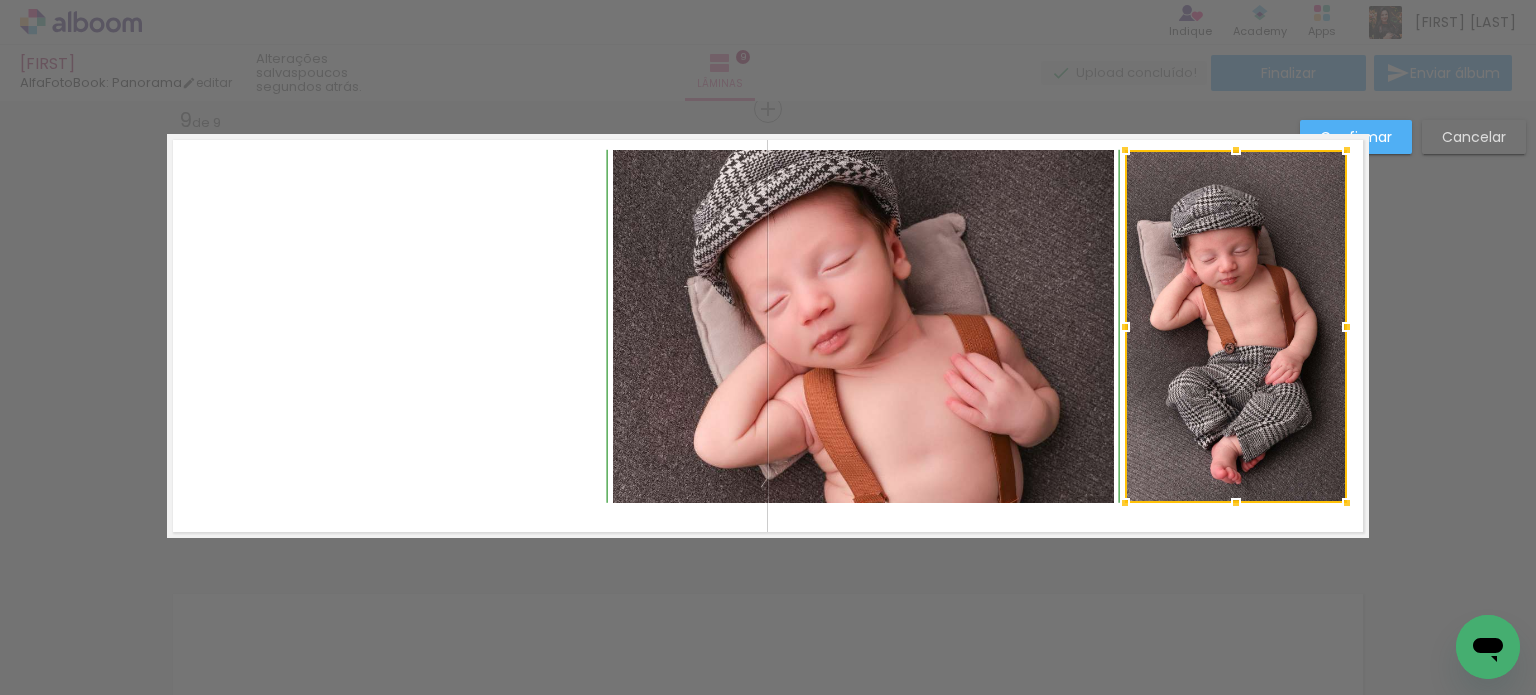 drag, startPoint x: 1224, startPoint y: 169, endPoint x: 1227, endPoint y: 156, distance: 13.341664 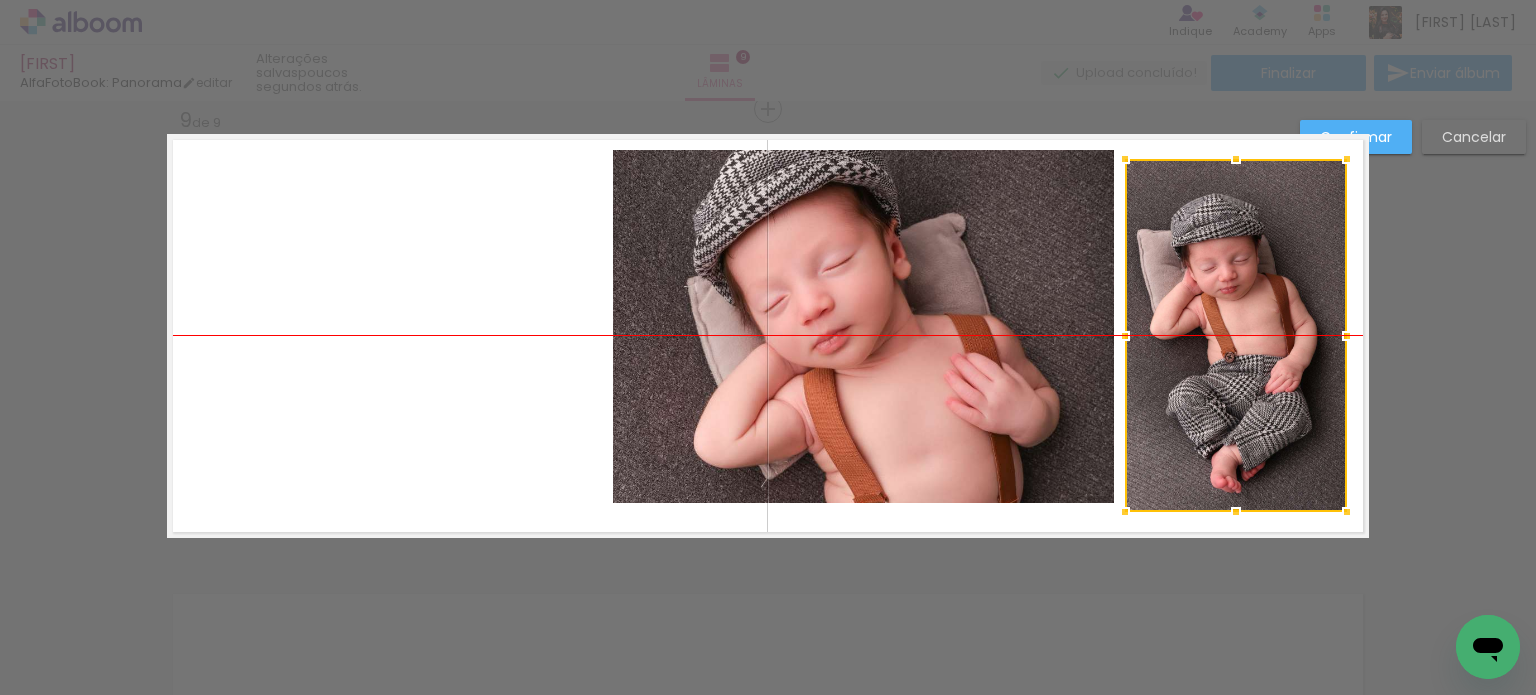 click at bounding box center (1236, 335) 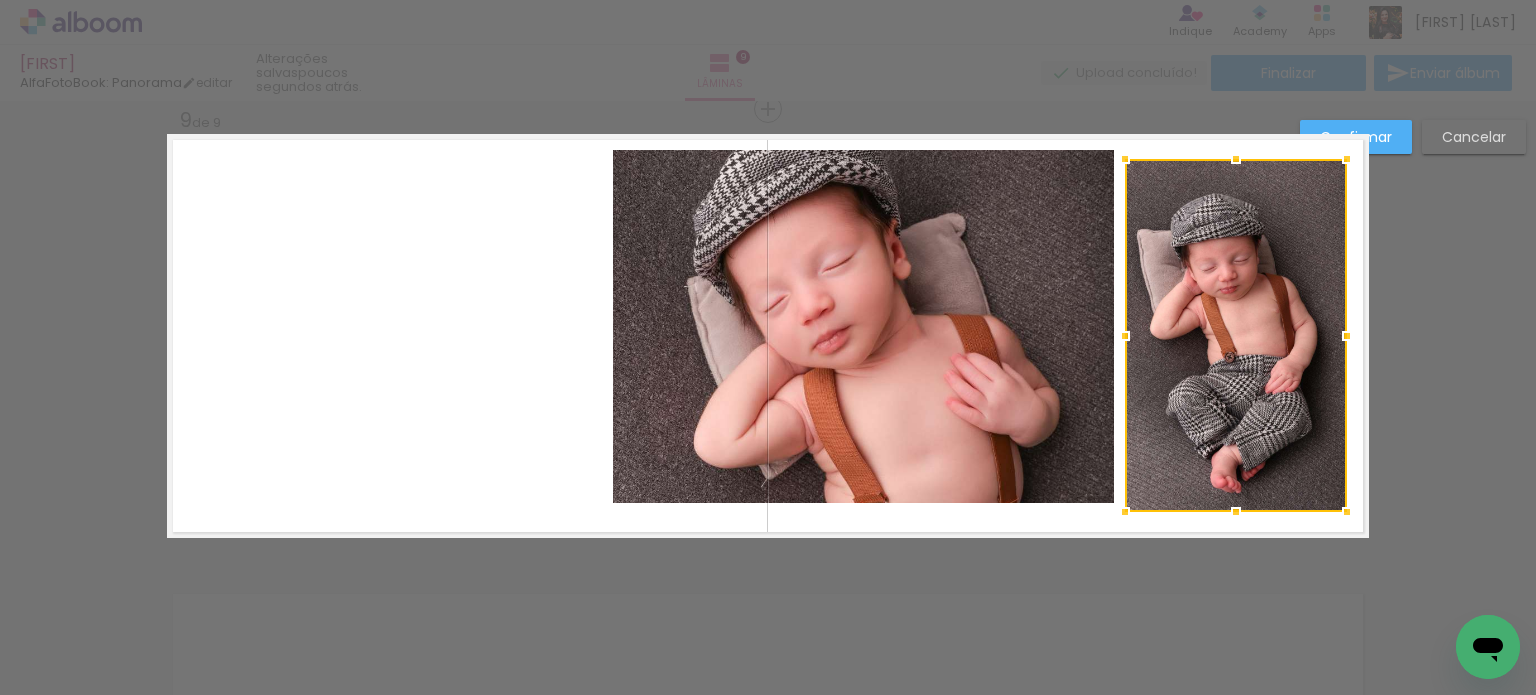 click 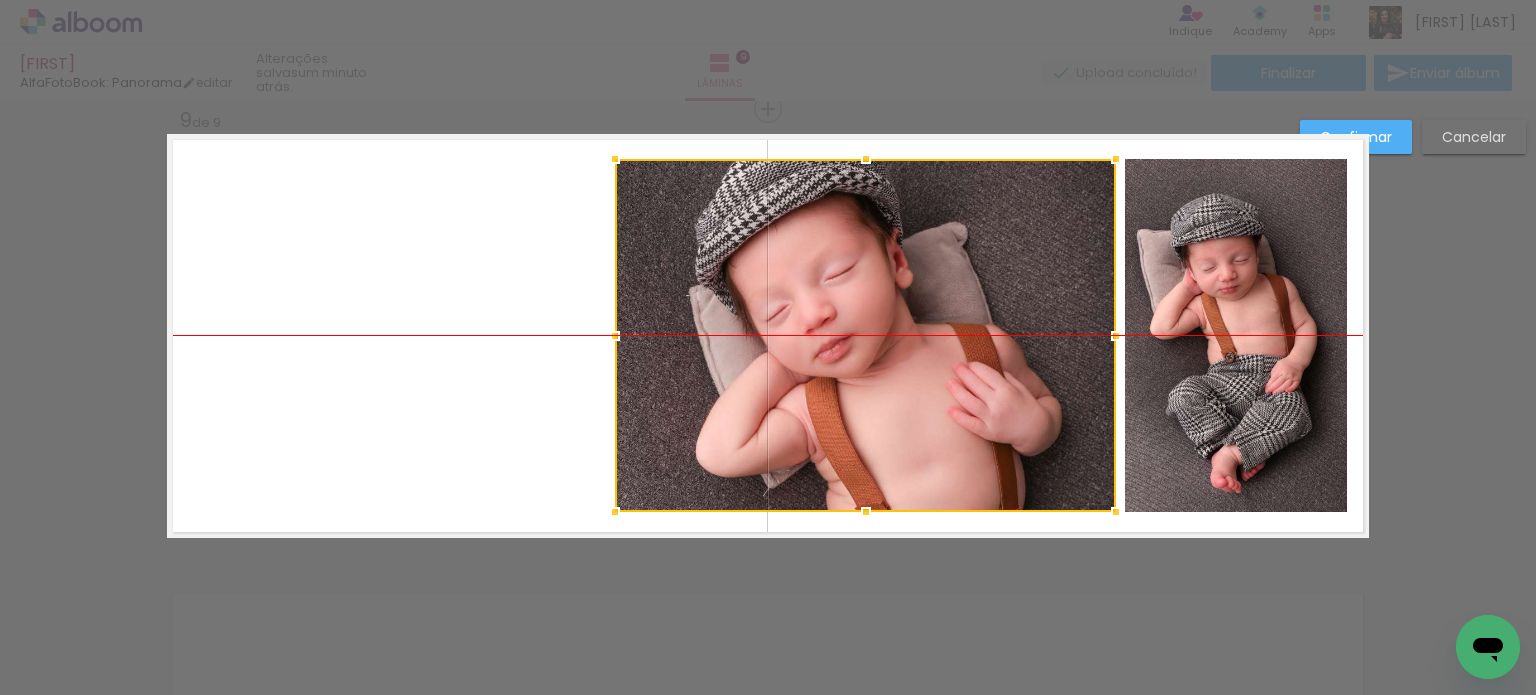 drag, startPoint x: 998, startPoint y: 265, endPoint x: 1000, endPoint y: 275, distance: 10.198039 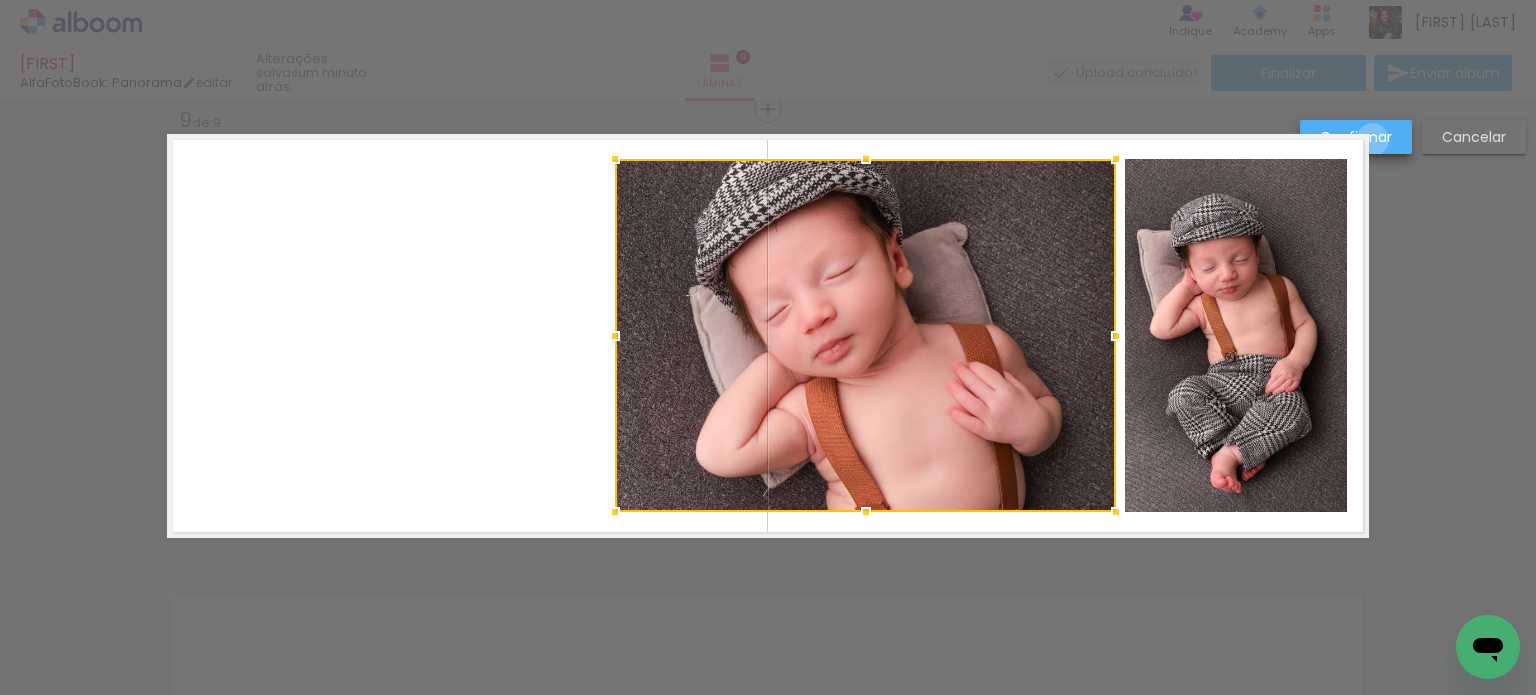 click on "Confirmar" at bounding box center (0, 0) 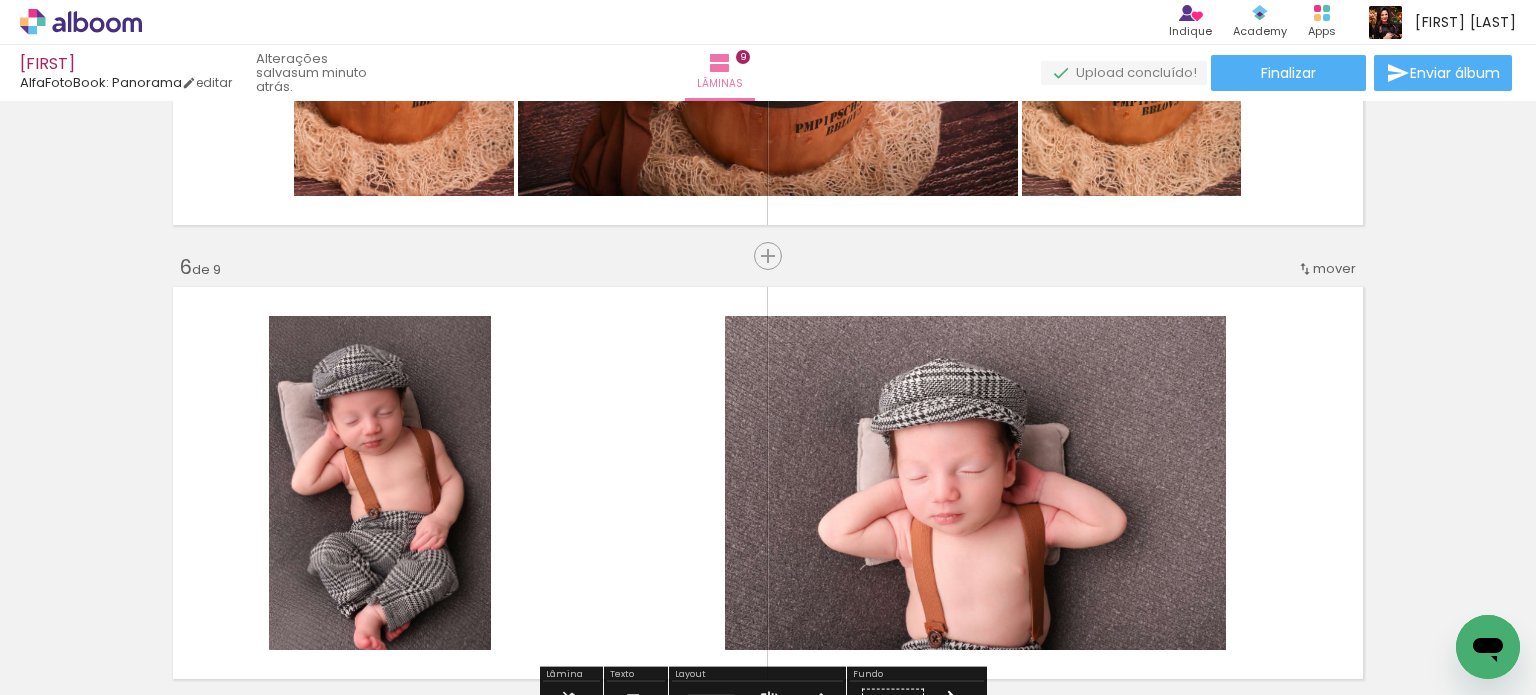 scroll, scrollTop: 2248, scrollLeft: 0, axis: vertical 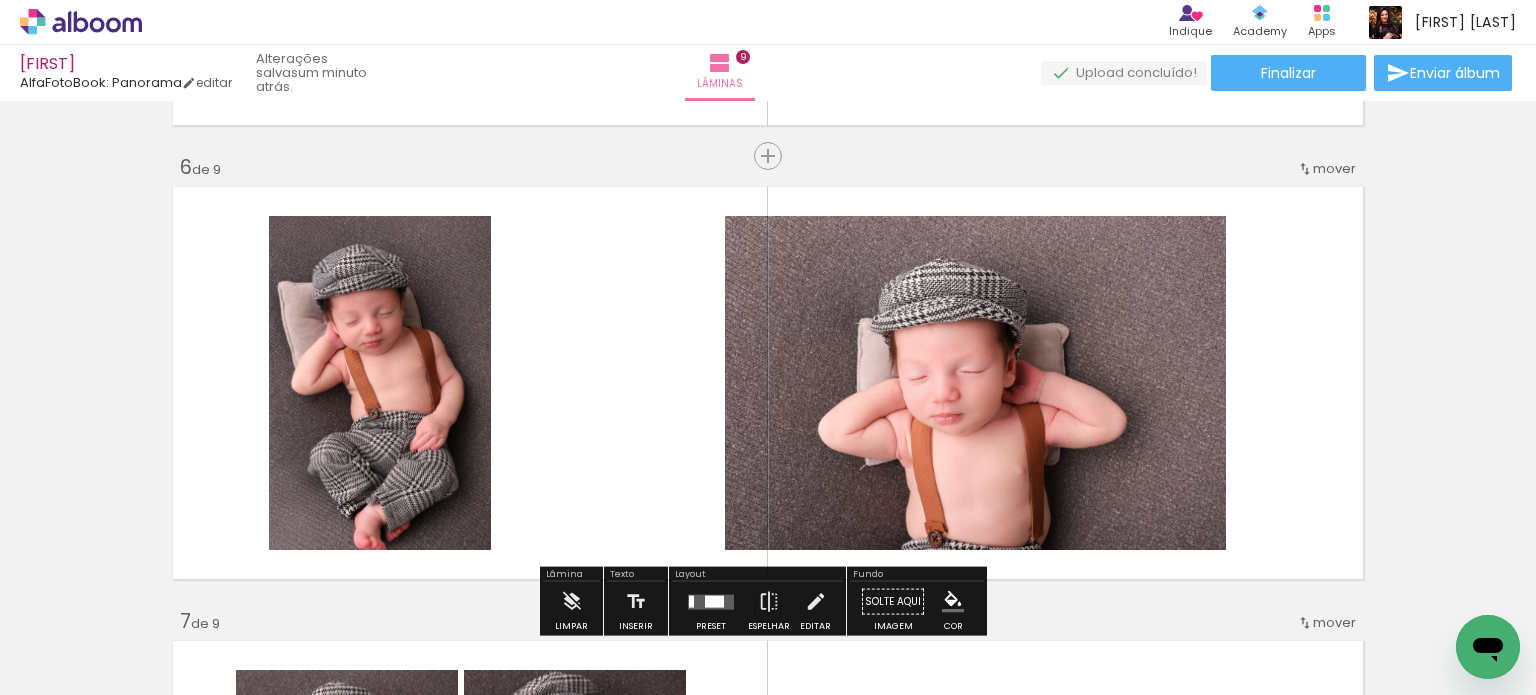 click 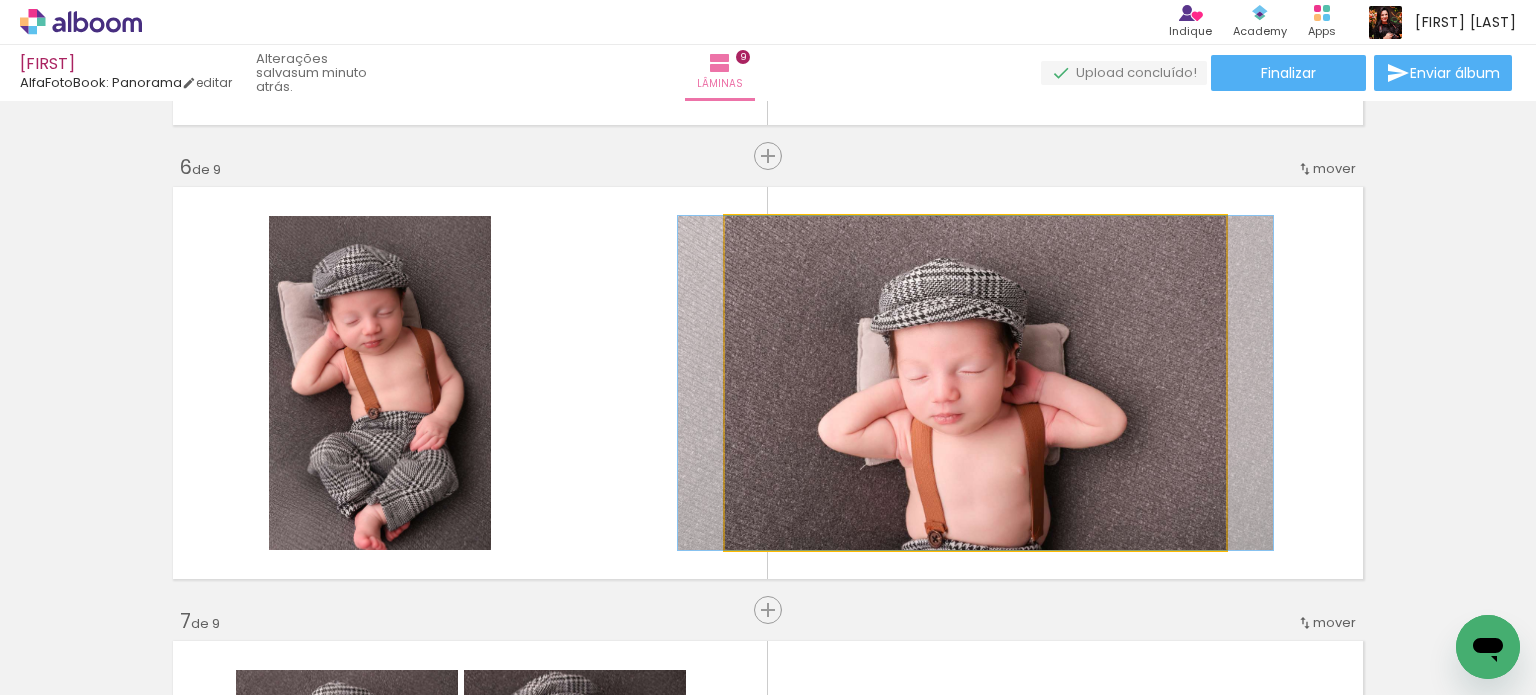 click 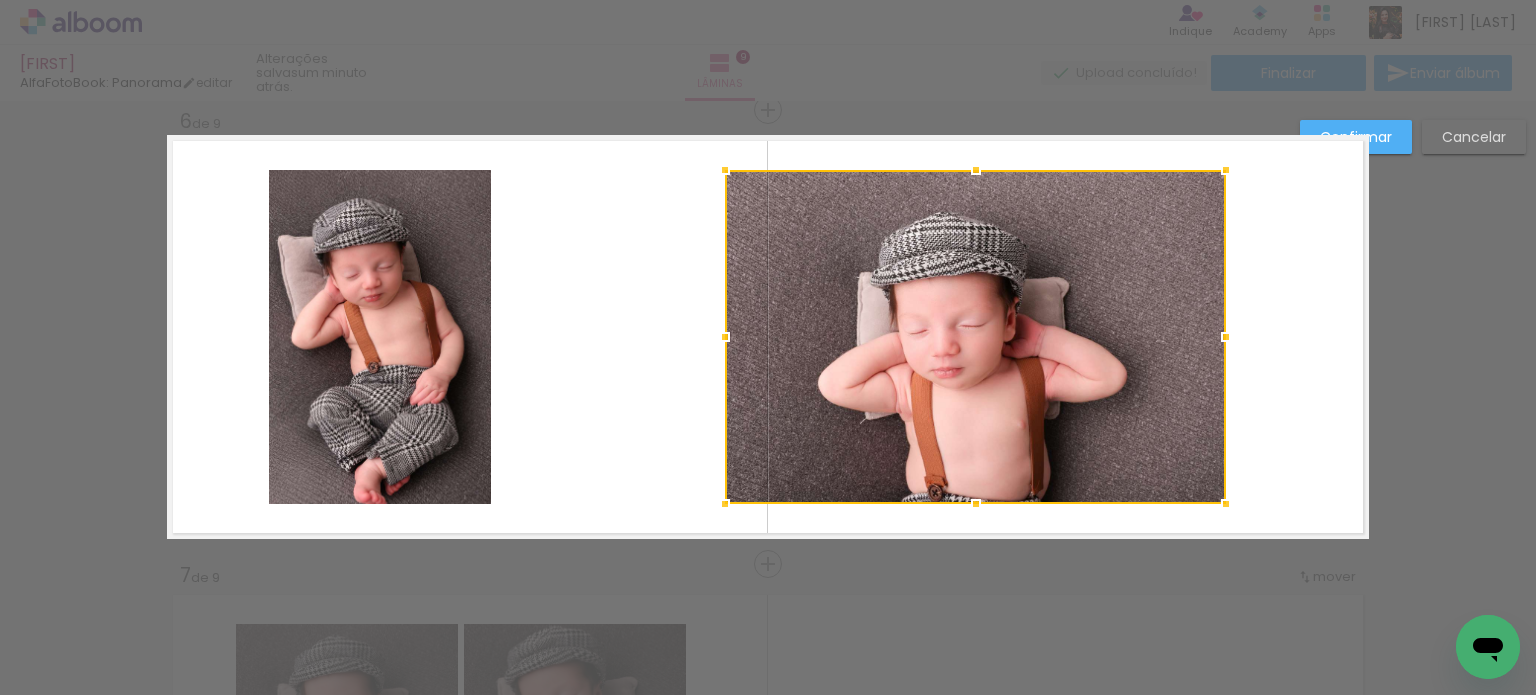 scroll, scrollTop: 2295, scrollLeft: 0, axis: vertical 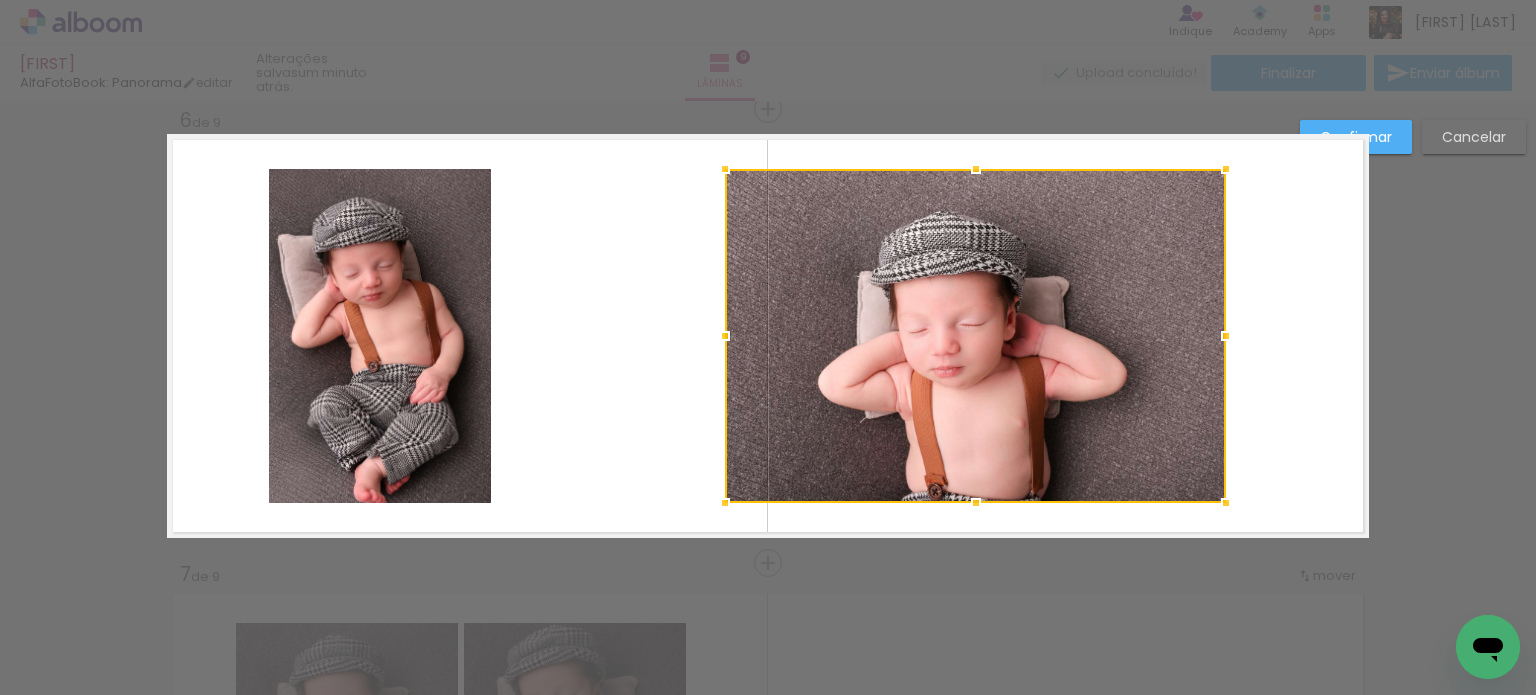 click at bounding box center [975, 336] 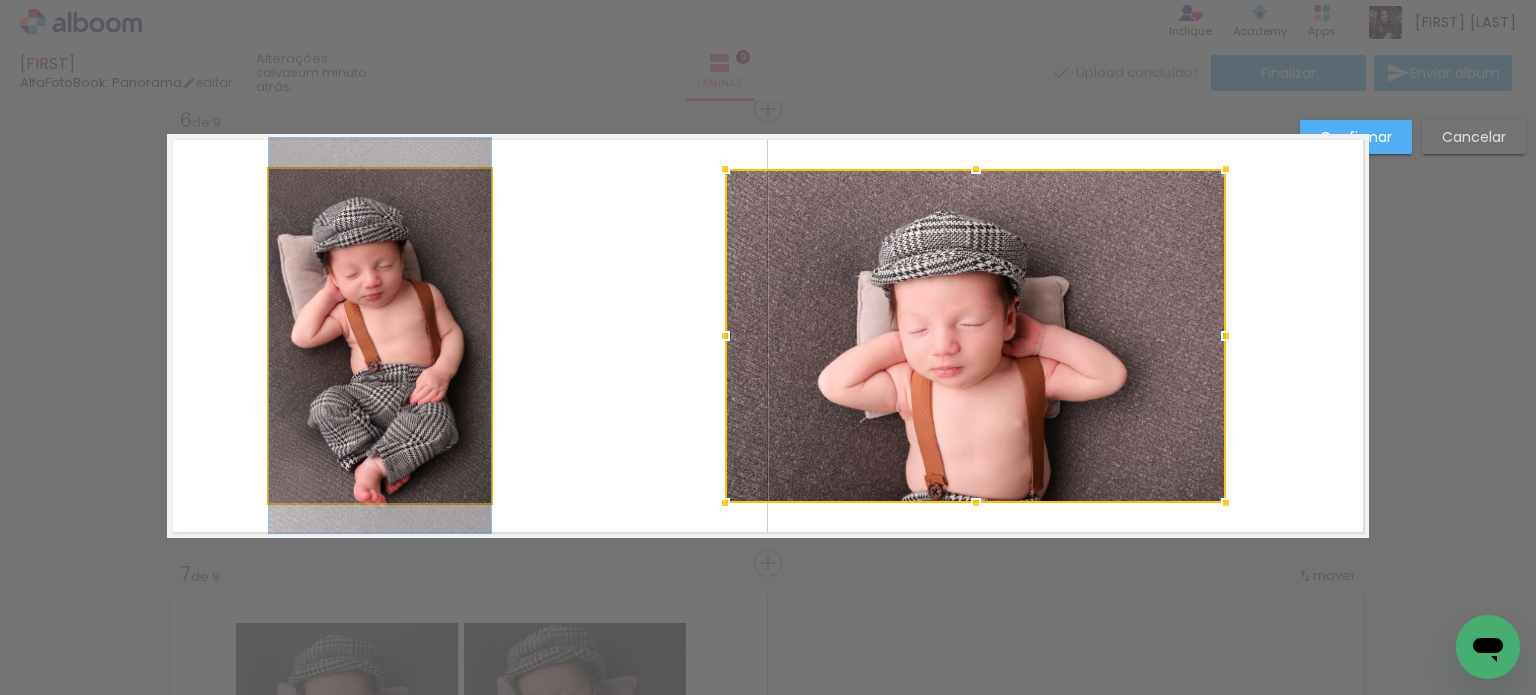 click 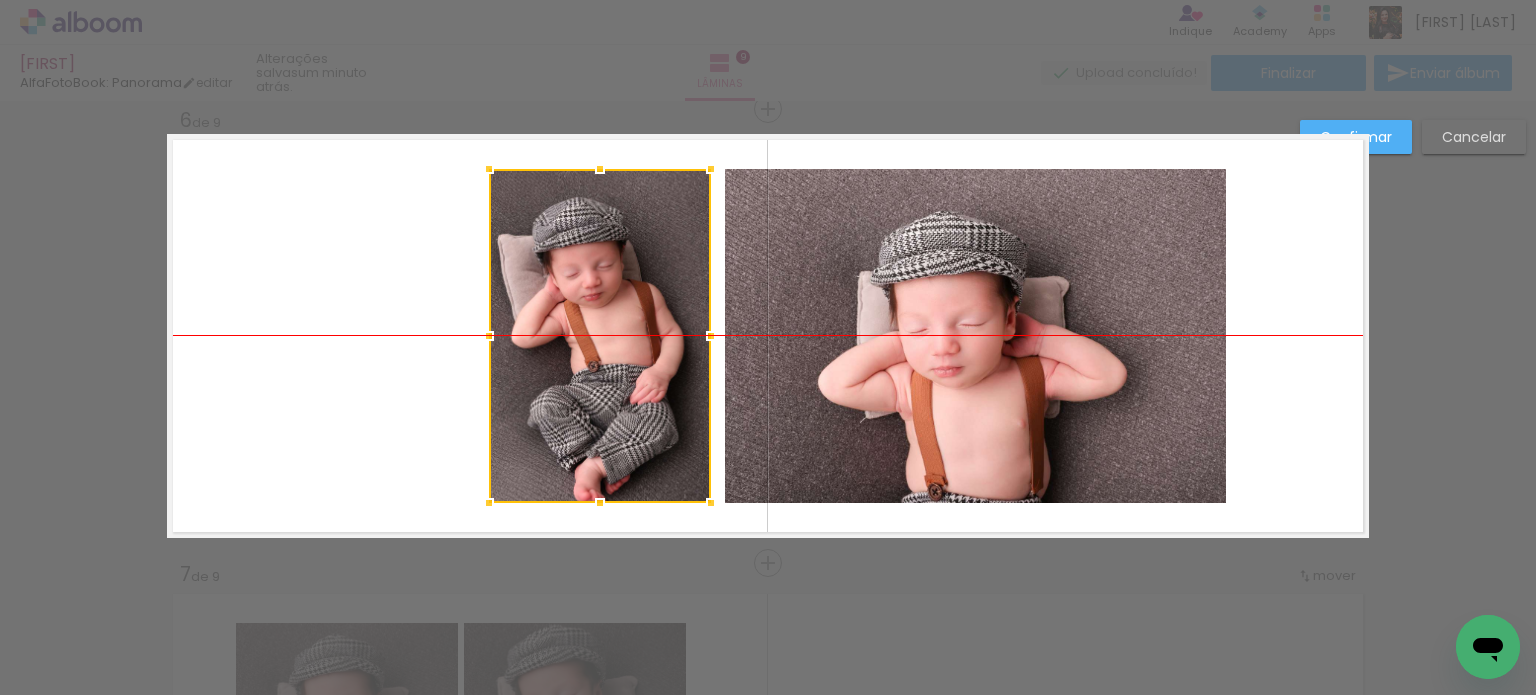 drag, startPoint x: 395, startPoint y: 345, endPoint x: 611, endPoint y: 347, distance: 216.00926 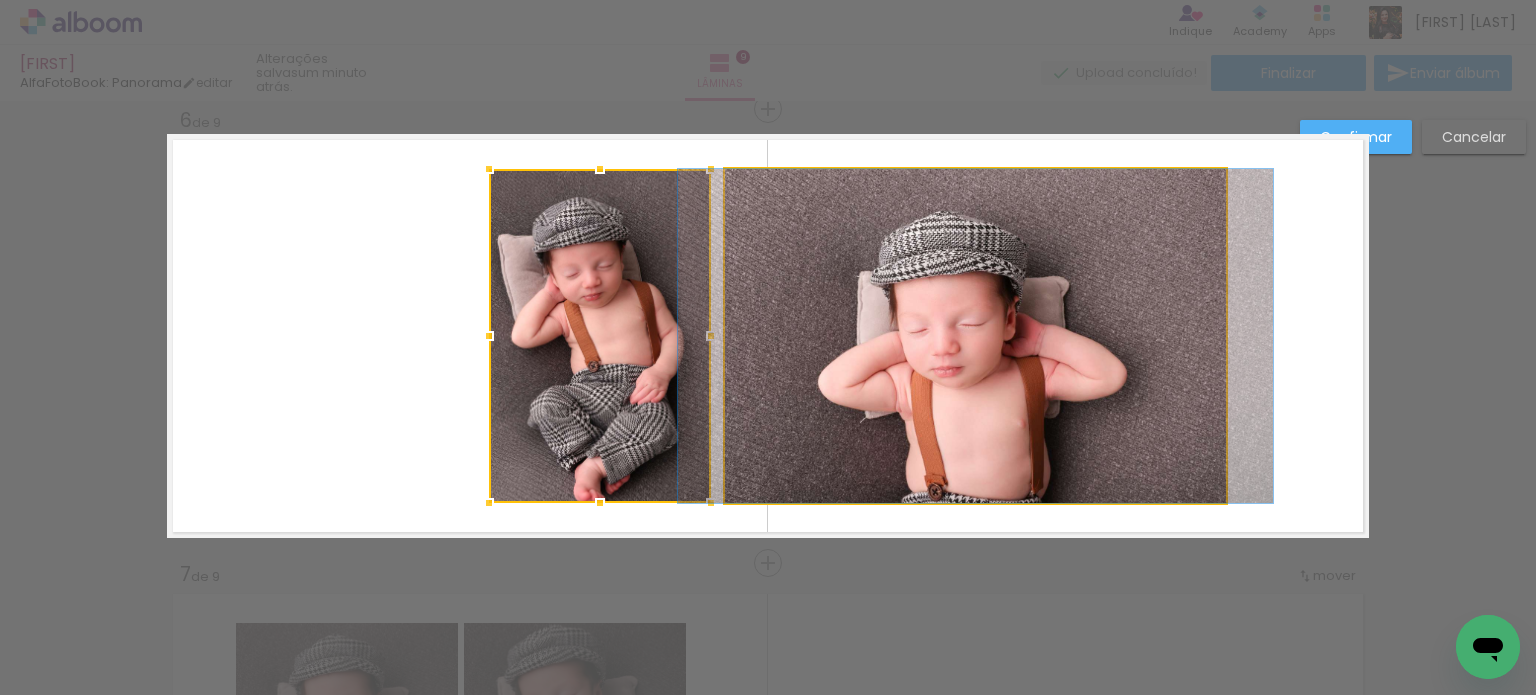 click 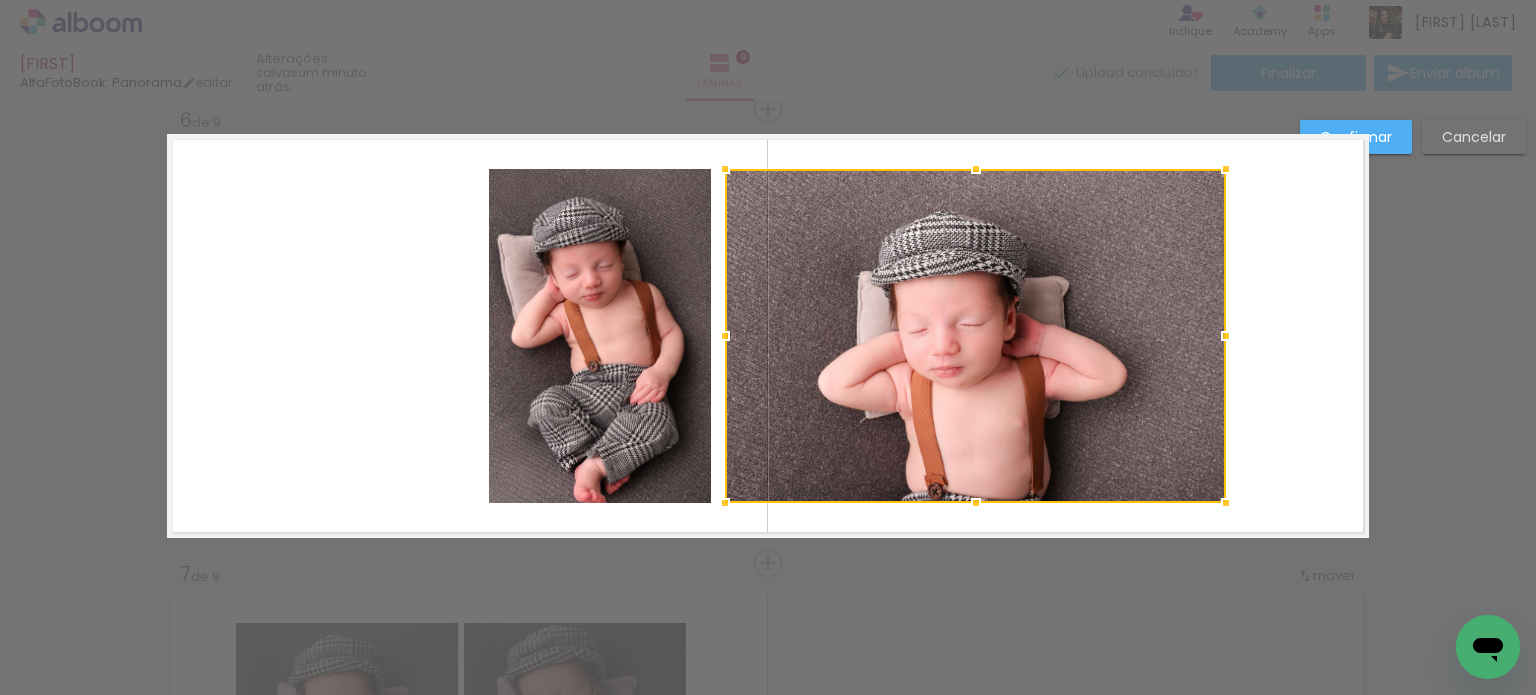 click 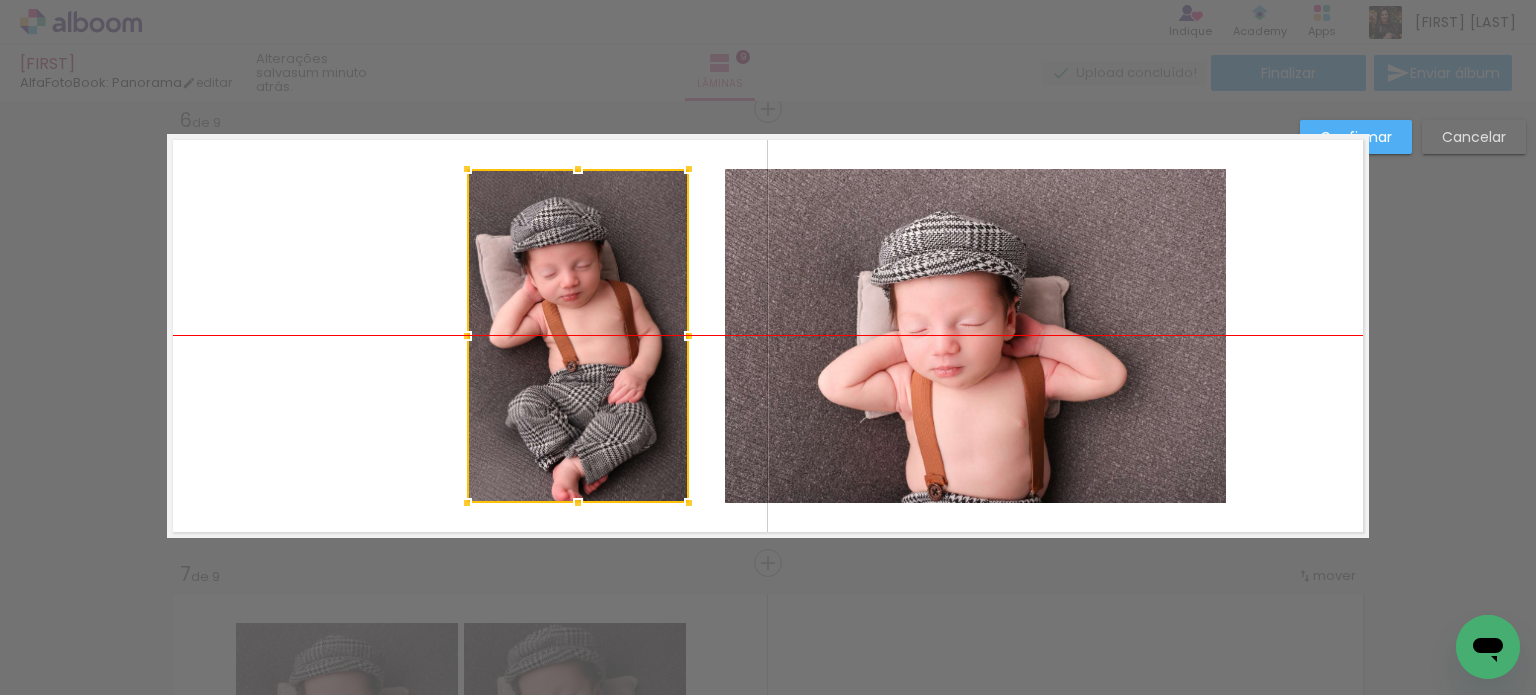 drag, startPoint x: 625, startPoint y: 364, endPoint x: 603, endPoint y: 366, distance: 22.090721 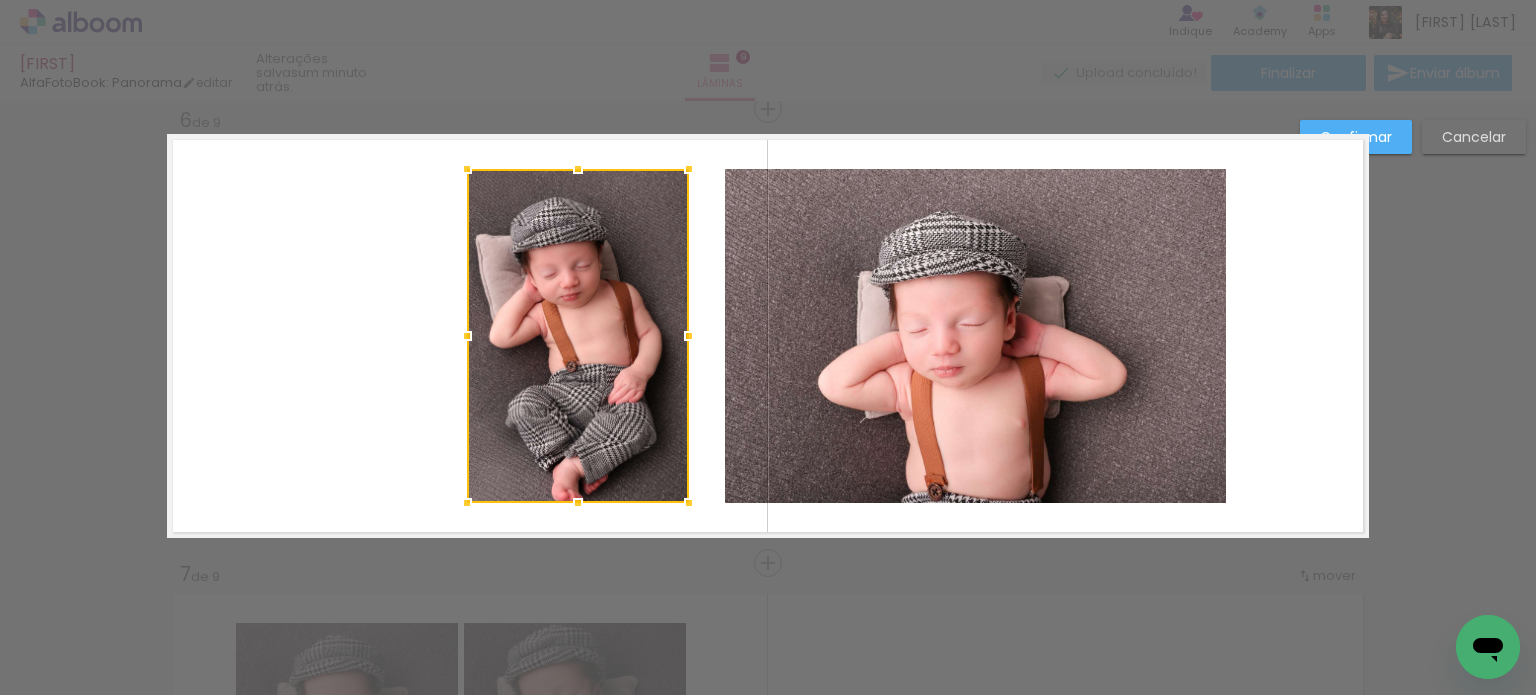click 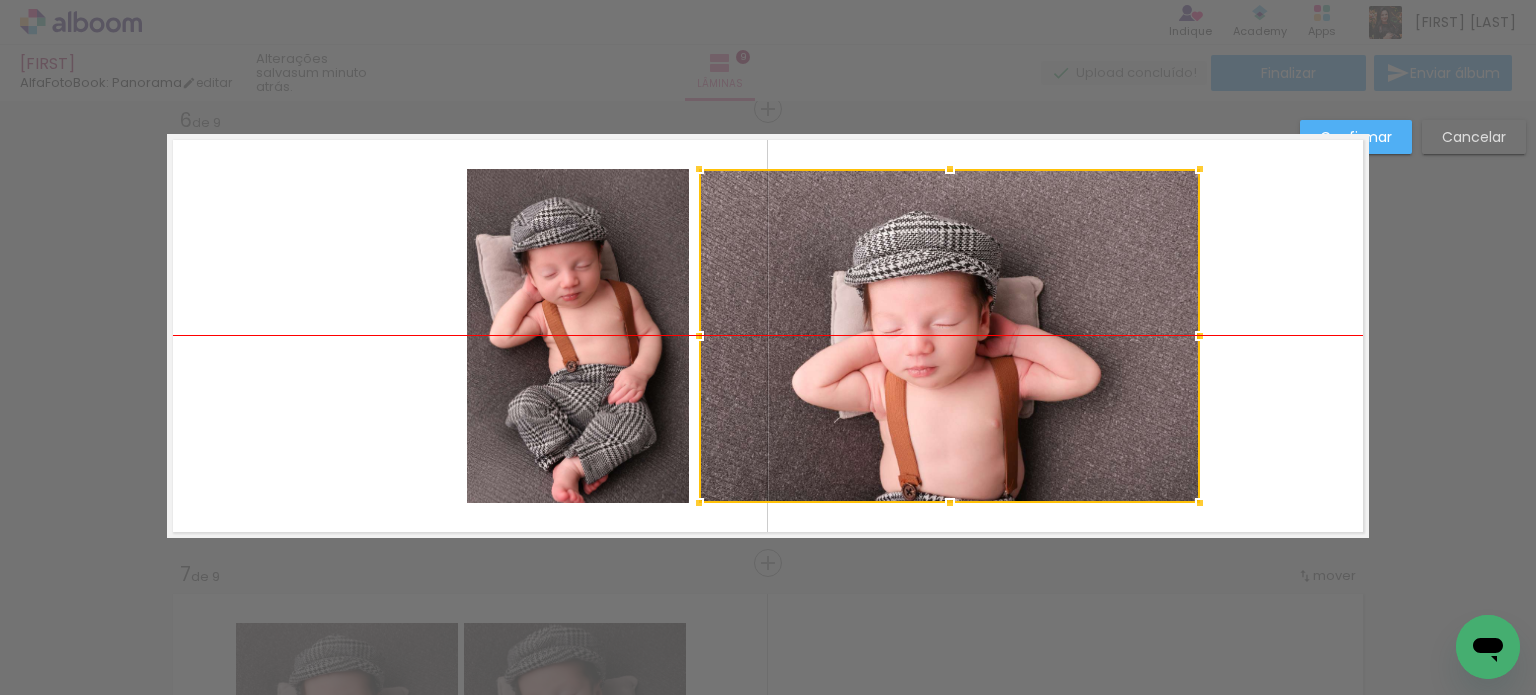 drag, startPoint x: 999, startPoint y: 378, endPoint x: 972, endPoint y: 376, distance: 27.073973 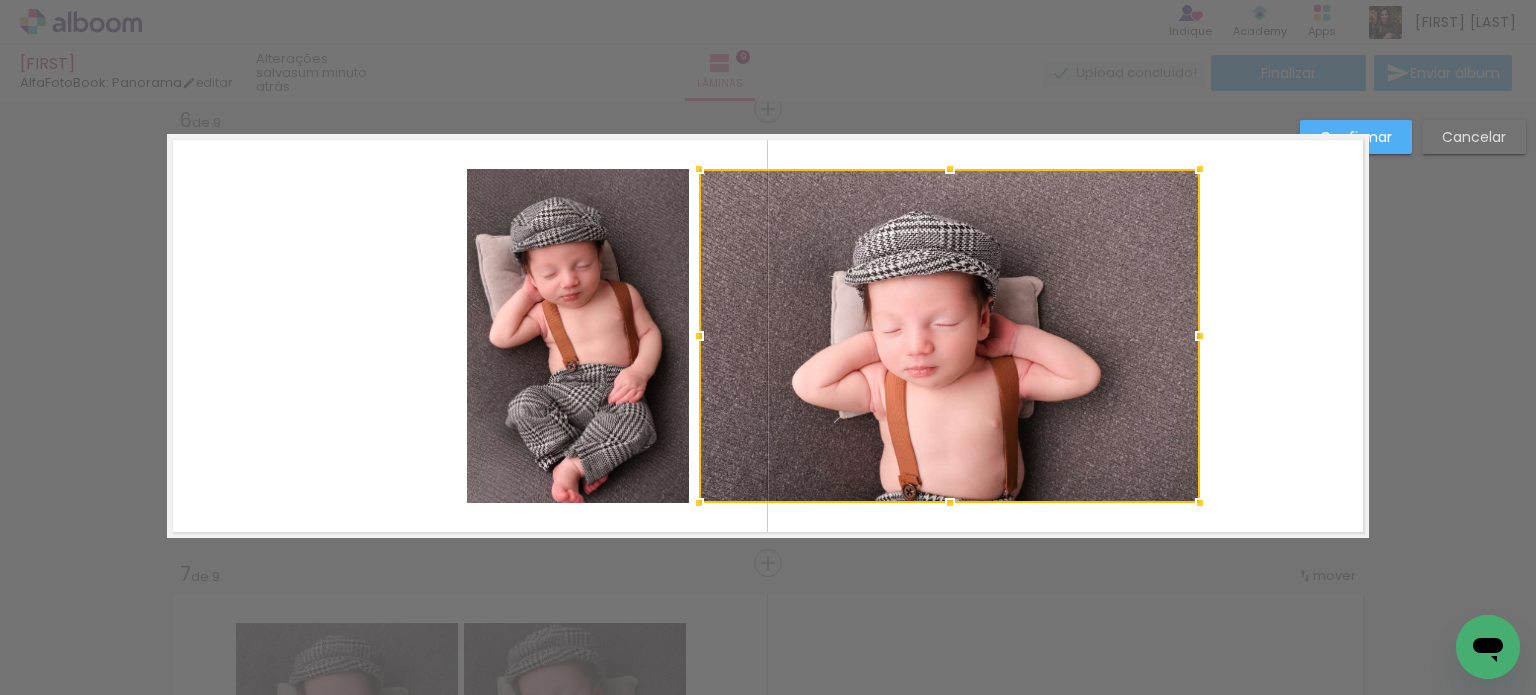 click at bounding box center (768, 336) 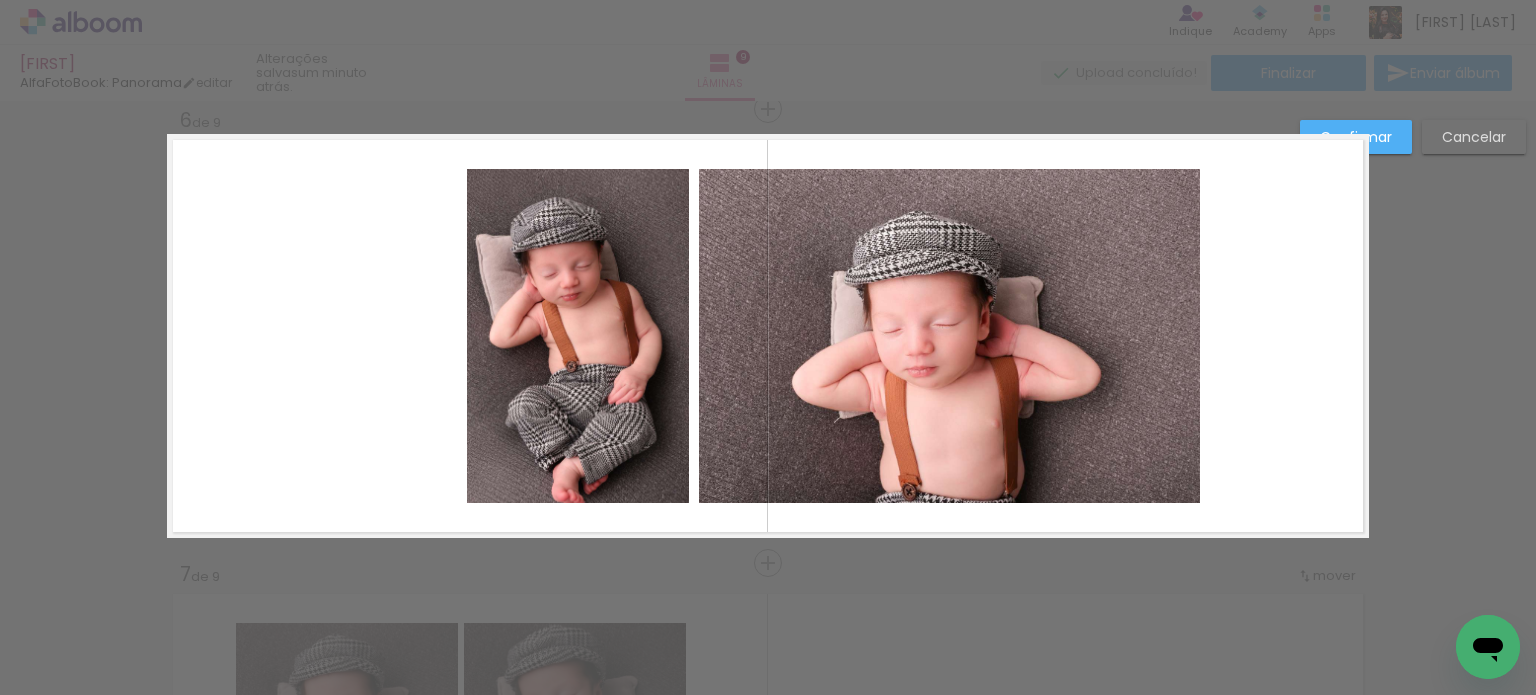 click 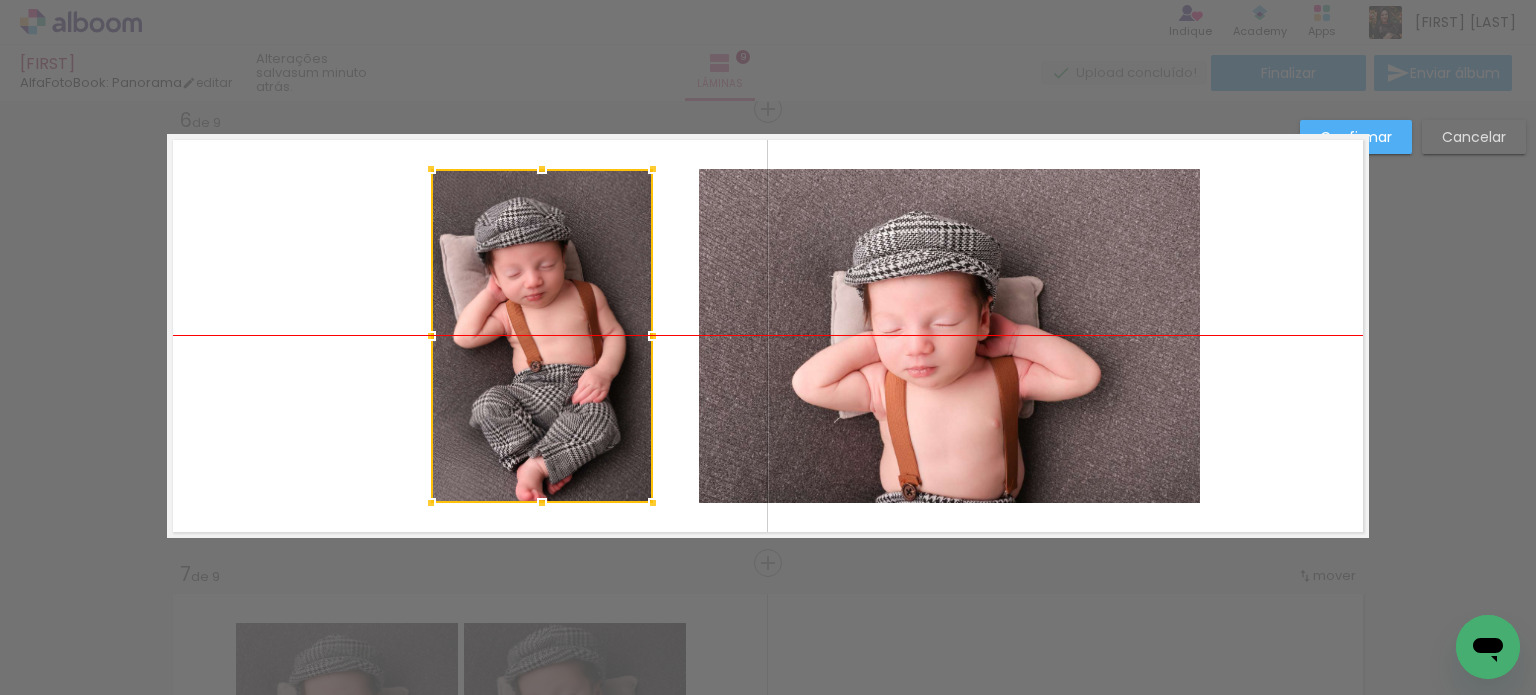 drag, startPoint x: 598, startPoint y: 358, endPoint x: 565, endPoint y: 357, distance: 33.01515 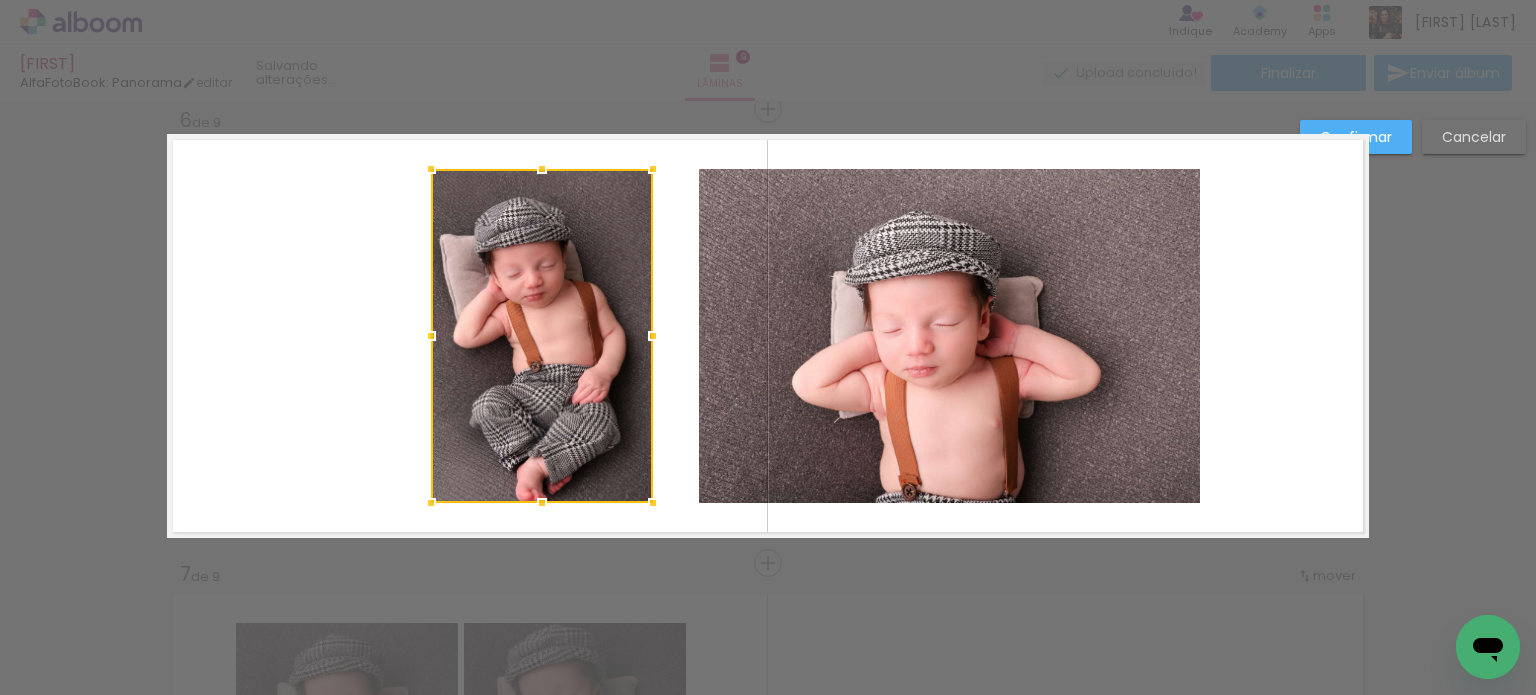 click 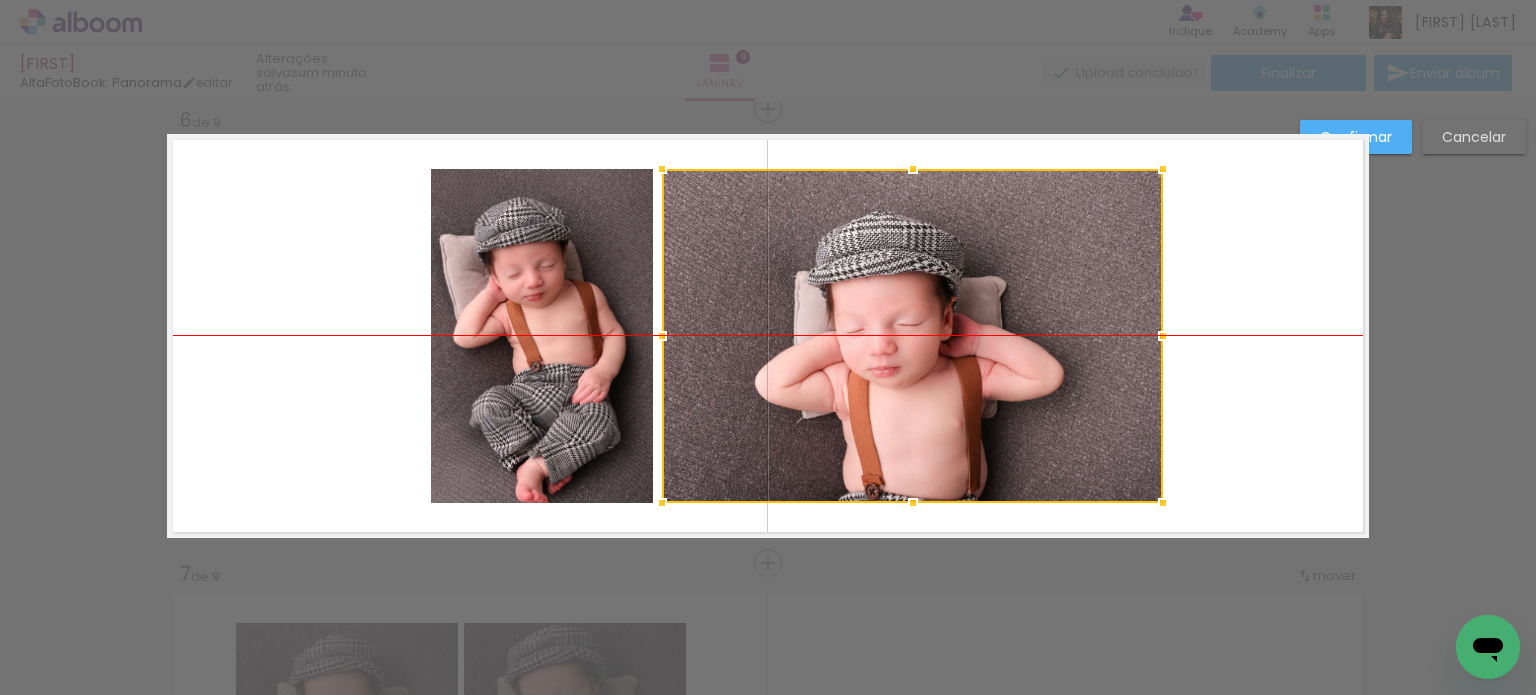 drag, startPoint x: 983, startPoint y: 371, endPoint x: 946, endPoint y: 371, distance: 37 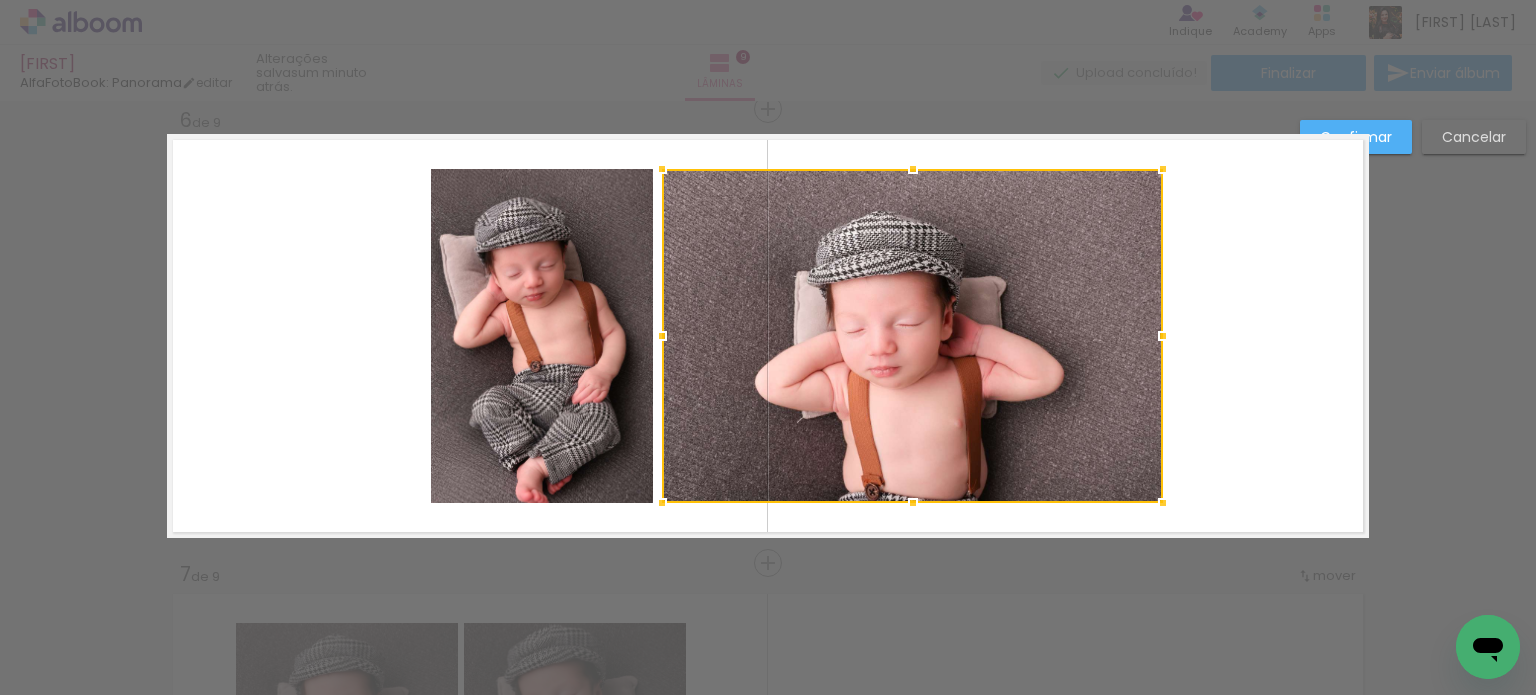 click at bounding box center (768, 336) 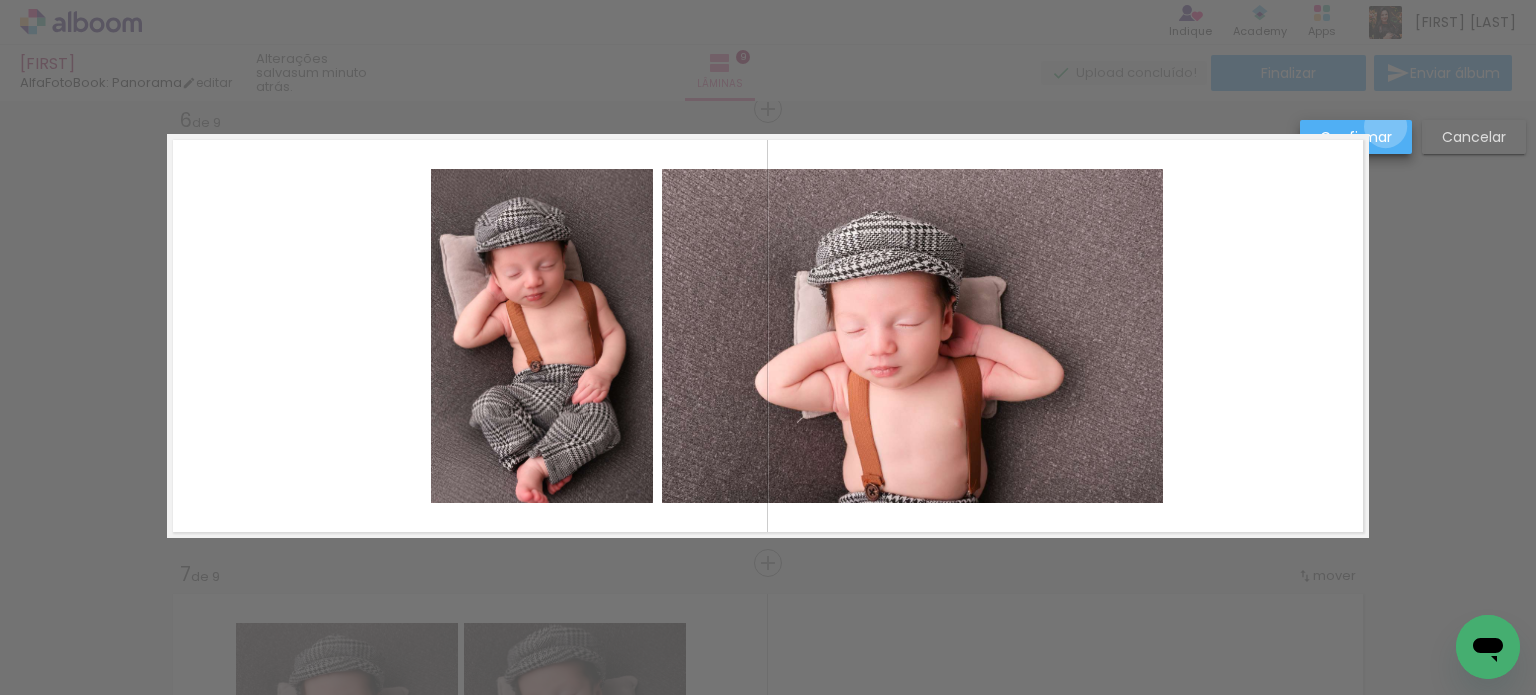click on "Confirmar" at bounding box center (0, 0) 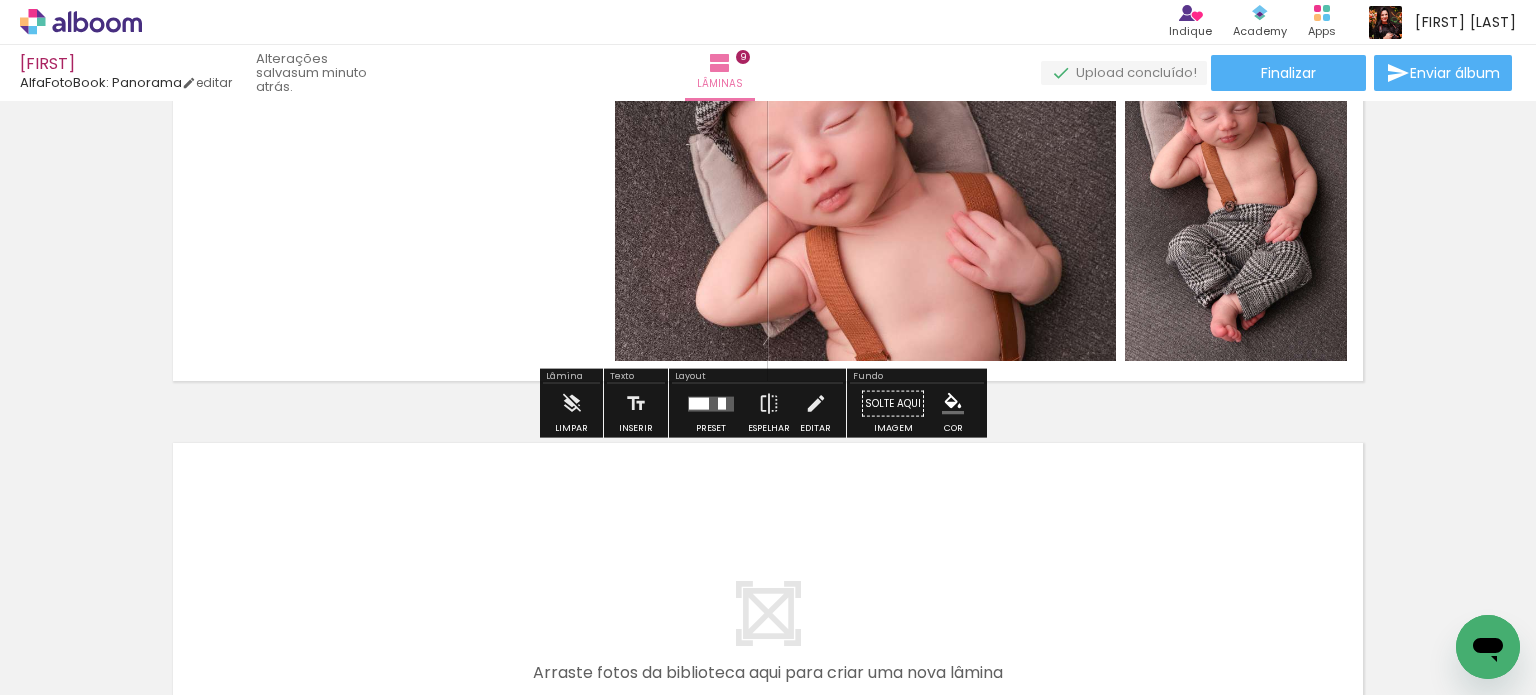scroll, scrollTop: 3648, scrollLeft: 0, axis: vertical 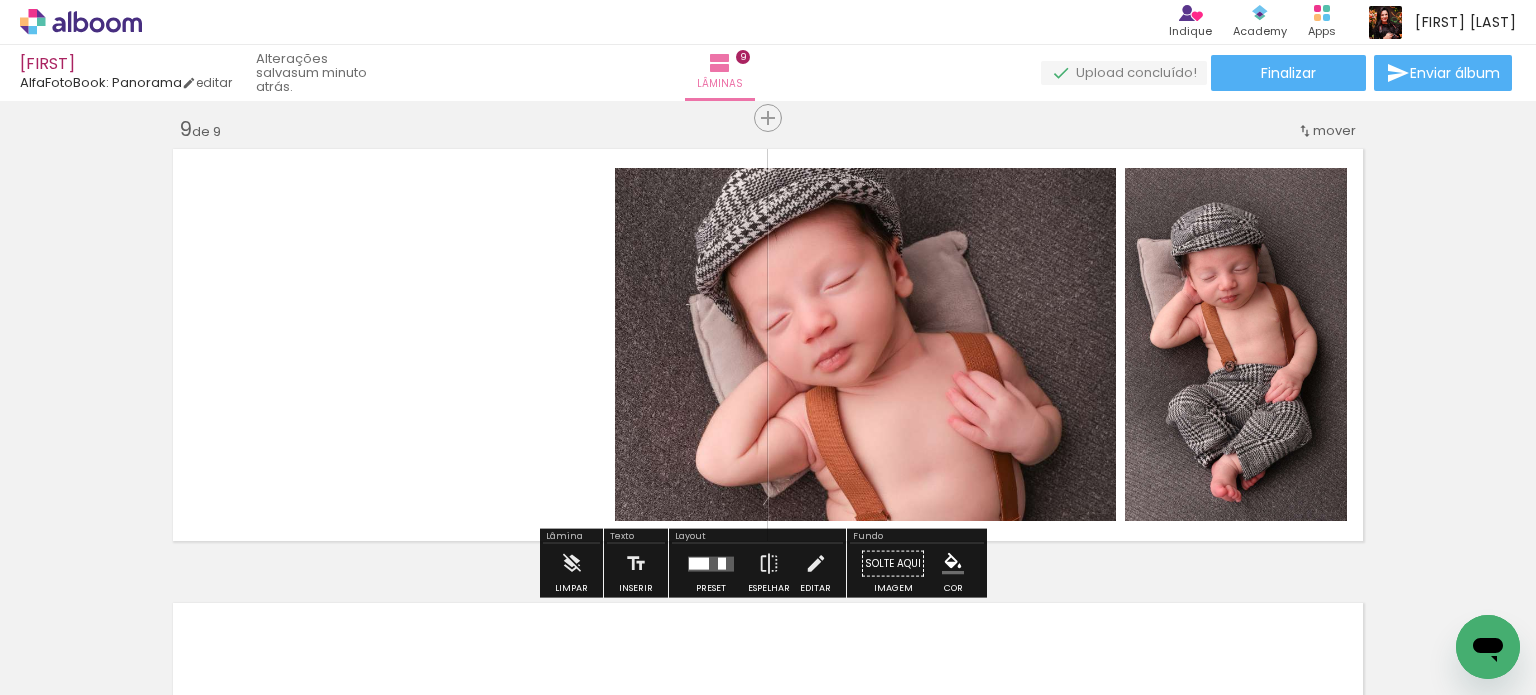 click 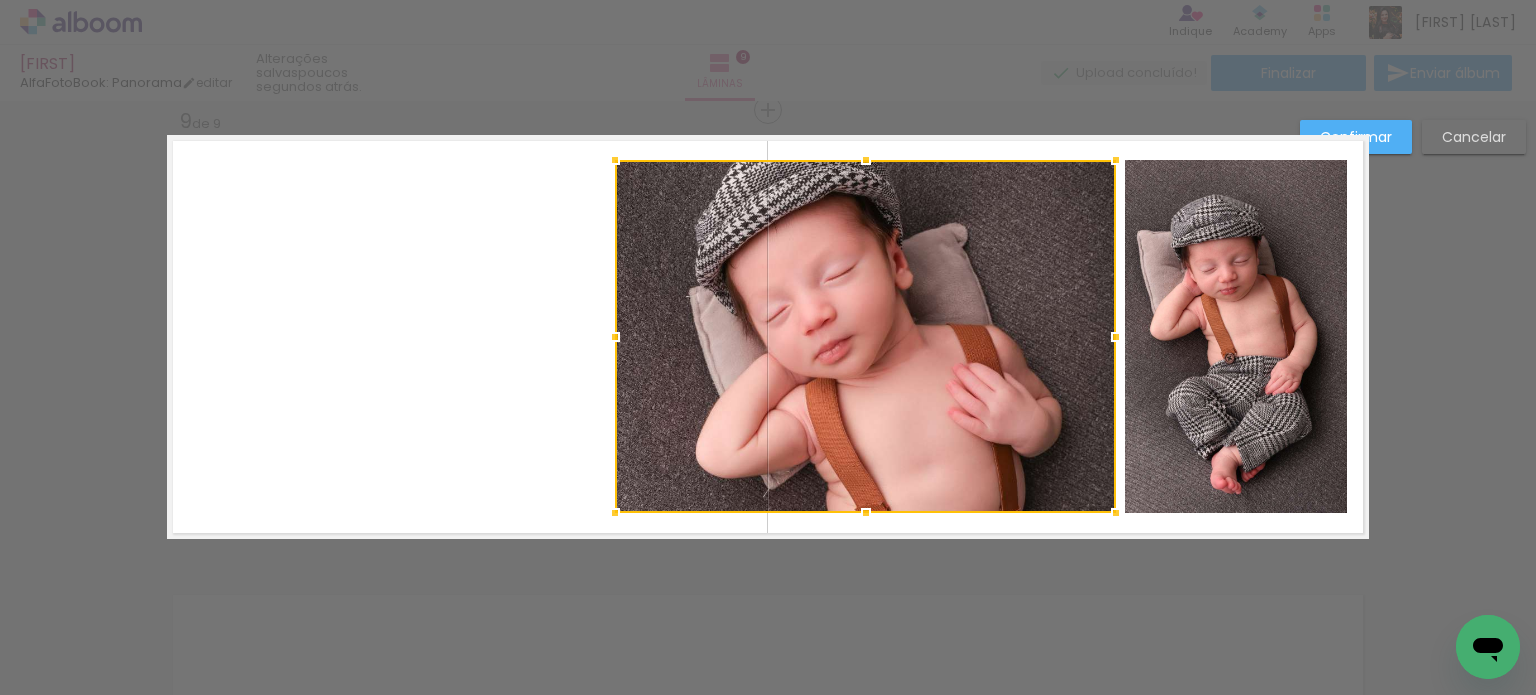 scroll, scrollTop: 3657, scrollLeft: 0, axis: vertical 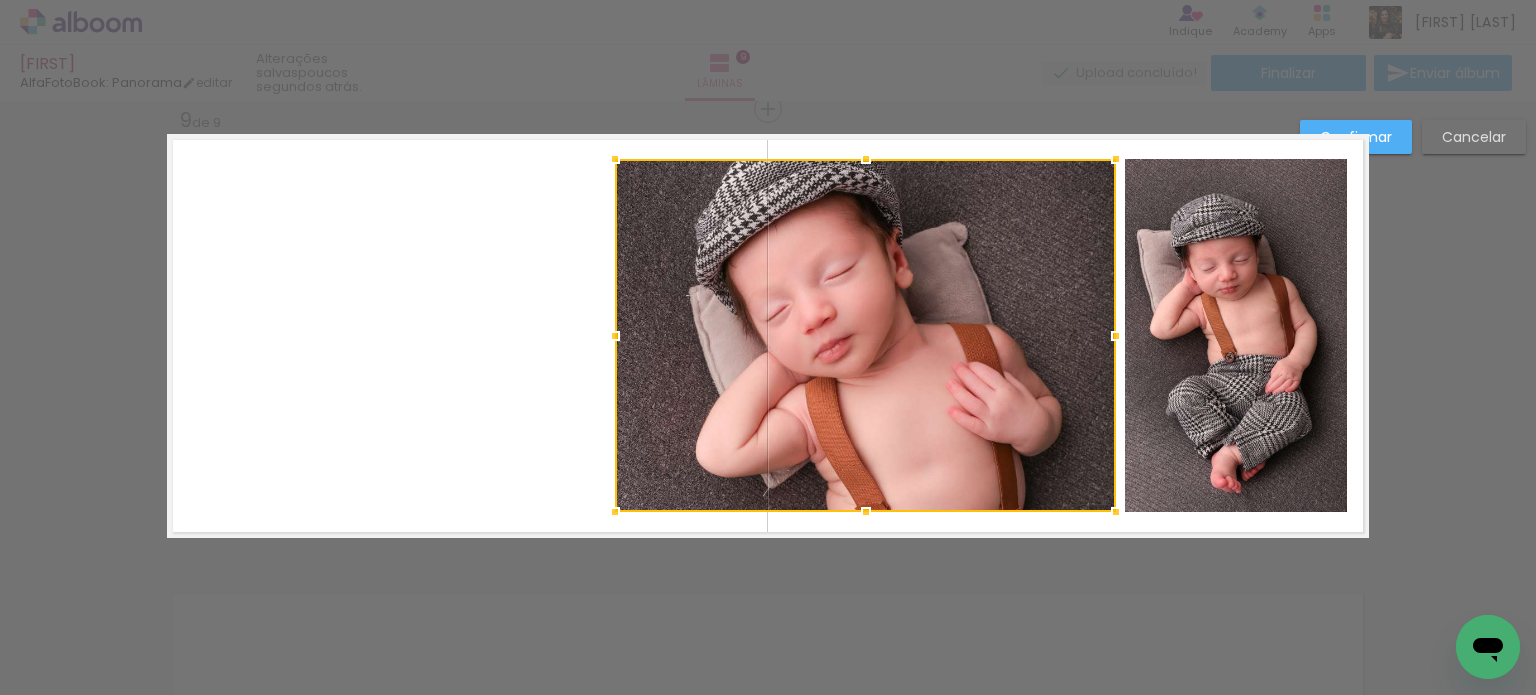 click on "Confirmar" at bounding box center (1356, 137) 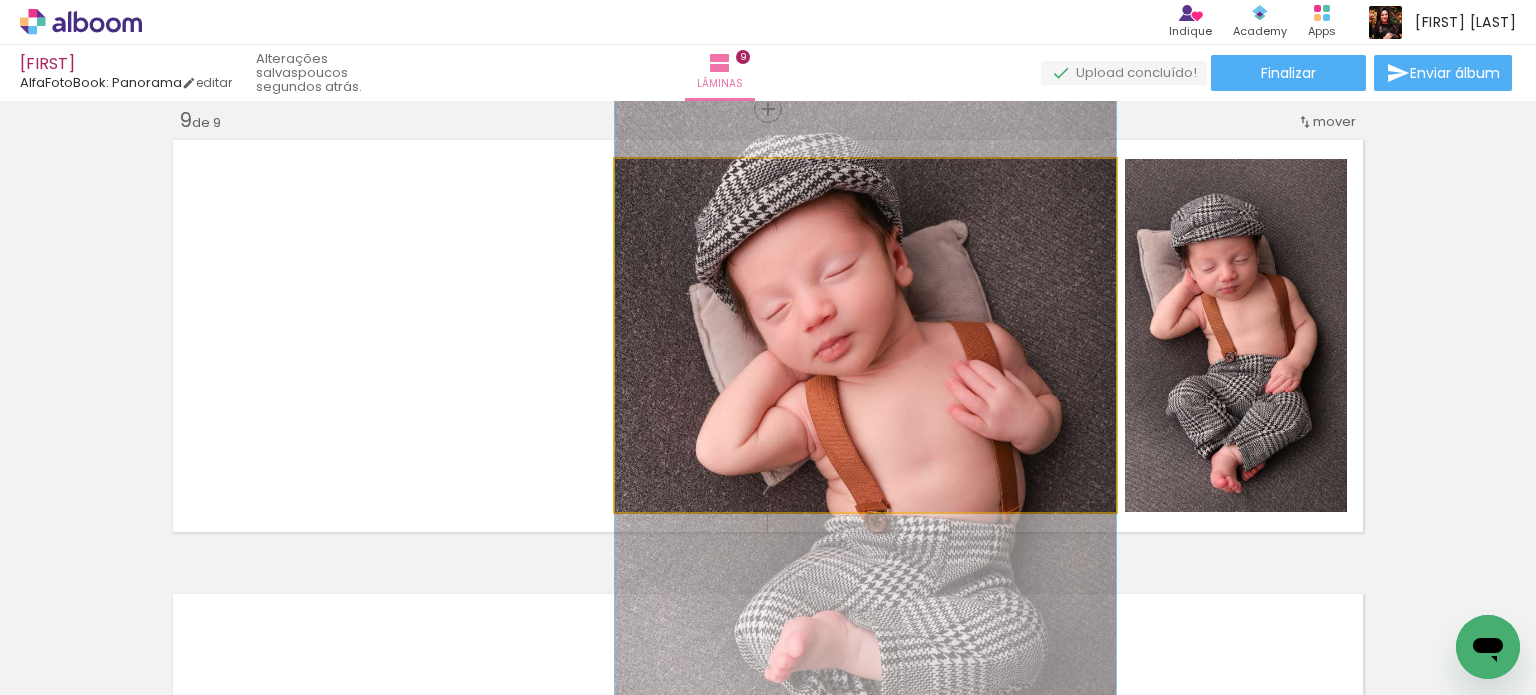 drag, startPoint x: 914, startPoint y: 311, endPoint x: 948, endPoint y: 310, distance: 34.0147 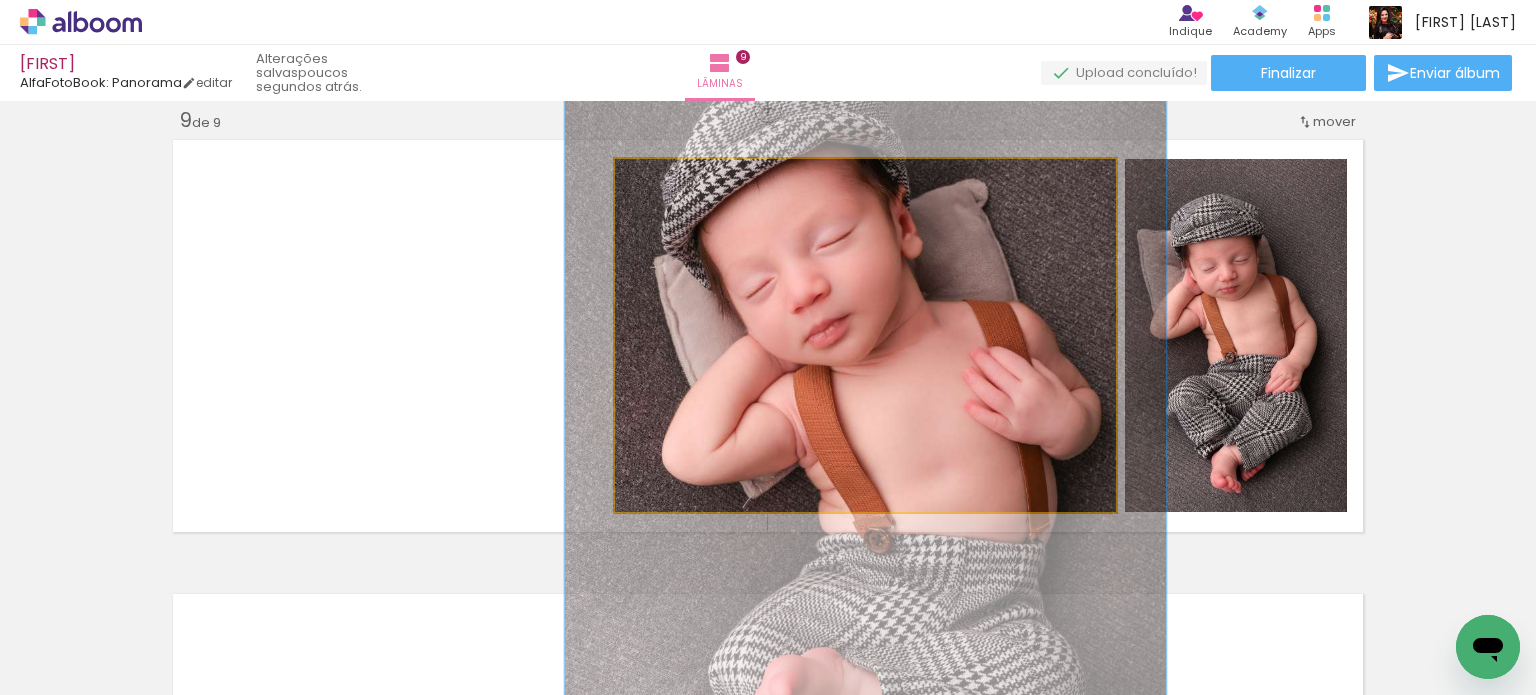 drag, startPoint x: 657, startPoint y: 180, endPoint x: 670, endPoint y: 179, distance: 13.038404 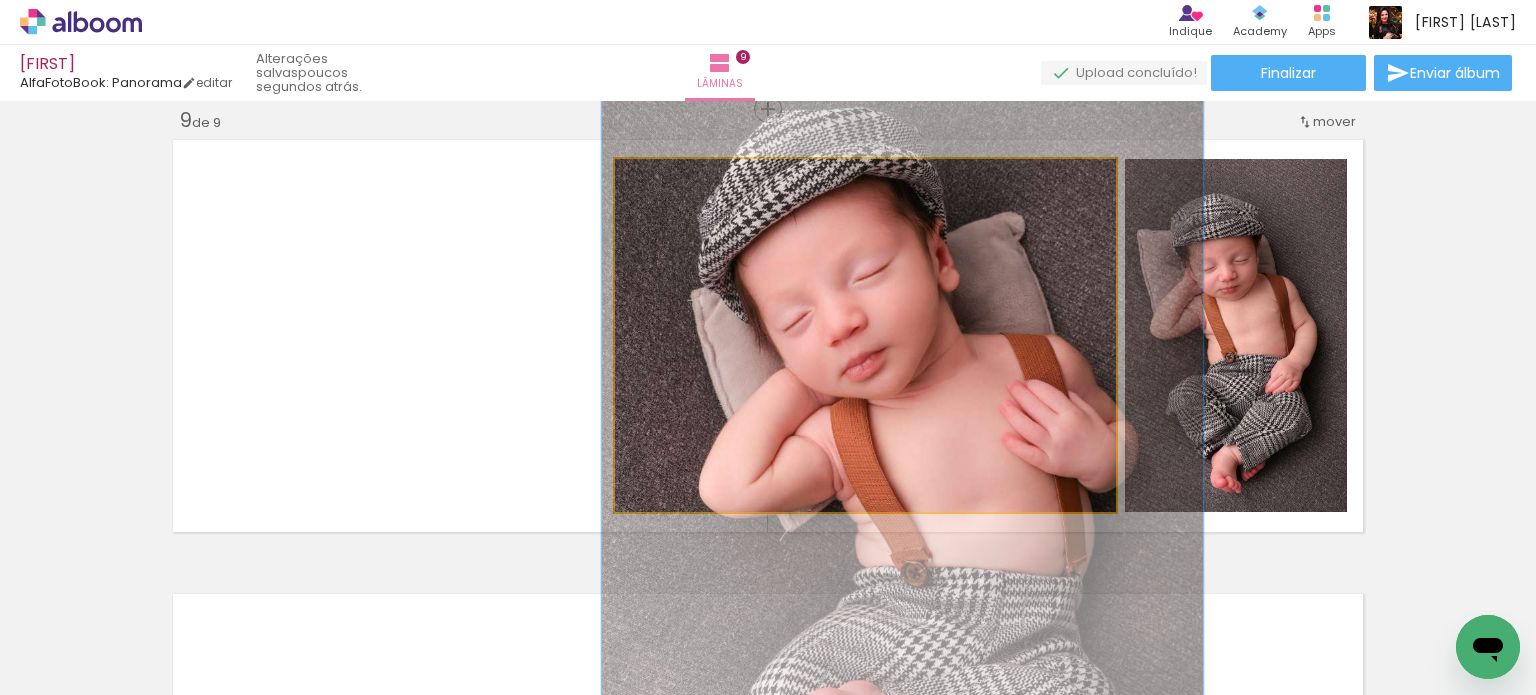 drag, startPoint x: 960, startPoint y: 314, endPoint x: 1115, endPoint y: 351, distance: 159.35495 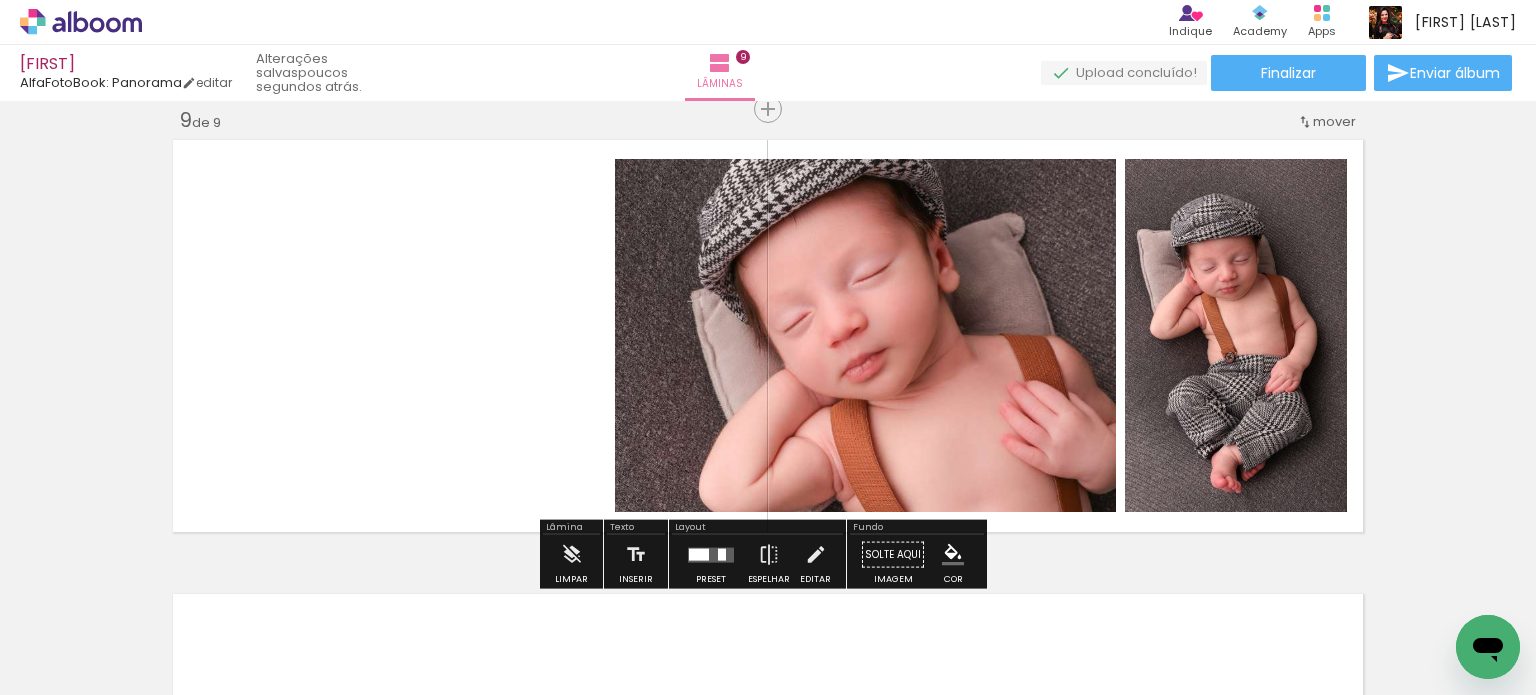 click 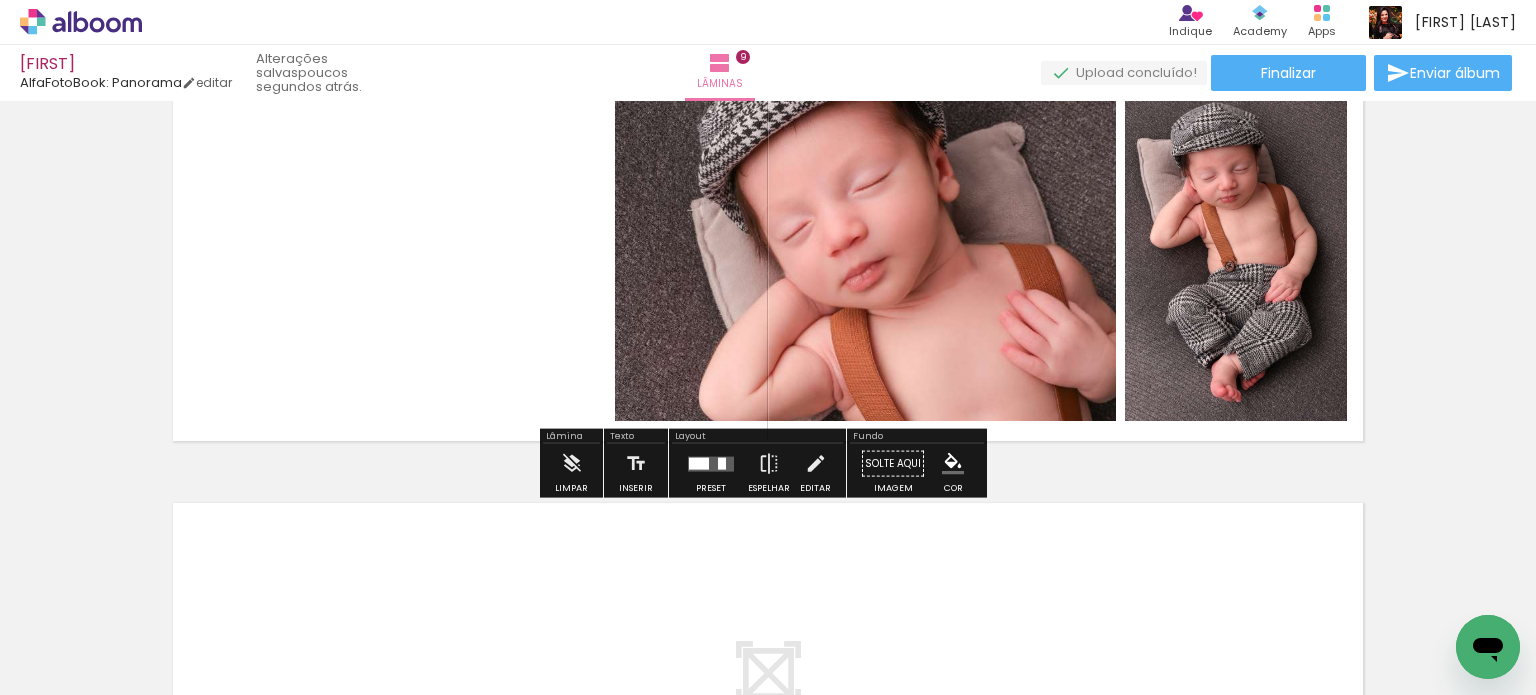 scroll, scrollTop: 3648, scrollLeft: 0, axis: vertical 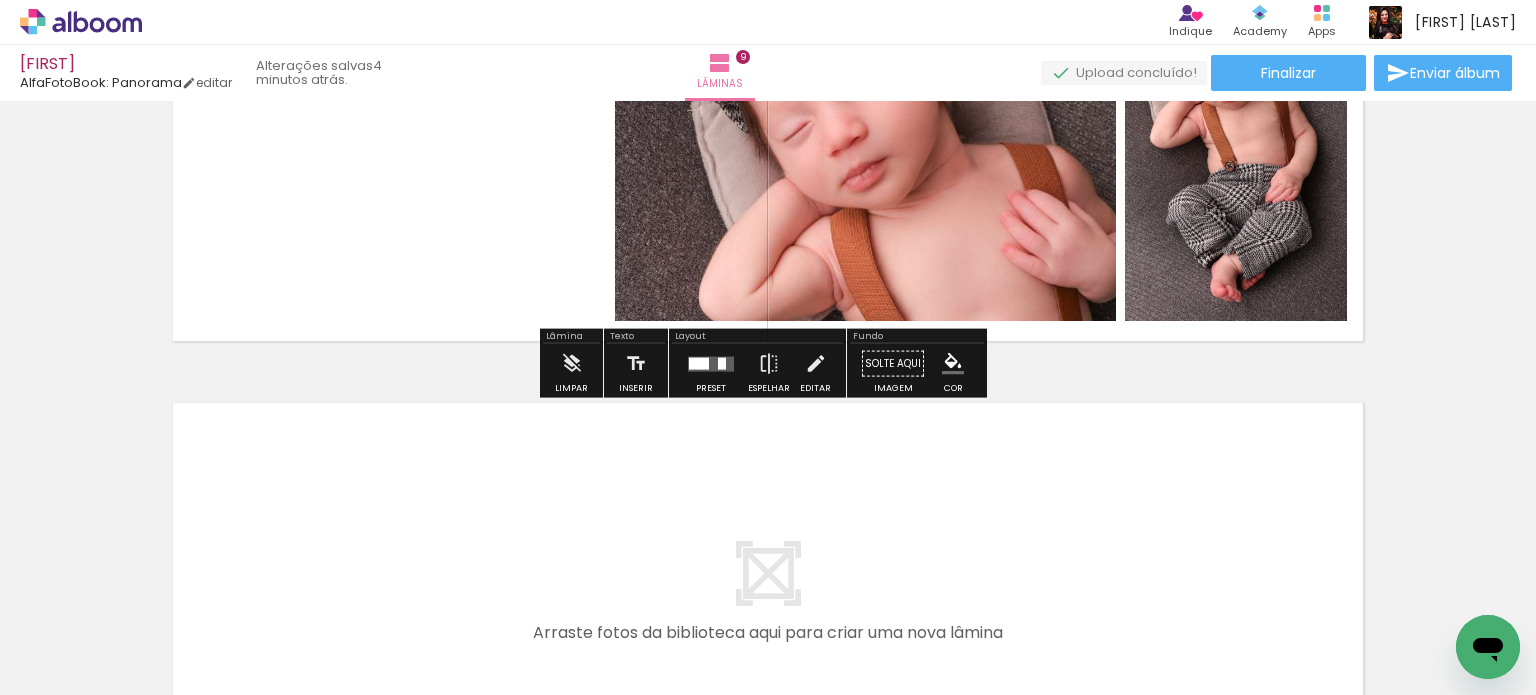 click on "Solte aqui Imagem" at bounding box center [893, 369] 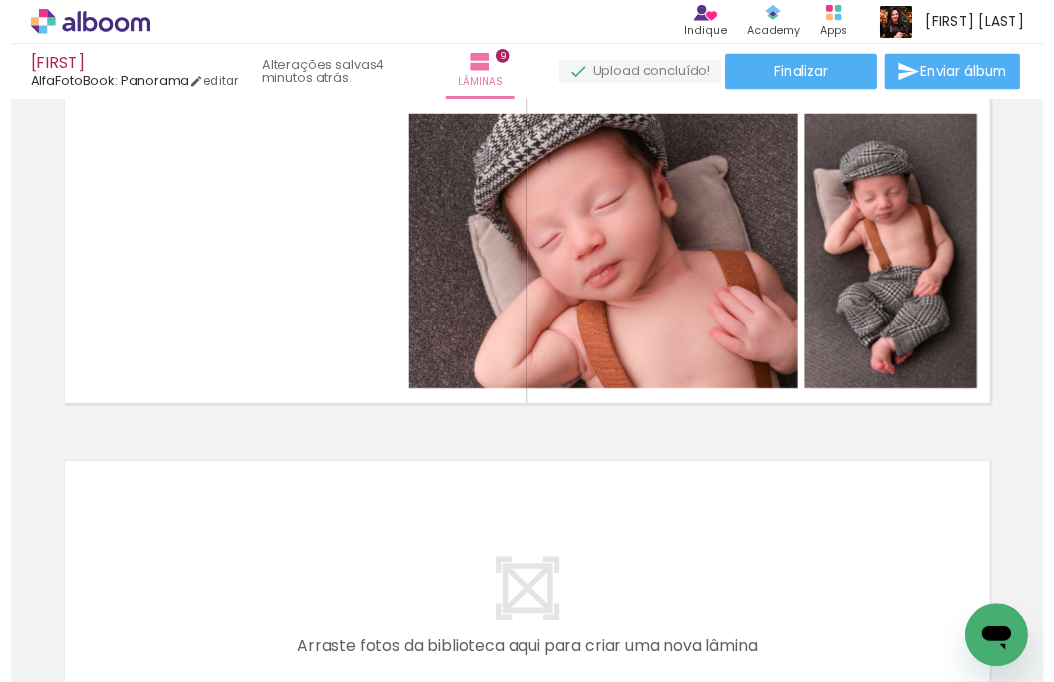 scroll, scrollTop: 2923, scrollLeft: 0, axis: vertical 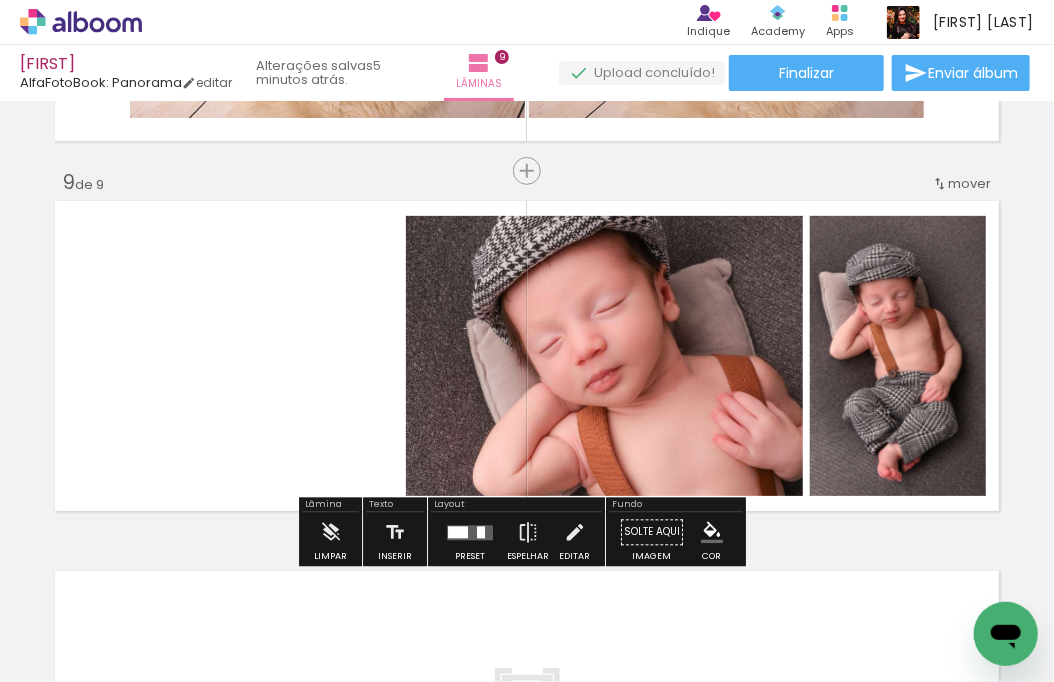 click on "Solte aqui Imagem" at bounding box center [652, 538] 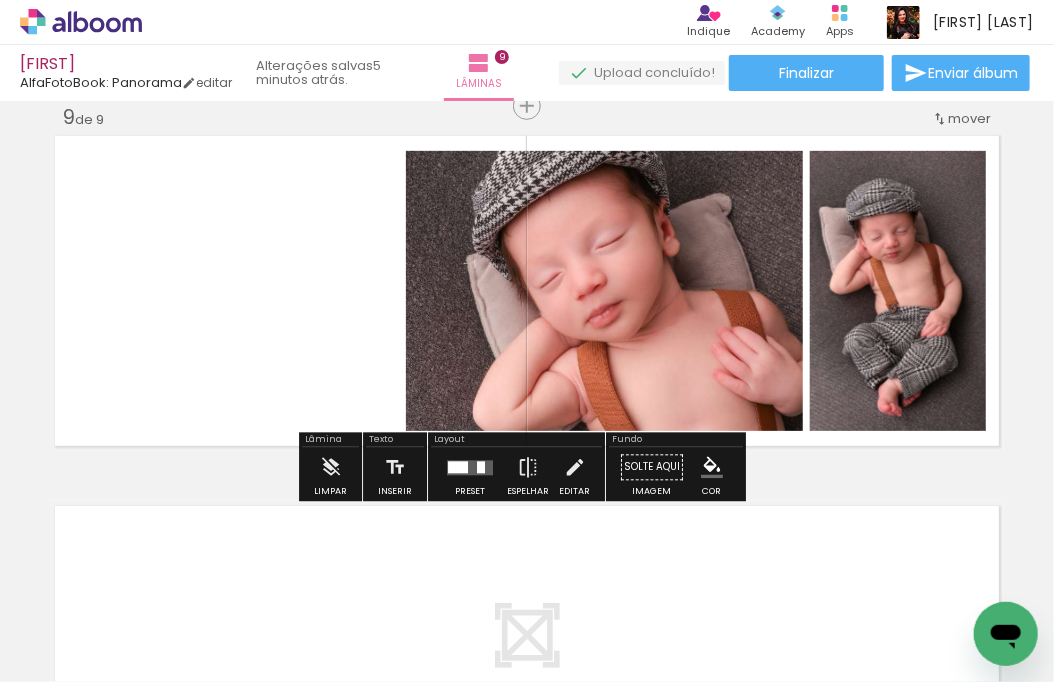 scroll, scrollTop: 3023, scrollLeft: 0, axis: vertical 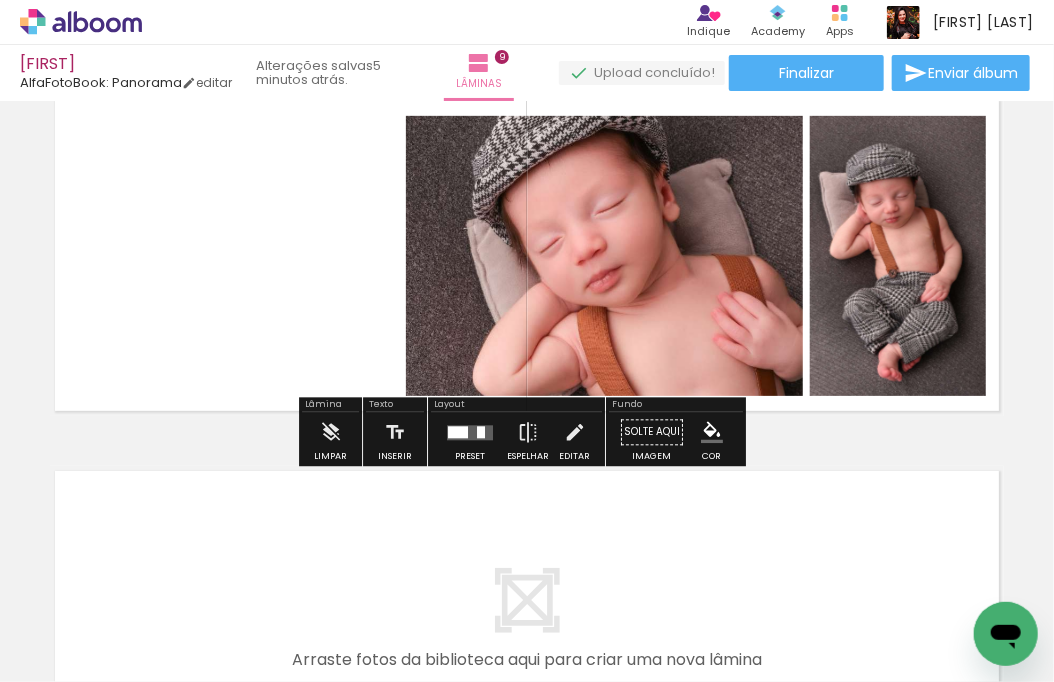 click on "Solte aqui Imagem" at bounding box center (652, 438) 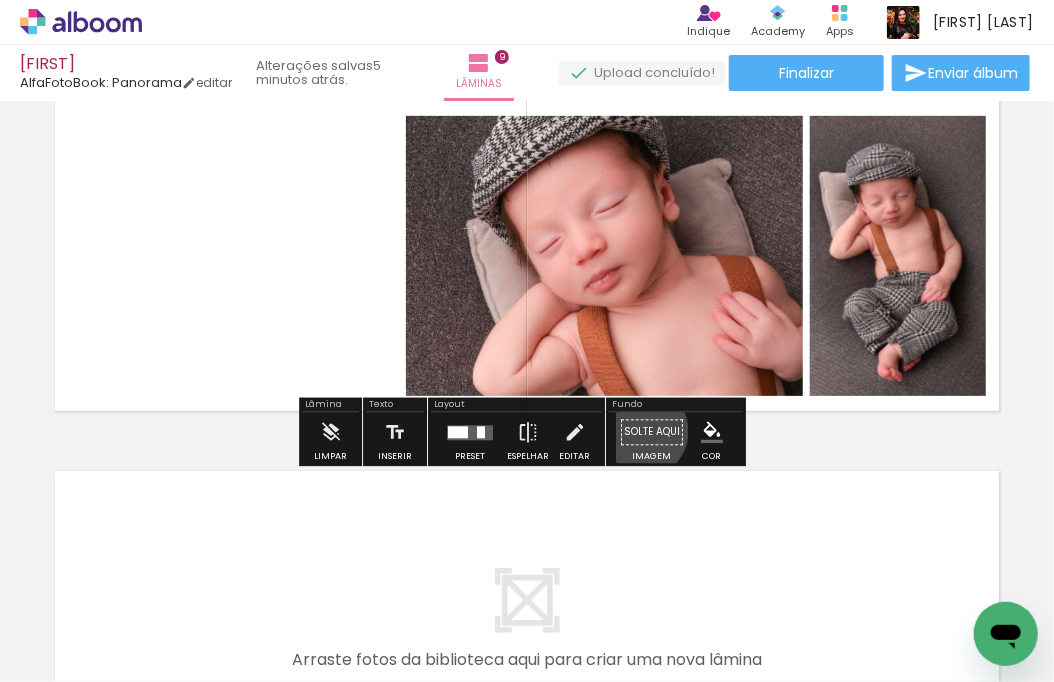 click on "Solte aqui Imagem" at bounding box center [652, 438] 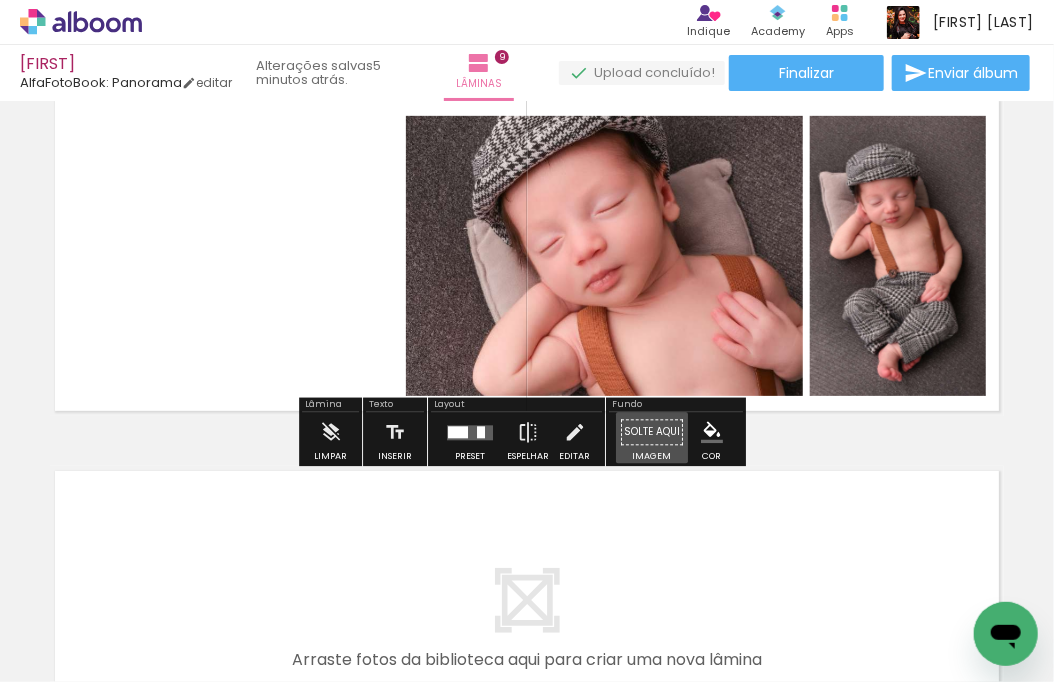 drag, startPoint x: 636, startPoint y: 431, endPoint x: 636, endPoint y: 451, distance: 20 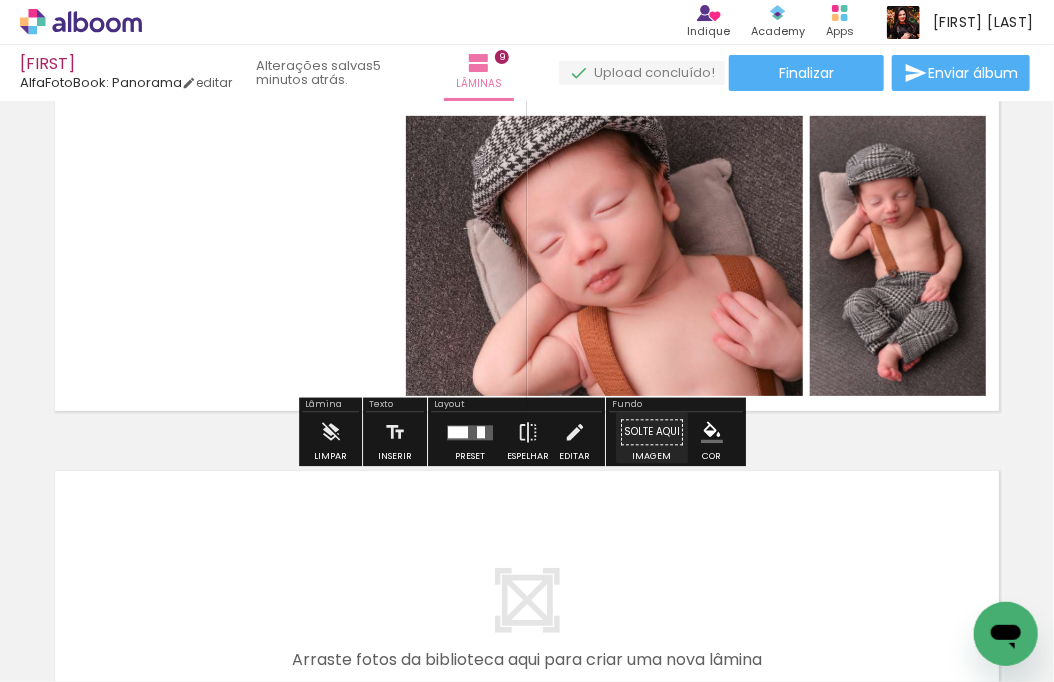 click on "Solte aqui Imagem" at bounding box center [652, 438] 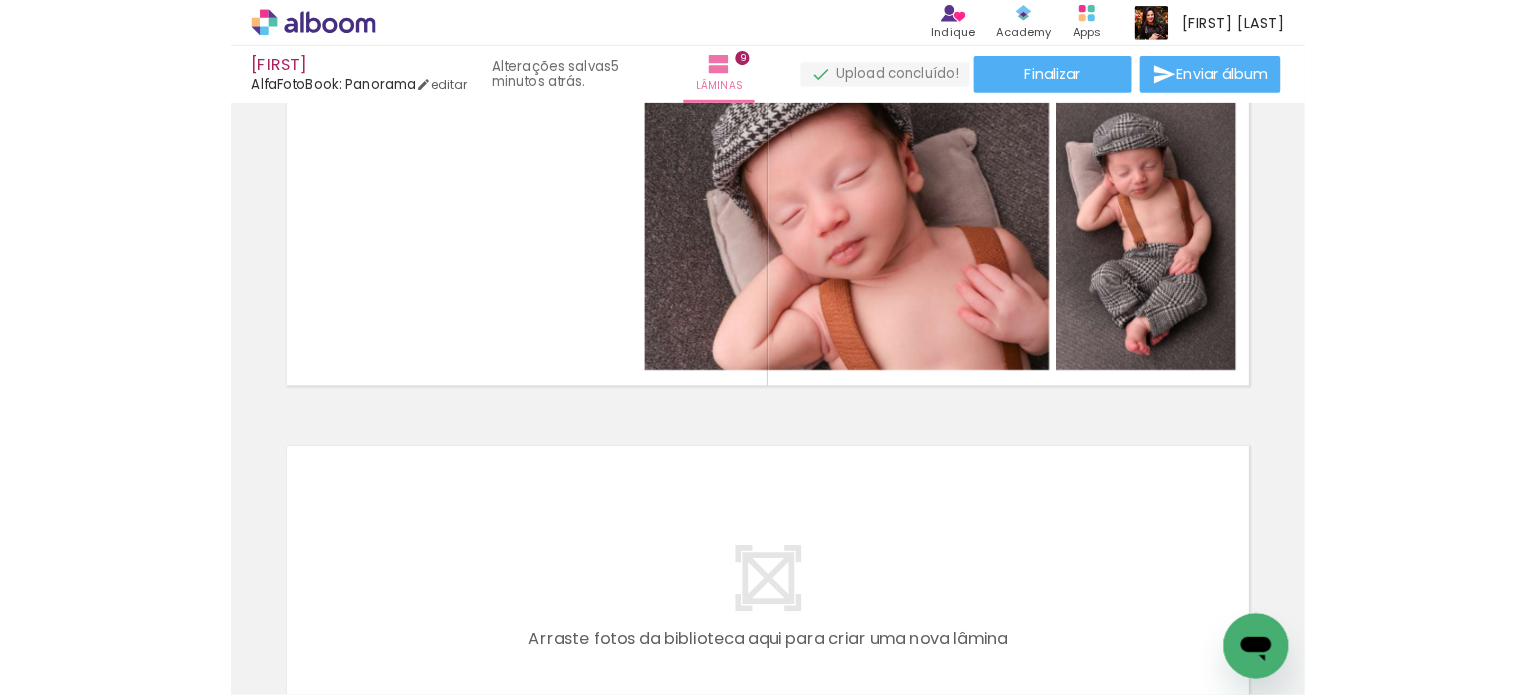 scroll, scrollTop: 2923, scrollLeft: 0, axis: vertical 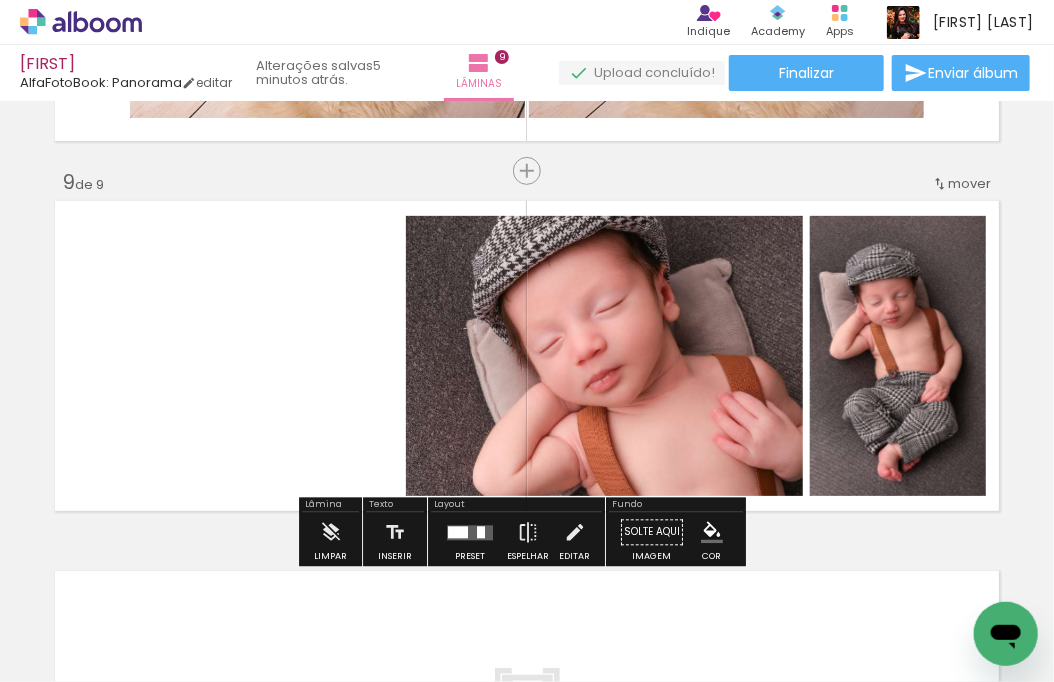 click 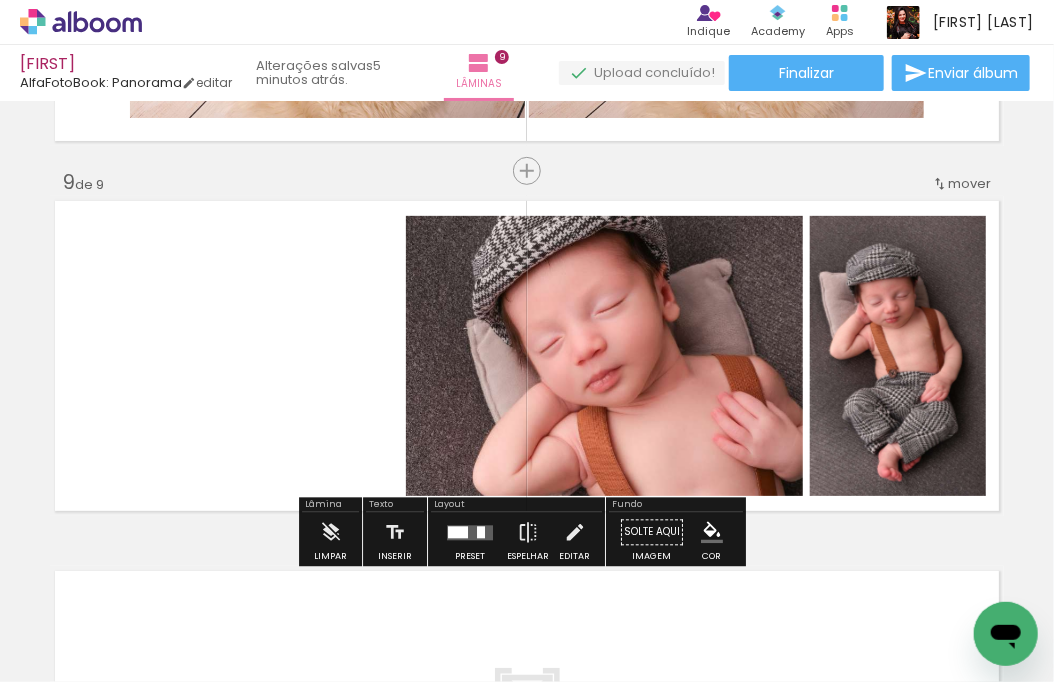 click on "Solte aqui Imagem" at bounding box center [652, 538] 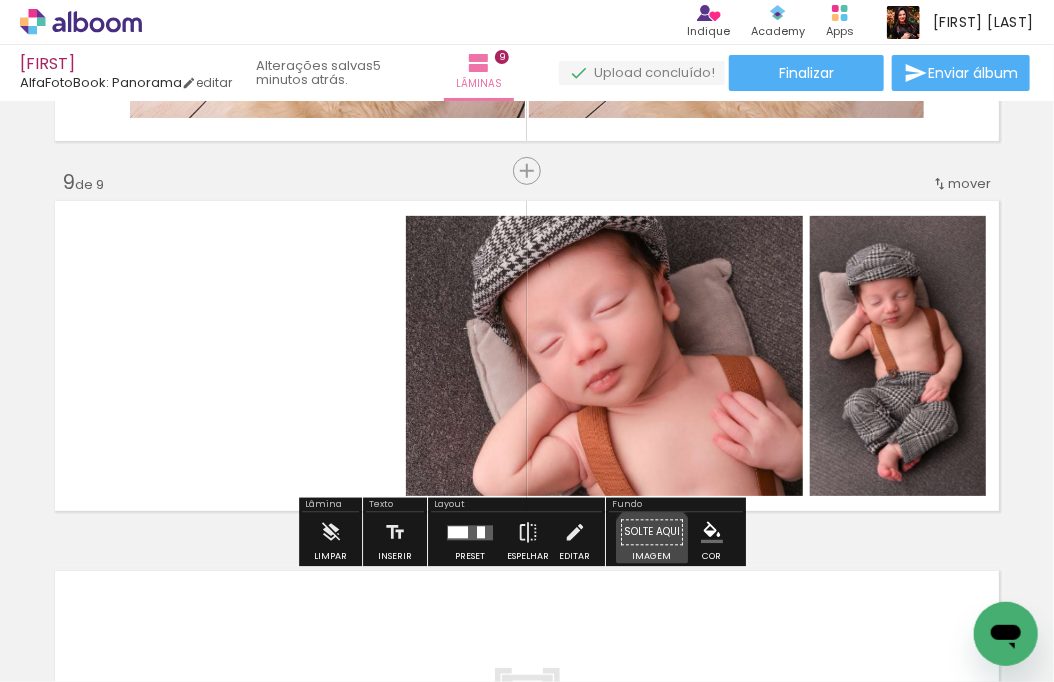 click on "Solte aqui Imagem" at bounding box center [652, 538] 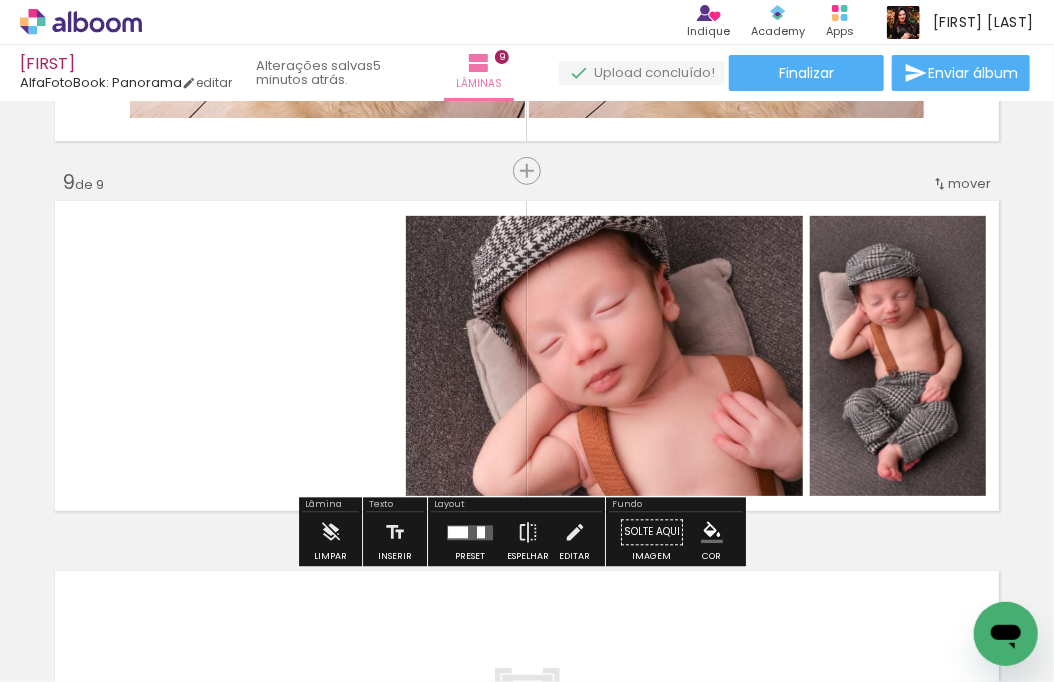 click on "Solte aqui Imagem" at bounding box center [652, 538] 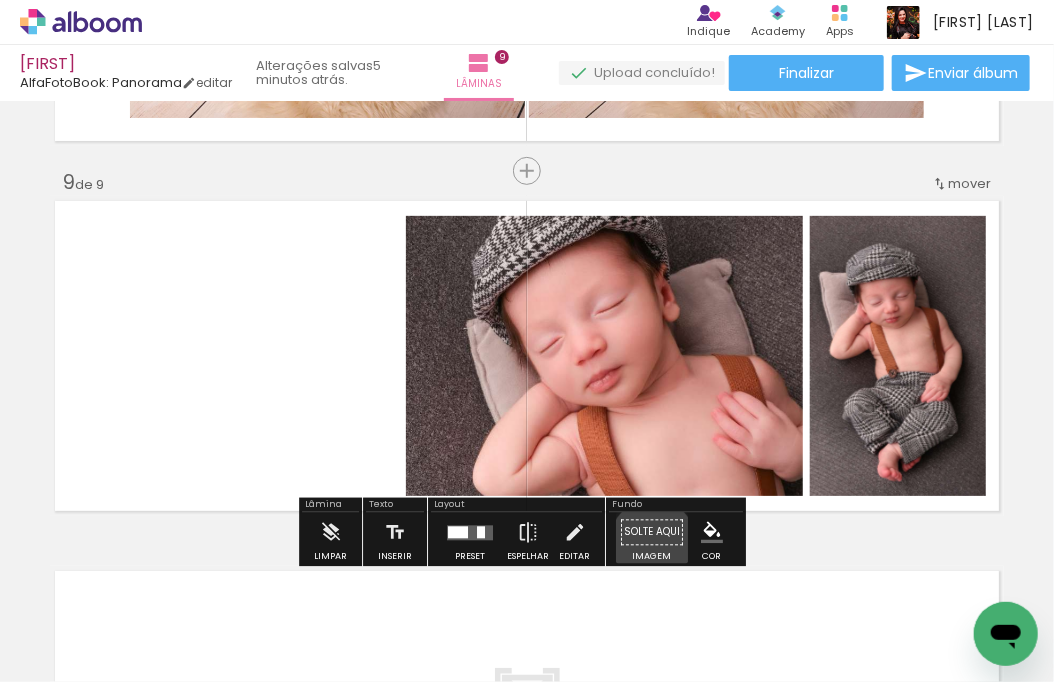 click on "Solte aqui Imagem" at bounding box center [652, 538] 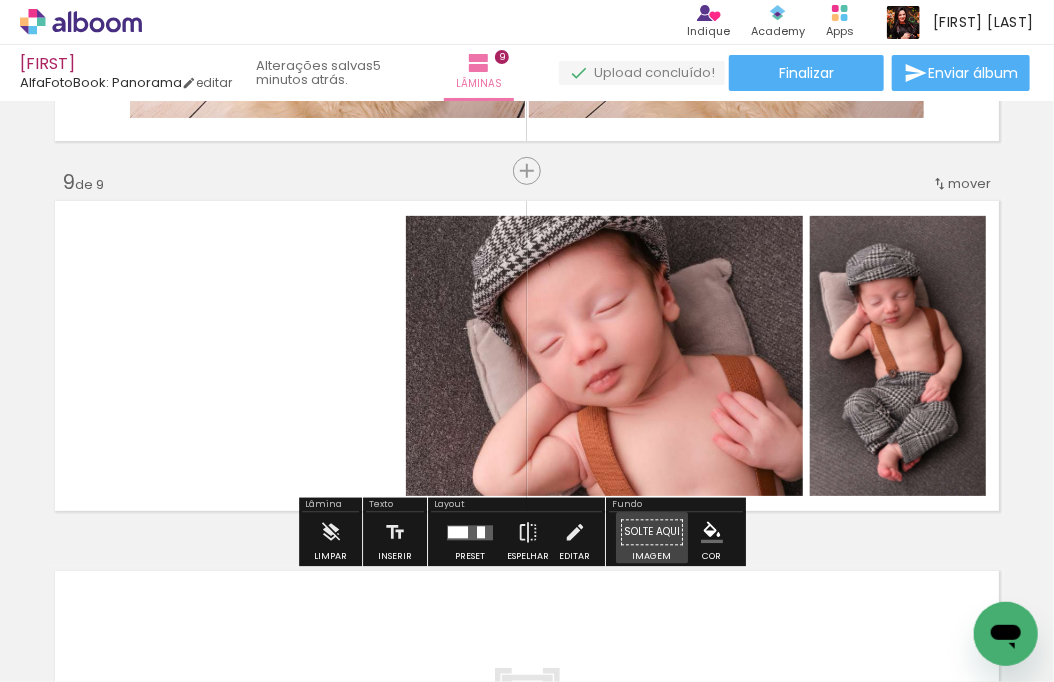 click on "Solte aqui Imagem" at bounding box center (652, 538) 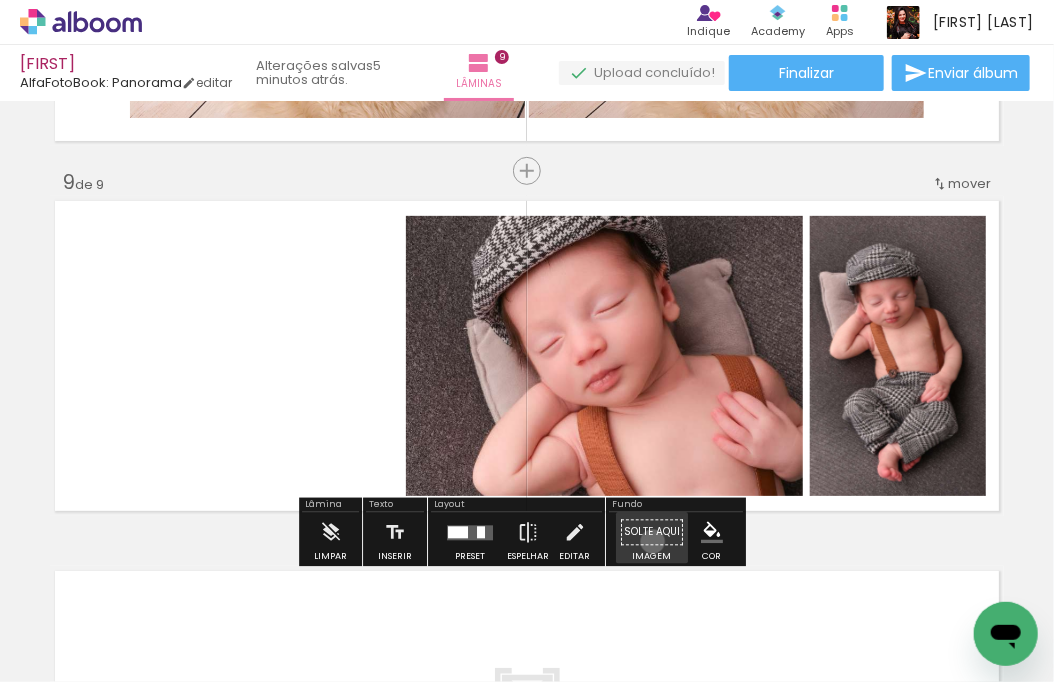 click on "Solte aqui Imagem" at bounding box center [652, 538] 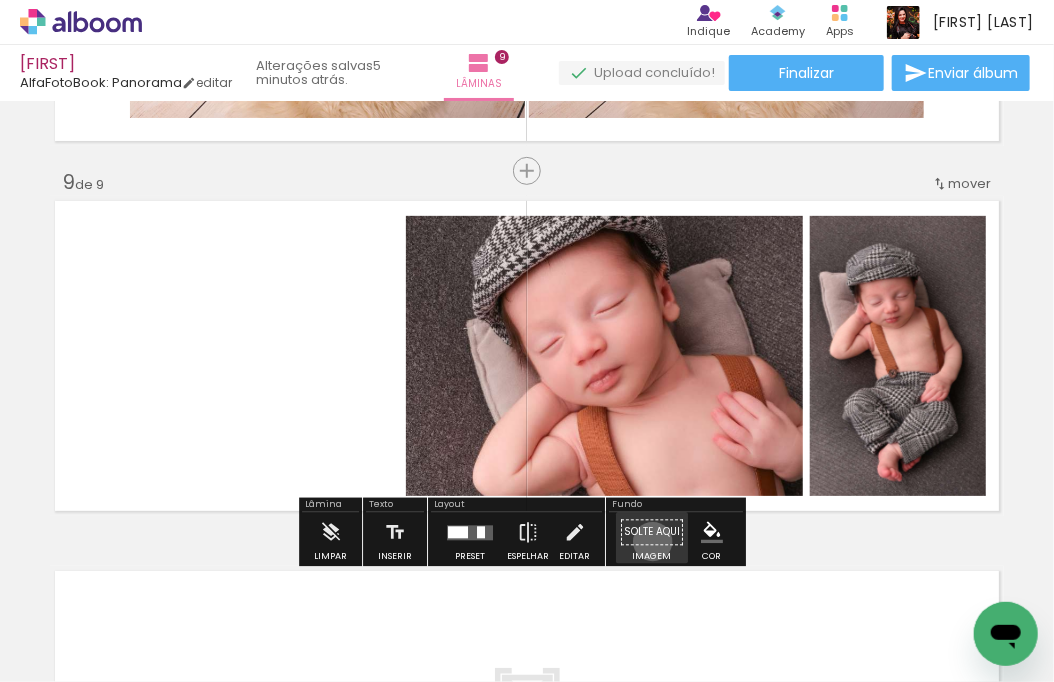 click on "Solte aqui Imagem" at bounding box center (652, 538) 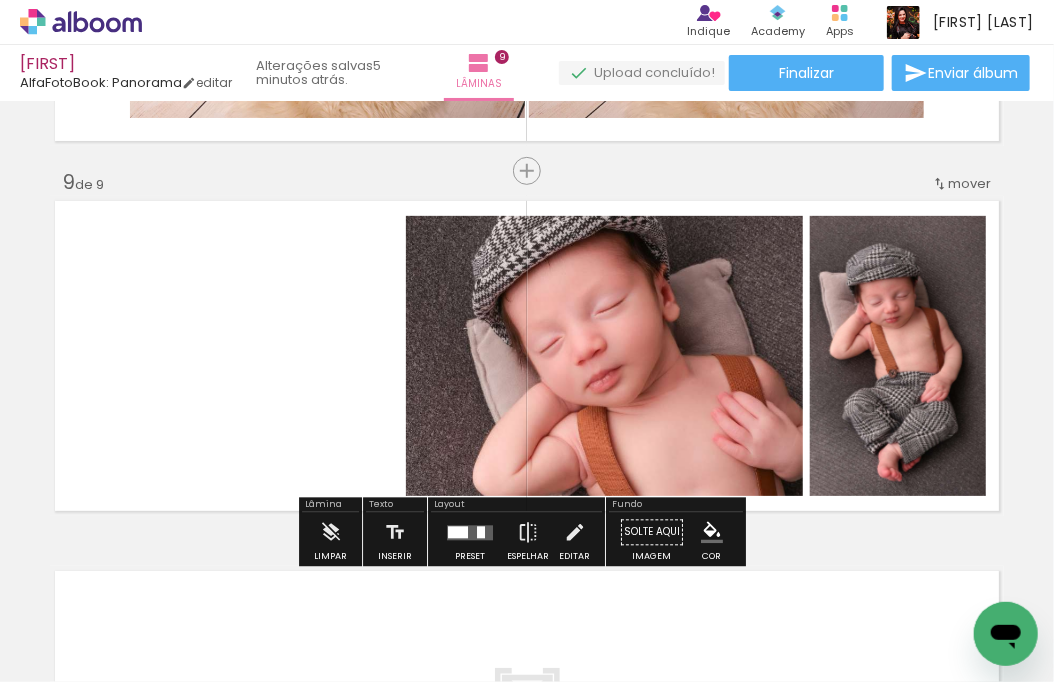 click on "Solte aqui Imagem" at bounding box center (652, 538) 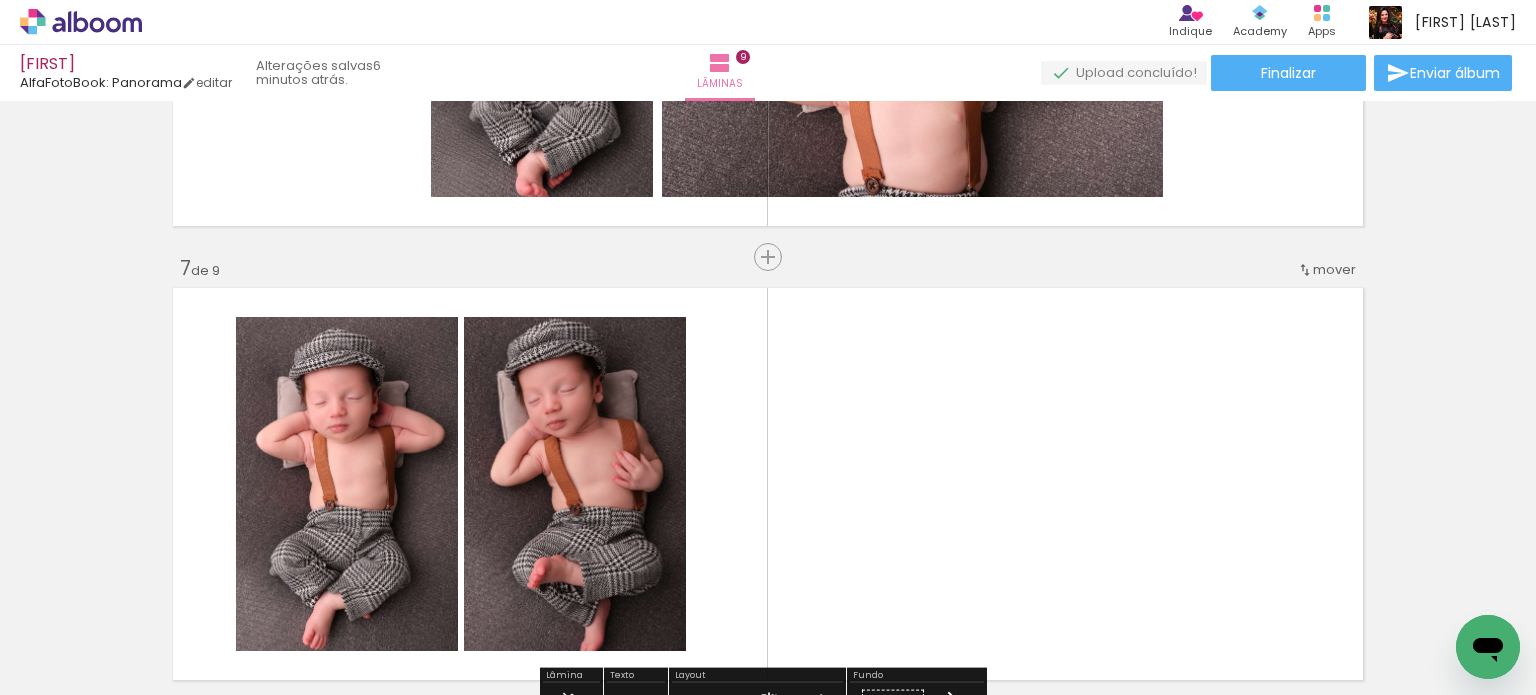 scroll, scrollTop: 2401, scrollLeft: 0, axis: vertical 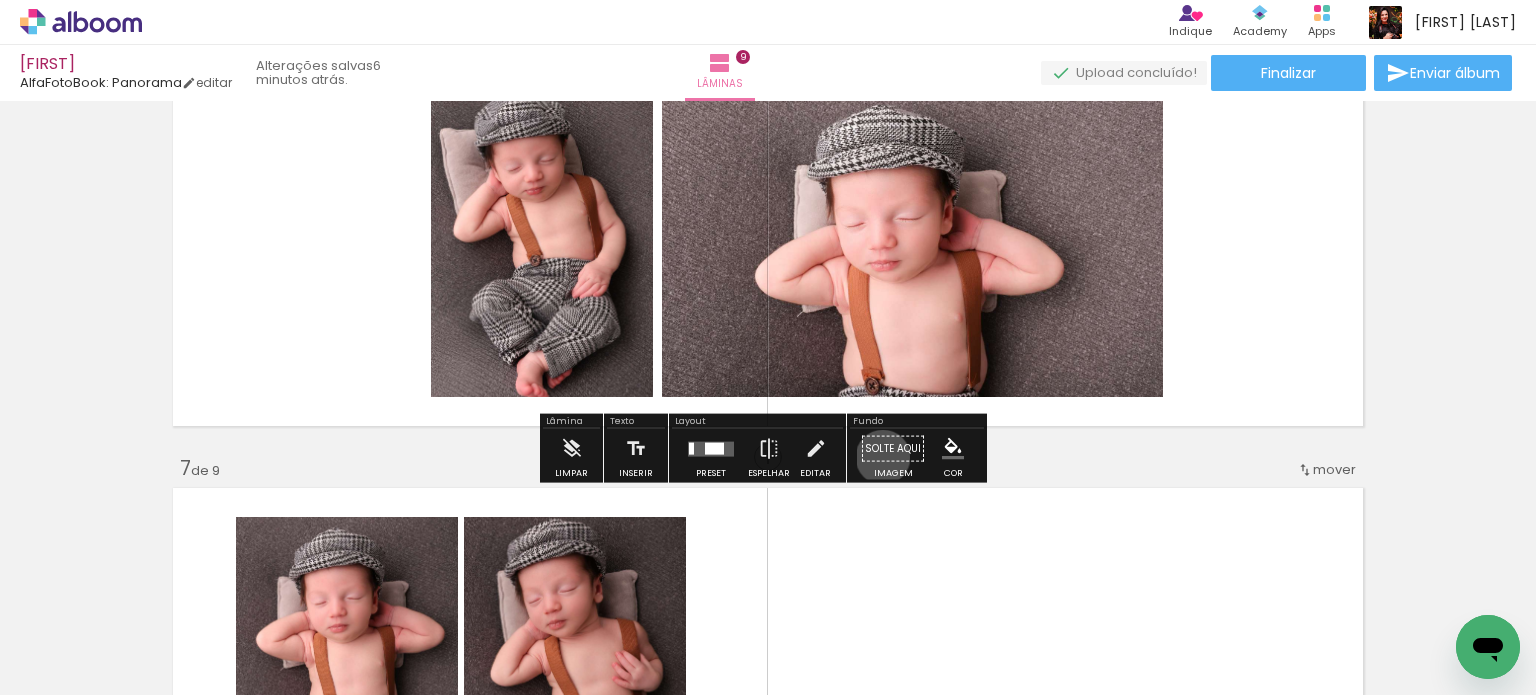 click on "Solte aqui Imagem" at bounding box center (893, 454) 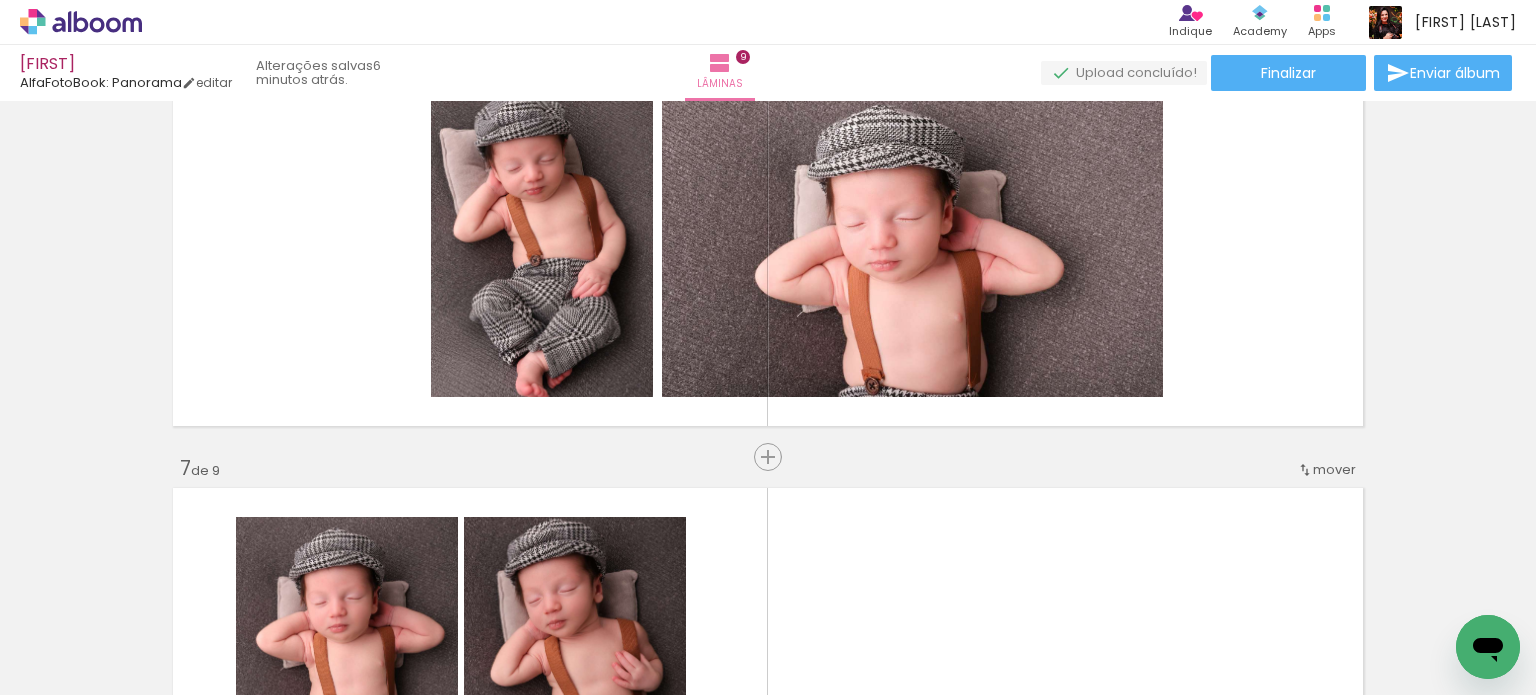 click on "Inserir lâmina 1  de 9  Inserir lâmina 2  de 9  Inserir lâmina 3  de 9  Inserir lâmina 4  de 9  Inserir lâmina 5  de 9  Inserir lâmina 6  de 9  Inserir lâmina 7  de 9  Inserir lâmina 8  de 9  Inserir lâmina 9  de 9 O Designbox precisará aumentar a sua imagem em 235% para exportar para impressão. O Designbox precisará aumentar a sua imagem em 196% para exportar para impressão. O Designbox precisará aumentar a sua imagem em 357% para exportar para impressão. O Designbox precisará aumentar a sua imagem em 298% para exportar para impressão." at bounding box center [768, -23] 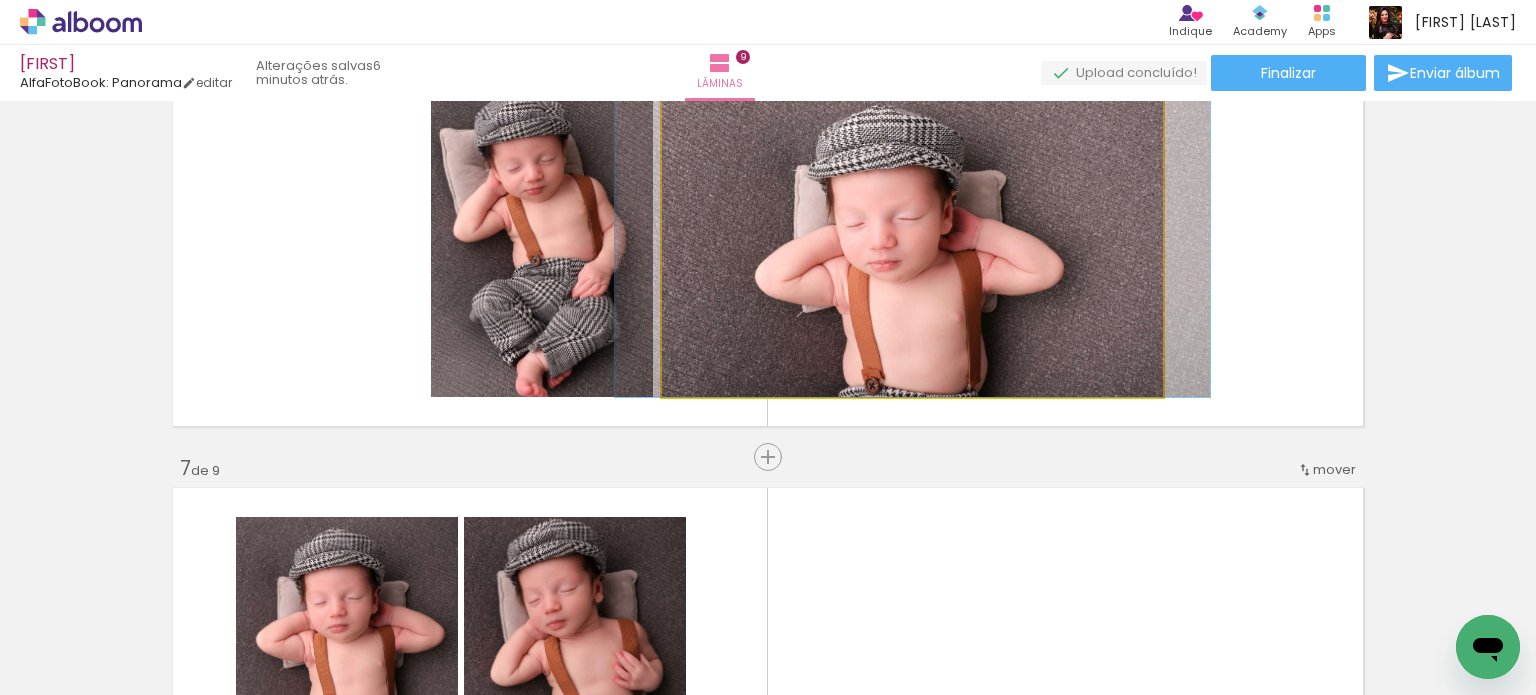 click 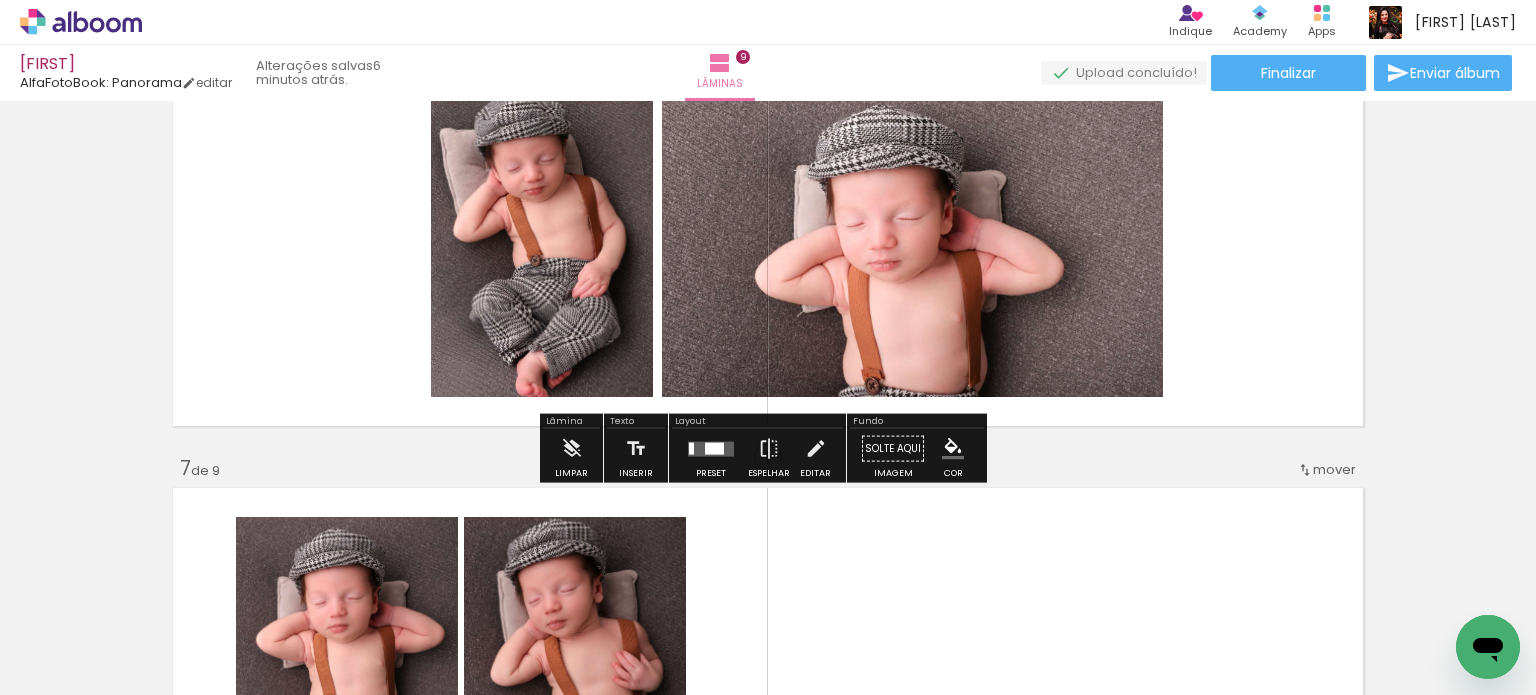click on "Solte aqui Imagem" at bounding box center [893, 454] 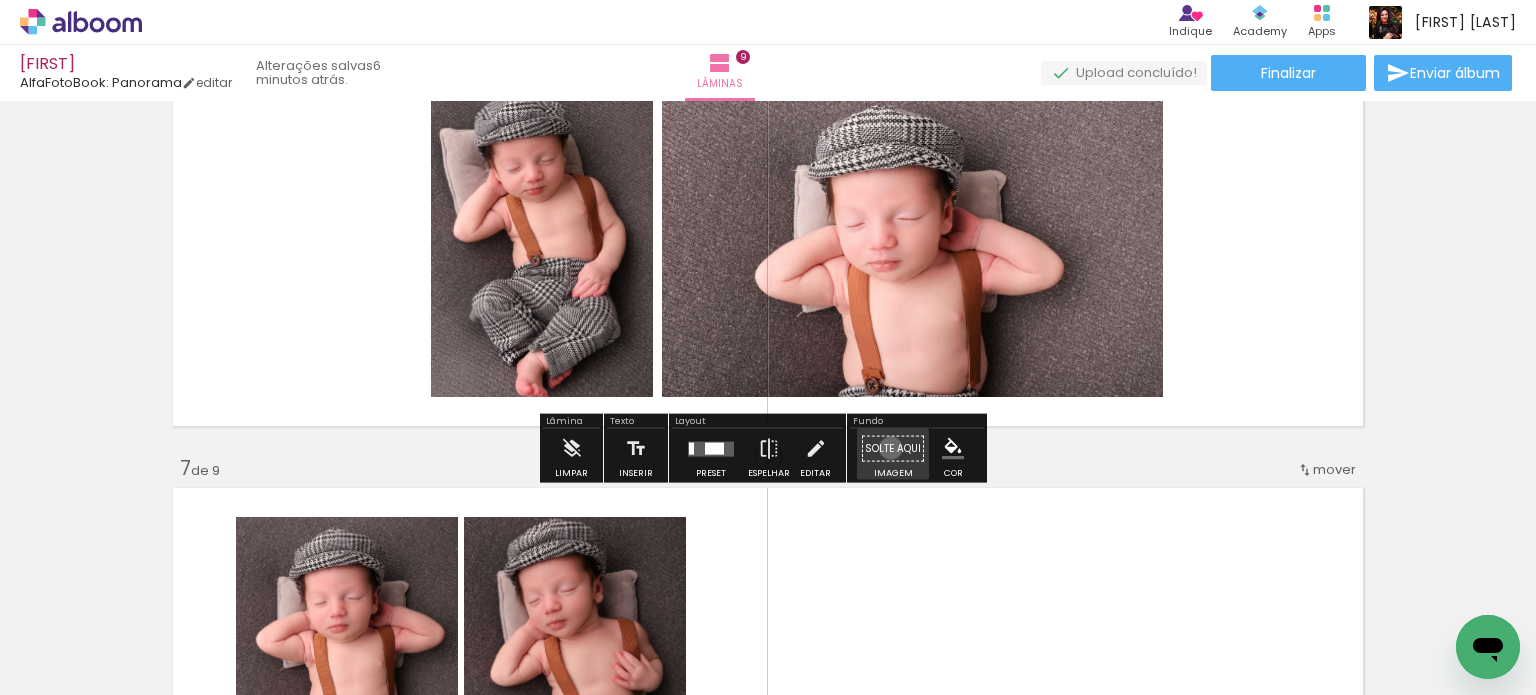 click on "Solte aqui Imagem" at bounding box center [893, 454] 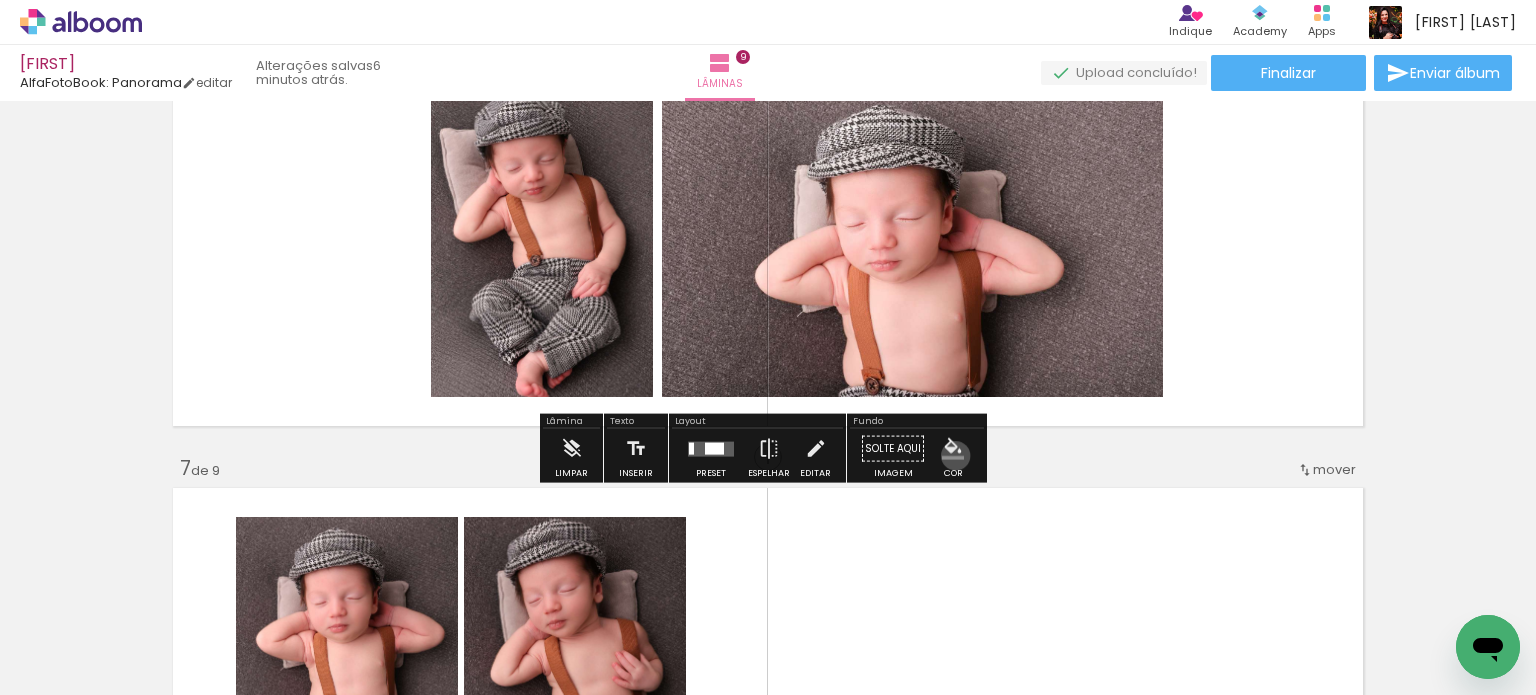 click at bounding box center [953, 449] 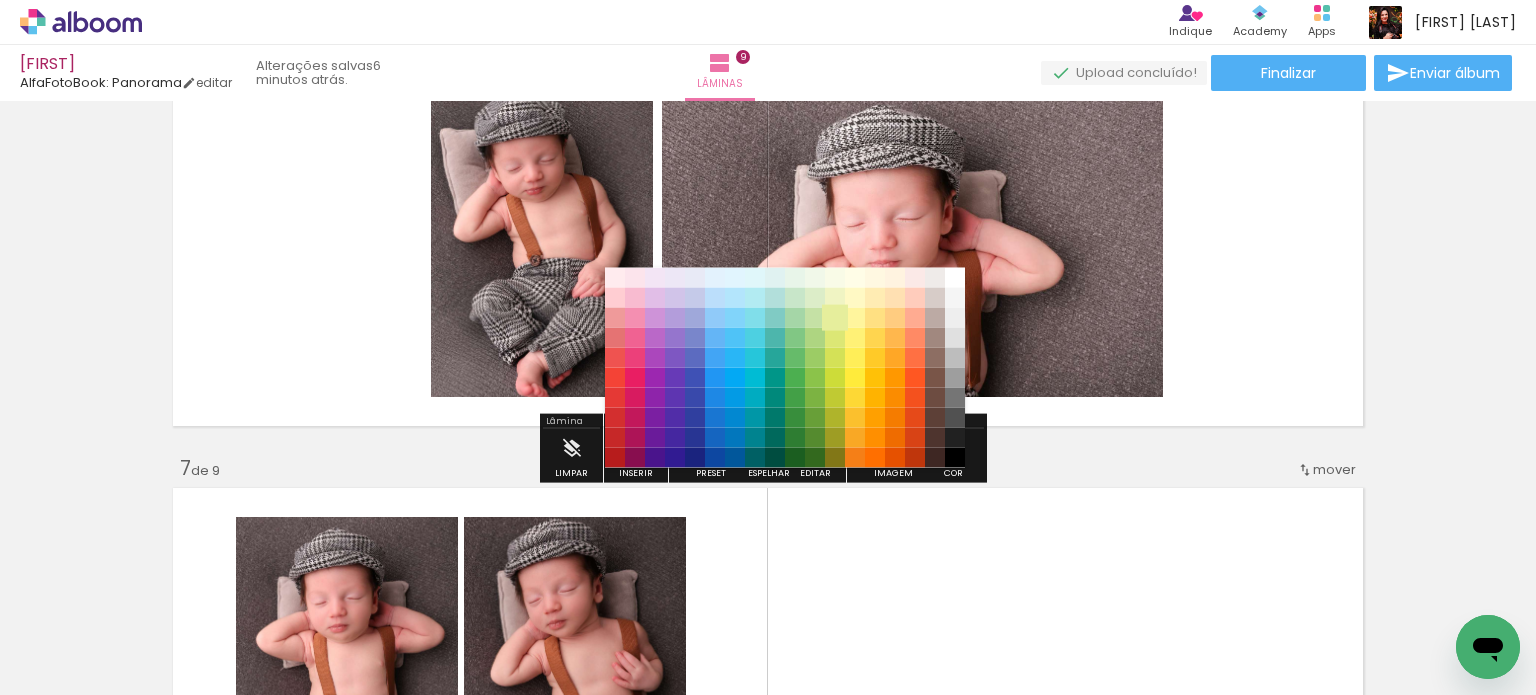 click on "#e6ee9c" at bounding box center [835, 317] 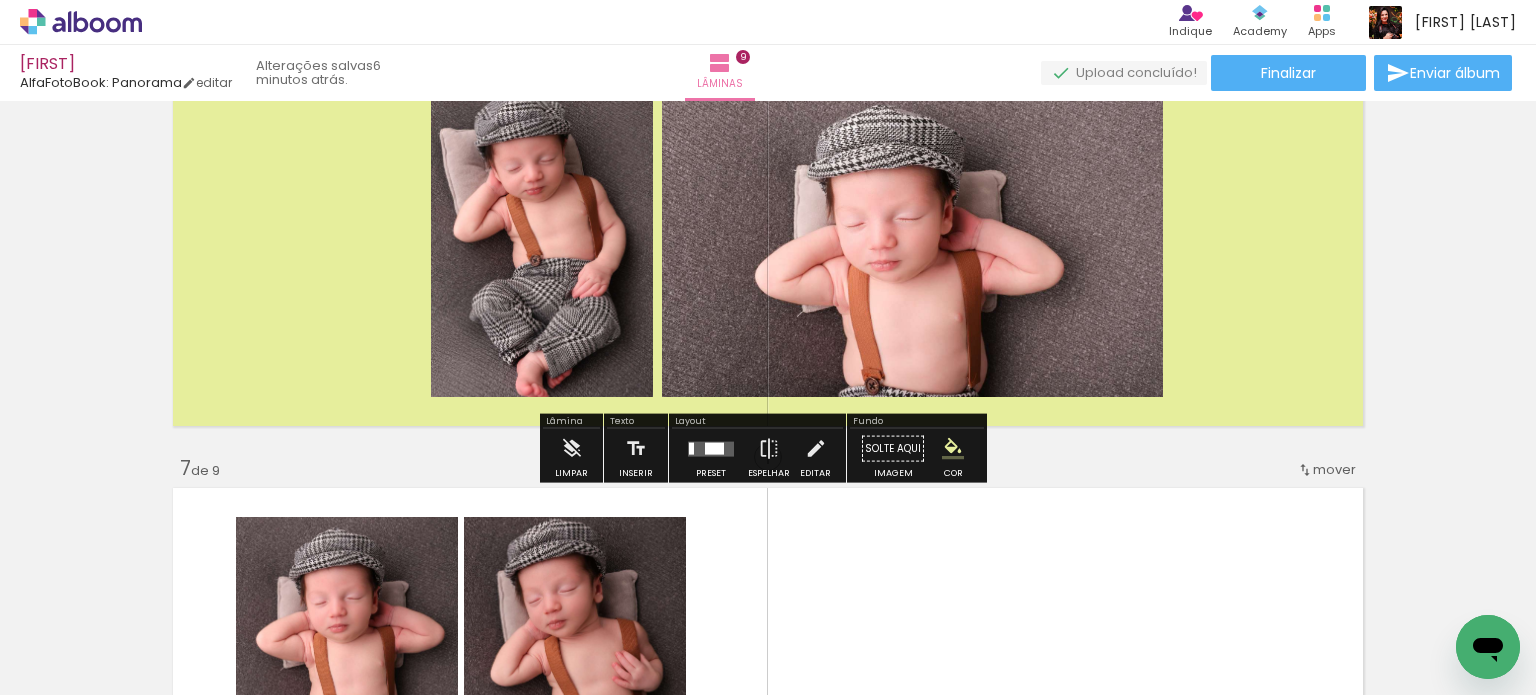click on "#ffebee #ffcdd2 #ef9a9a #e57373 #ef5350 #f44336 #e53935 #d32f2f #c62828 #b71c1c #fce4ec #f8bbd0 #f48fb1 #f06292 #ec407a #e91e63 #d81b60 #c2185b #ad1457 #880e4f #f3e5f5 #e1bee7 #ce93d8 #ba68c8 #ab47bc #9c27b0 #8e24aa #7b1fa2 #6a1b9a #4a148c #ede7f6 #d1c4e9 #b39ddb #9575cd #7e57c2 #673ab7 #5e35b1 #512da8 #4527a0 #311b92 #e8eaf6 #c5cae9 #9fa8da #7986cb #5c6bc0 #3f51b5 #3949ab #303f9f #283593 #1a237e #e3f2fd #bbdefb #90caf9 #64b5f6 #42a5f5 #2196f3 #1e88e5 #1976d2 #1565c0 #0d47a1 #e1f5fe #b3e5fc #81d4fa #4fc3f7 #29b6f6 #03a9f4 #039be5 #0288d1 #0277bd #01579b #e0f7fa #b2ebf2 #80deea #4dd0e1 #26c6da #00bcd4 #00acc1 #0097a7 #00838f #006064 #e0f2f1 #b2dfdb #80cbc4 #4db6ac #26a69a #009688 #00897b #00796b #00695c #004d40 #e8f5e9 #c8e6c9 #a5d6a7 #81c784 #66bb6a #4caf50 #43a047 #388e3c #2e7d32 #1b5e20 #f1f8e9 #dcedc8 #c5e1a5 #aed581 #9ccc65 #8bc34a #7cb342 #689f38 #558b2f #33691e #f9fbe7 #f0f4c3 #e6ee9c #dce775 #d4e157 #cddc39 #c0ca33 #afb42b #9e9d24 #827717 #fffde7 #fff9c4 #fff59d #fff176 #ffee58 #ffeb3b #fdd835 #fbc02d" at bounding box center [953, 449] 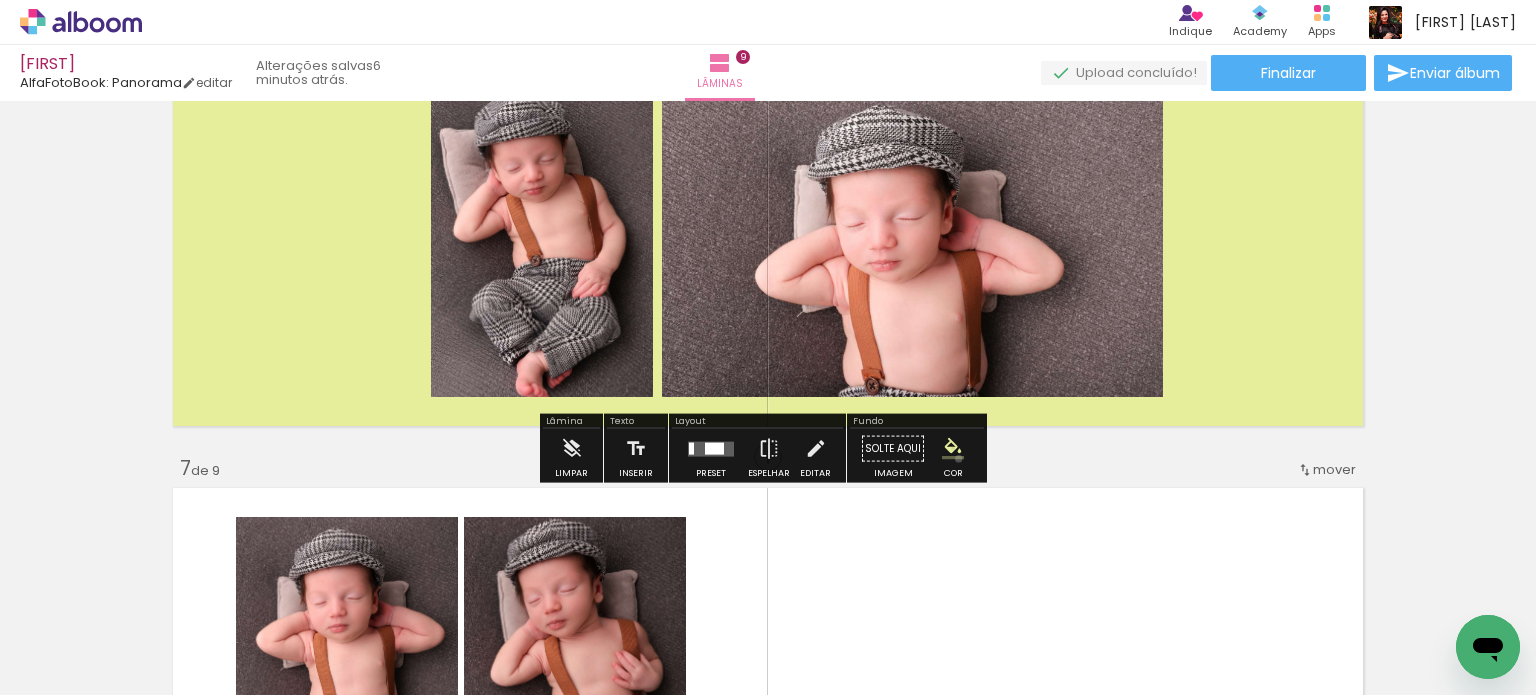 click at bounding box center [953, 449] 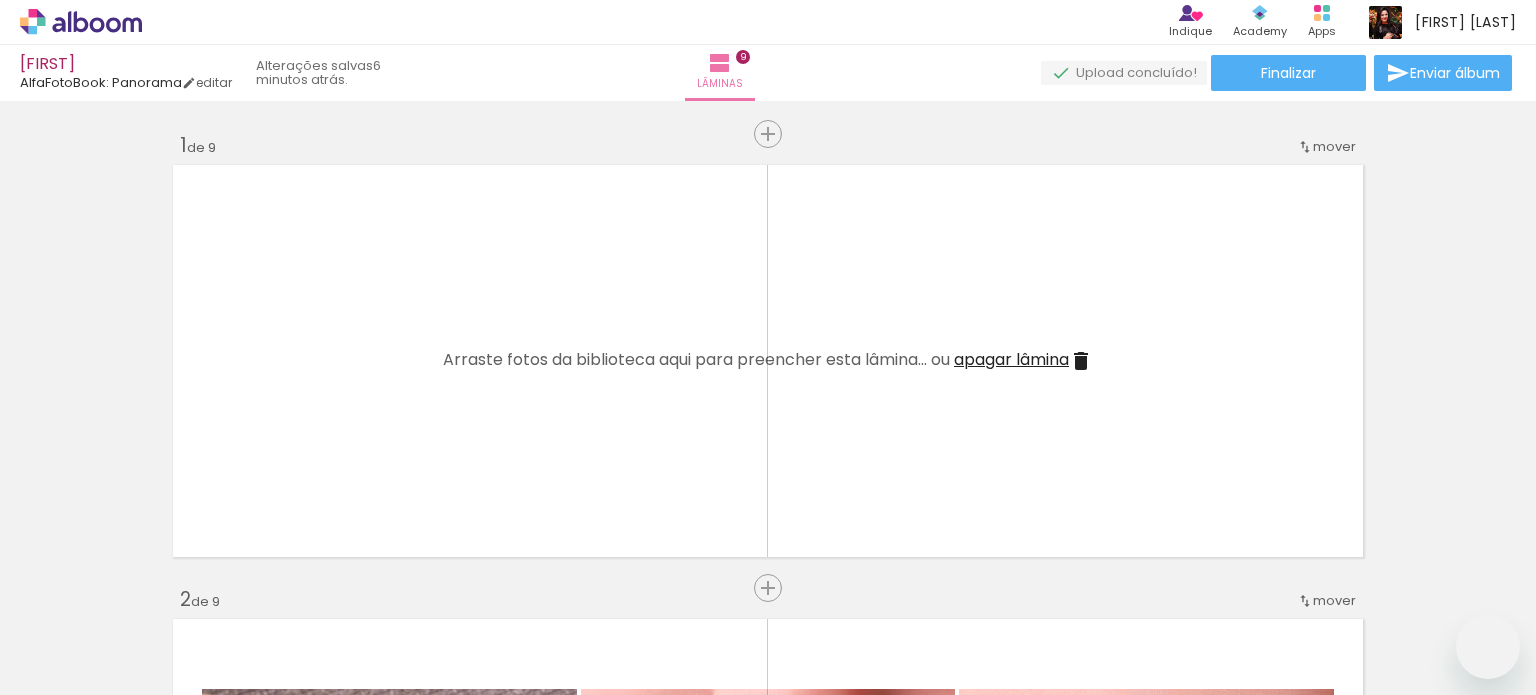 click on "#ffebee" at bounding box center [615, 2678] 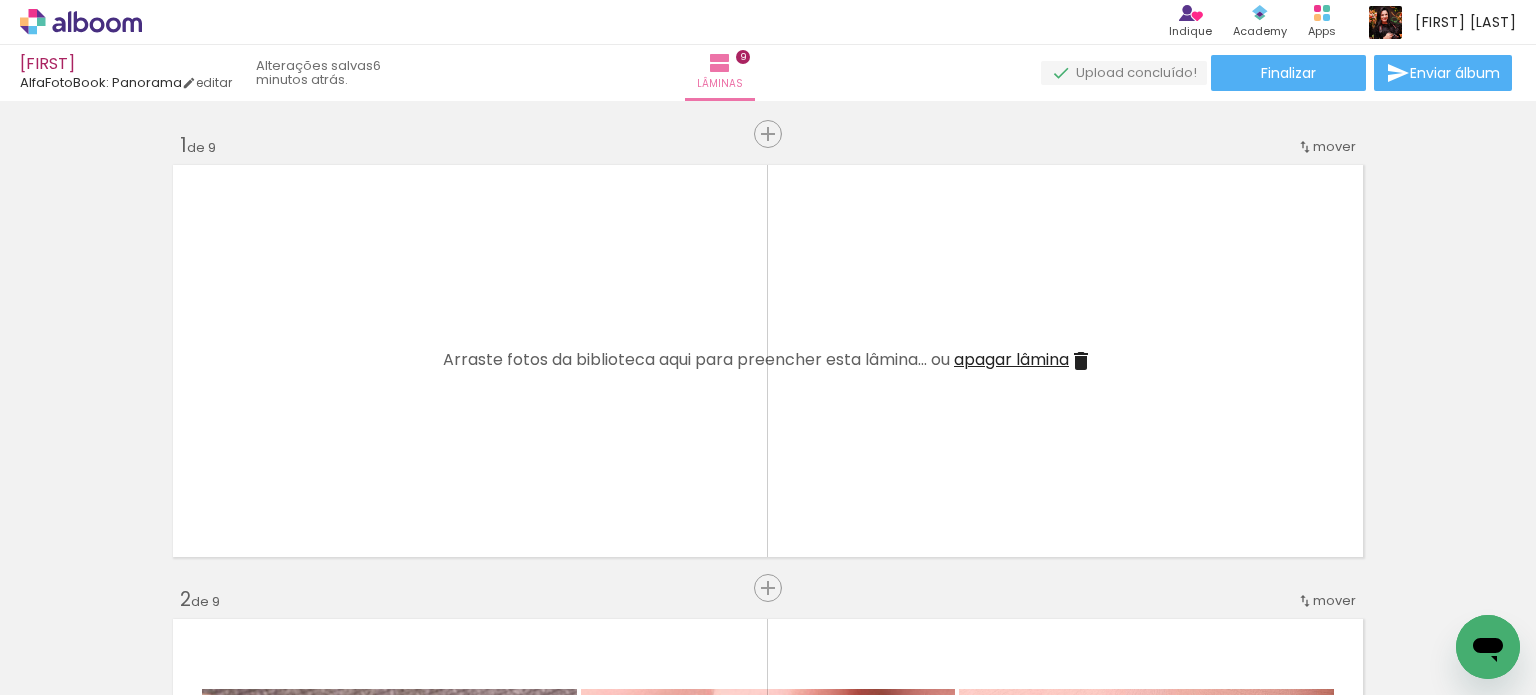 scroll, scrollTop: 2401, scrollLeft: 0, axis: vertical 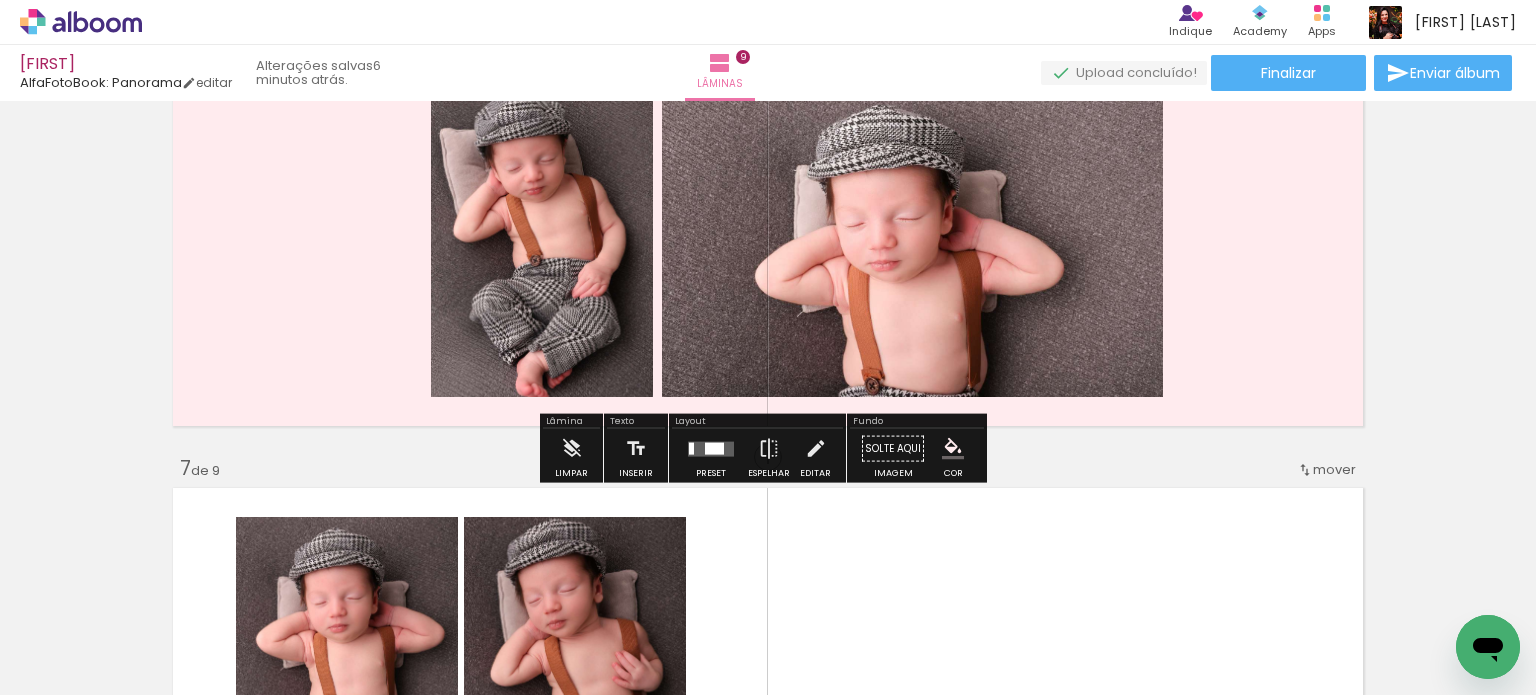 click at bounding box center (953, 449) 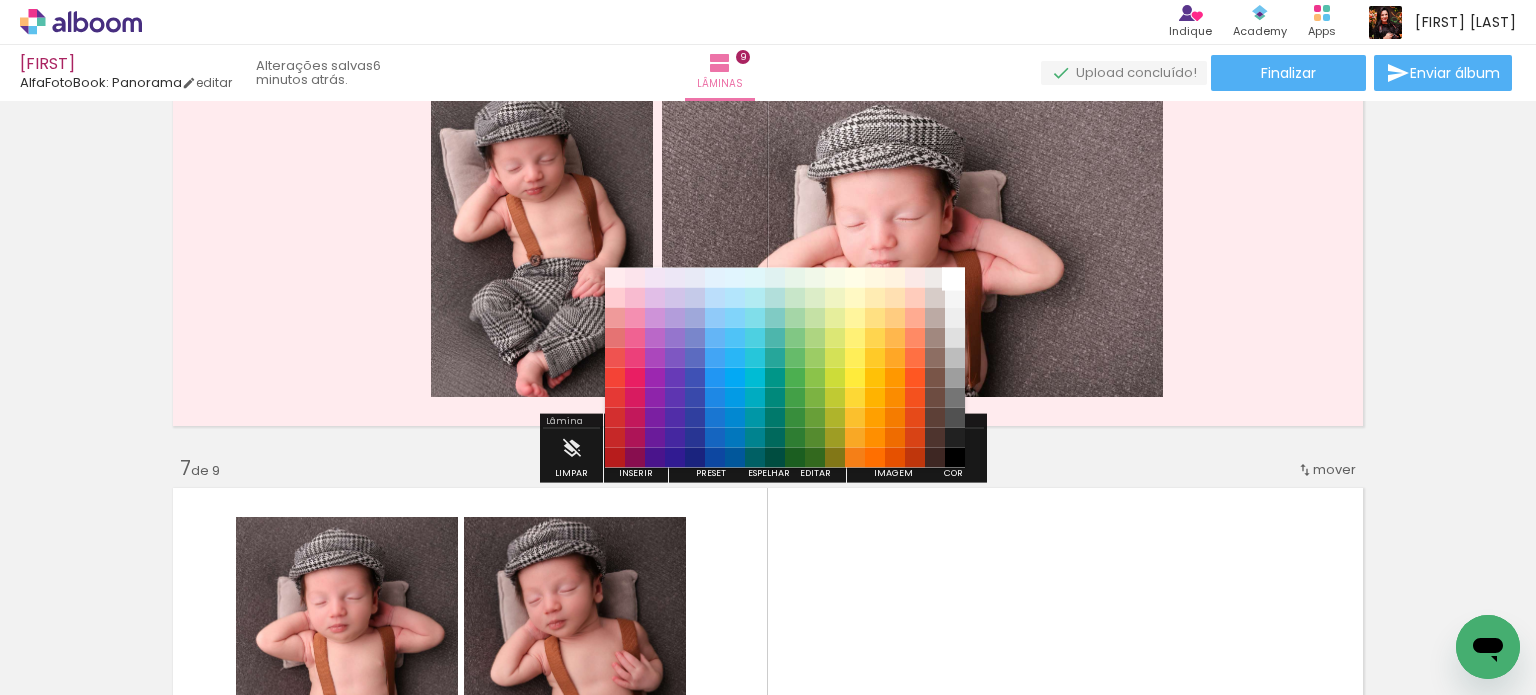 click on "#ffffff" at bounding box center [955, 277] 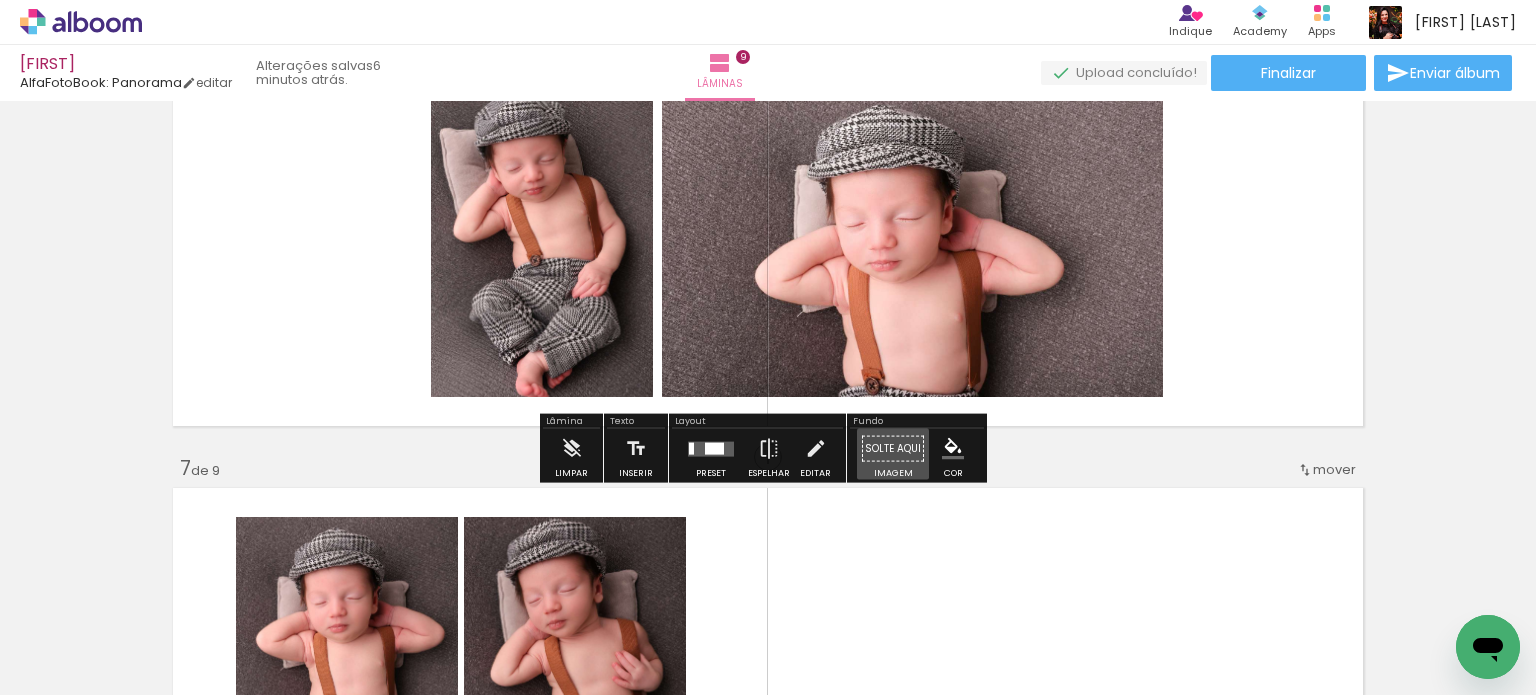 click on "Solte aqui Imagem" at bounding box center [893, 454] 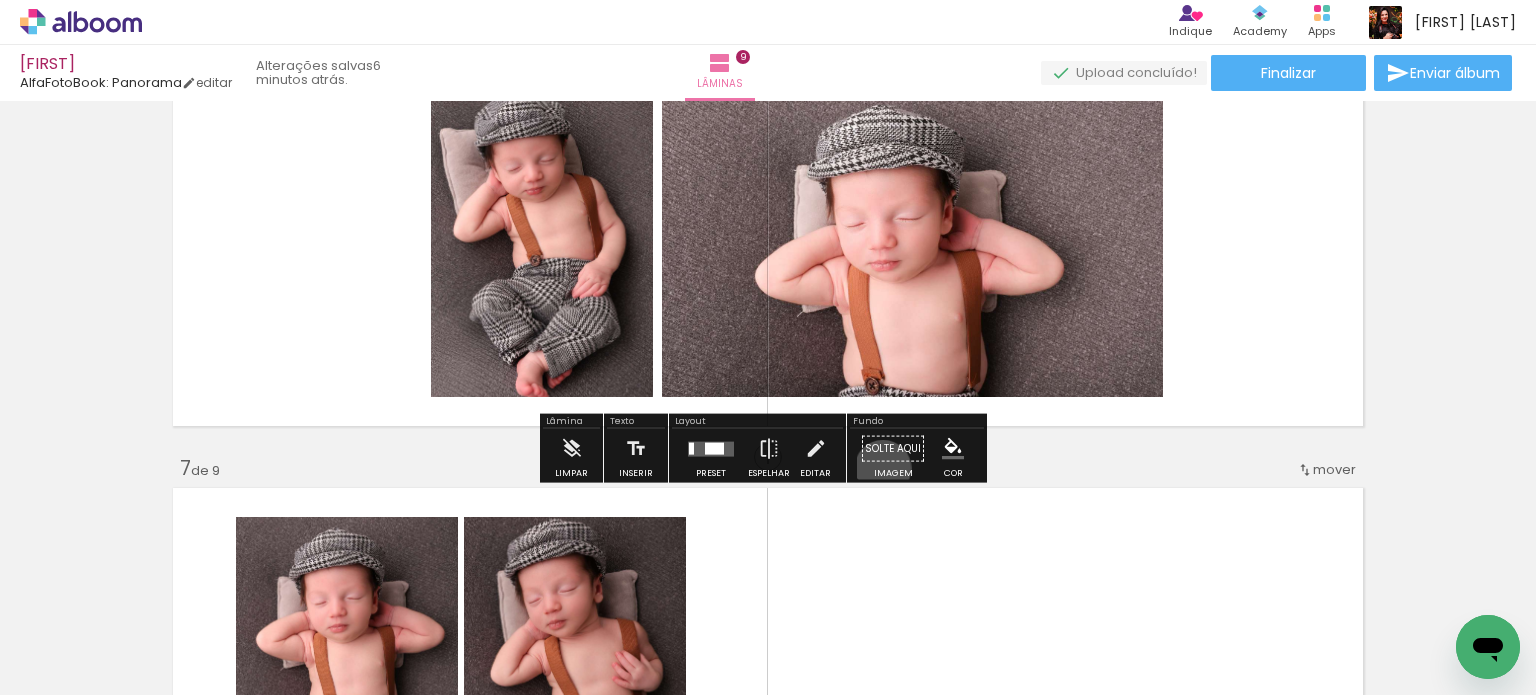 click on "Solte aqui Imagem" at bounding box center (893, 454) 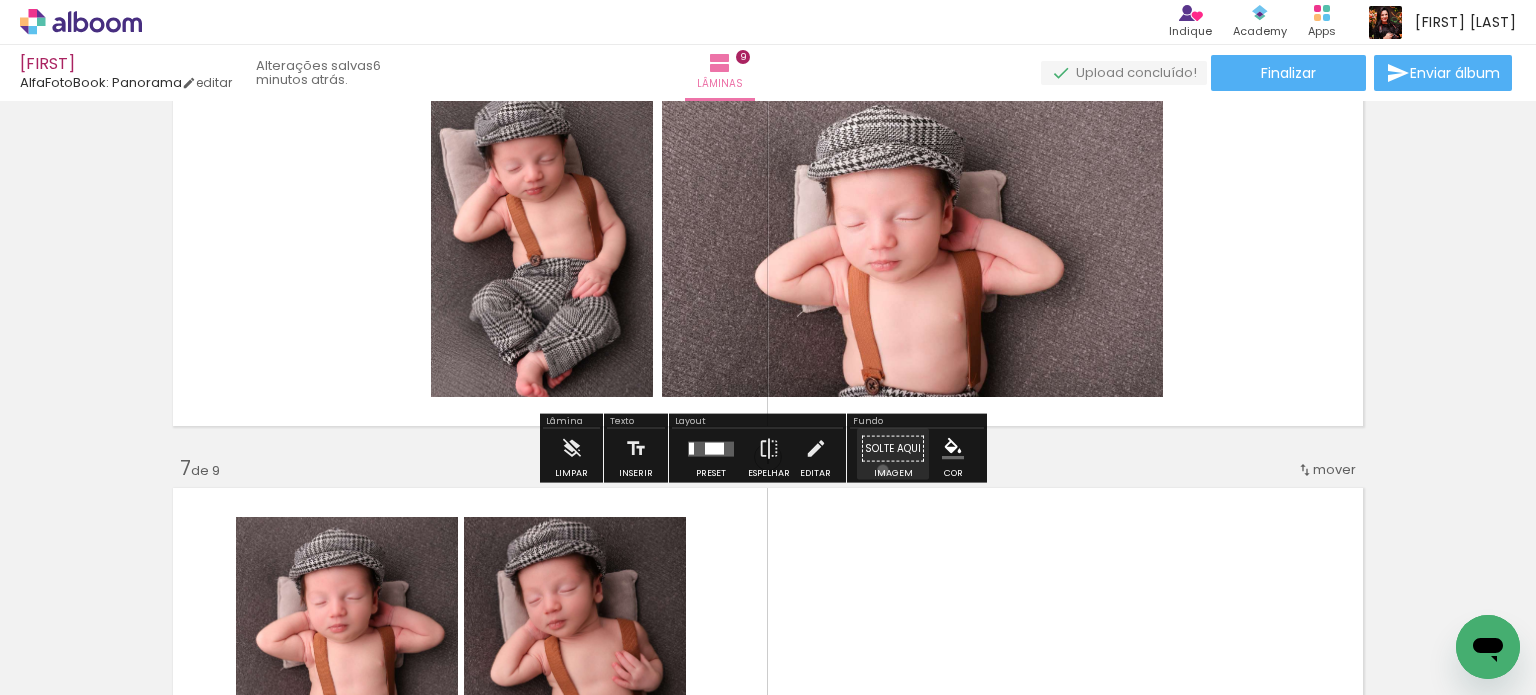 click on "Solte aqui Imagem" at bounding box center (893, 454) 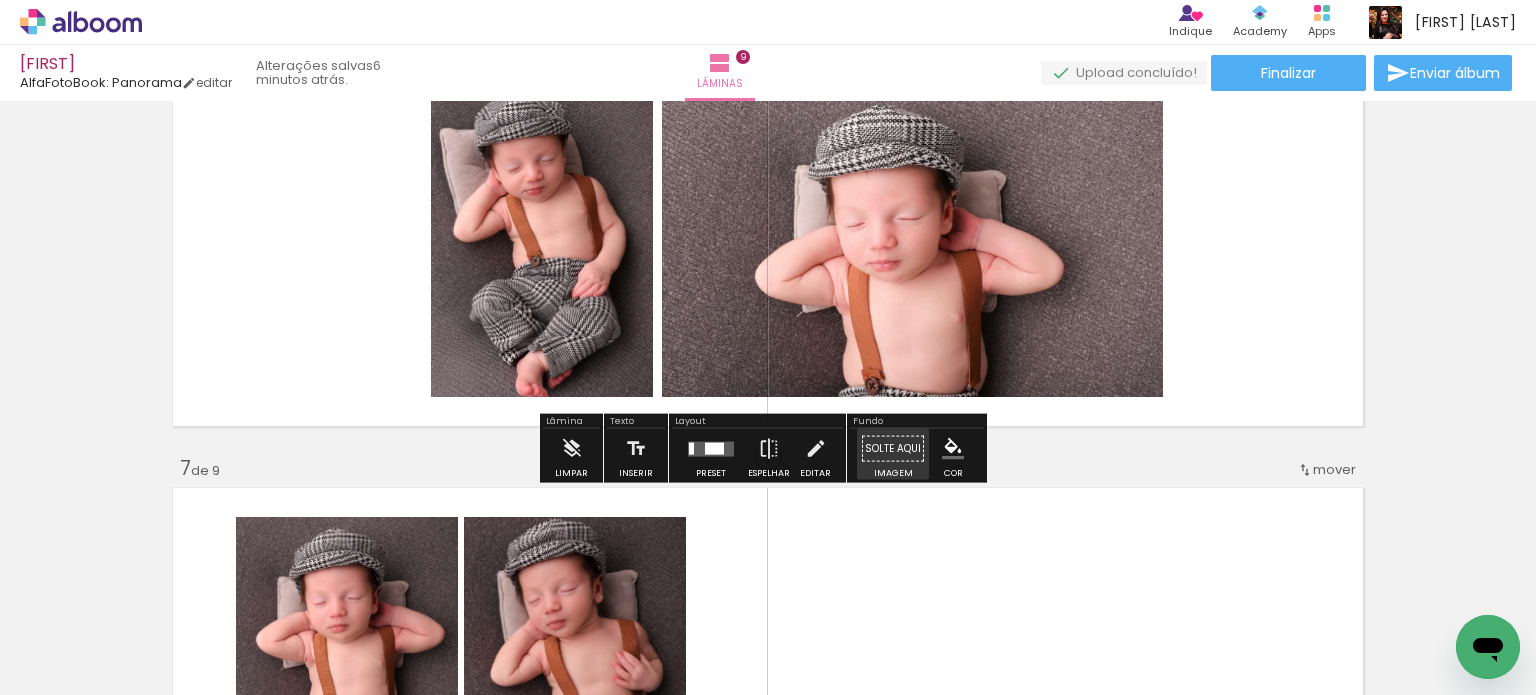 click on "Solte aqui Imagem" at bounding box center (893, 454) 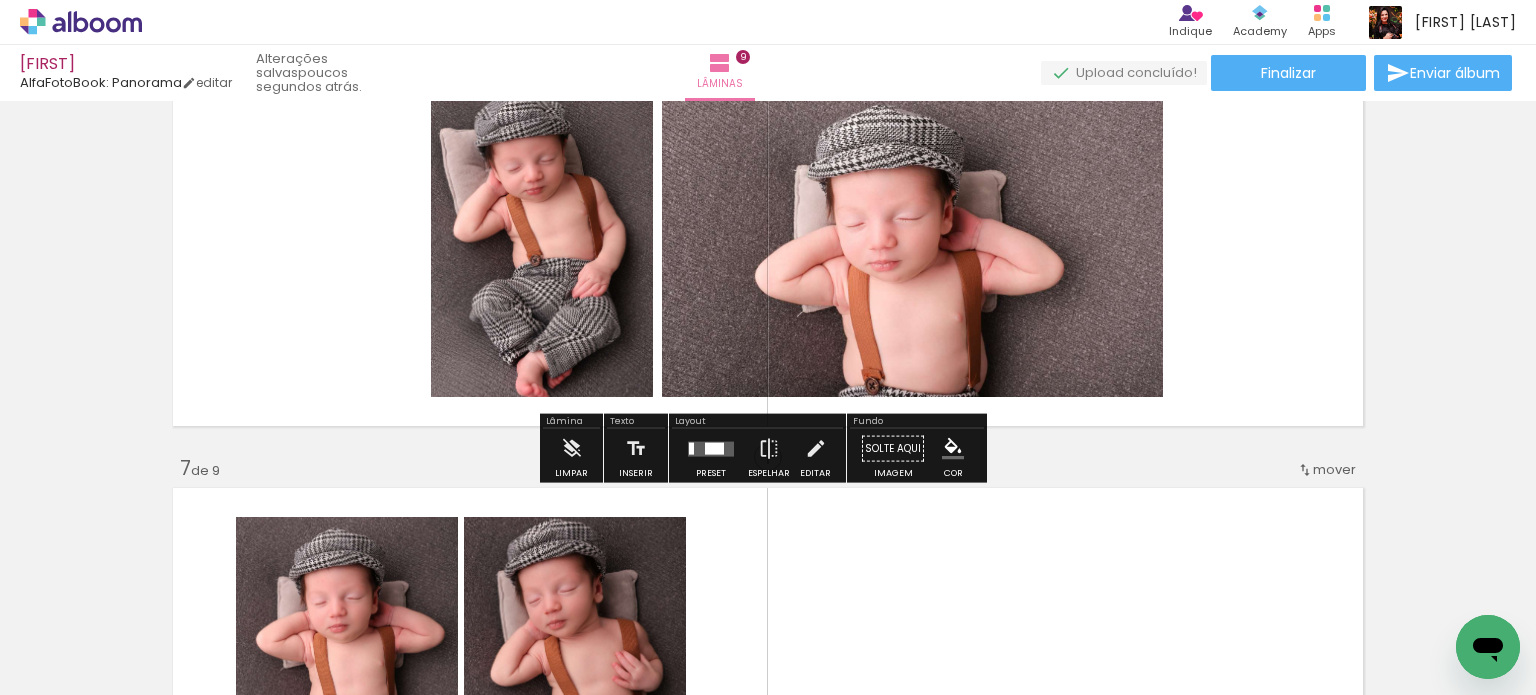 click at bounding box center (768, 230) 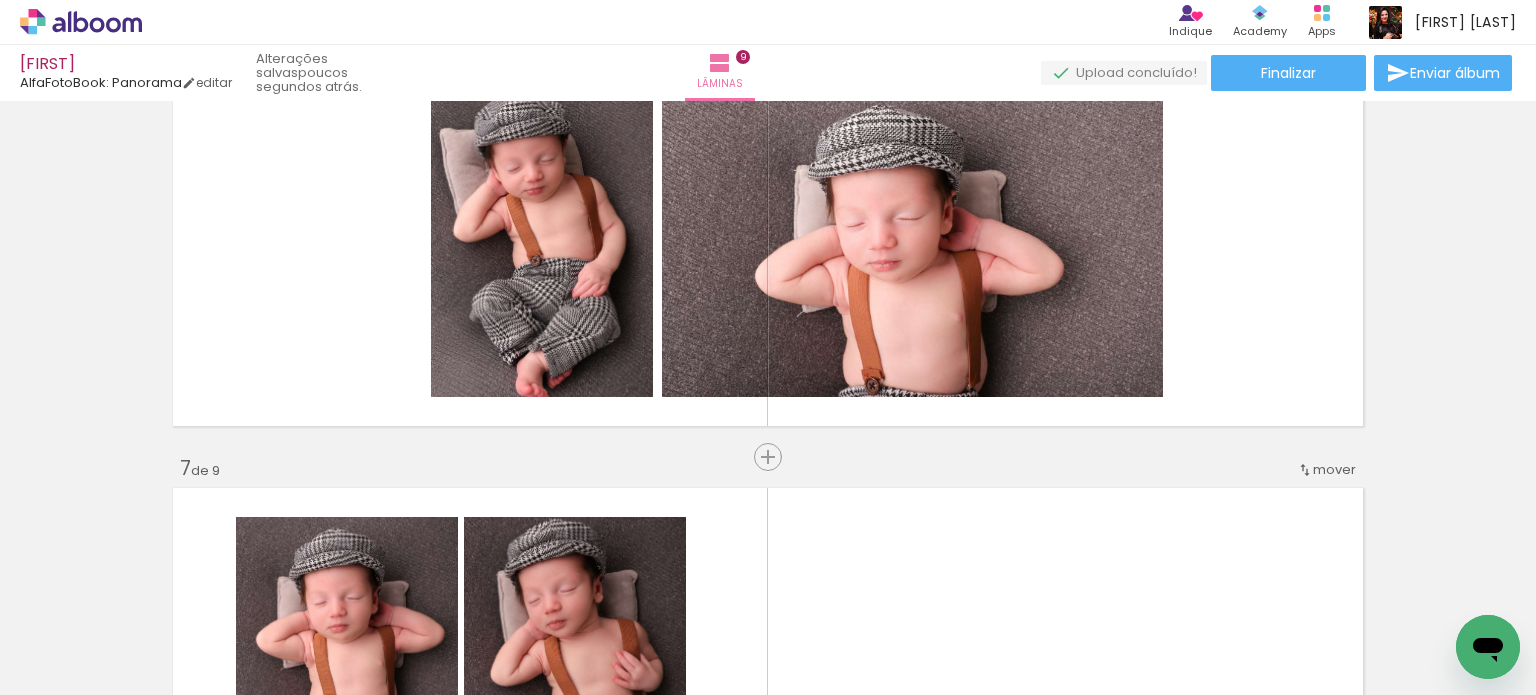 click on "Adicionar
Fotos" at bounding box center (71, 668) 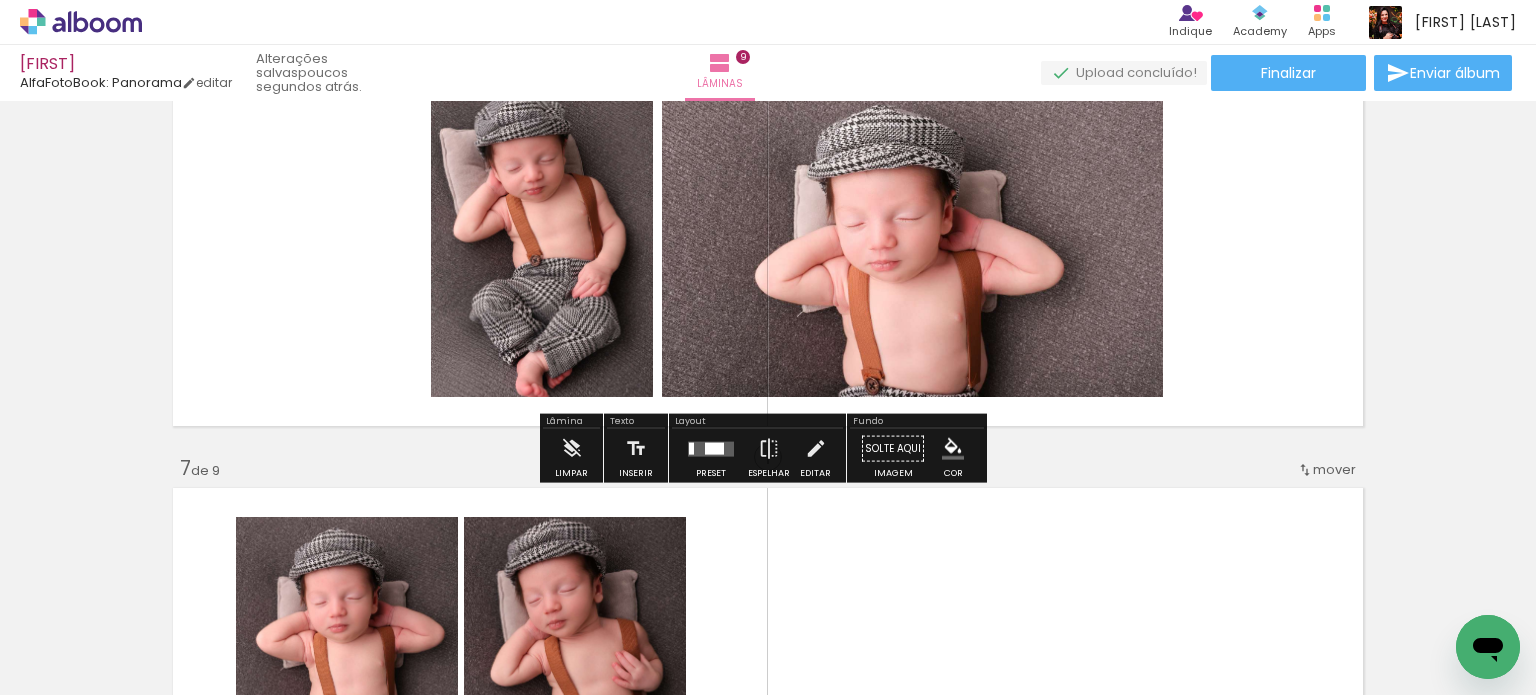 click at bounding box center (768, 230) 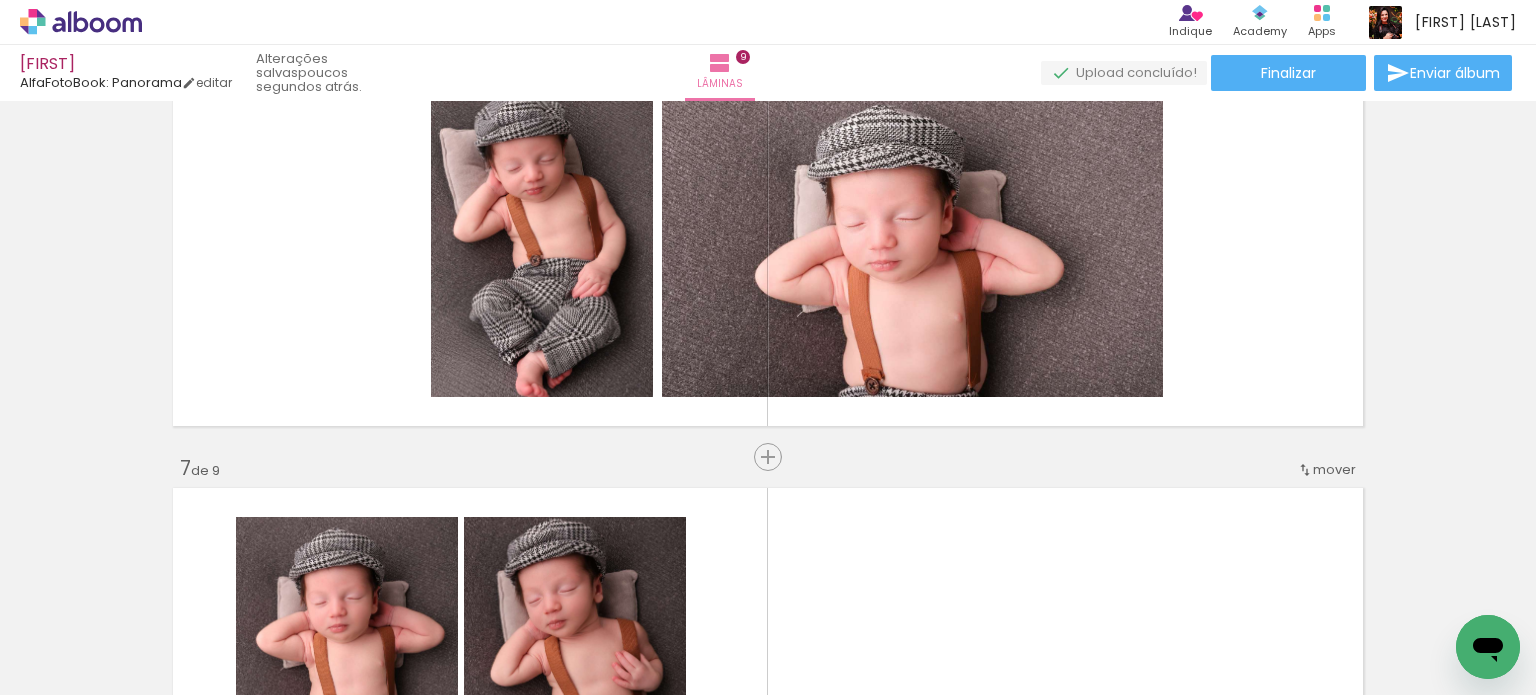 scroll, scrollTop: 0, scrollLeft: 761, axis: horizontal 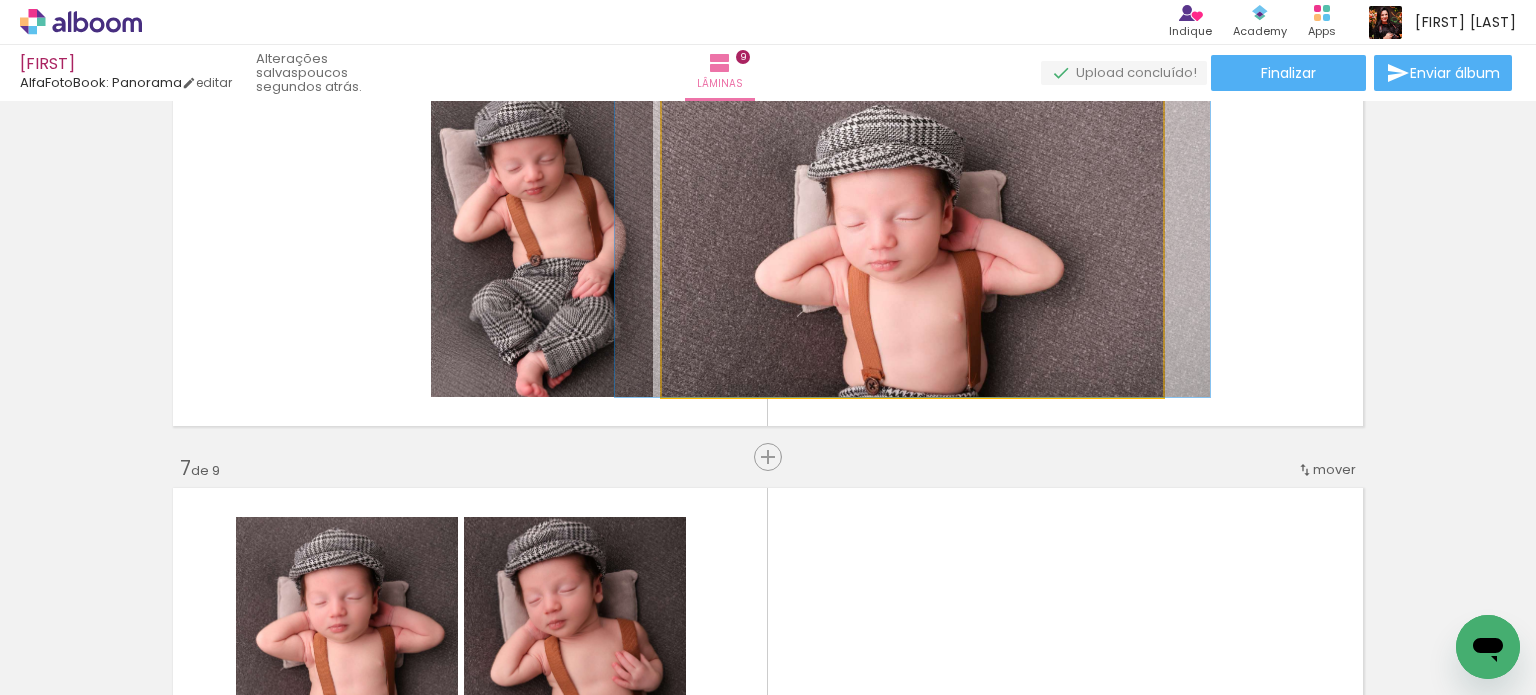 click 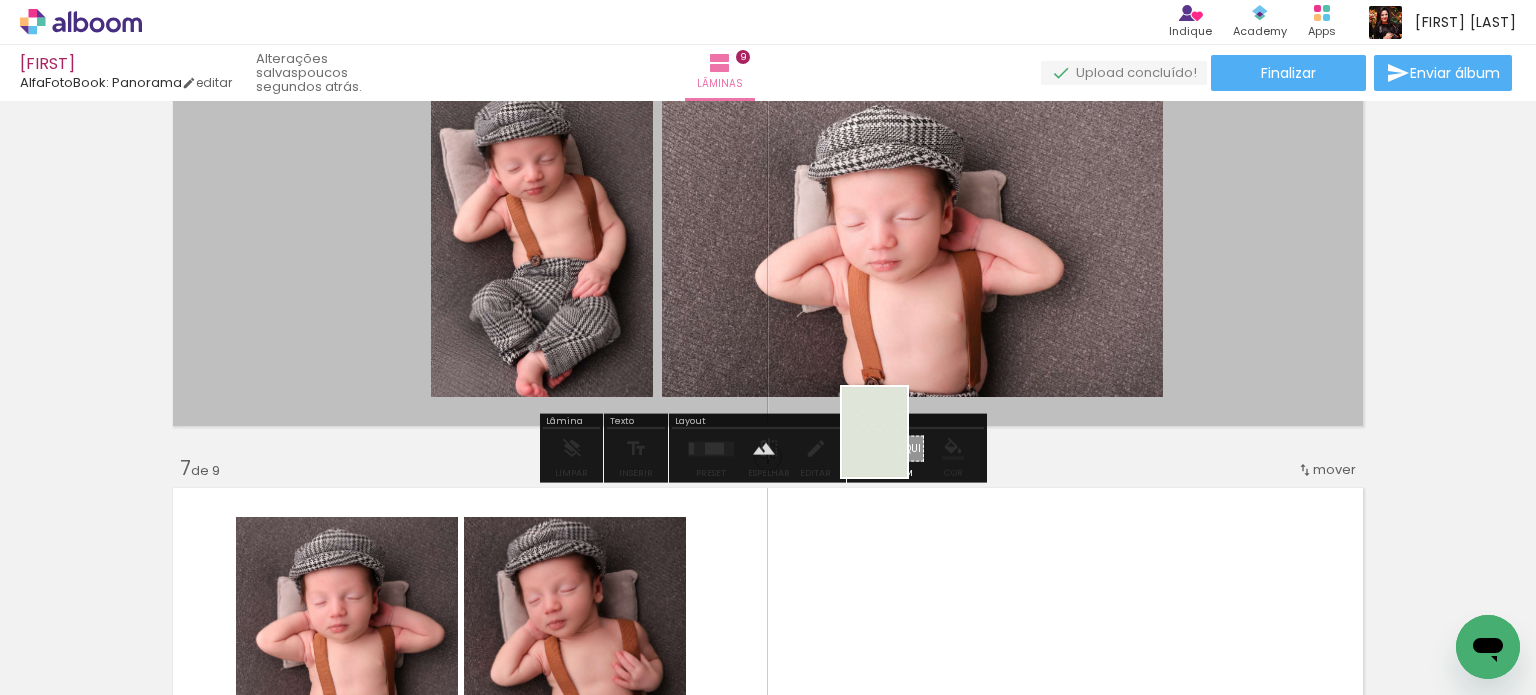 drag, startPoint x: 1443, startPoint y: 612, endPoint x: 902, endPoint y: 447, distance: 565.60236 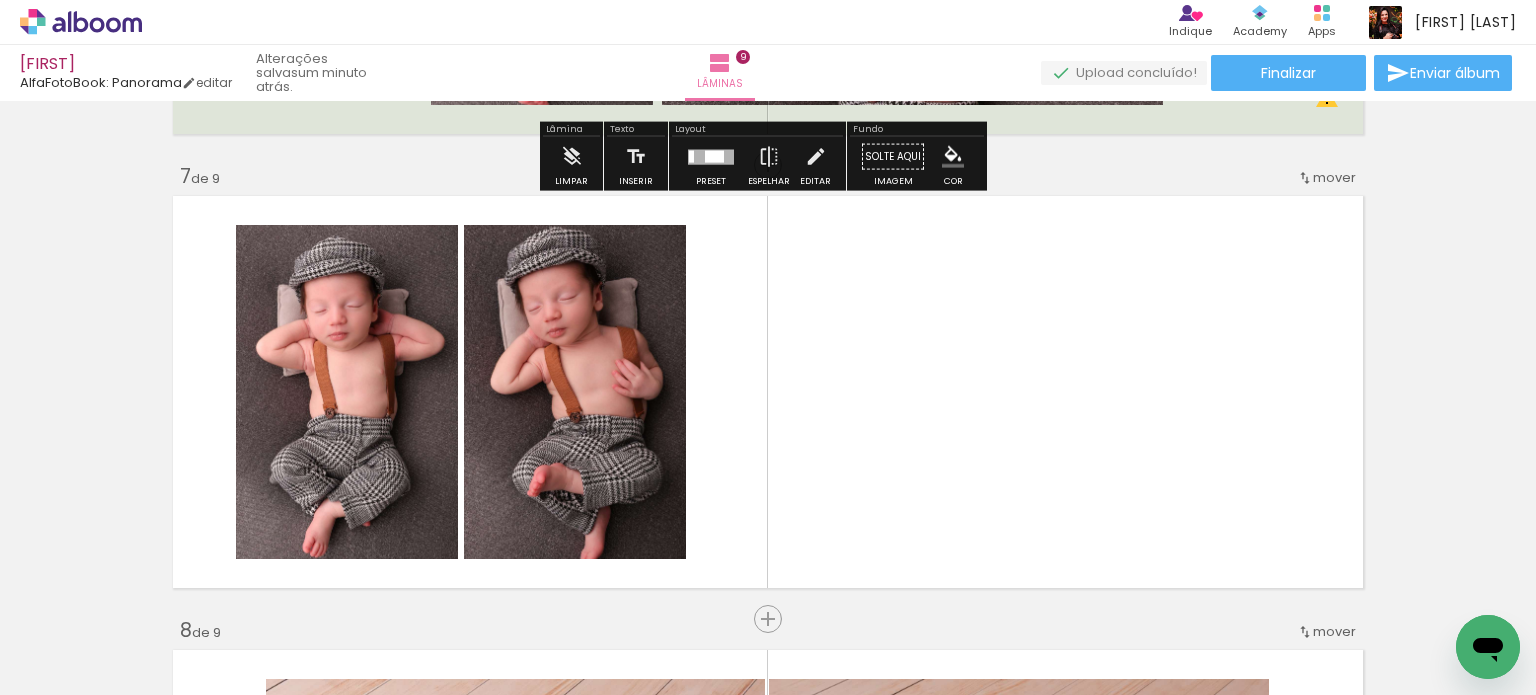 scroll, scrollTop: 2701, scrollLeft: 0, axis: vertical 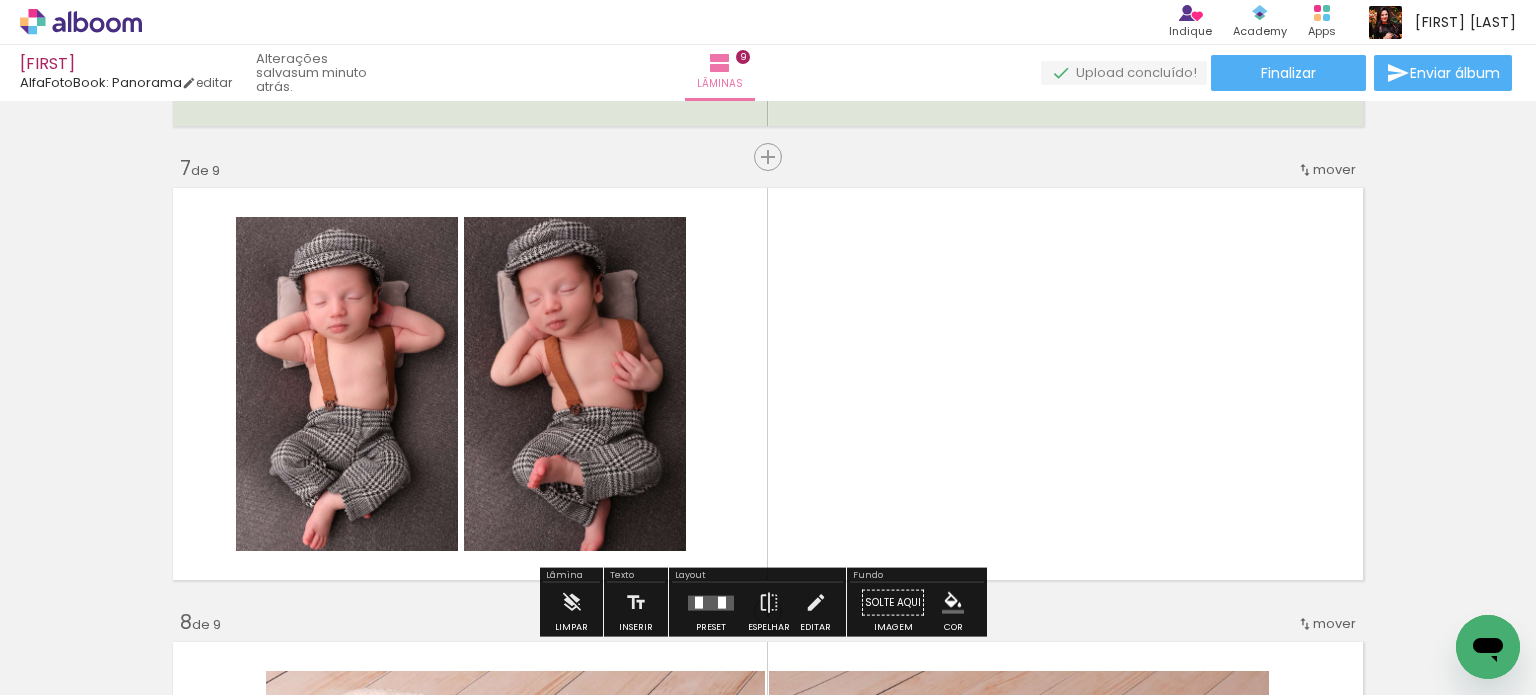 click on "Adicionar
Fotos" at bounding box center (71, 668) 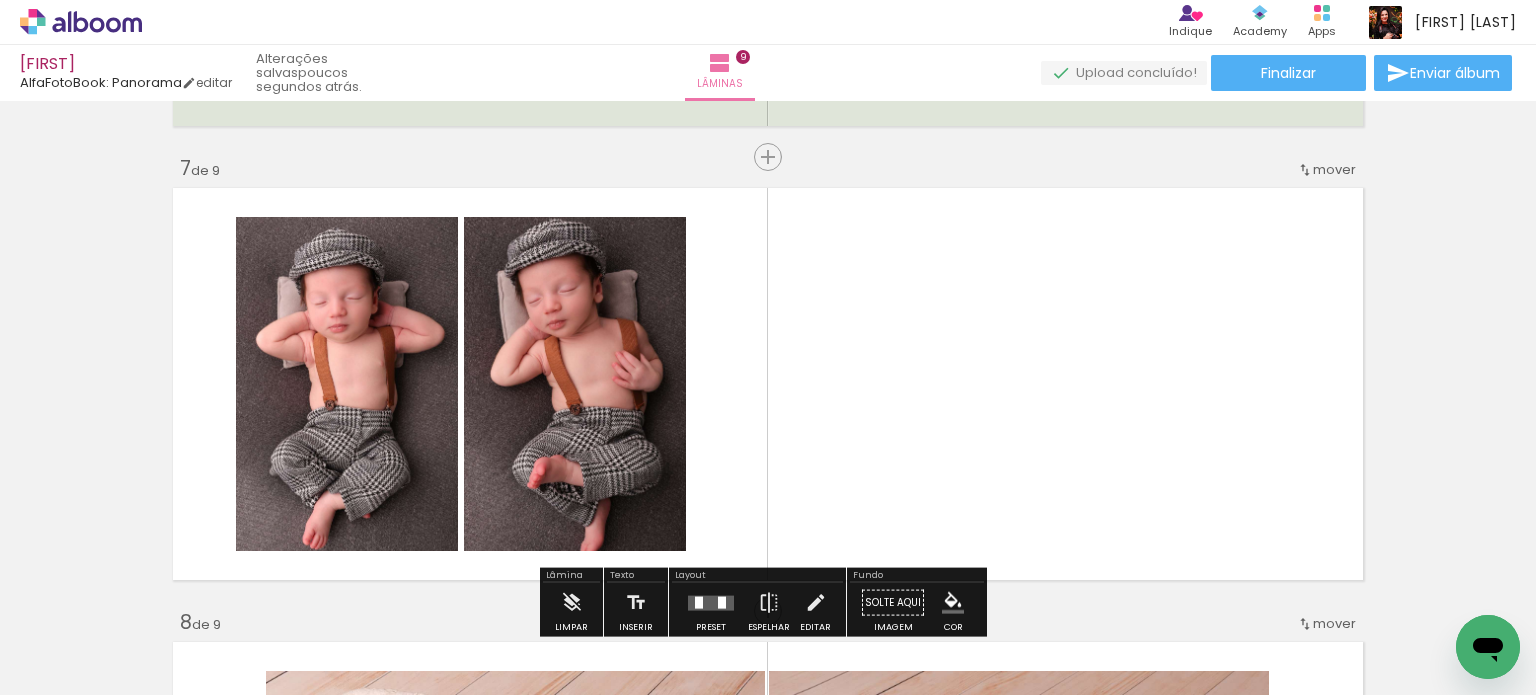 drag, startPoint x: 960, startPoint y: 227, endPoint x: 64, endPoint y: 675, distance: 1001.7585 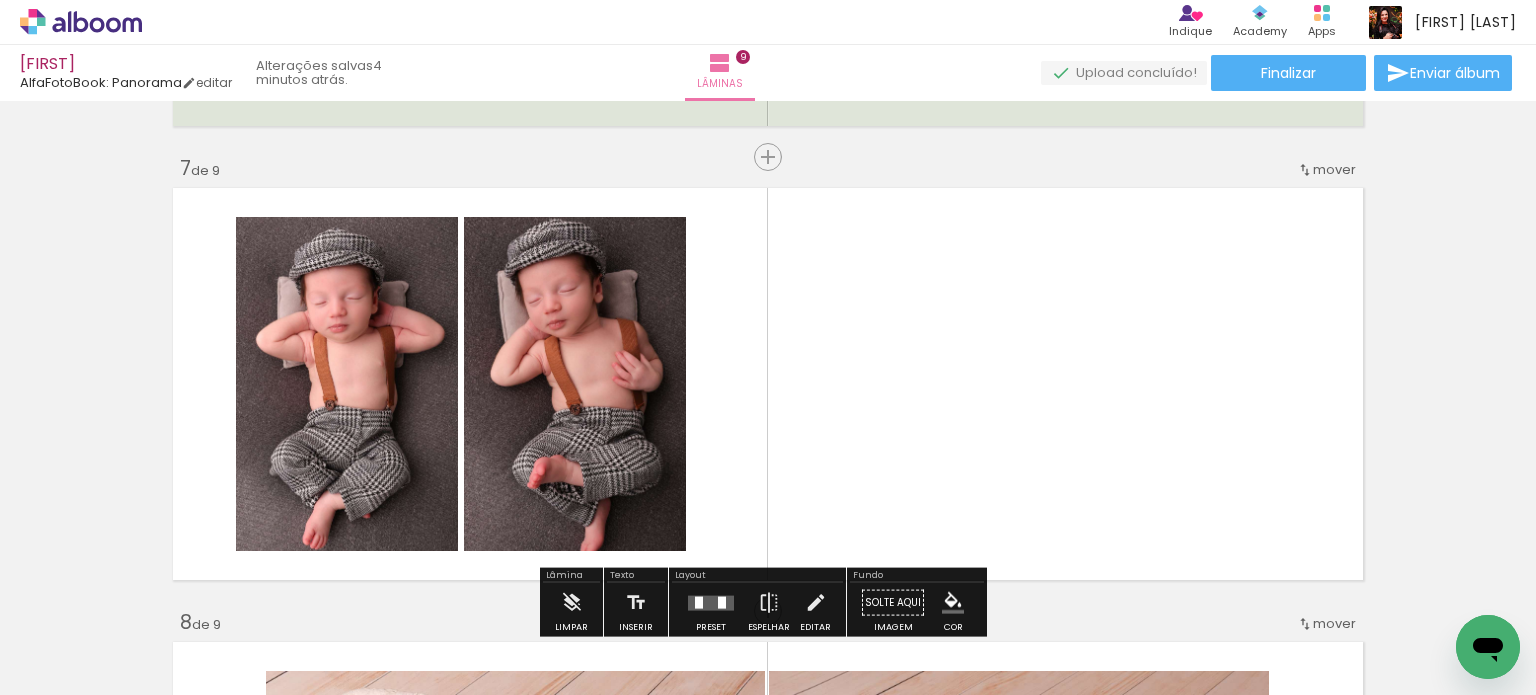 click on "Adicionar
Fotos" at bounding box center [71, 668] 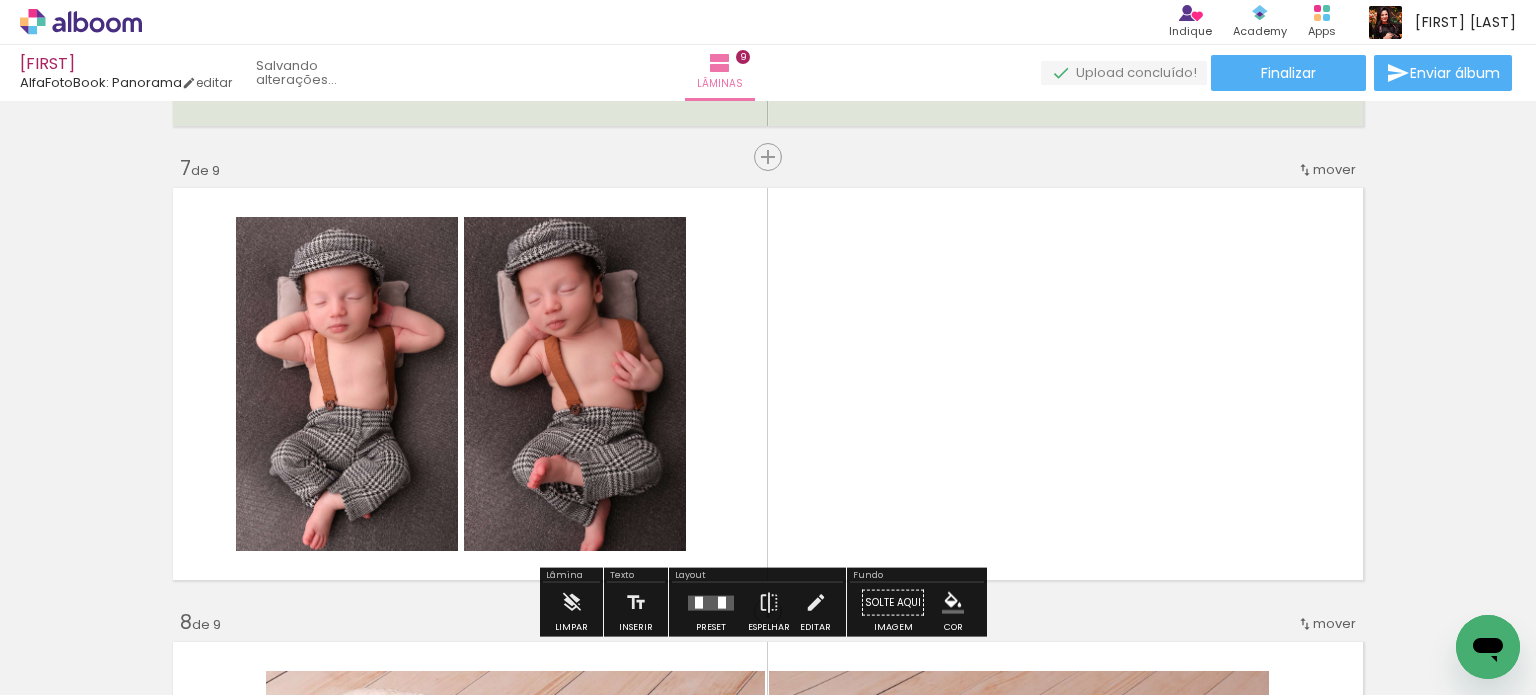 scroll, scrollTop: 0, scrollLeft: 985, axis: horizontal 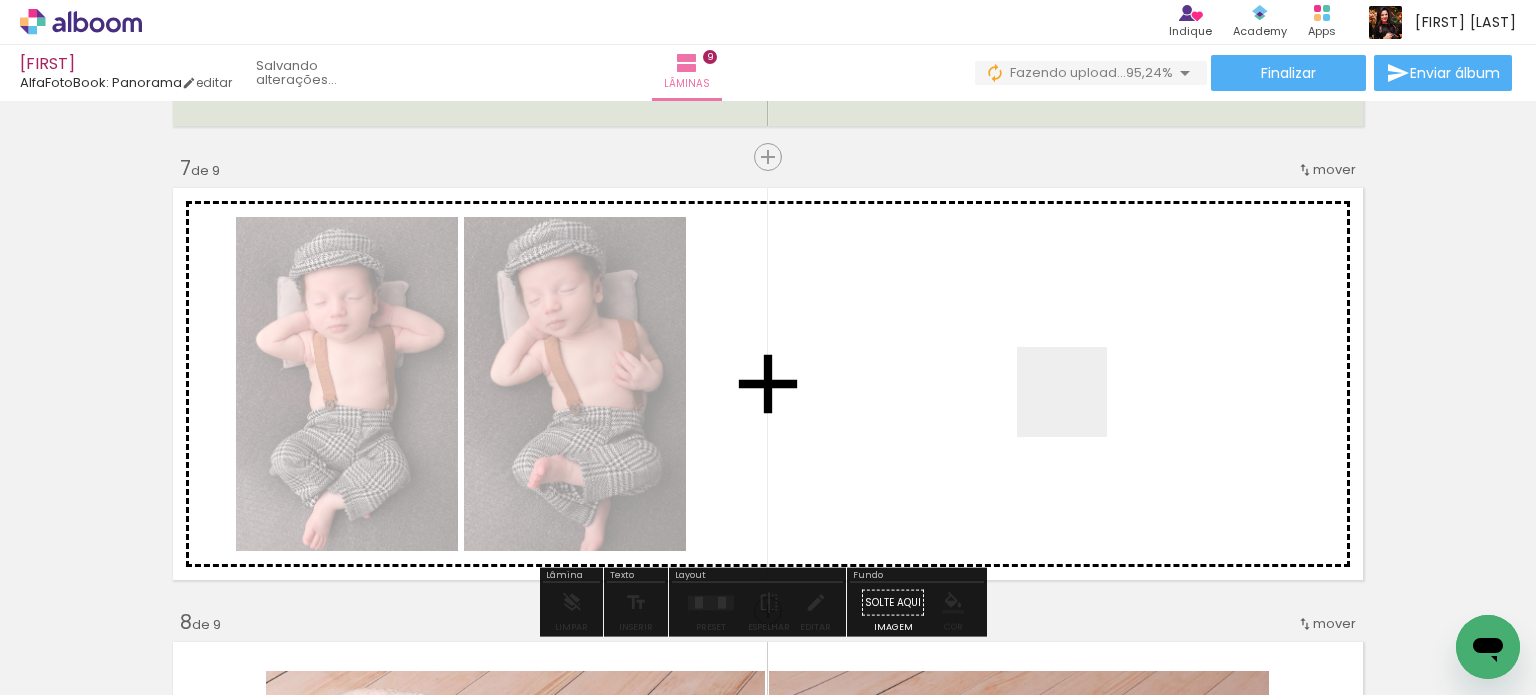 drag, startPoint x: 1440, startPoint y: 613, endPoint x: 1019, endPoint y: 360, distance: 491.17206 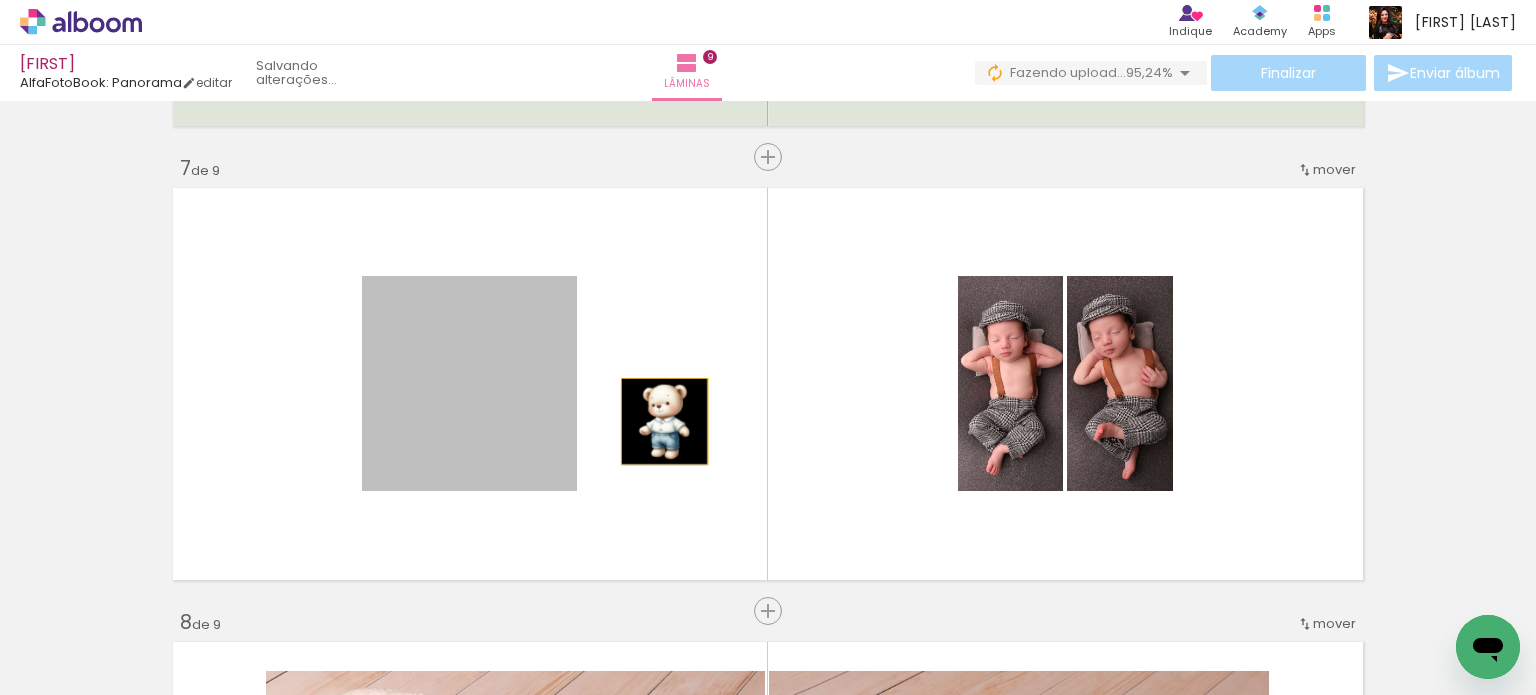drag, startPoint x: 484, startPoint y: 391, endPoint x: 723, endPoint y: 425, distance: 241.4063 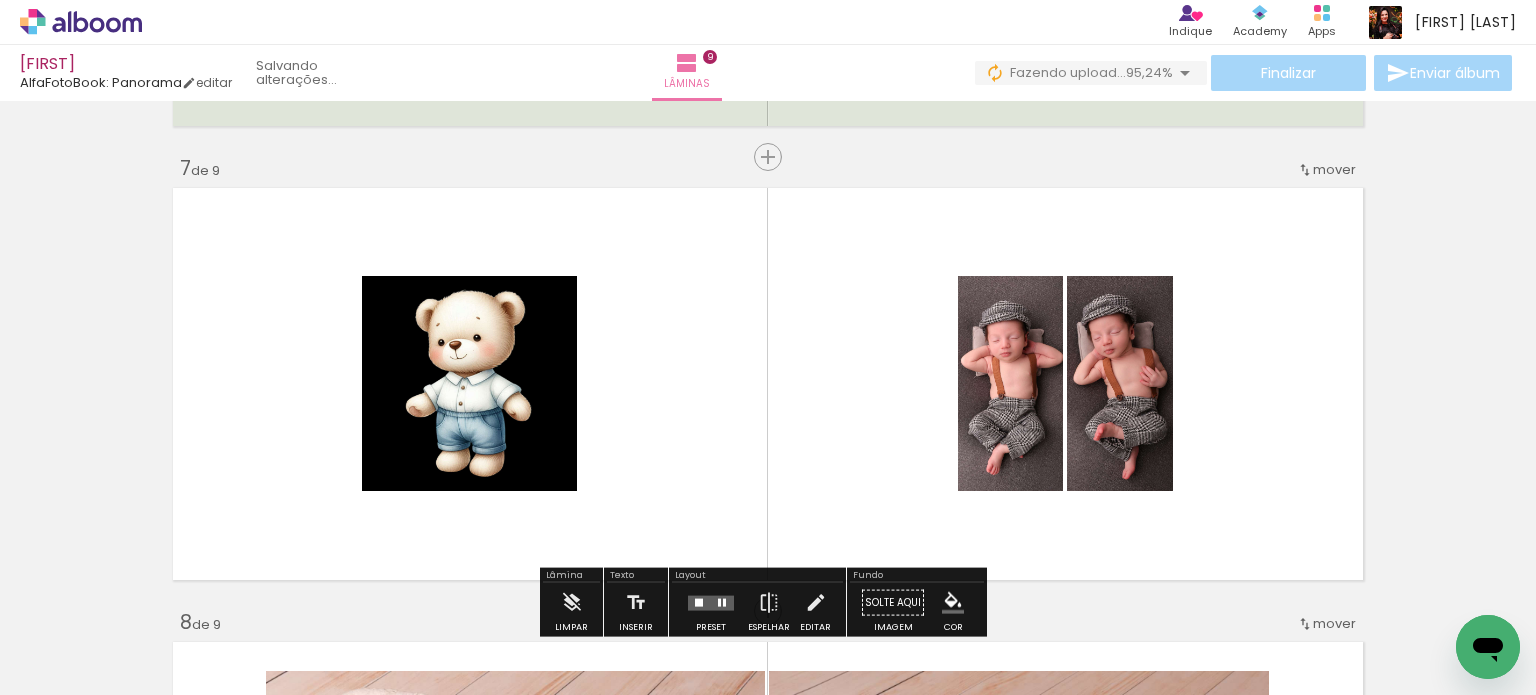 click at bounding box center (768, 384) 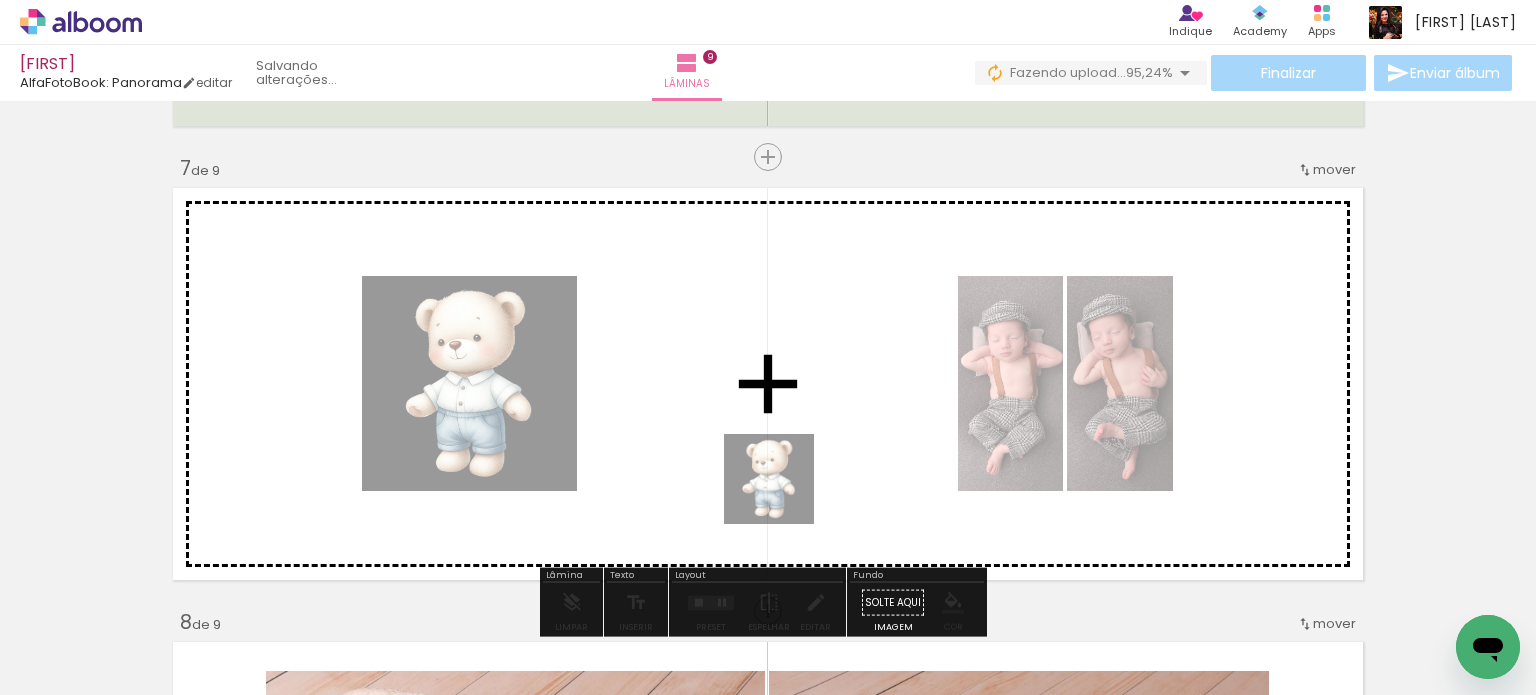 drag, startPoint x: 1421, startPoint y: 626, endPoint x: 784, endPoint y: 494, distance: 650.53284 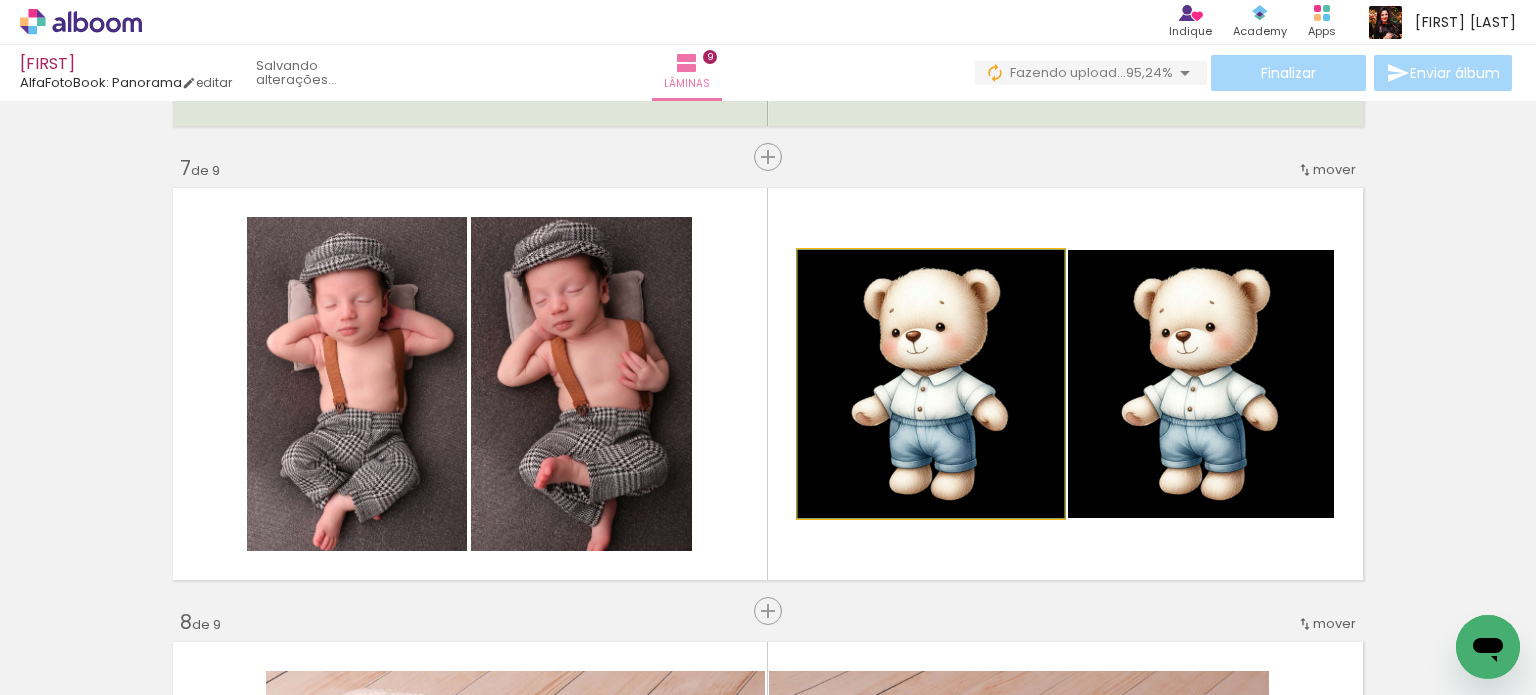 click 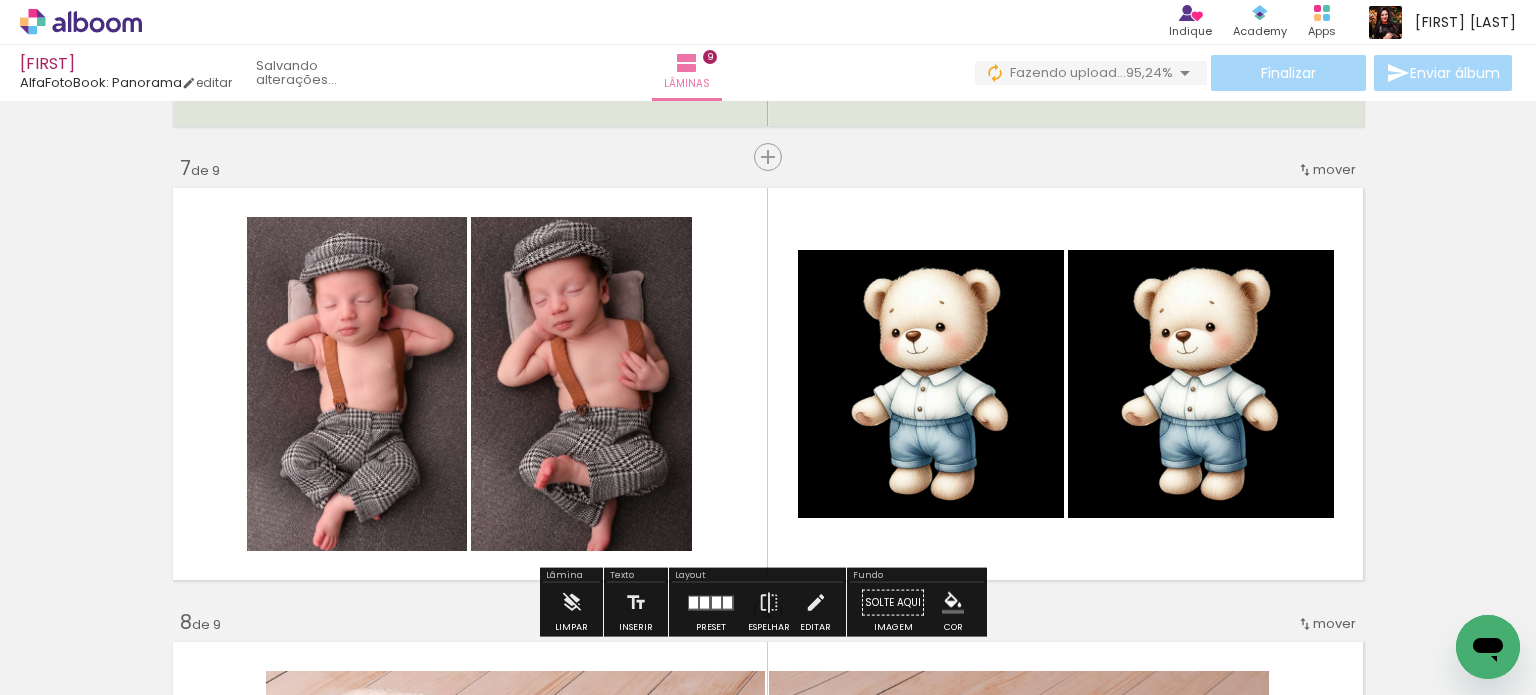 click 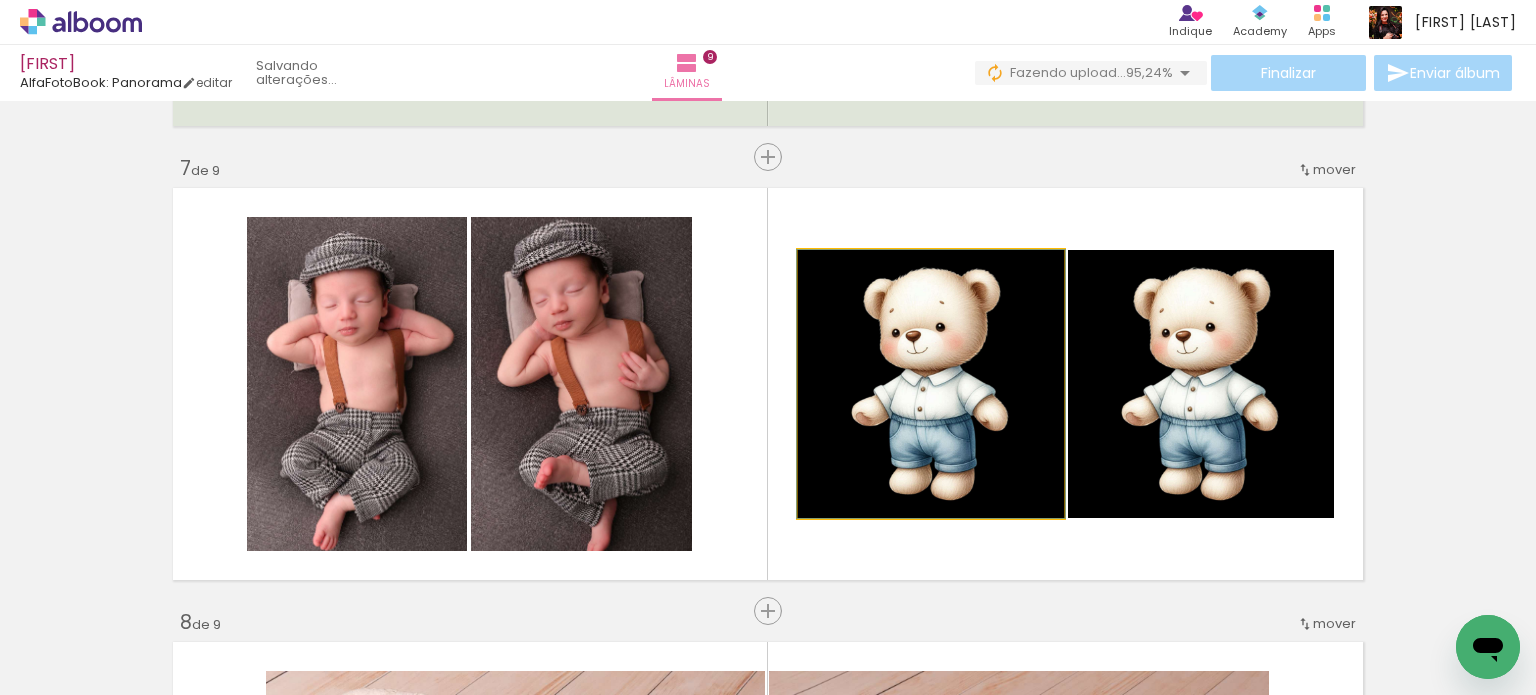 drag, startPoint x: 1008, startPoint y: 347, endPoint x: 1535, endPoint y: 439, distance: 534.9701 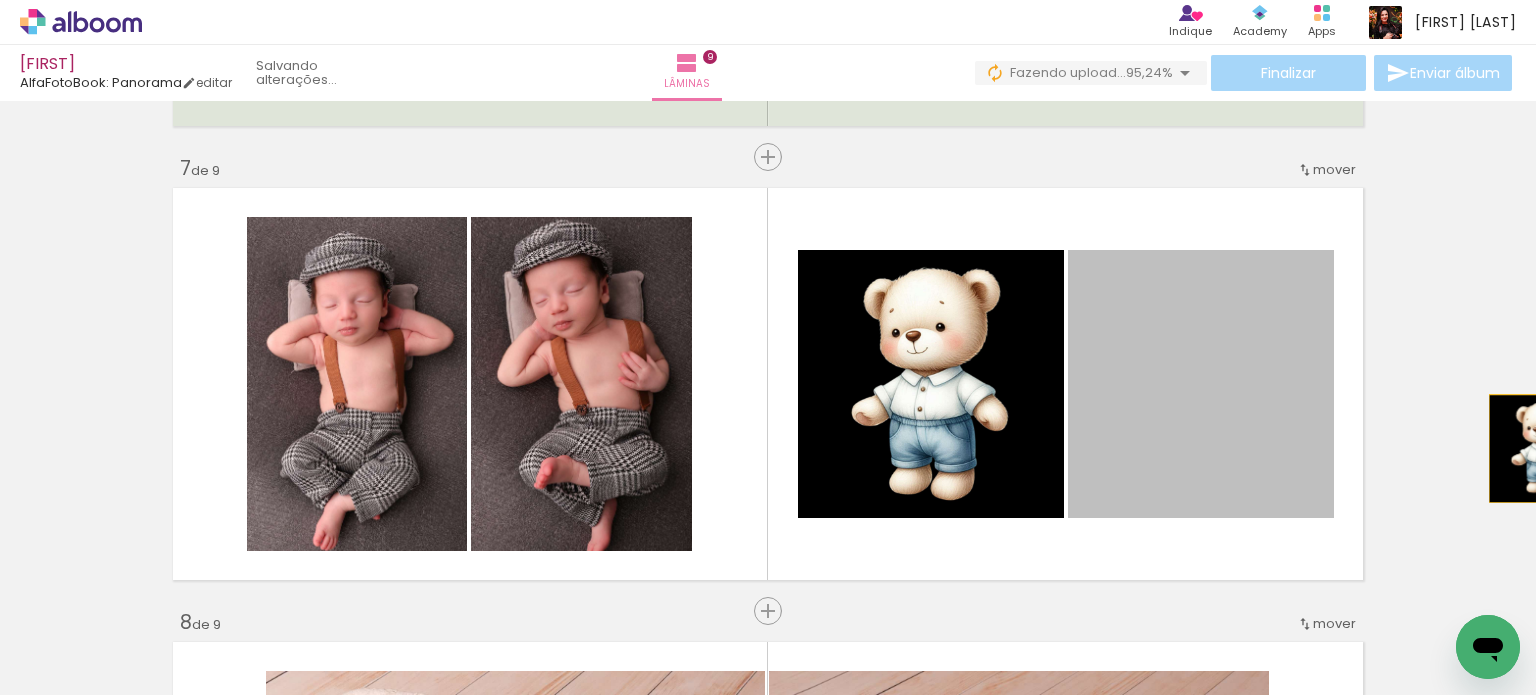 drag, startPoint x: 1128, startPoint y: 390, endPoint x: 1533, endPoint y: 439, distance: 407.95343 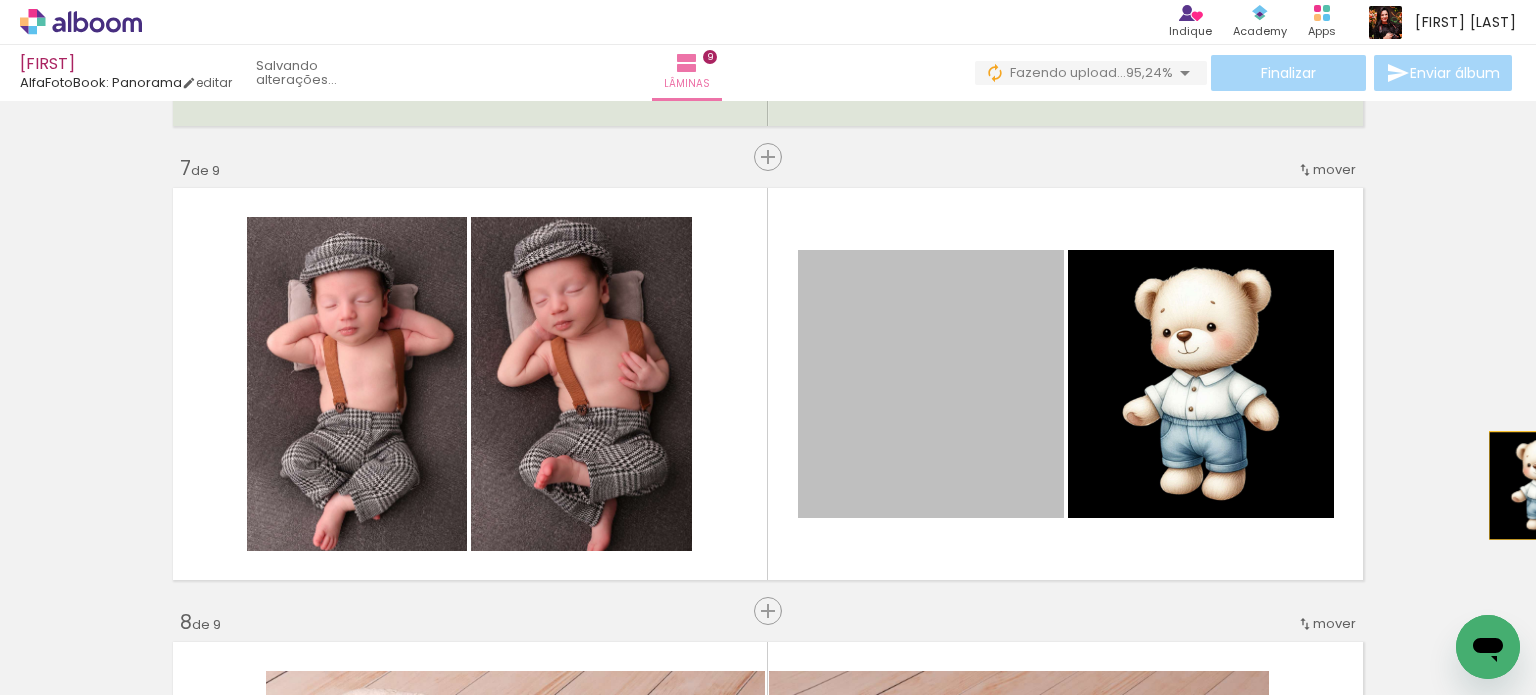 drag, startPoint x: 961, startPoint y: 425, endPoint x: 1234, endPoint y: 459, distance: 275.10907 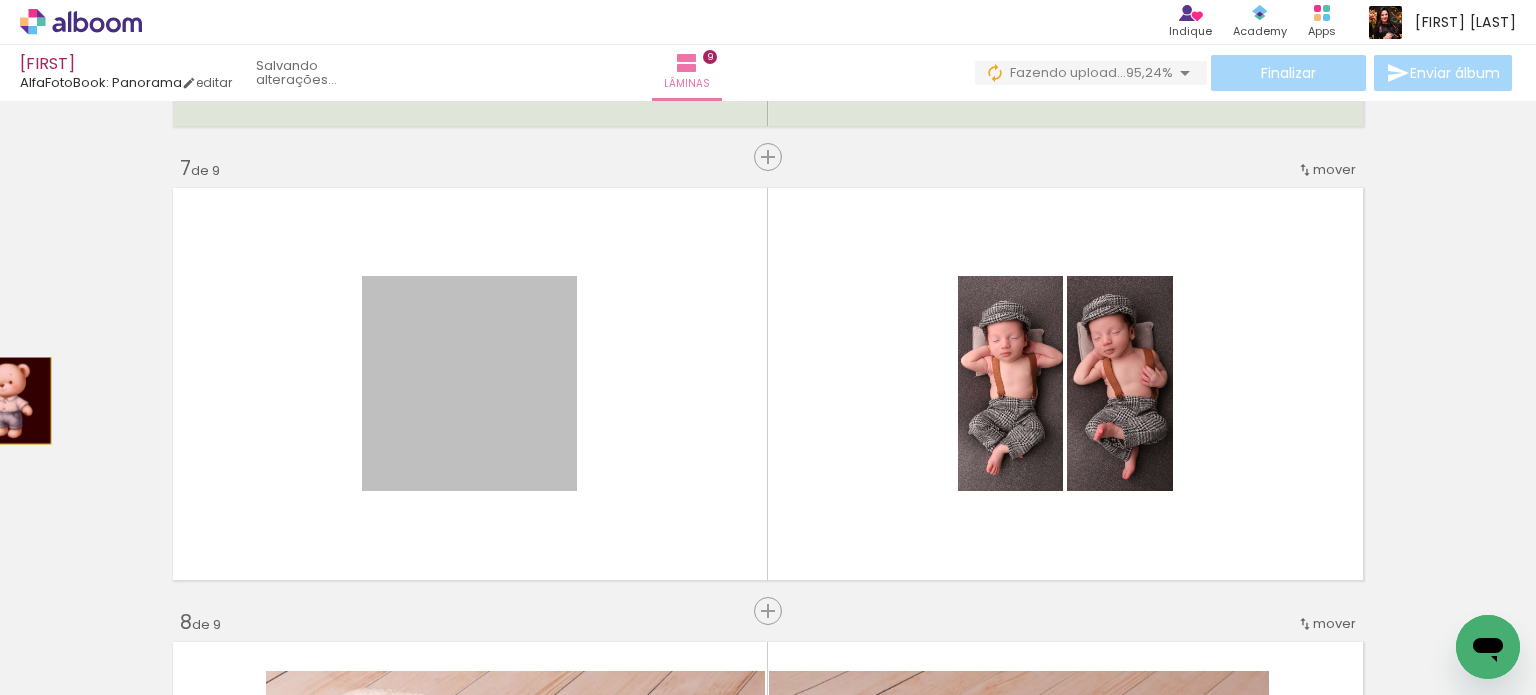drag, startPoint x: 221, startPoint y: 400, endPoint x: 0, endPoint y: 400, distance: 221 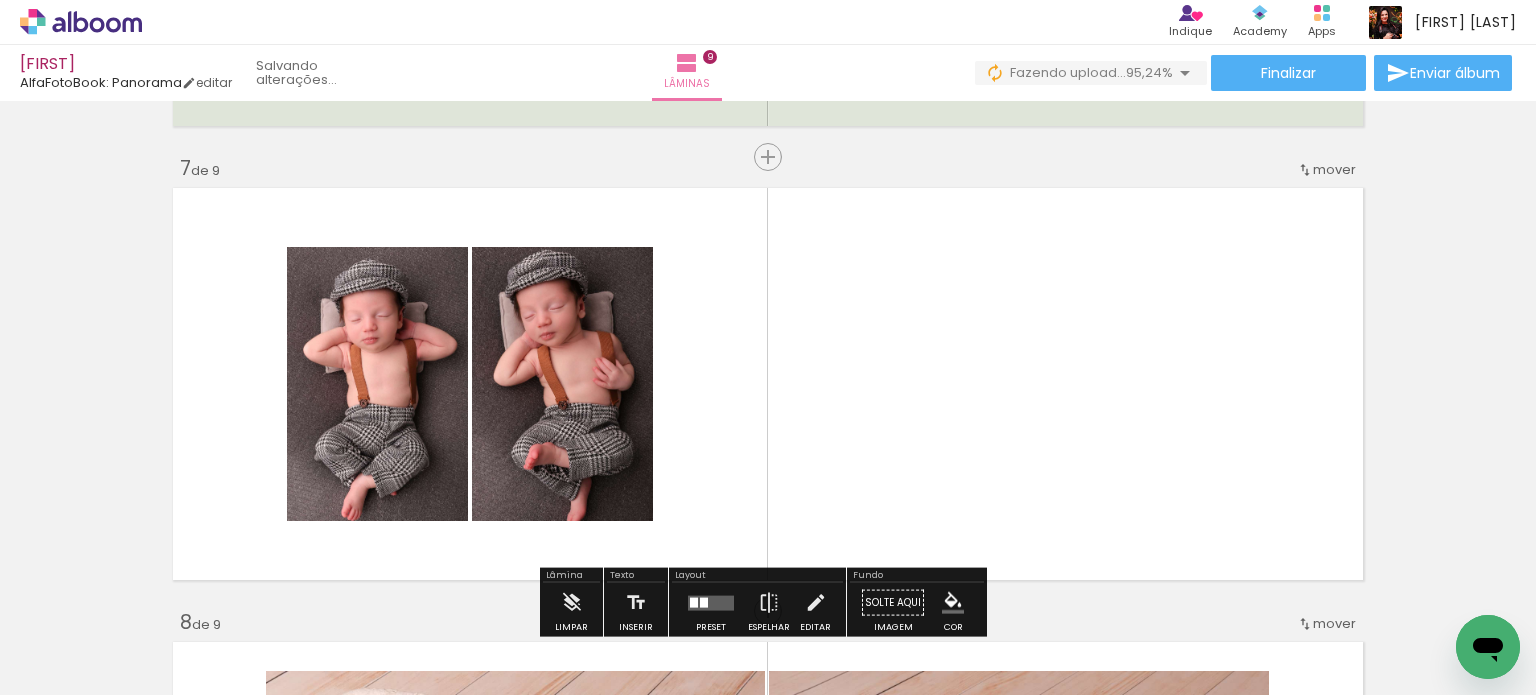 click at bounding box center (768, 384) 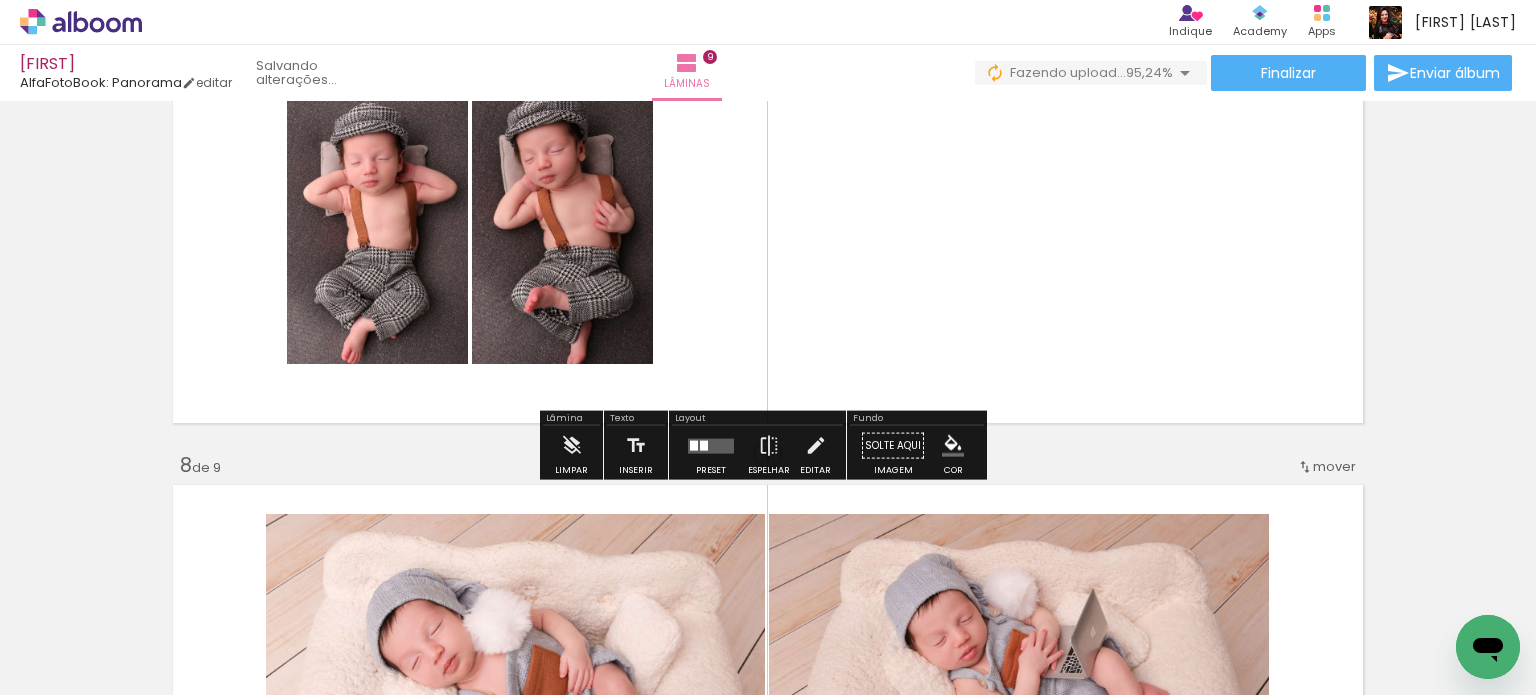 scroll, scrollTop: 3001, scrollLeft: 0, axis: vertical 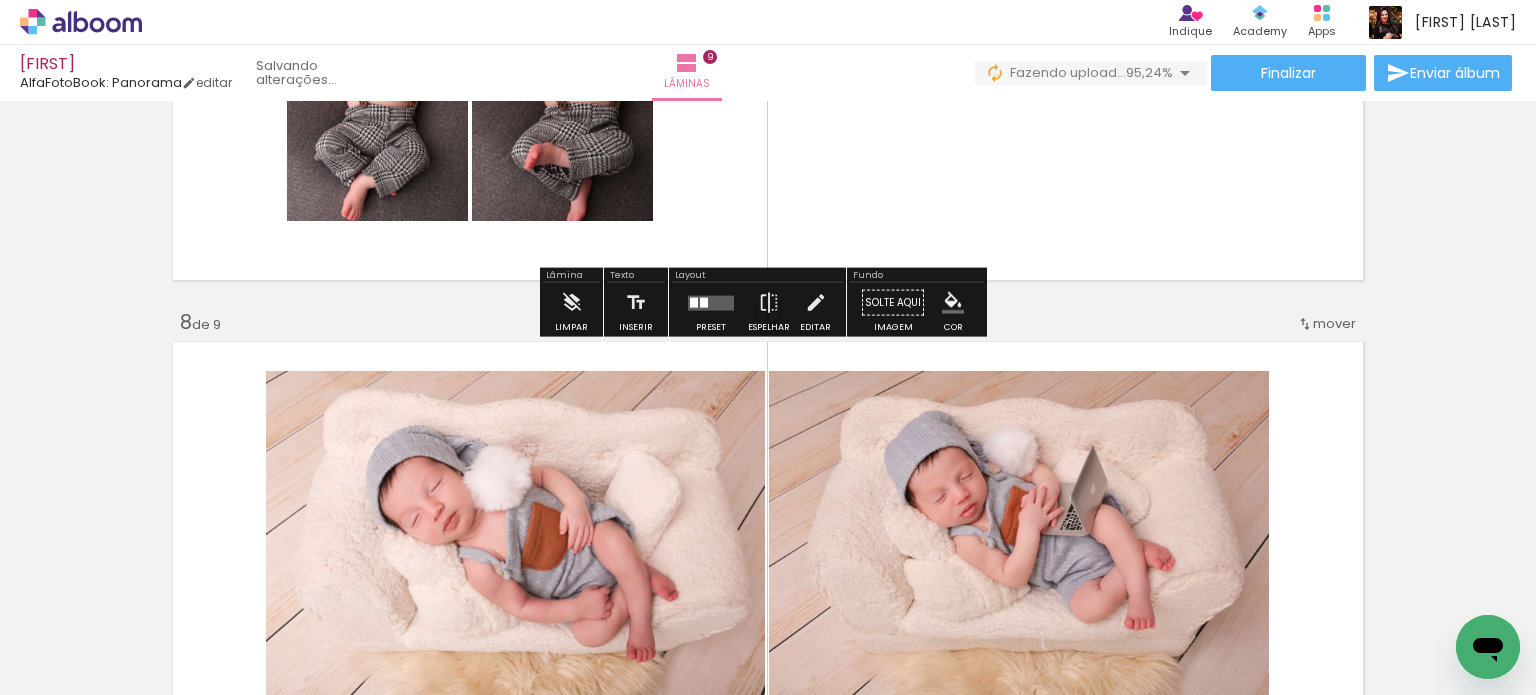 click at bounding box center [768, 84] 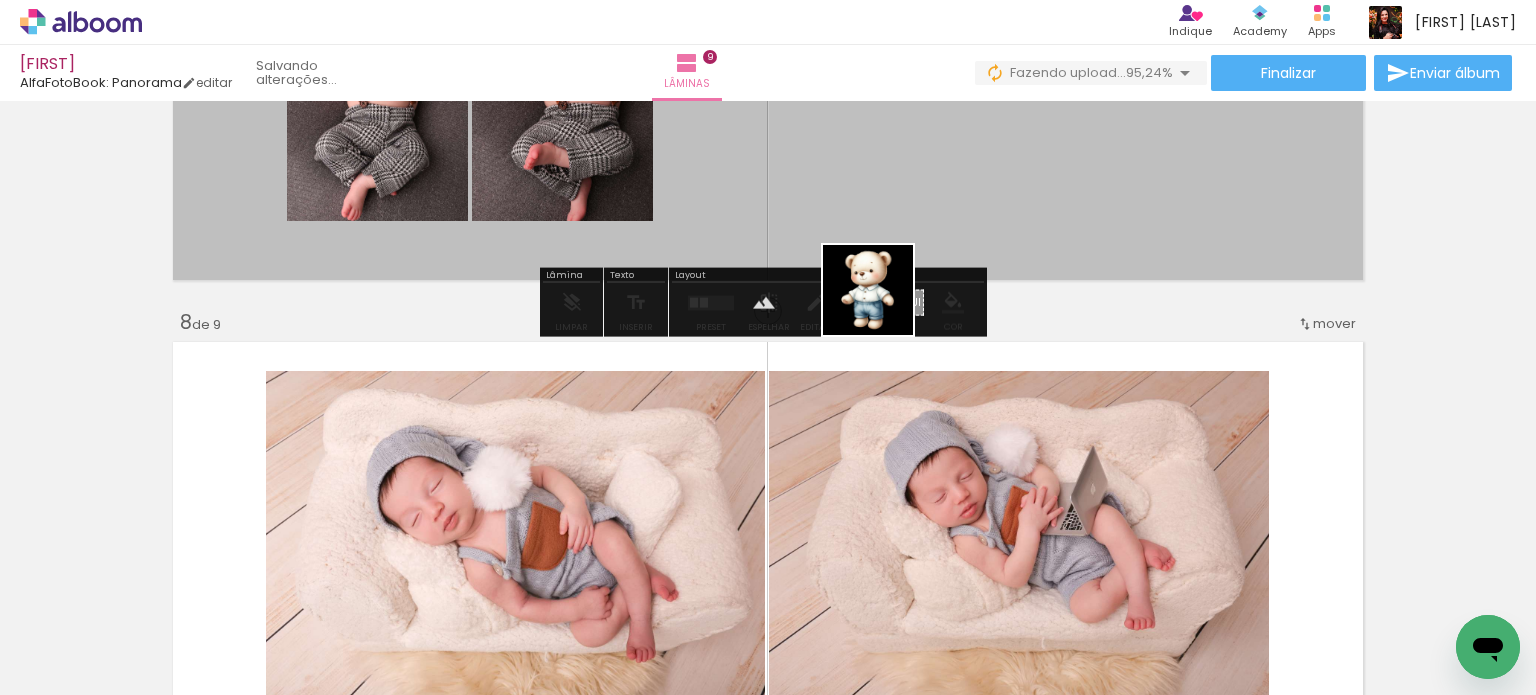 drag, startPoint x: 1442, startPoint y: 627, endPoint x: 883, endPoint y: 305, distance: 645.1085 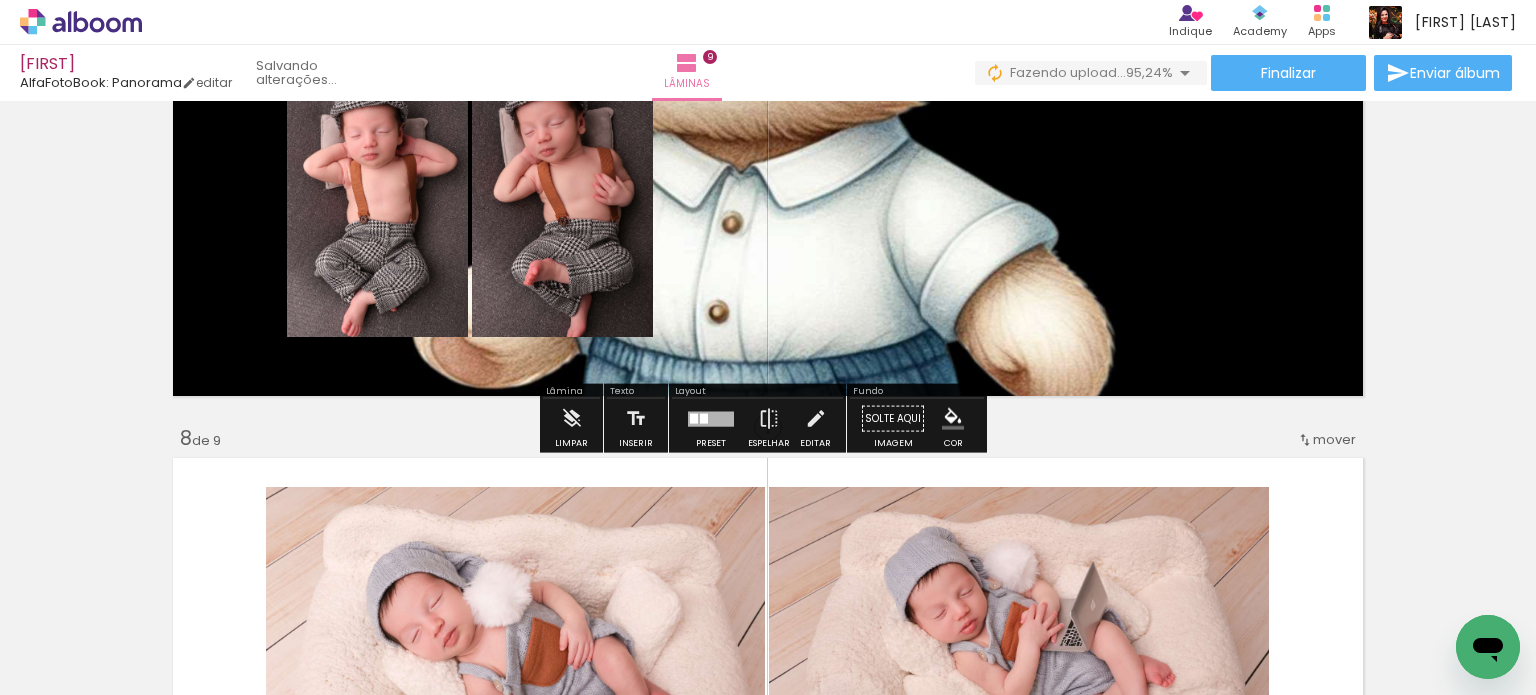 scroll, scrollTop: 2701, scrollLeft: 0, axis: vertical 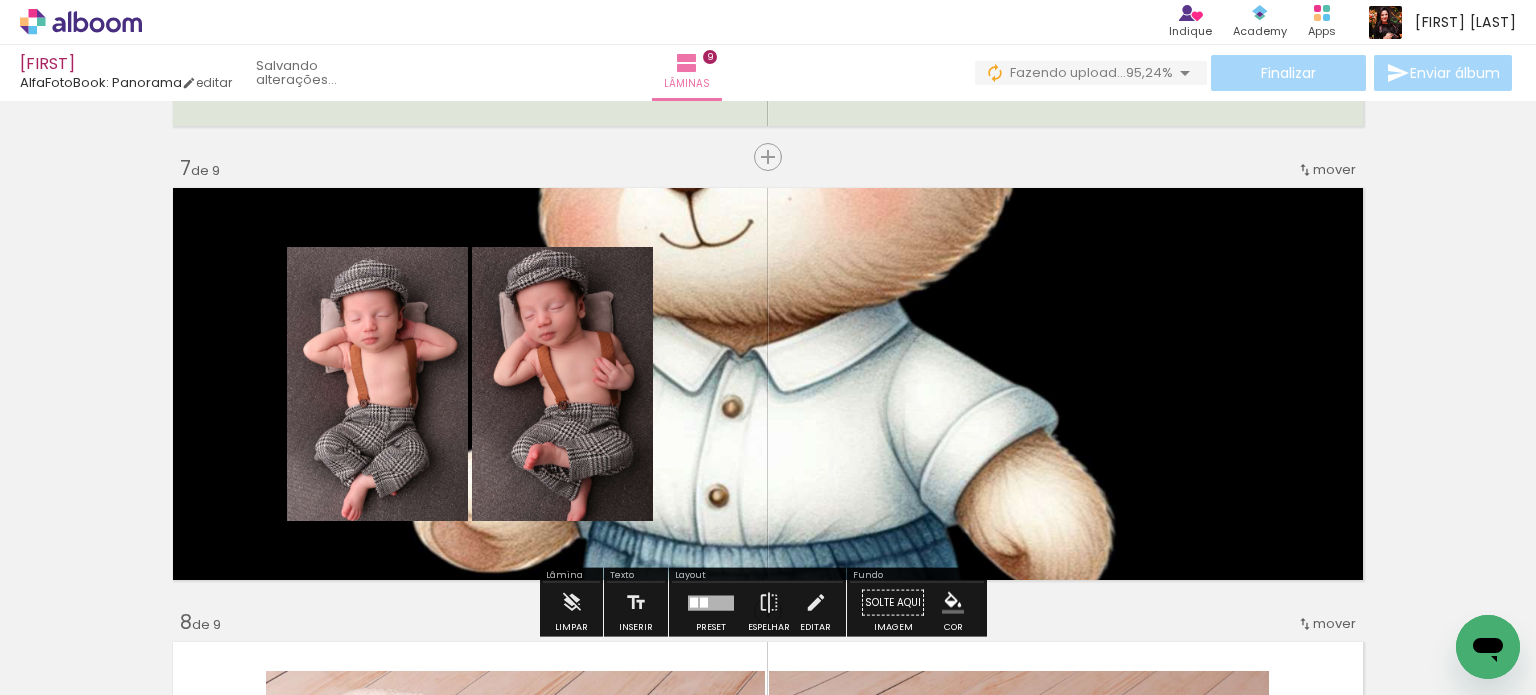 click at bounding box center [768, 384] 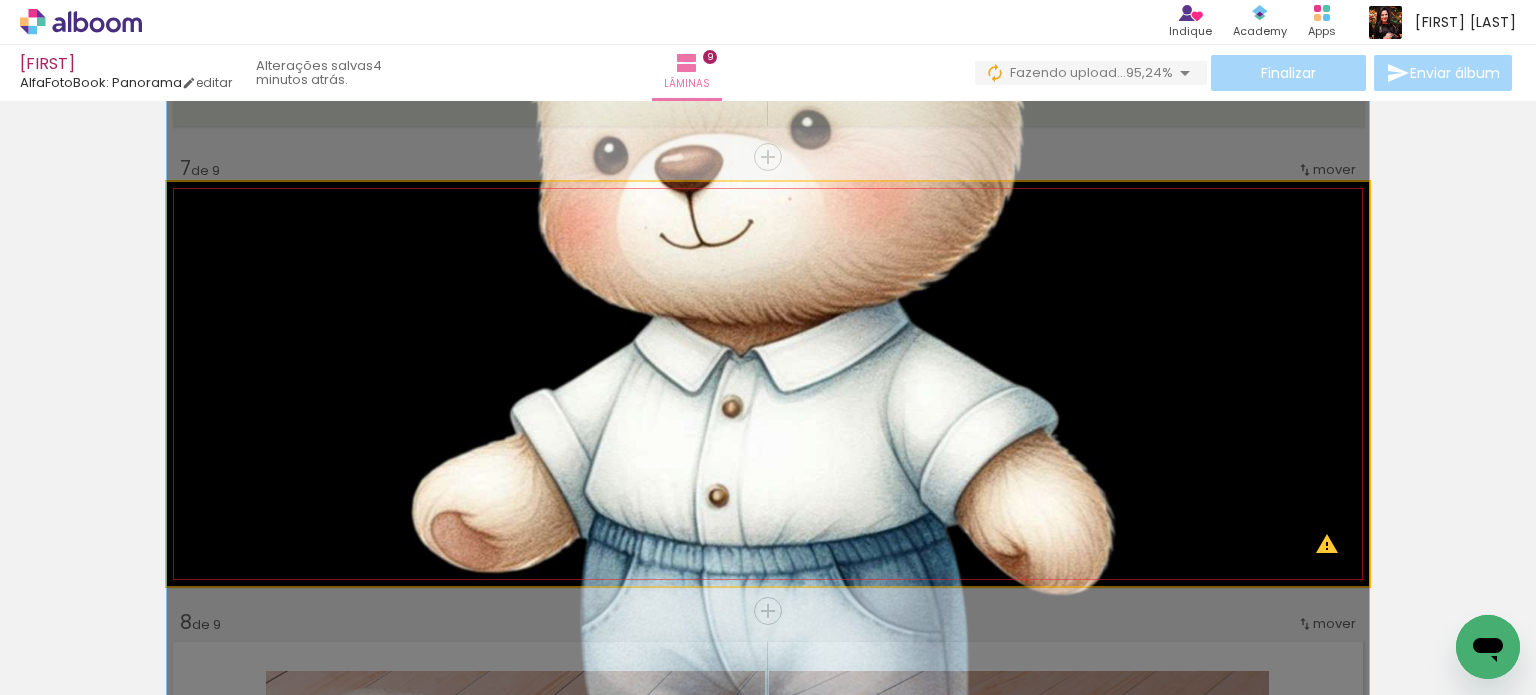 drag, startPoint x: 1074, startPoint y: 359, endPoint x: 1112, endPoint y: 362, distance: 38.118237 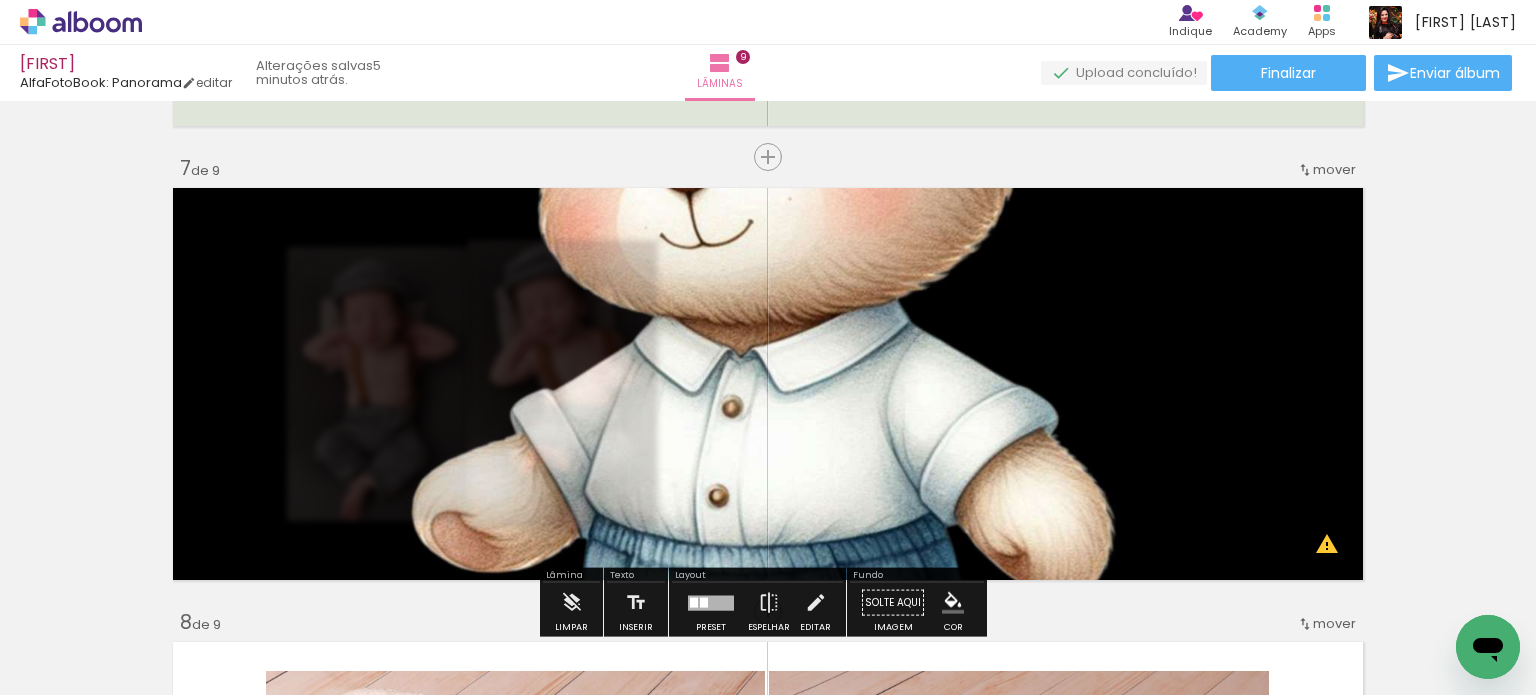 click on "Inserir lâmina 1  de 9  Inserir lâmina 2  de 9  Inserir lâmina 3  de 9  Inserir lâmina 4  de 9  Inserir lâmina 5  de 9  Inserir lâmina 6  de 9  Inserir lâmina 7  de 9  Inserir lâmina 8  de 9  Inserir lâmina 9  de 9 O Designbox precisará aumentar a sua imagem em 235% para exportar para impressão. O Designbox precisará aumentar a sua imagem em 196% para exportar para impressão. O Designbox precisará aumentar a sua imagem em 357% para exportar para impressão. O Designbox precisará aumentar a sua imagem em 298% para exportar para impressão. O Designbox precisará aumentar a sua imagem em 377% para exportar para impressão. O Designbox precisará aumentar a sua imagem em 208% para exportar para impressão." at bounding box center [768, -323] 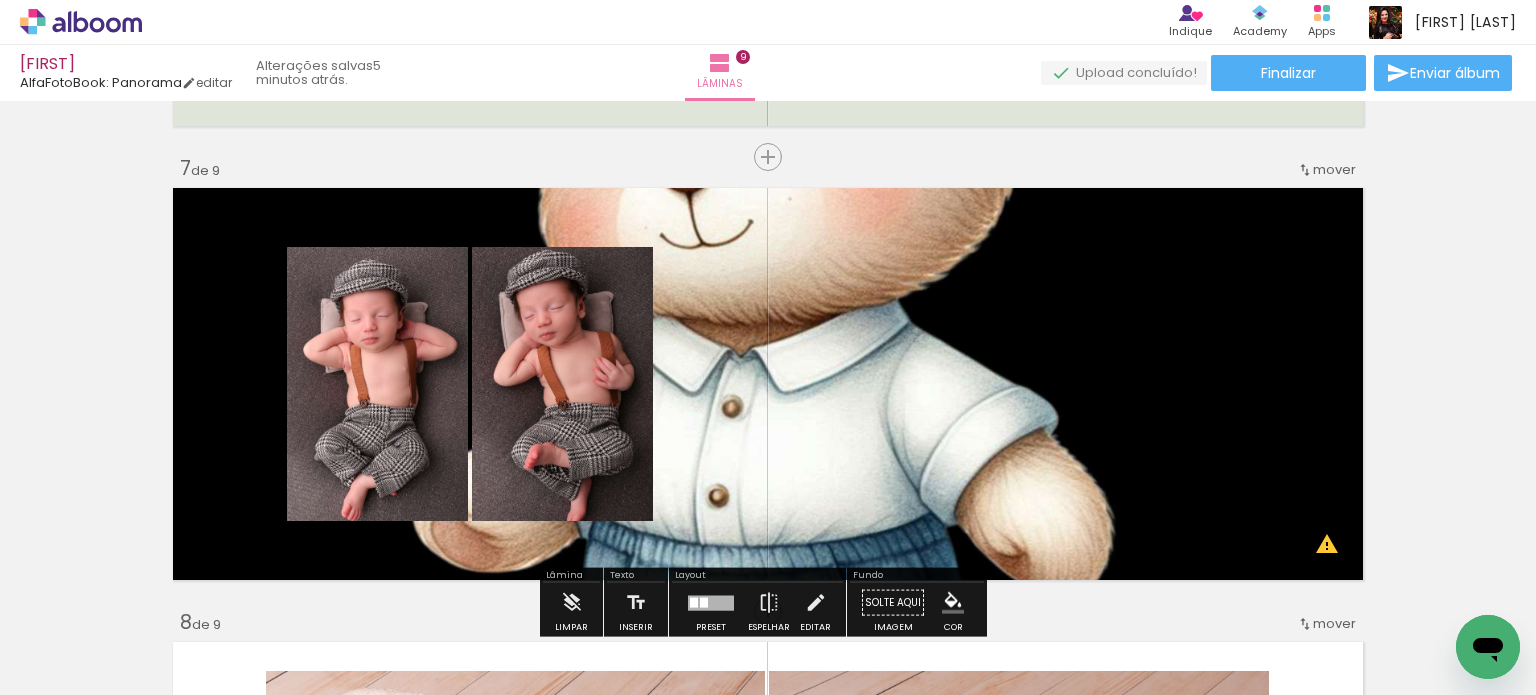 click at bounding box center [768, 384] 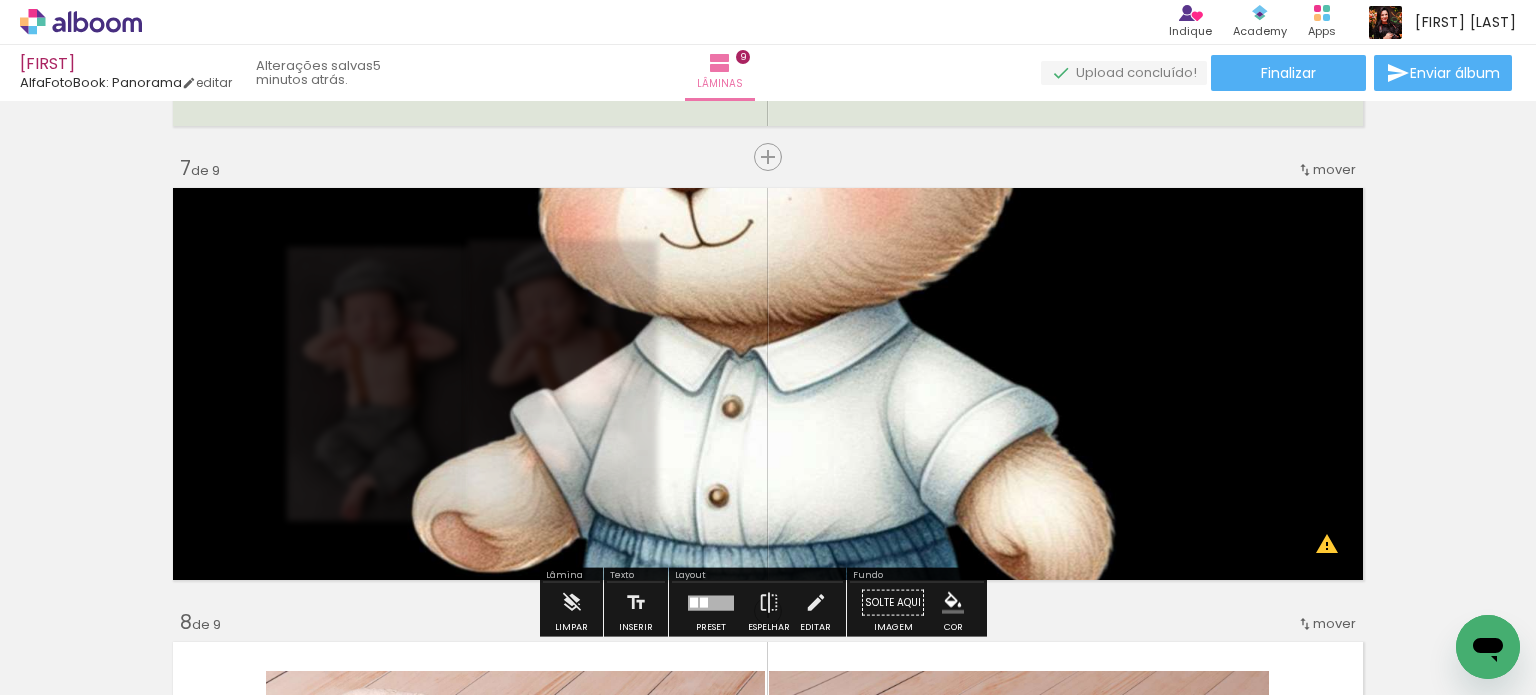 scroll, scrollTop: 2901, scrollLeft: 0, axis: vertical 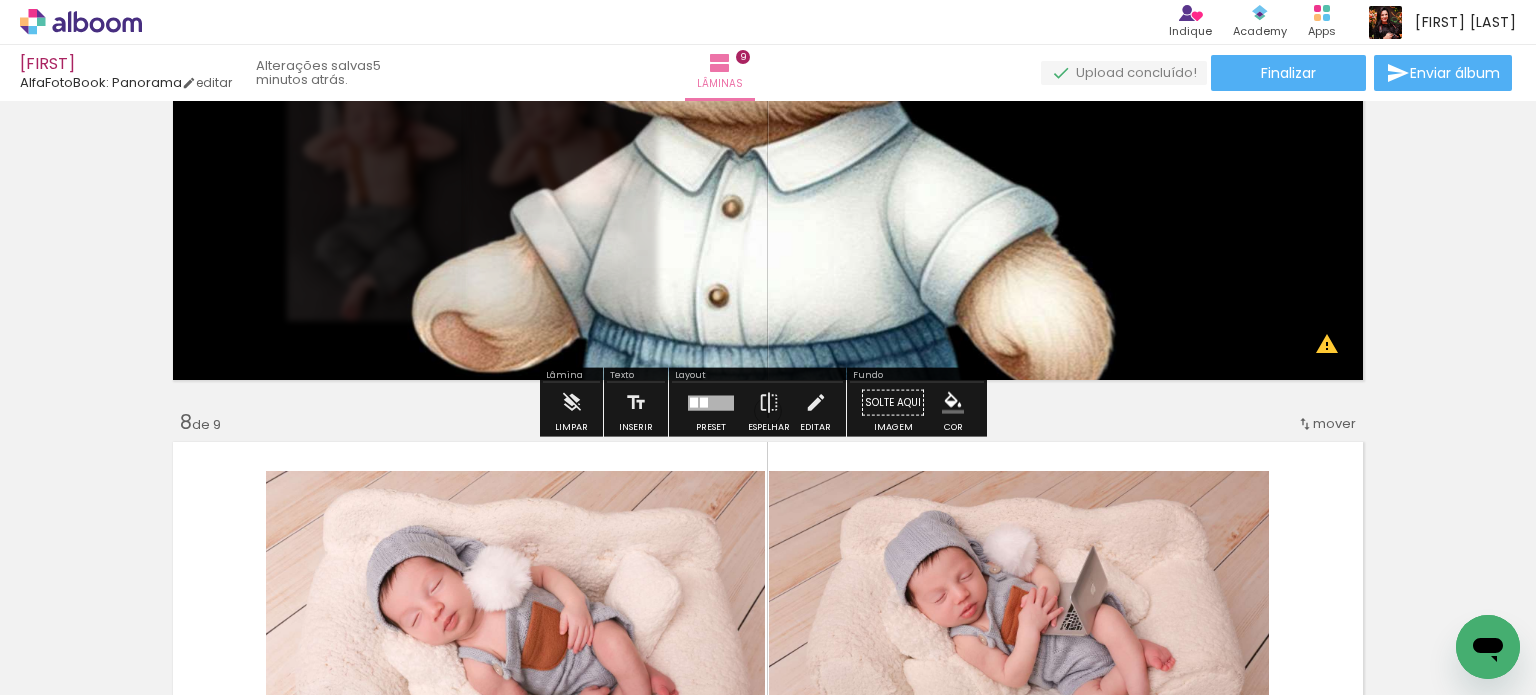 click 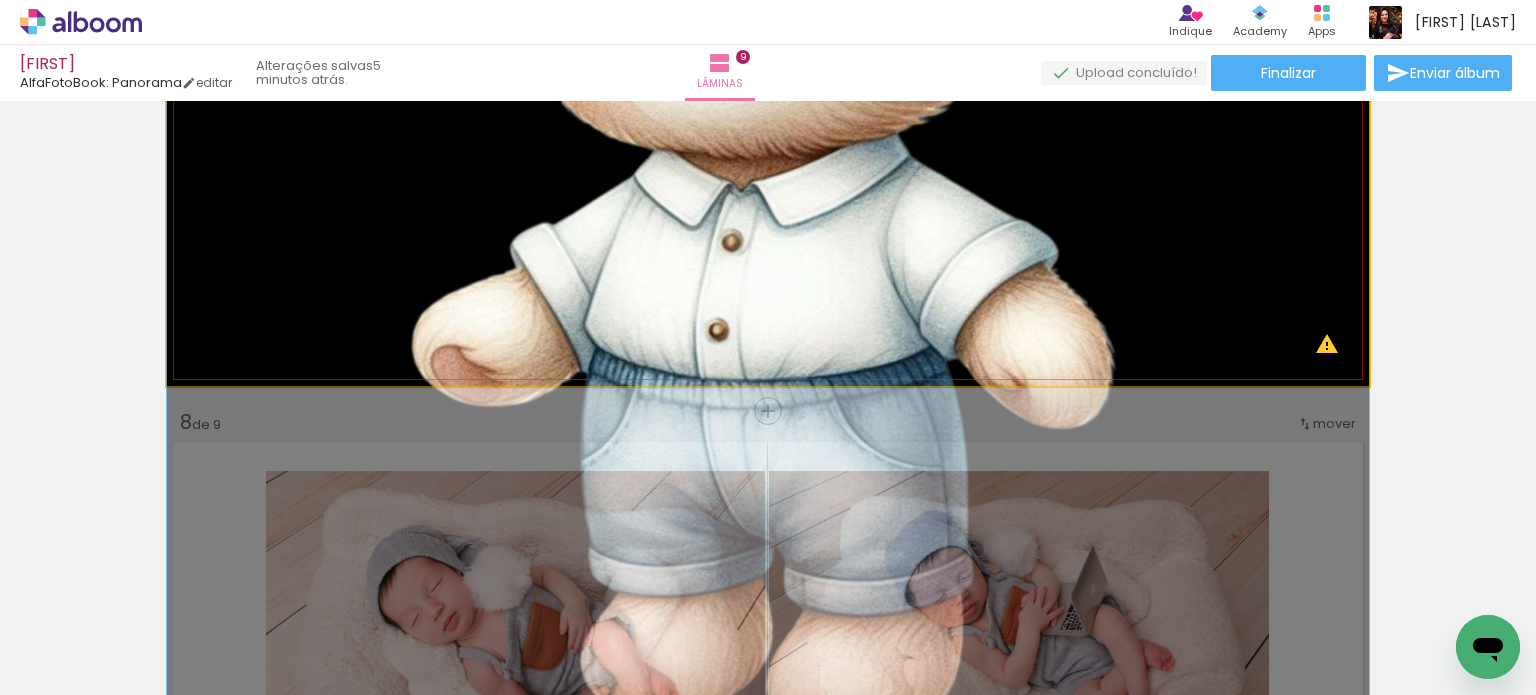 drag, startPoint x: 1128, startPoint y: 322, endPoint x: 1129, endPoint y: 356, distance: 34.0147 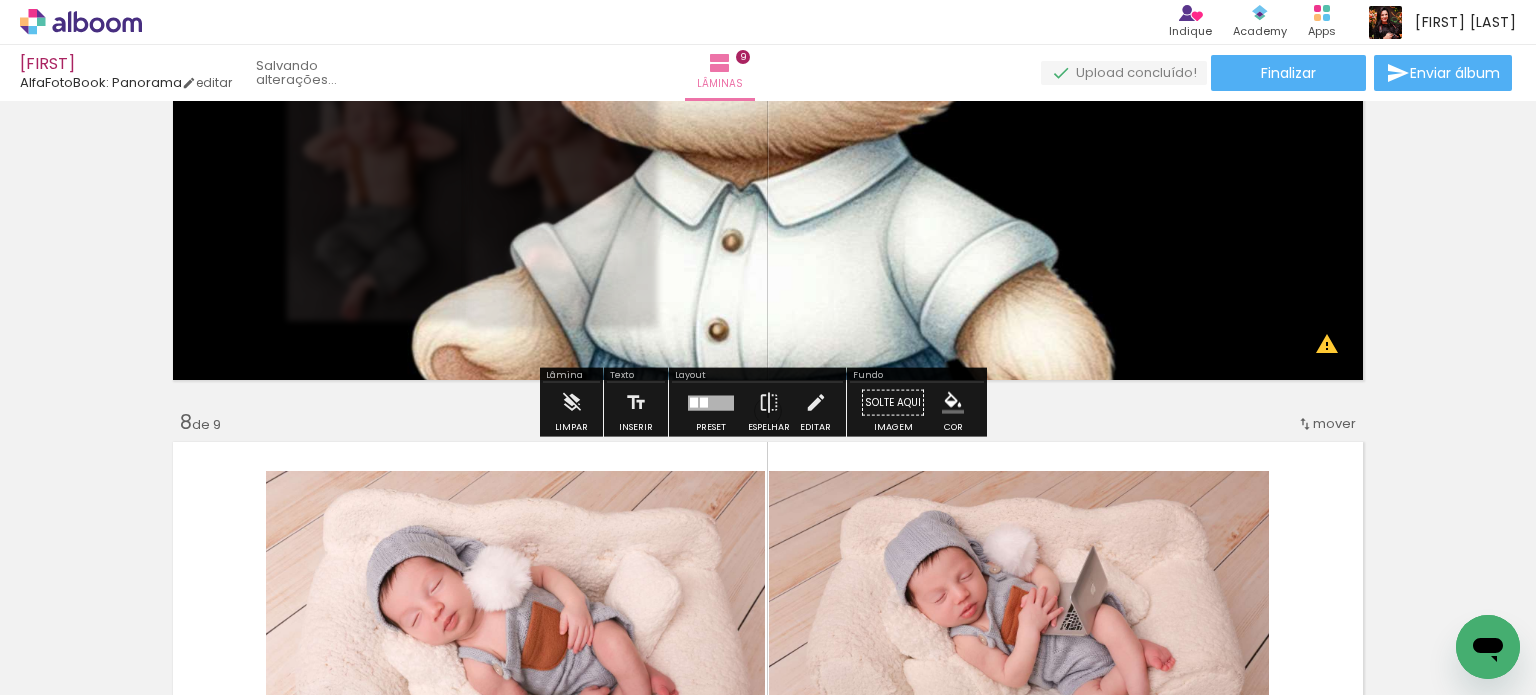 click on "Inserir lâmina 1  de 9  Inserir lâmina 2  de 9  Inserir lâmina 3  de 9  Inserir lâmina 4  de 9  Inserir lâmina 5  de 9  Inserir lâmina 6  de 9  Inserir lâmina 7  de 9  Inserir lâmina 8  de 9  Inserir lâmina 9  de 9 O Designbox precisará aumentar a sua imagem em 235% para exportar para impressão. O Designbox precisará aumentar a sua imagem em 196% para exportar para impressão. O Designbox precisará aumentar a sua imagem em 357% para exportar para impressão. O Designbox precisará aumentar a sua imagem em 298% para exportar para impressão. O Designbox precisará aumentar a sua imagem em 377% para exportar para impressão. O Designbox precisará aumentar a sua imagem em 208% para exportar para impressão." at bounding box center [768, -523] 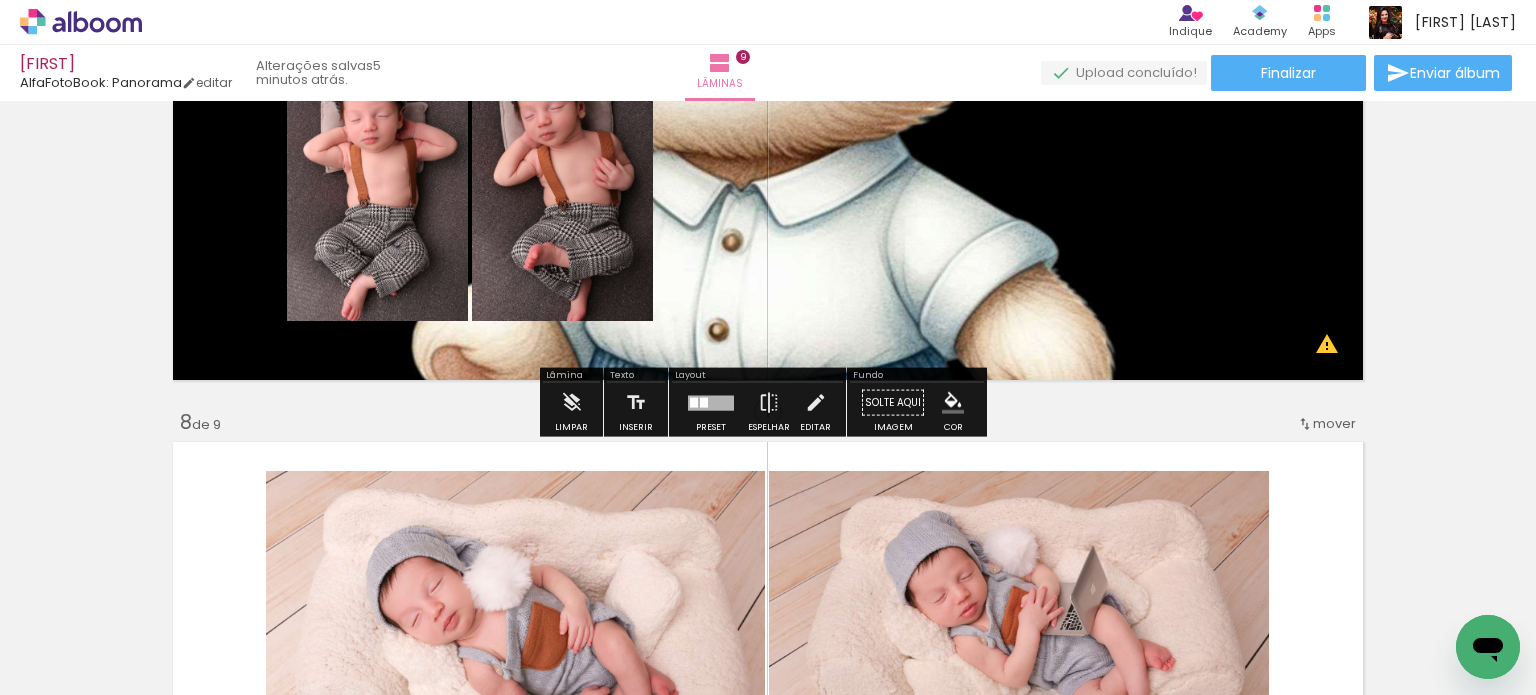 drag, startPoint x: 1117, startPoint y: 306, endPoint x: 1532, endPoint y: 307, distance: 415.0012 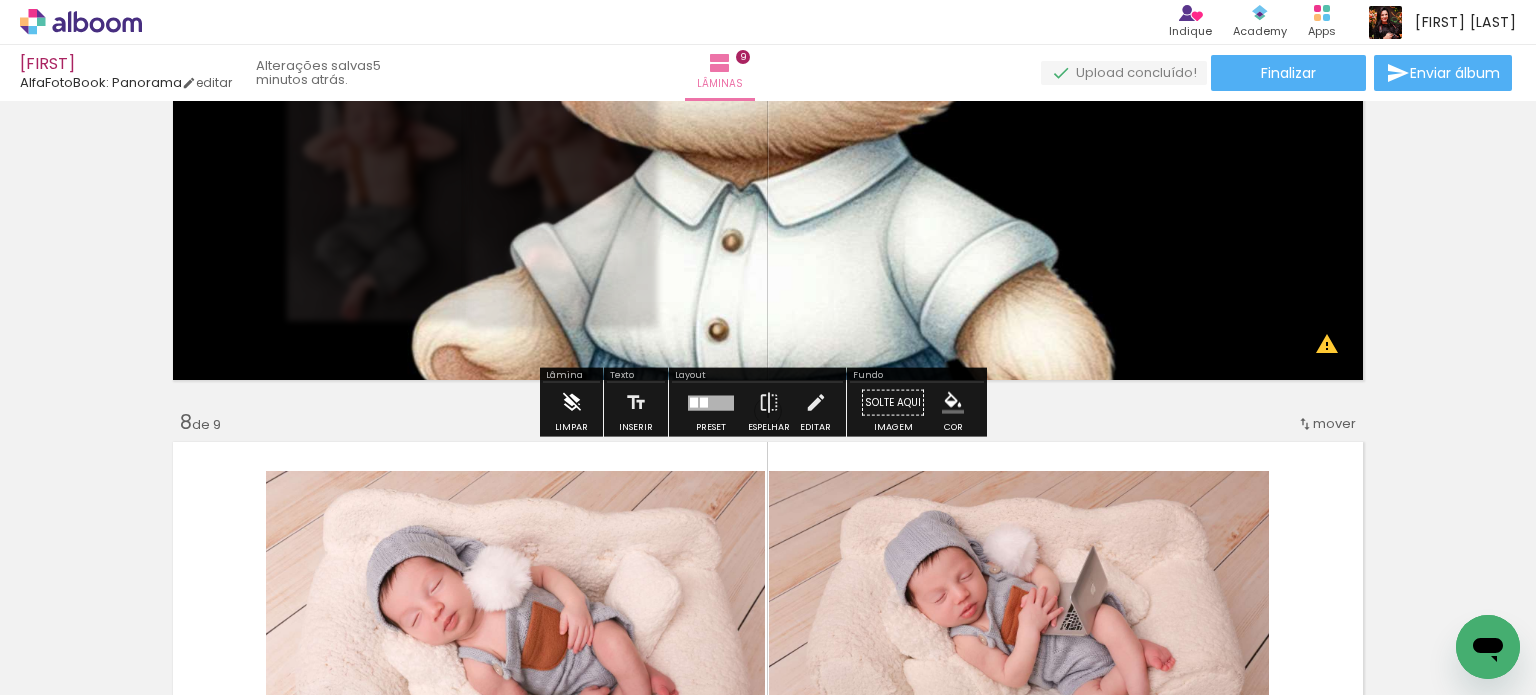 click on "Limpar" at bounding box center [571, 408] 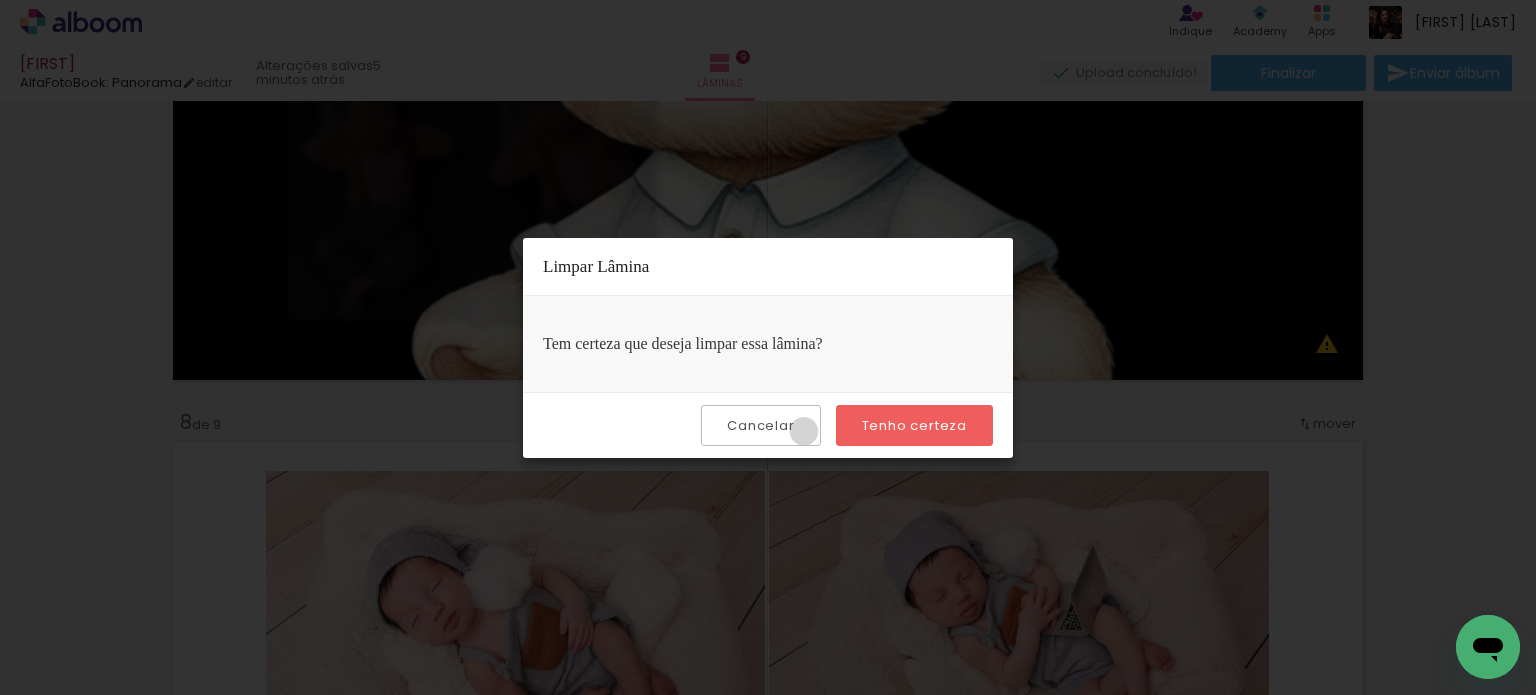 click on "Cancelar" at bounding box center (760, 425) 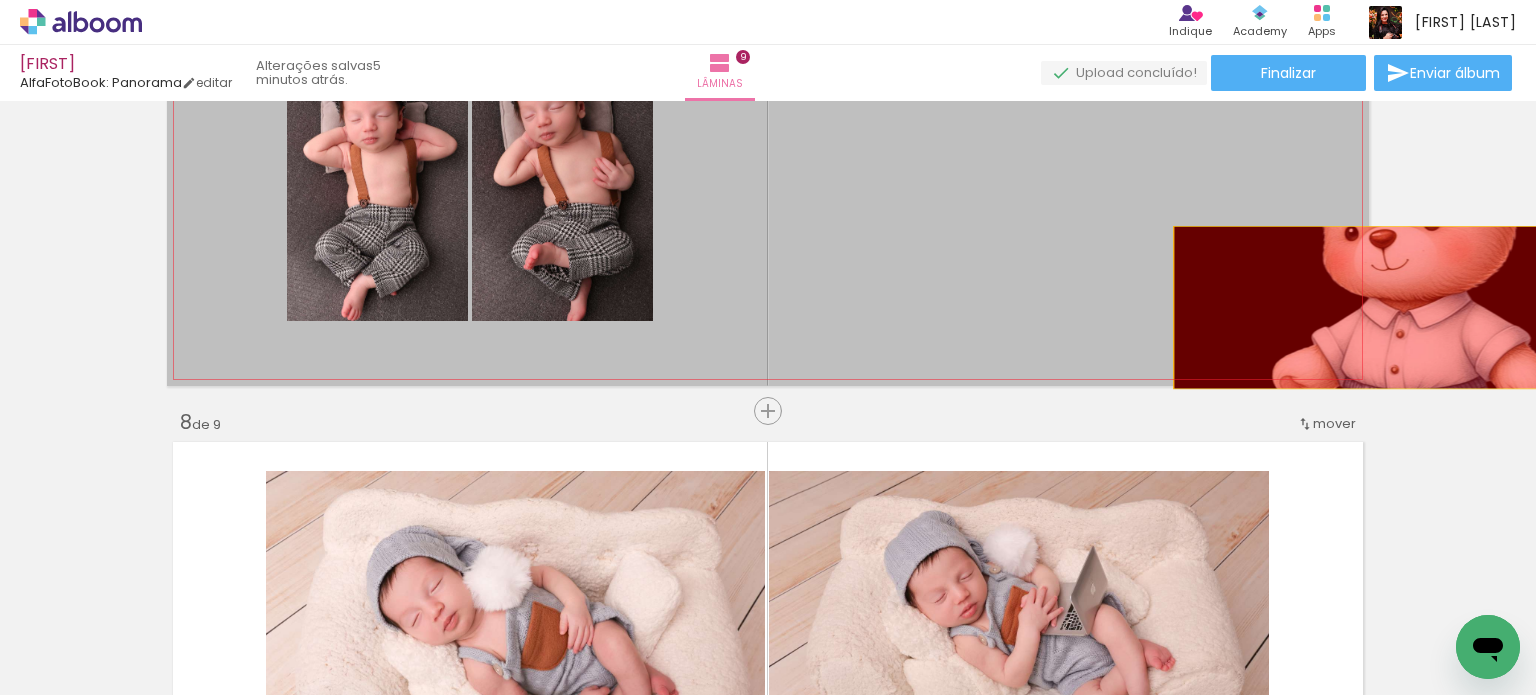 drag, startPoint x: 1046, startPoint y: 298, endPoint x: 1482, endPoint y: 303, distance: 436.02866 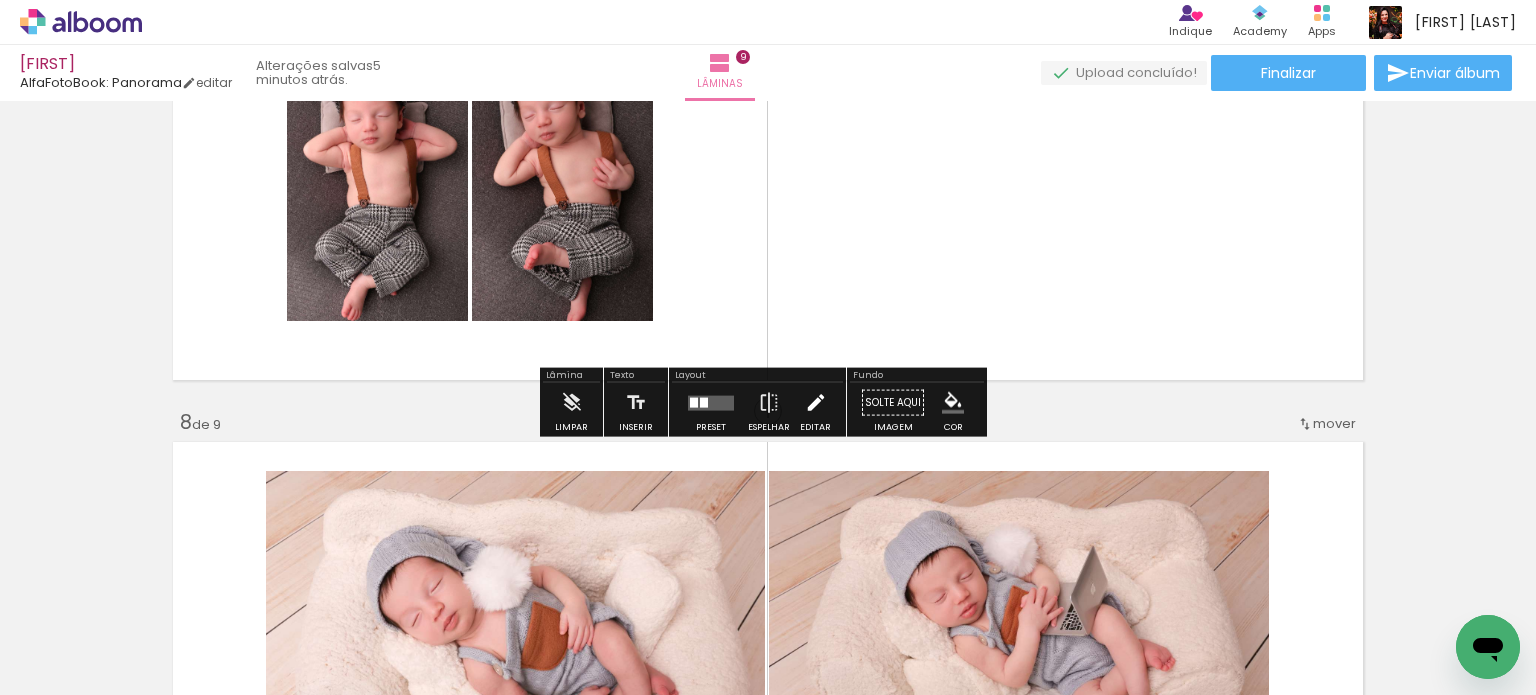 click on "Editar" at bounding box center (815, 427) 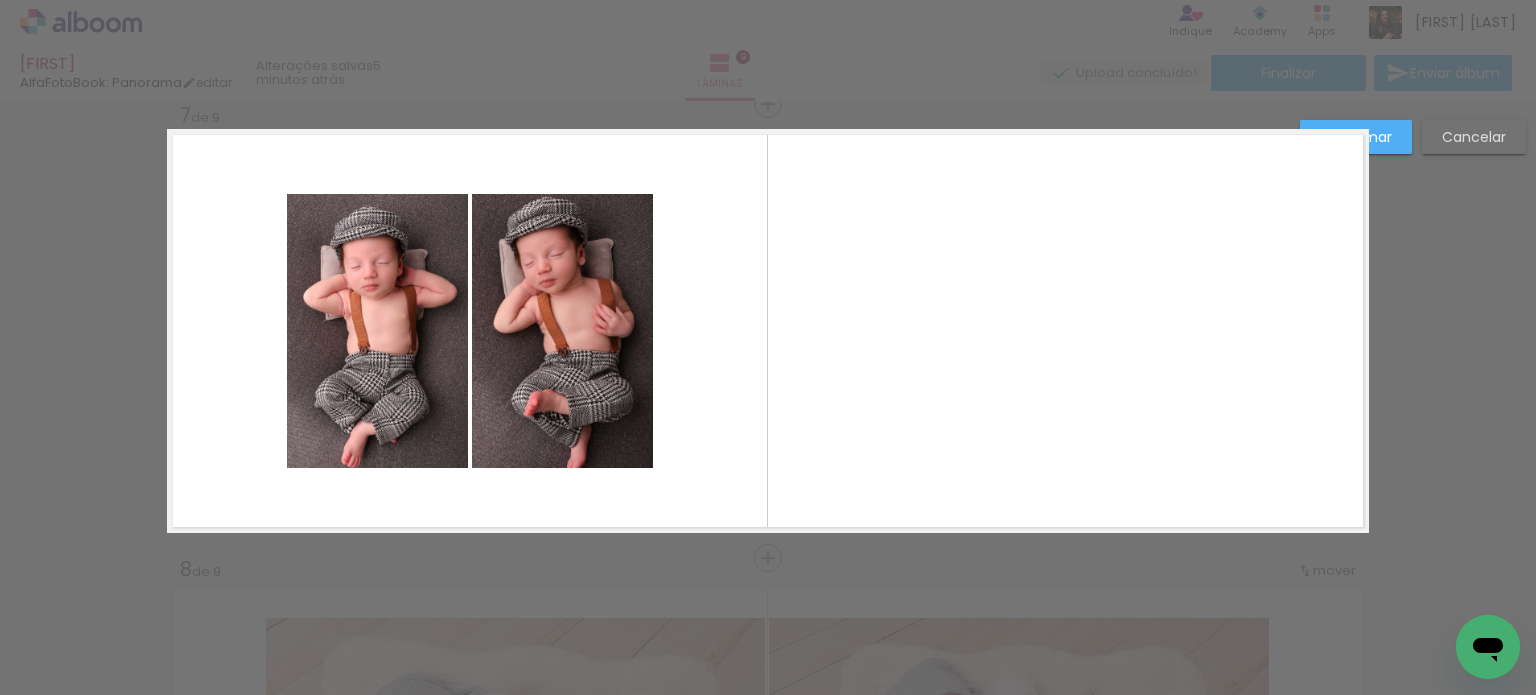 scroll, scrollTop: 2749, scrollLeft: 0, axis: vertical 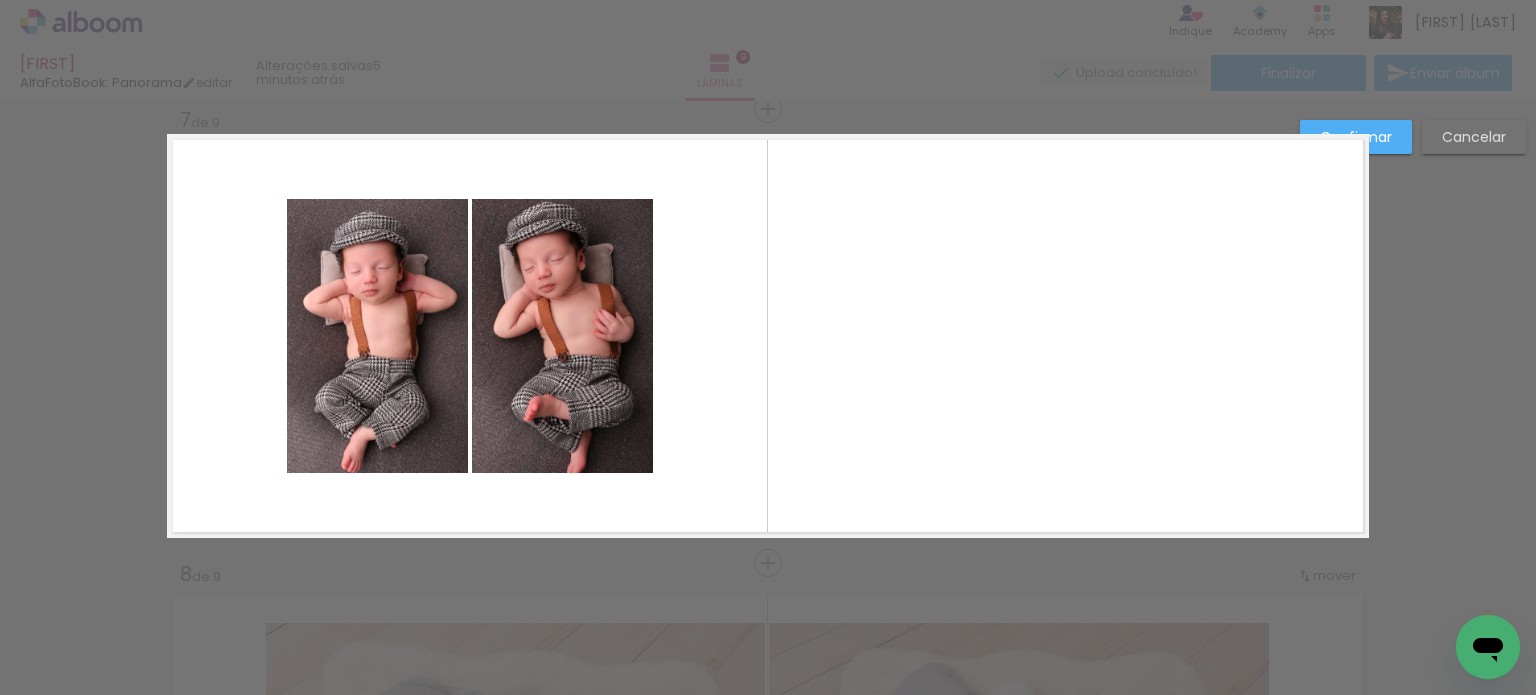 click at bounding box center (865, 335) 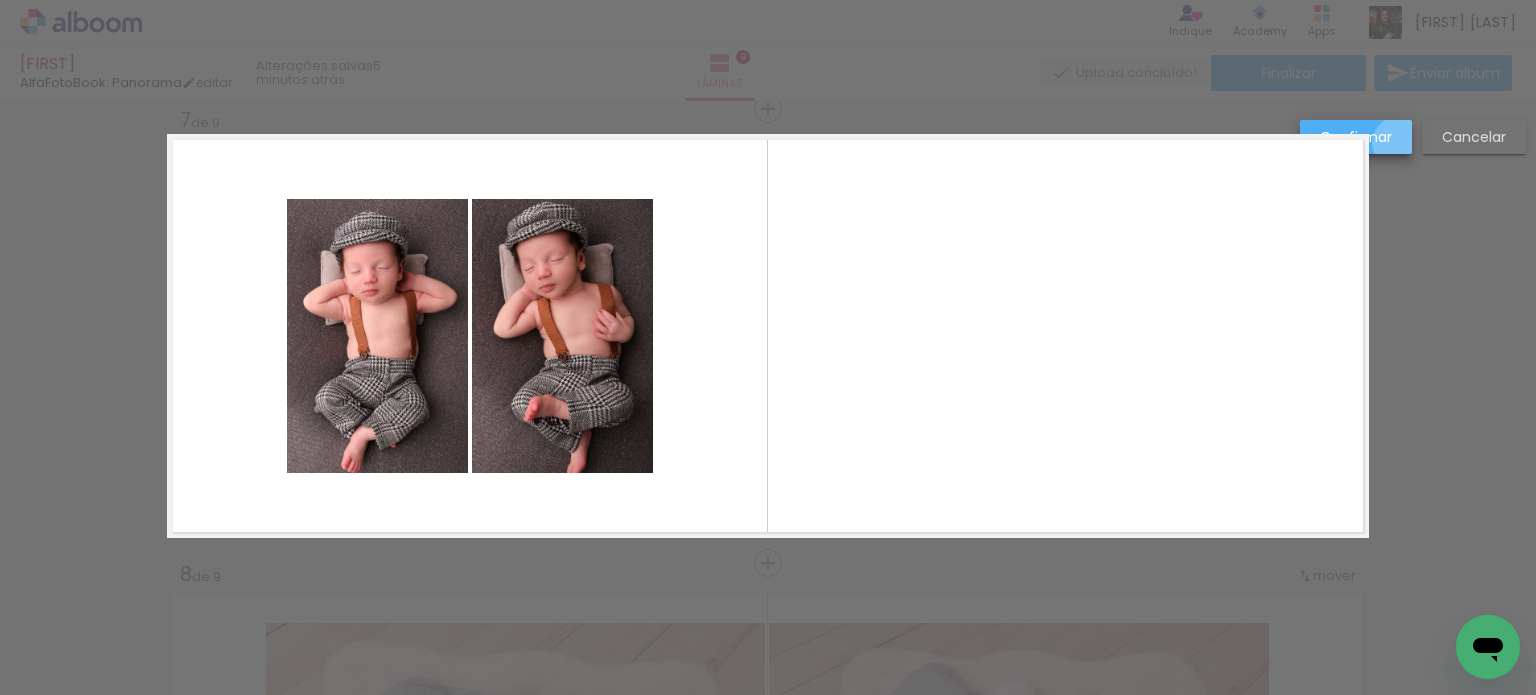 click on "Confirmar" at bounding box center [1356, 137] 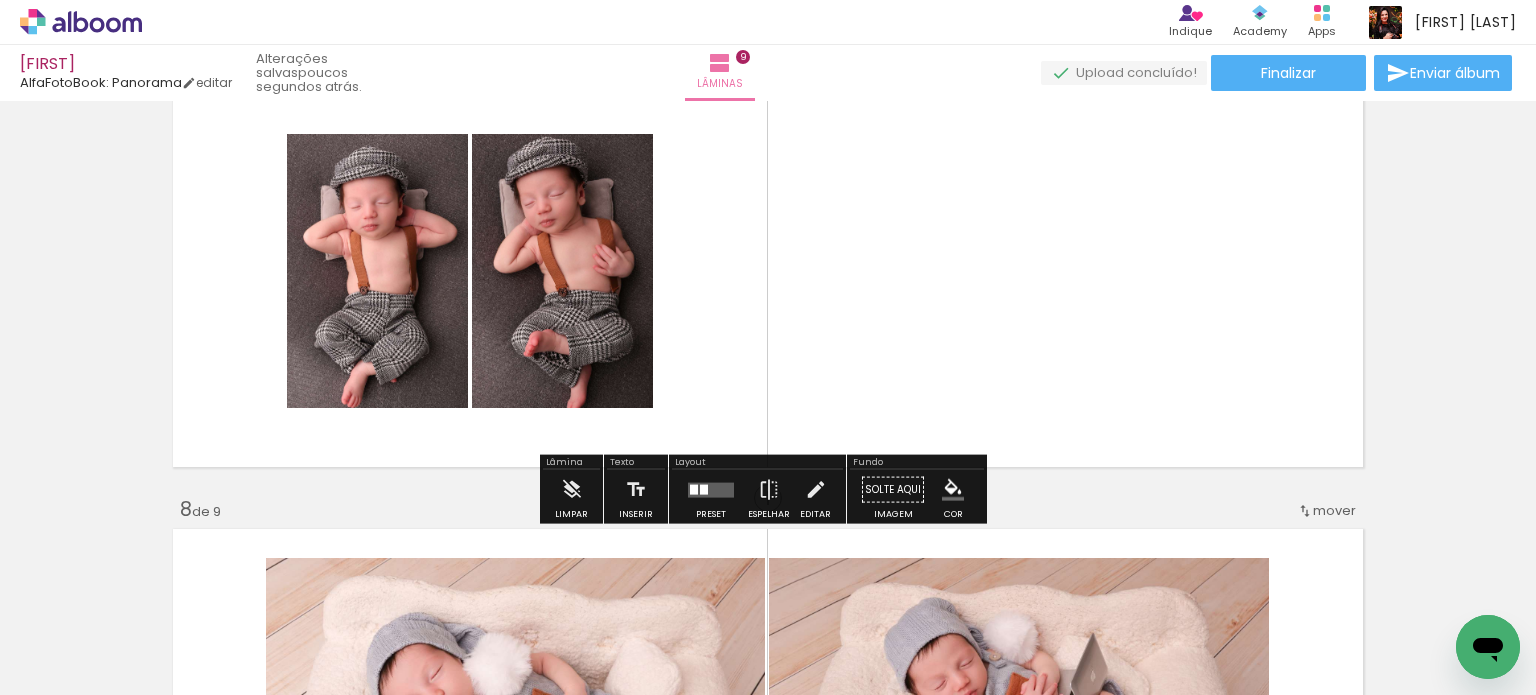 scroll, scrollTop: 2849, scrollLeft: 0, axis: vertical 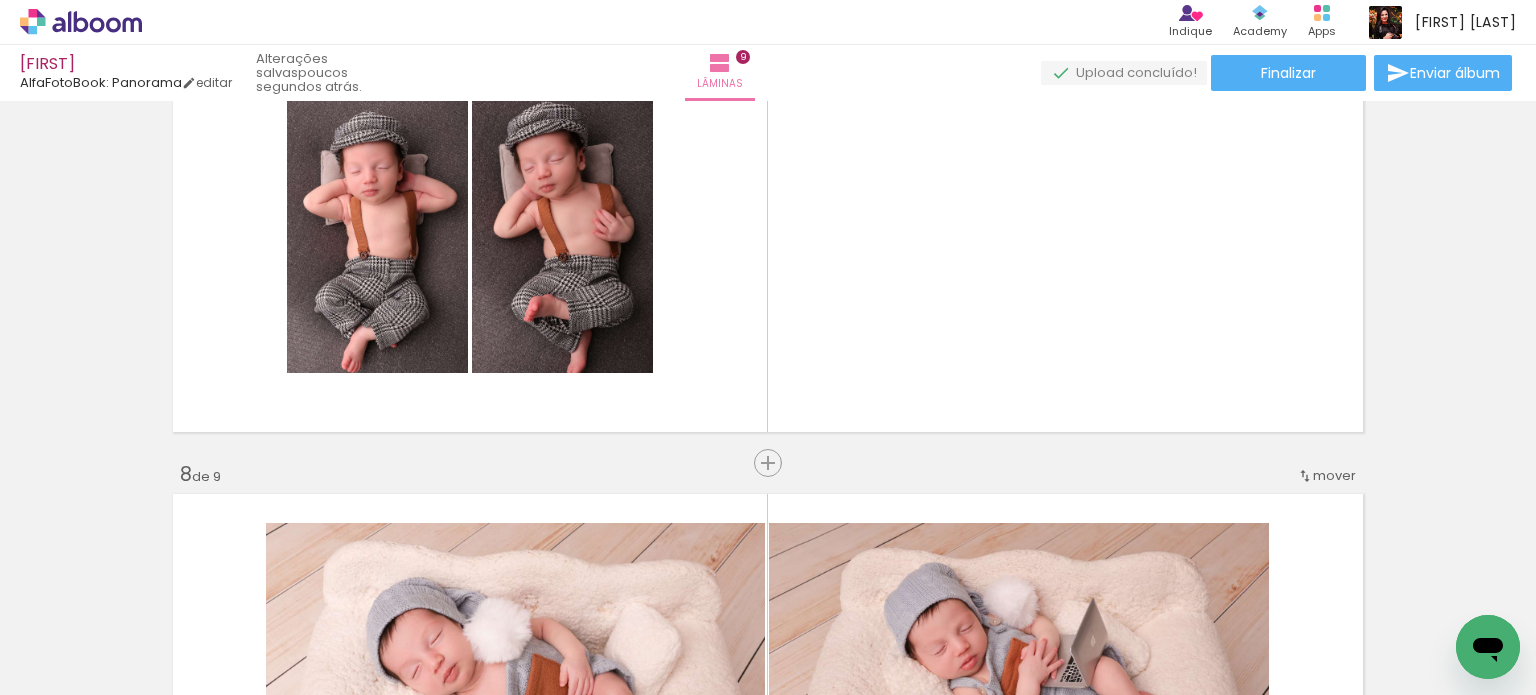 click on "Adicionar
Fotos" at bounding box center (71, 668) 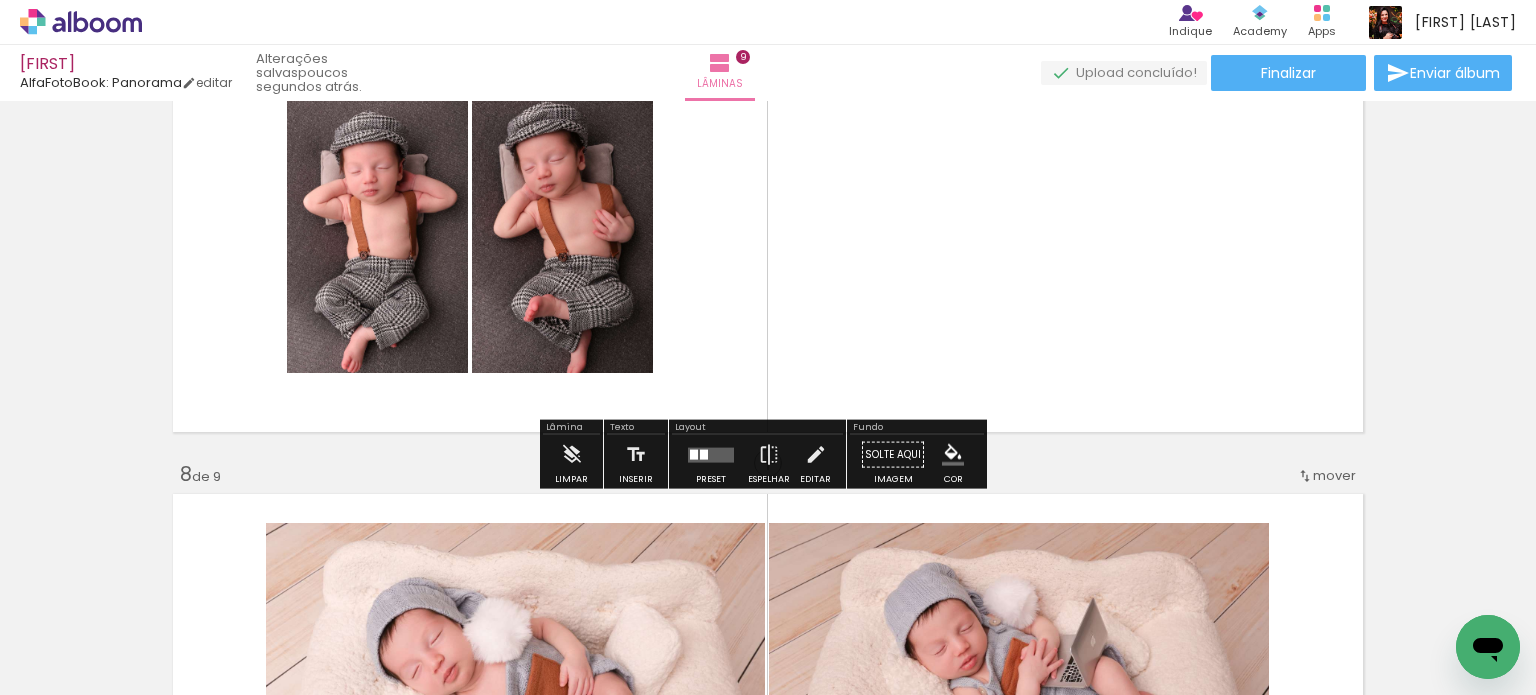 drag, startPoint x: 1265, startPoint y: 355, endPoint x: 711, endPoint y: 334, distance: 554.3979 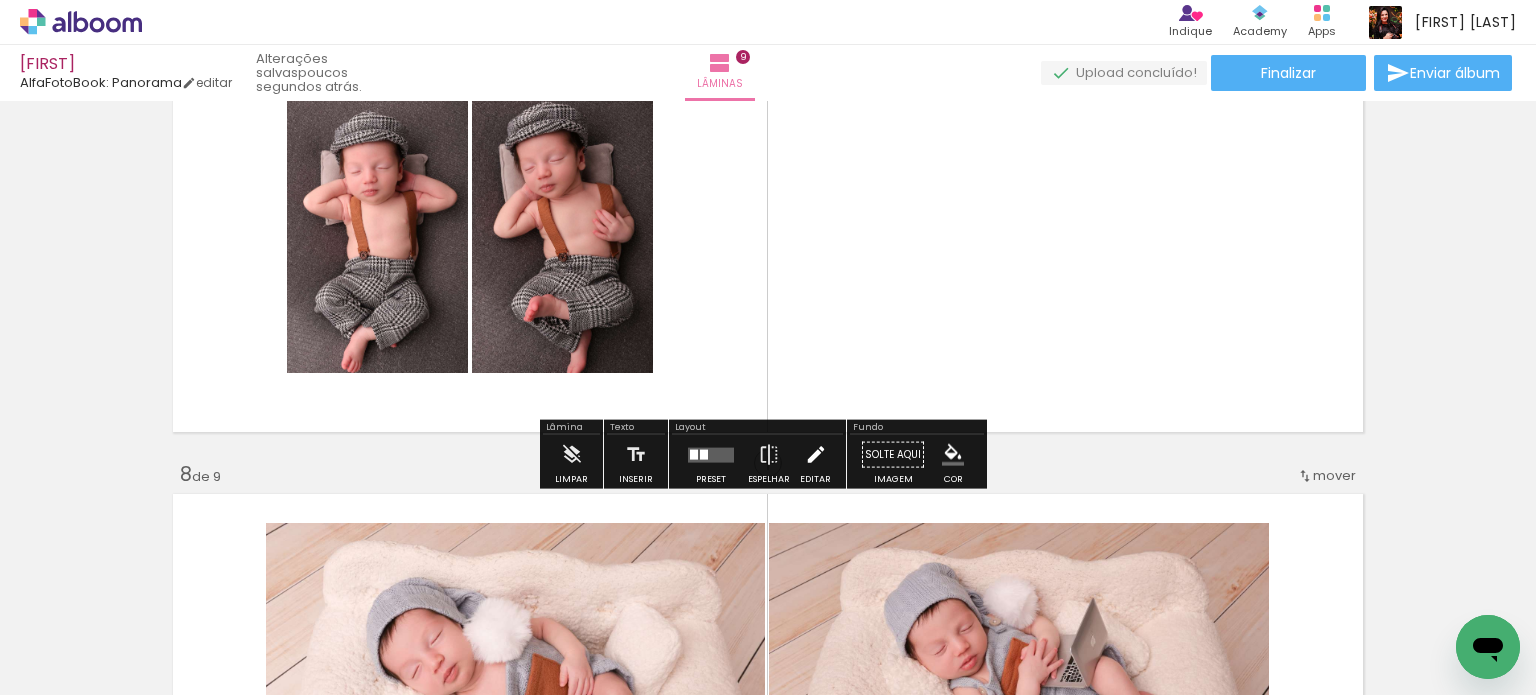 click on "Editar" at bounding box center (815, 479) 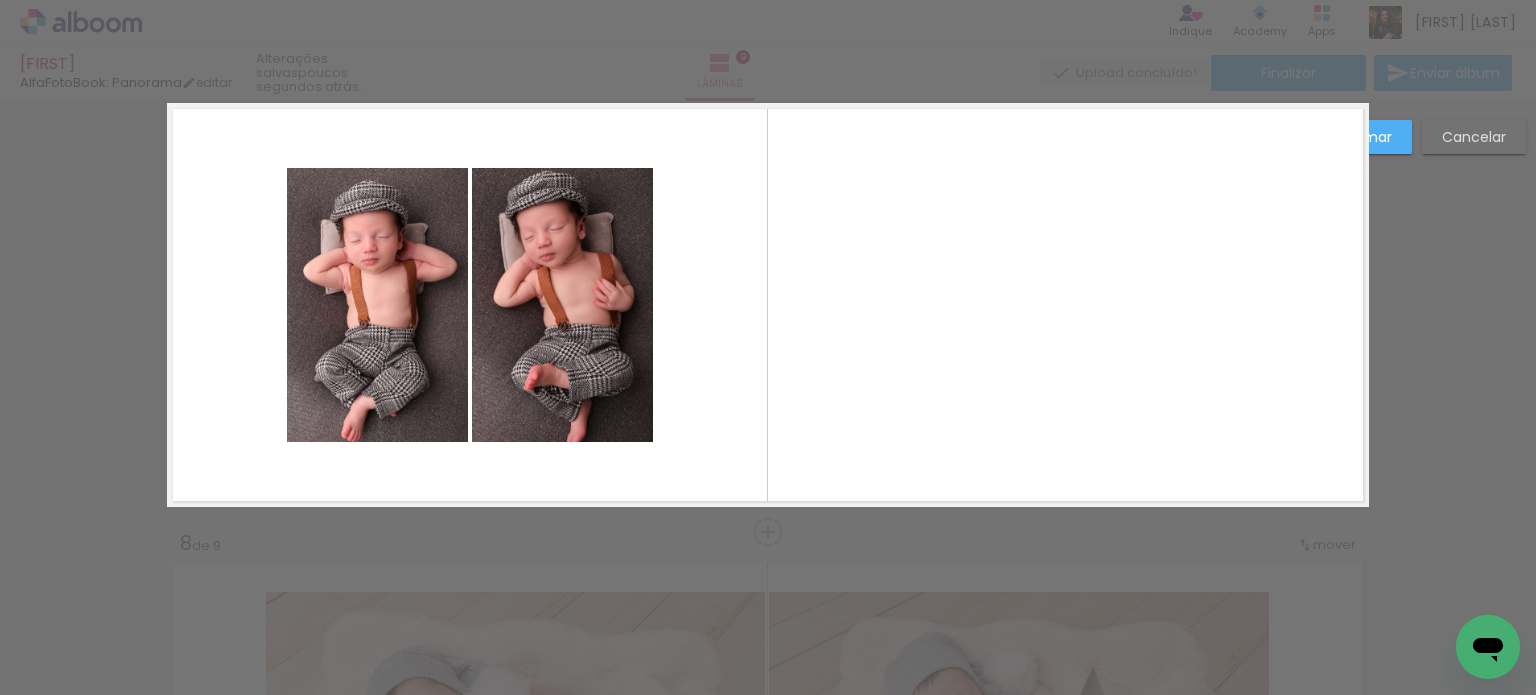 scroll, scrollTop: 2749, scrollLeft: 0, axis: vertical 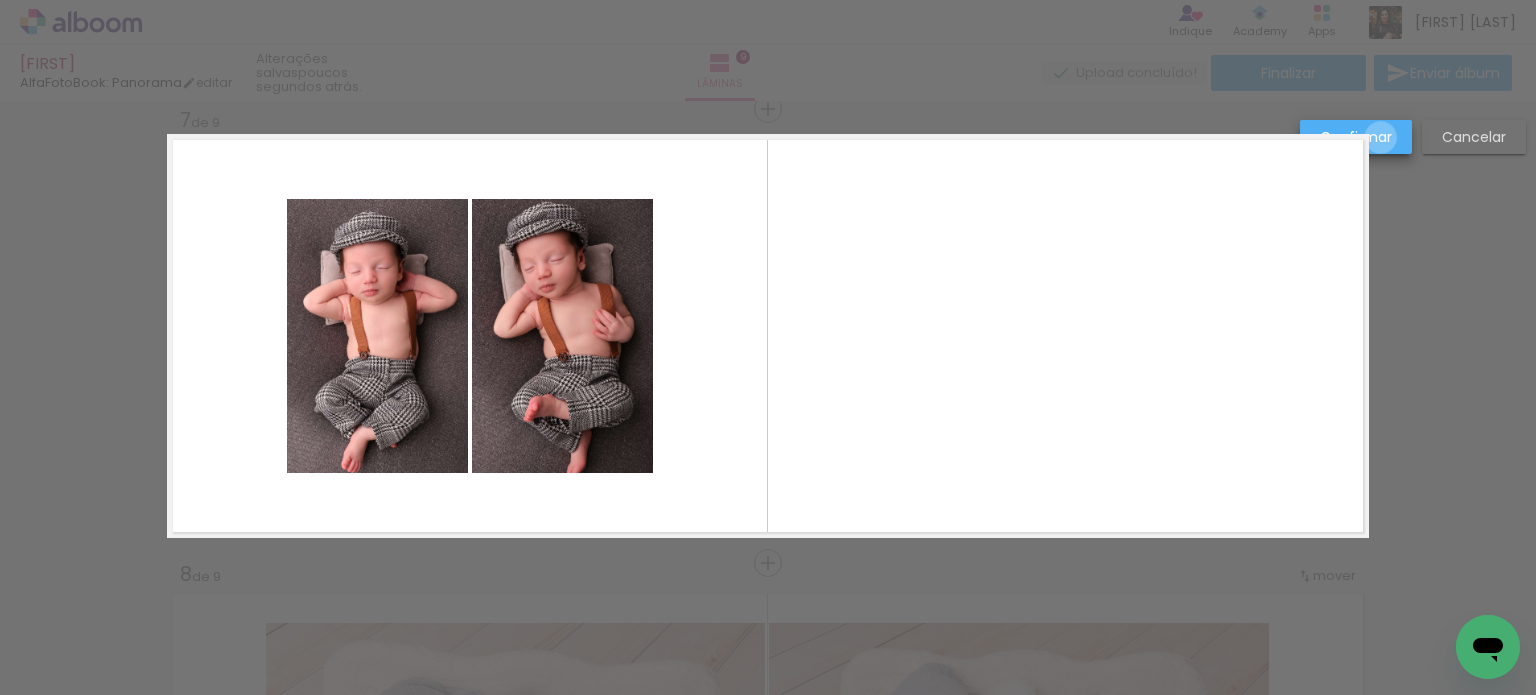click on "Confirmar" at bounding box center [0, 0] 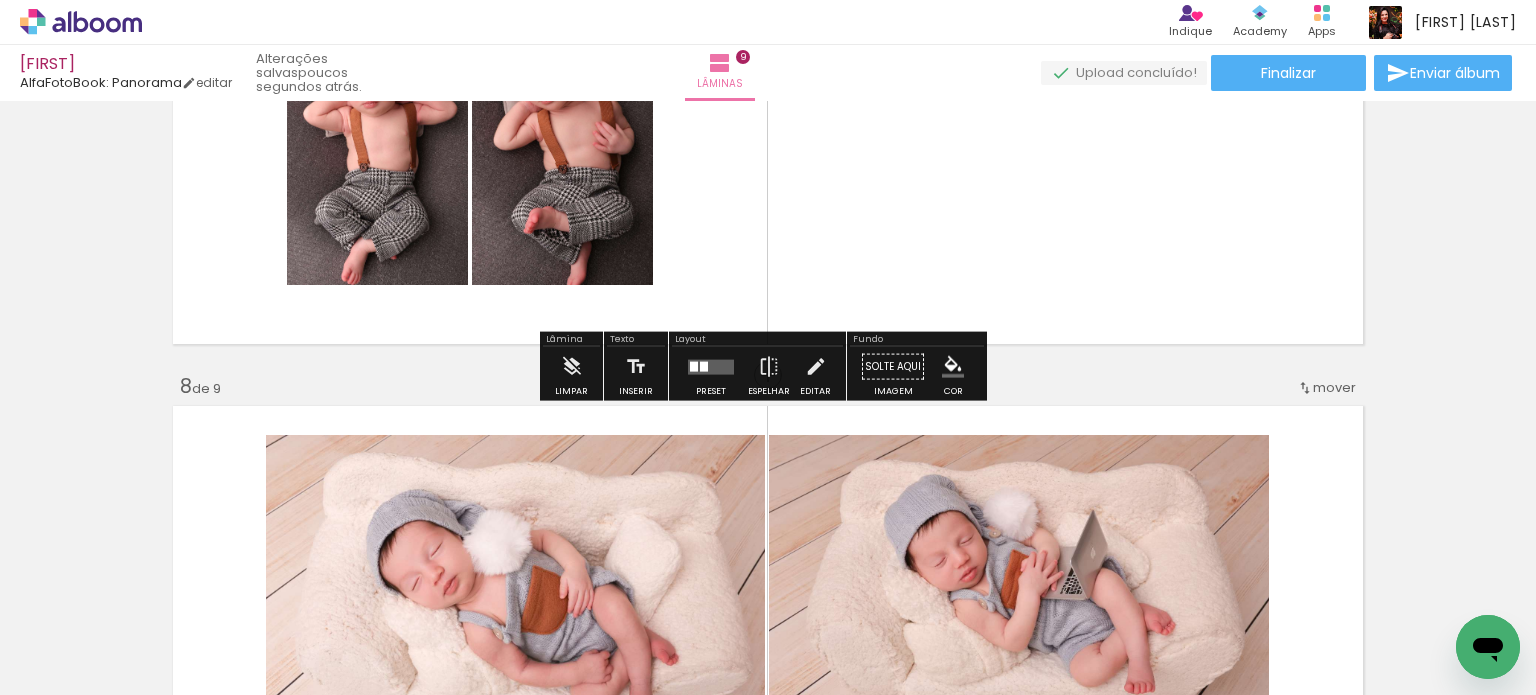 scroll, scrollTop: 2949, scrollLeft: 0, axis: vertical 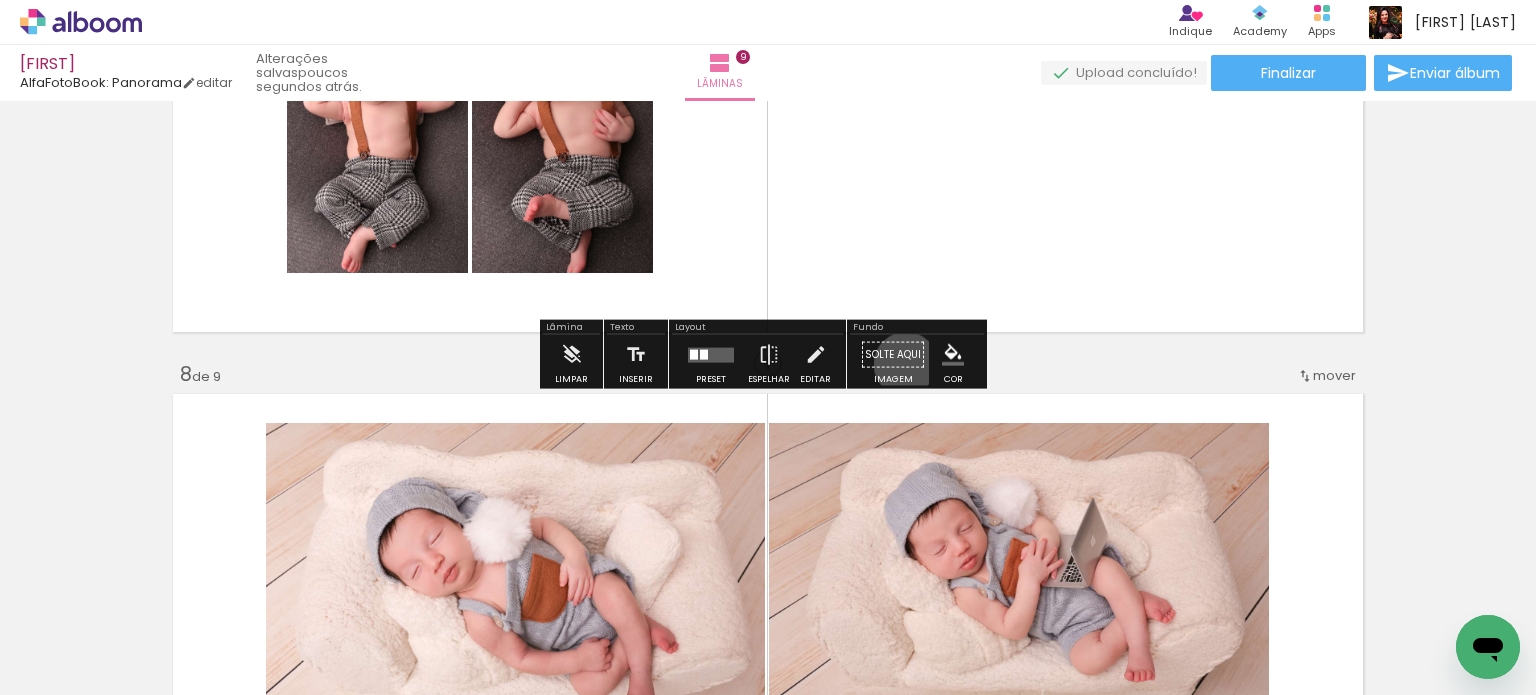 click on "Solte aqui Imagem" at bounding box center (893, 360) 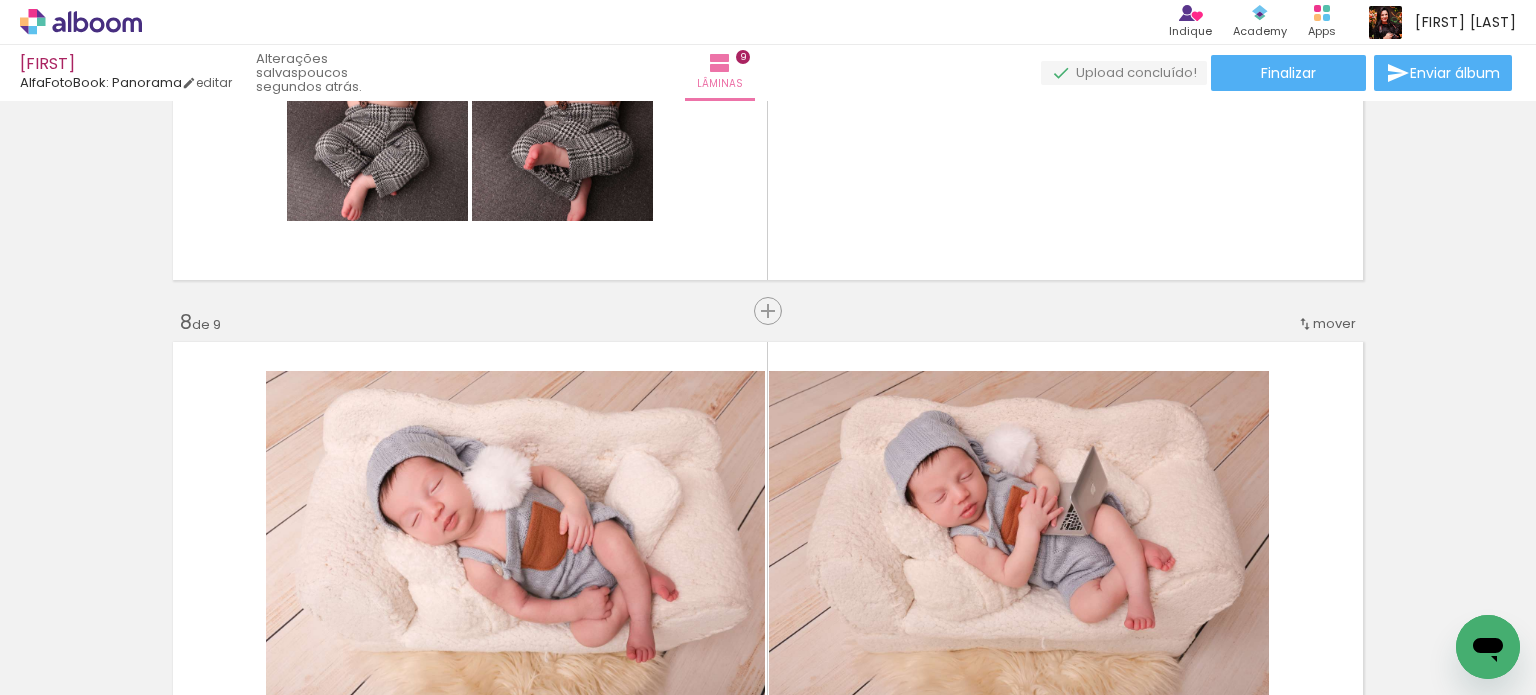 scroll, scrollTop: 3049, scrollLeft: 0, axis: vertical 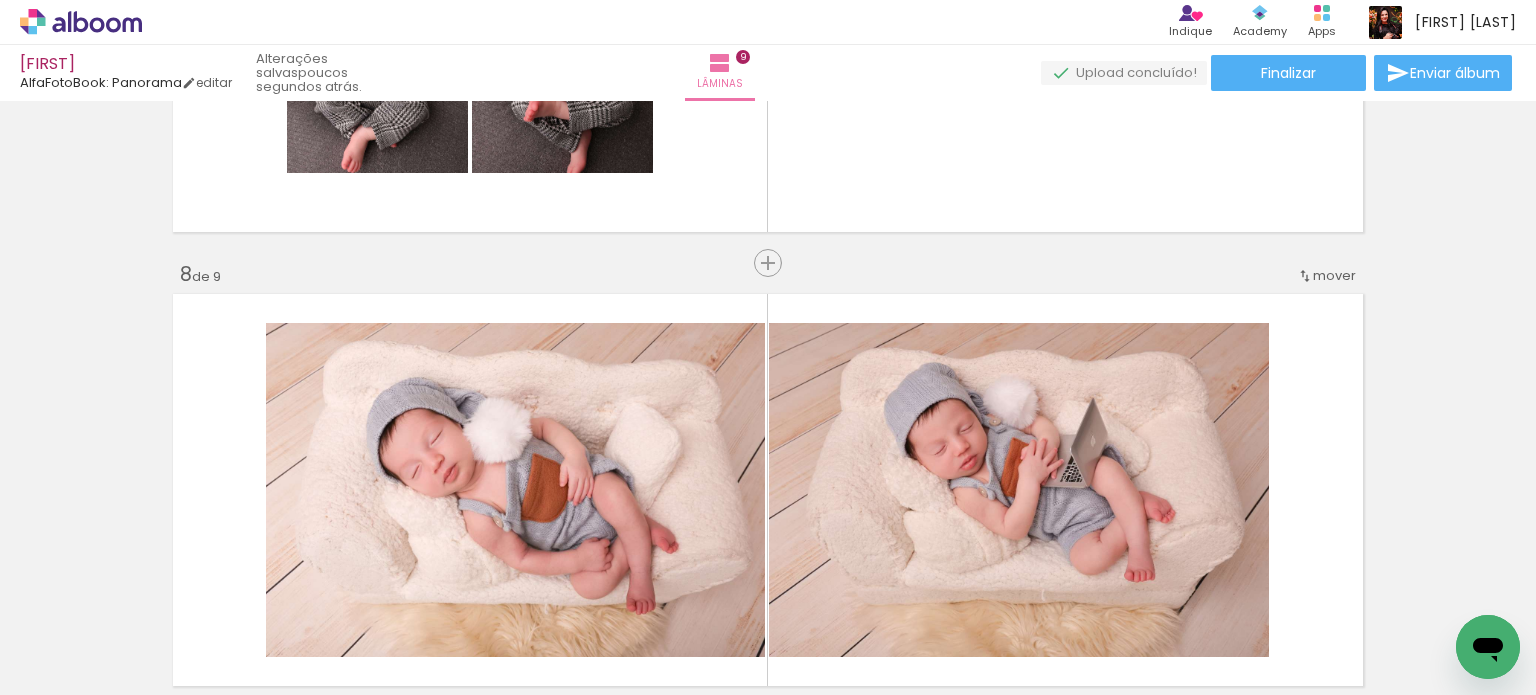 click on "Adicionar
Fotos" at bounding box center (71, 668) 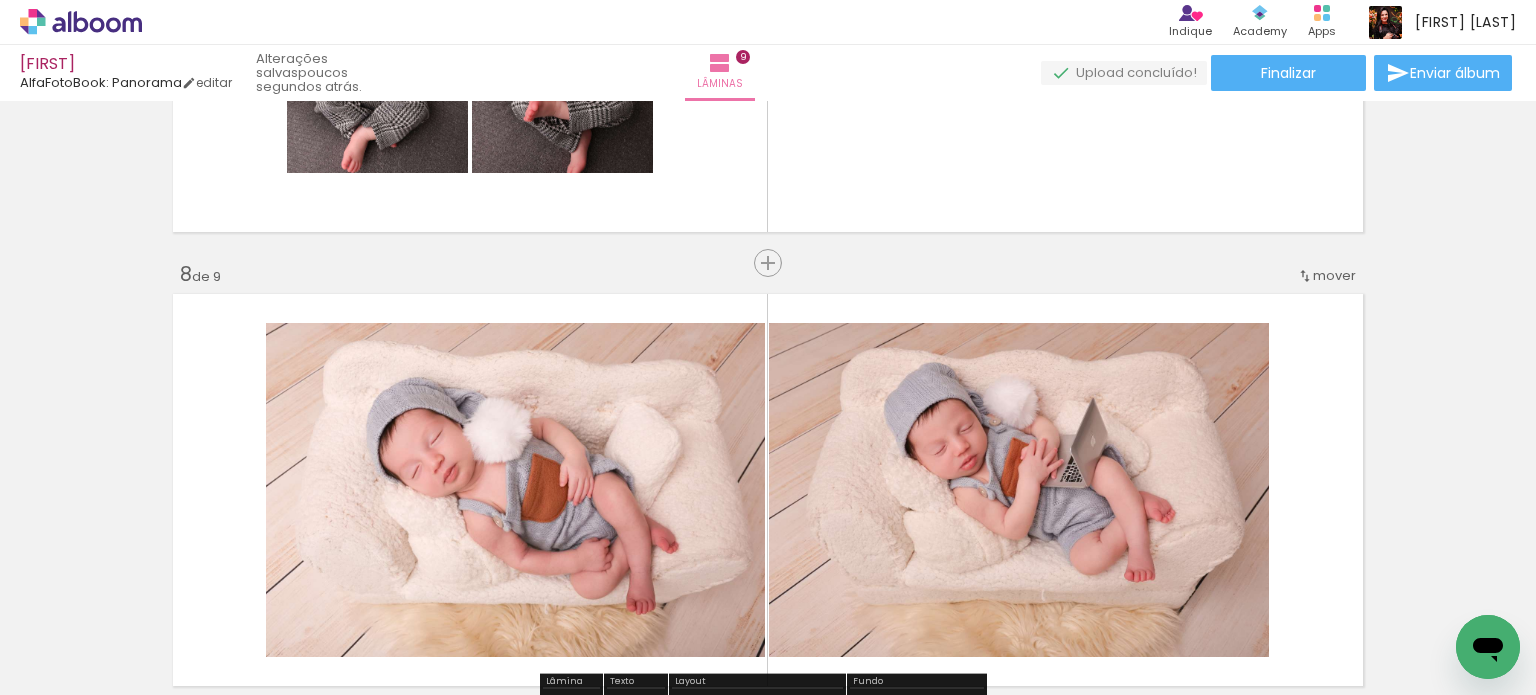 scroll, scrollTop: 3149, scrollLeft: 0, axis: vertical 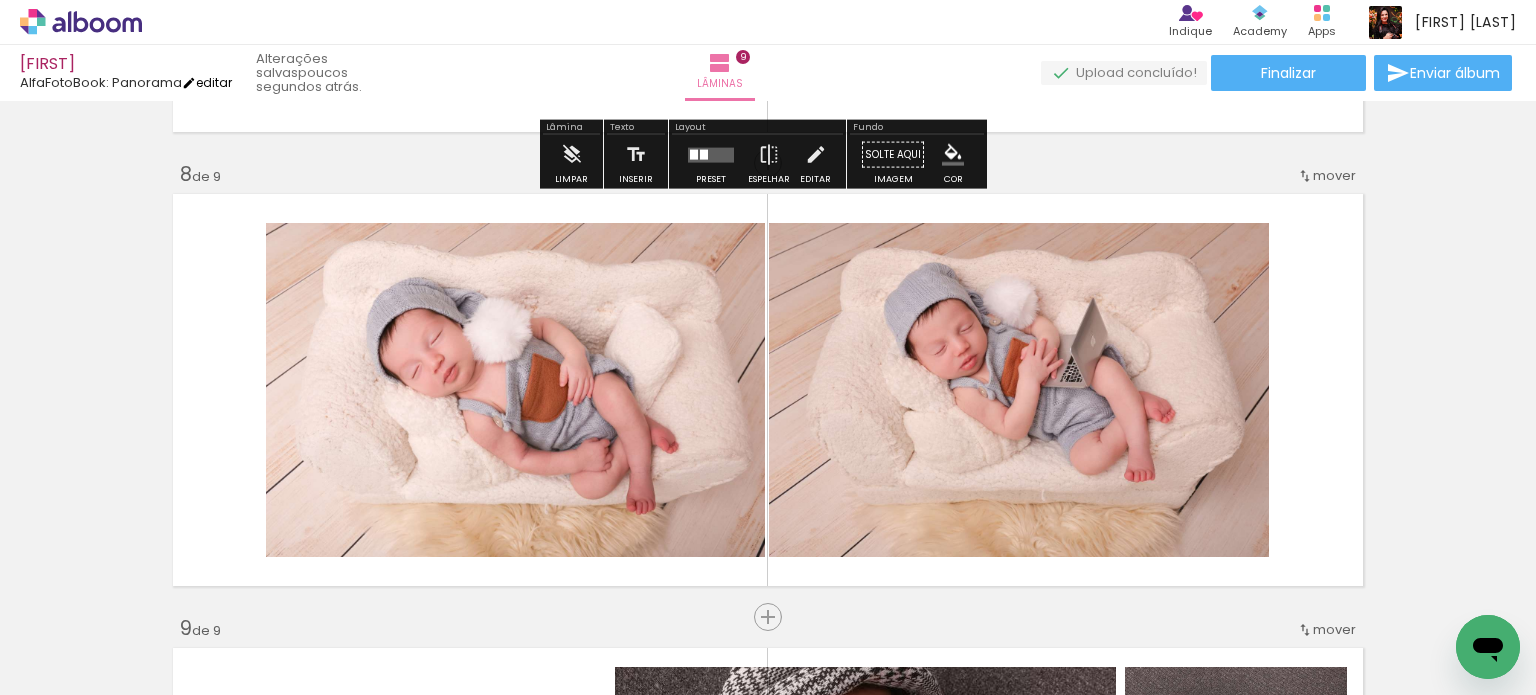 click on "editar" at bounding box center [207, 82] 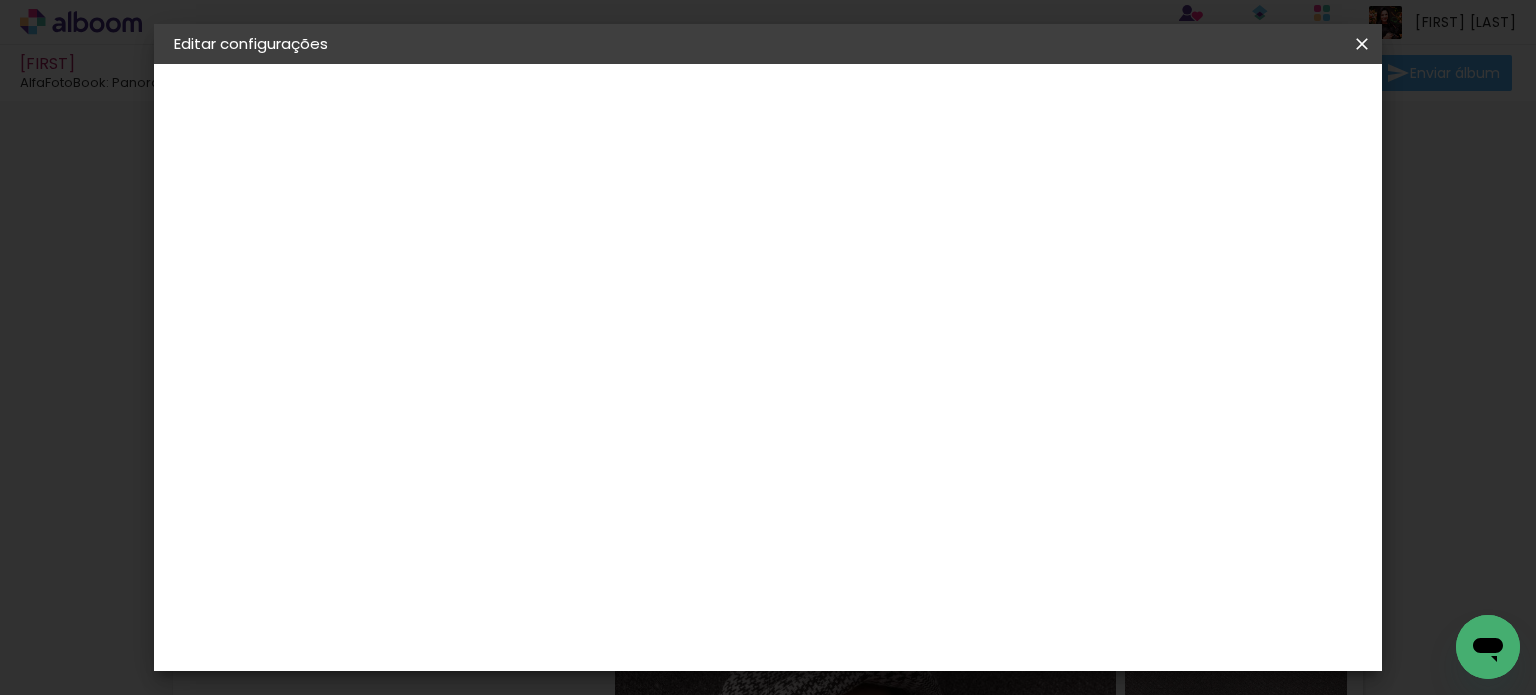 click at bounding box center (1115, 216) 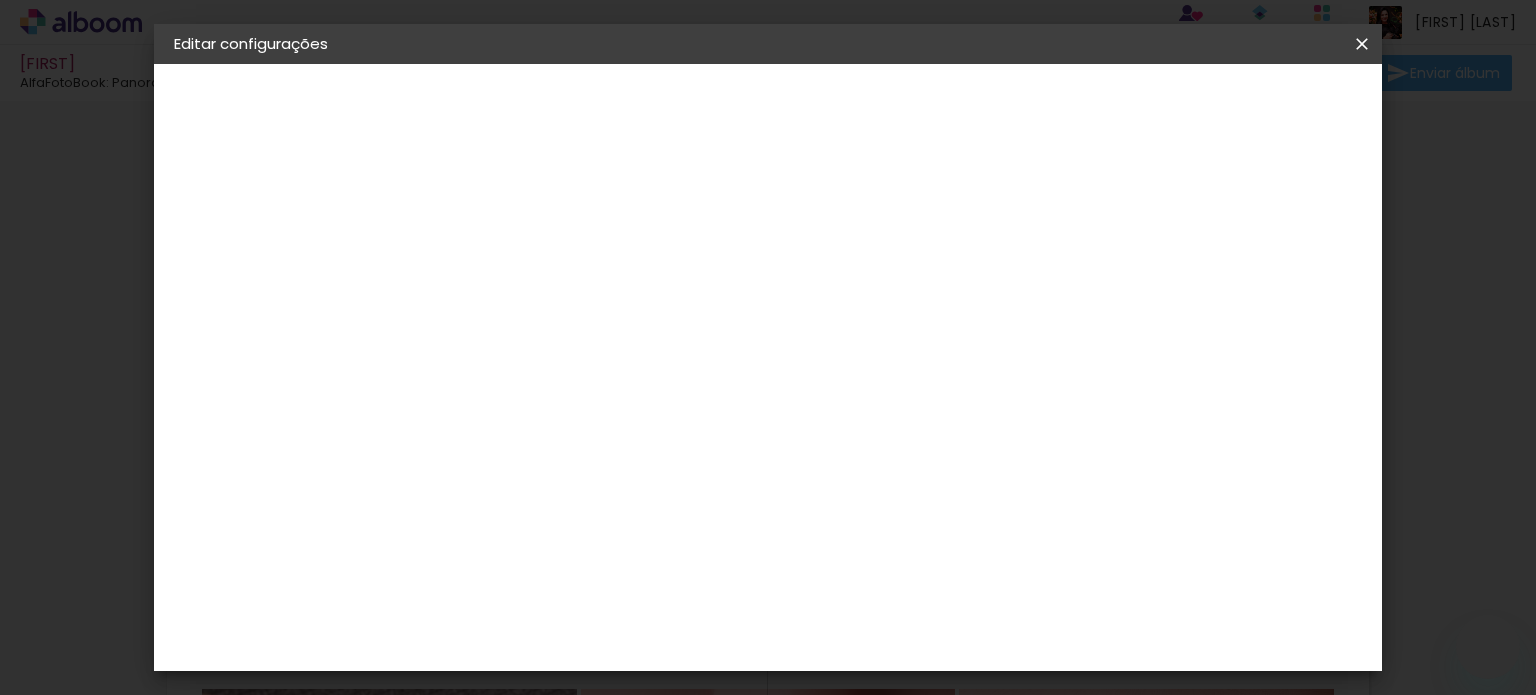 click on "Salvar configurações" at bounding box center [1163, 106] 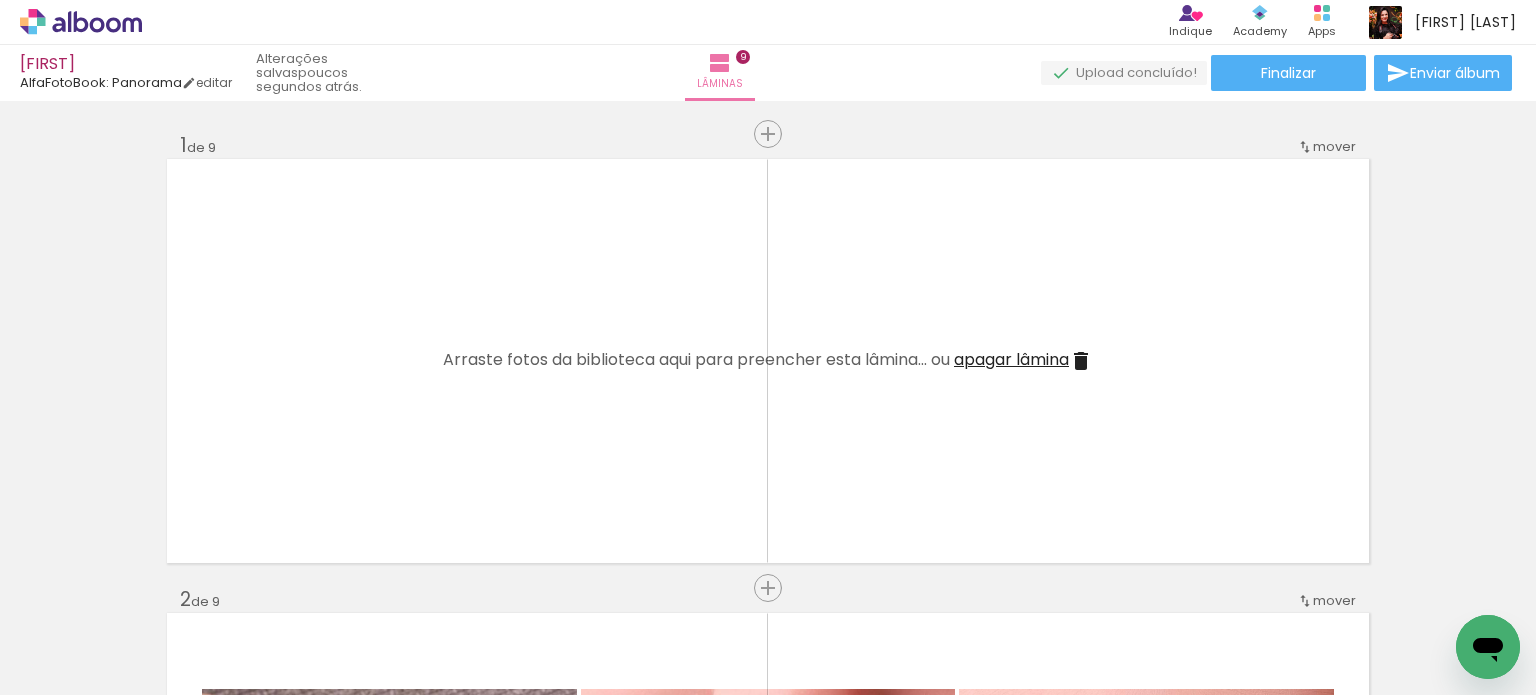 scroll, scrollTop: 3149, scrollLeft: 0, axis: vertical 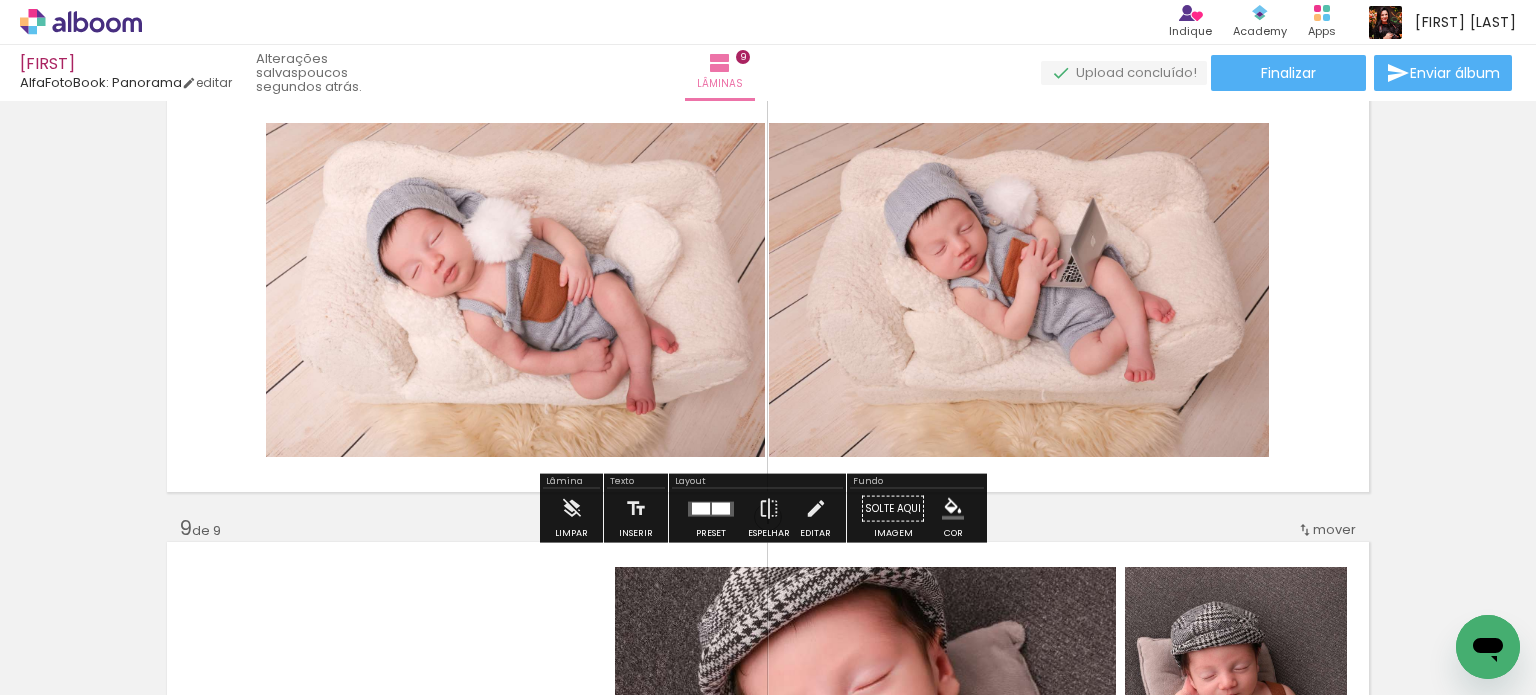 click on "Inserir lâmina 1  de 9  Inserir lâmina 2  de 9  Inserir lâmina 3  de 9  Inserir lâmina 4  de 9  Inserir lâmina 5  de 9  Inserir lâmina 6  de 9  Inserir lâmina 7  de 9  Inserir lâmina 8  de 9  Inserir lâmina 9  de 9 O Designbox precisará aumentar a sua imagem em 235% para exportar para impressão. O Designbox precisará aumentar a sua imagem em 196% para exportar para impressão. O Designbox precisará aumentar a sua imagem em 357% para exportar para impressão. O Designbox precisará aumentar a sua imagem em 298% para exportar para impressão. O Designbox precisará aumentar a sua imagem em 377% para exportar para impressão. O Designbox precisará aumentar a sua imagem em 208% para exportar para impressão." at bounding box center [768, -871] 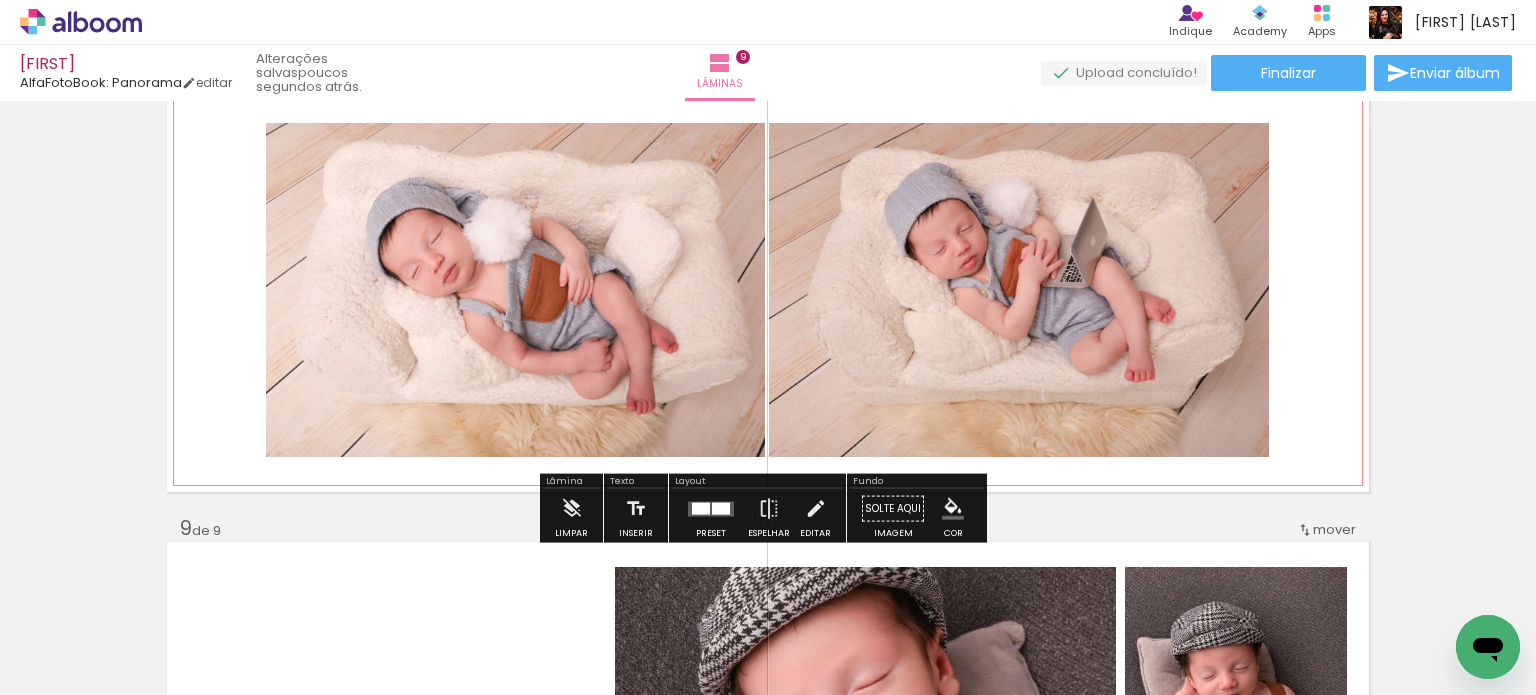 click at bounding box center [768, 290] 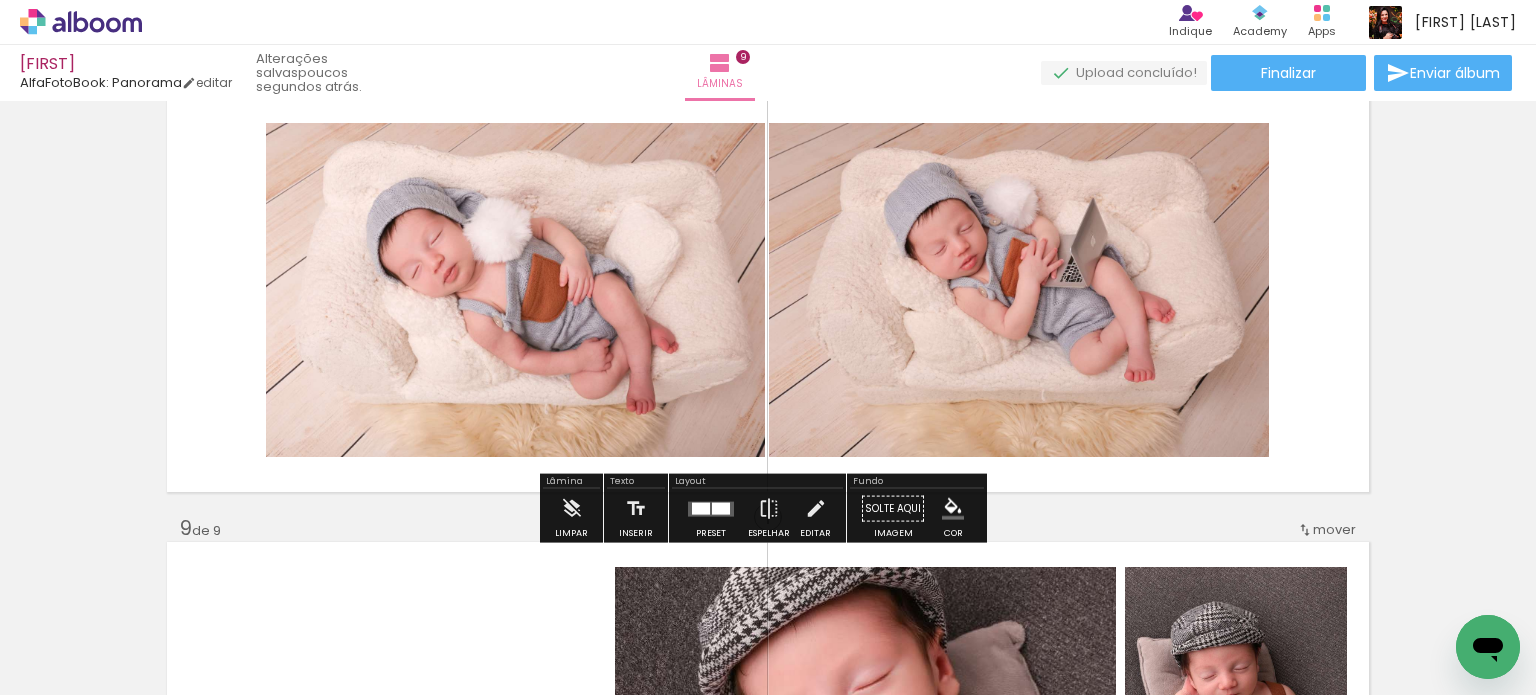 click on "Adicionar
Fotos" at bounding box center [71, 668] 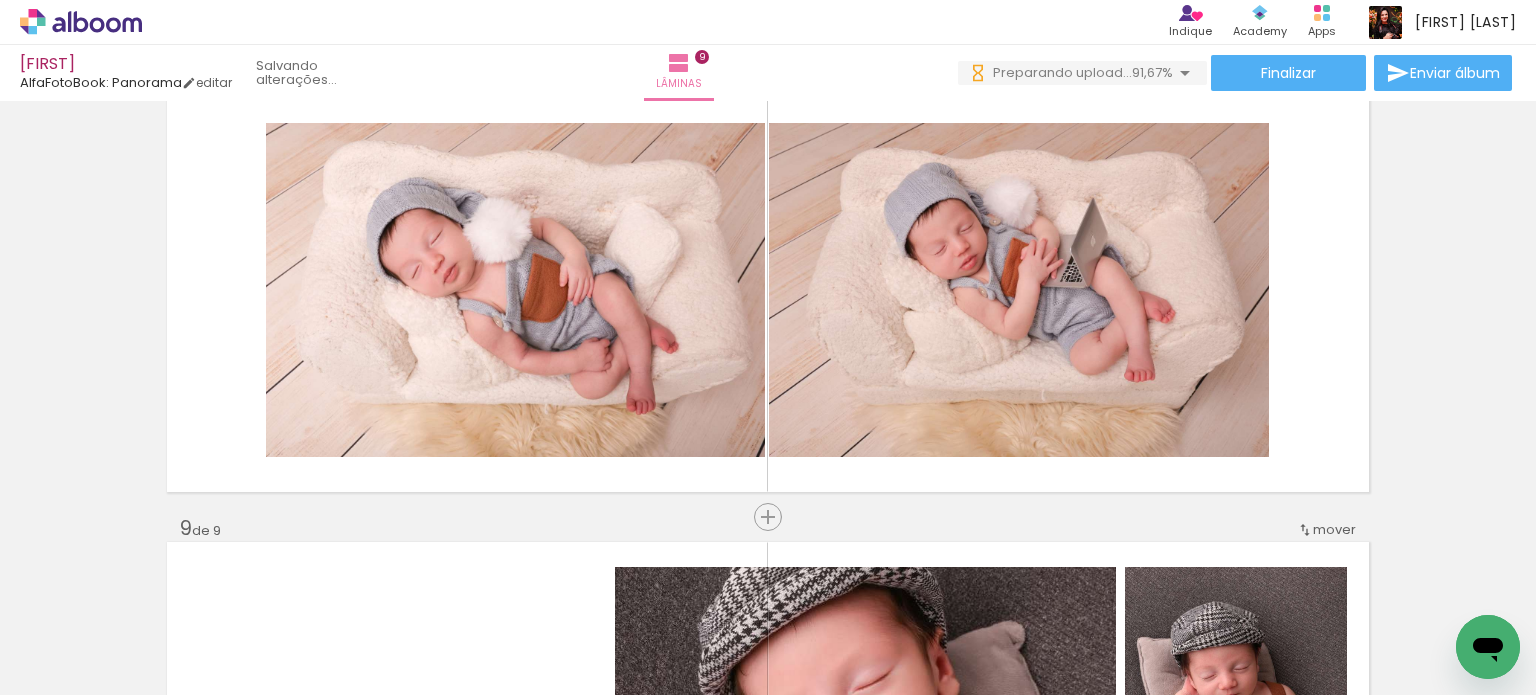scroll, scrollTop: 0, scrollLeft: 1433, axis: horizontal 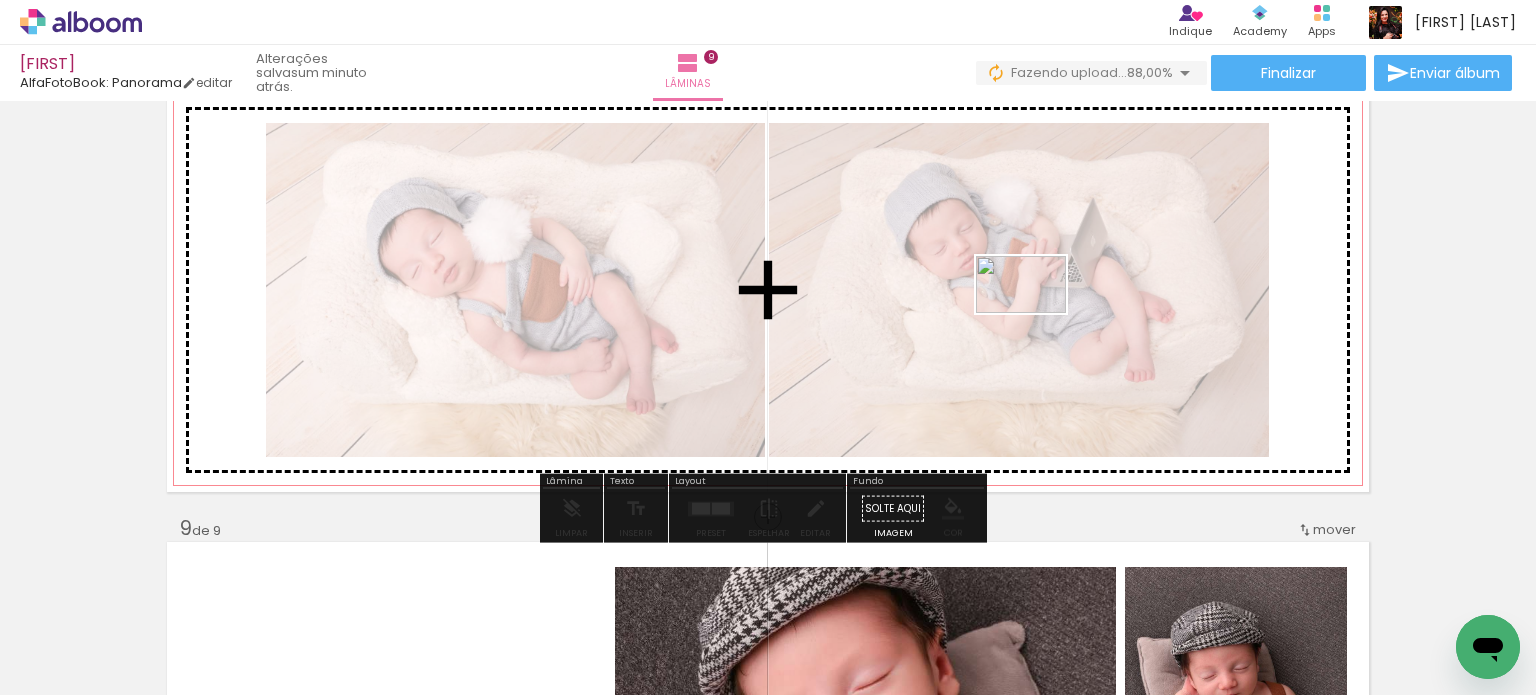 drag, startPoint x: 1332, startPoint y: 635, endPoint x: 1036, endPoint y: 316, distance: 435.17468 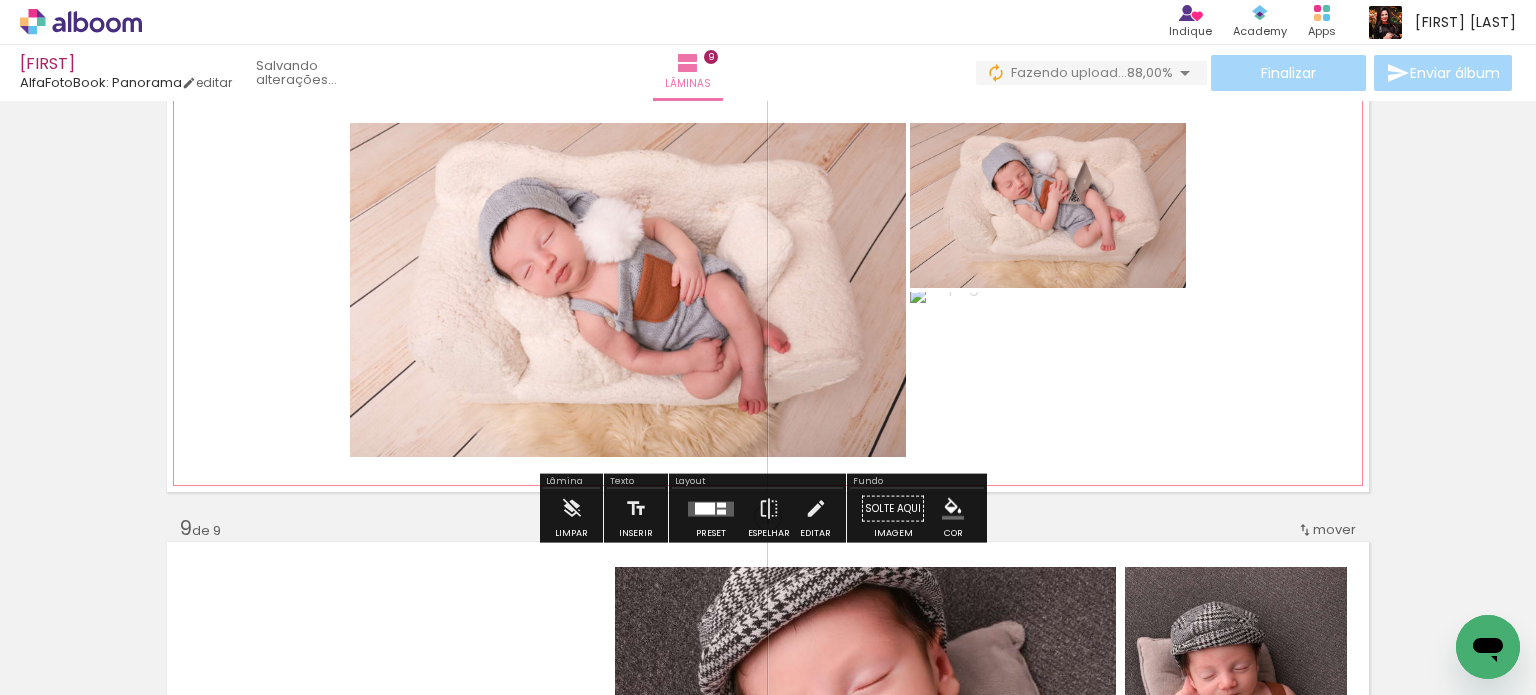 click on "Largura Cor" at bounding box center (1114, 313) 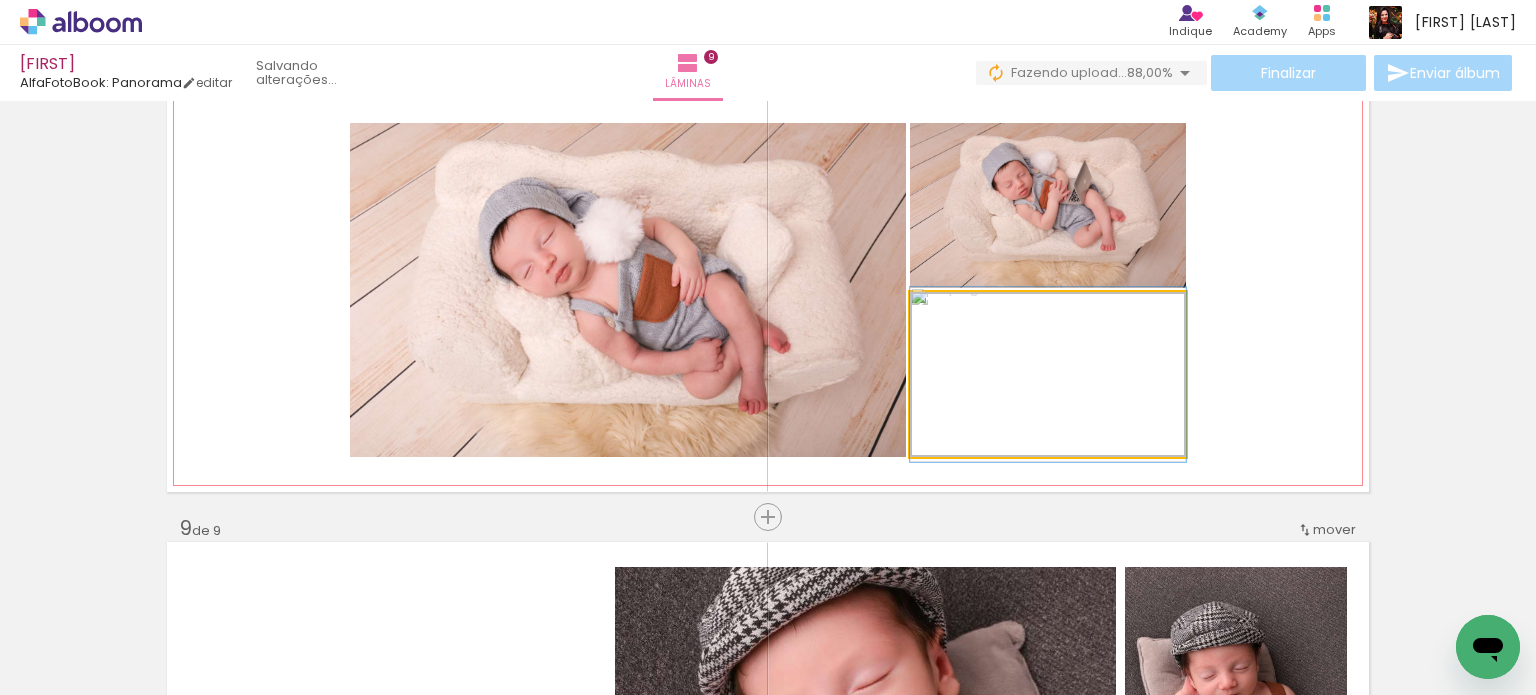 click 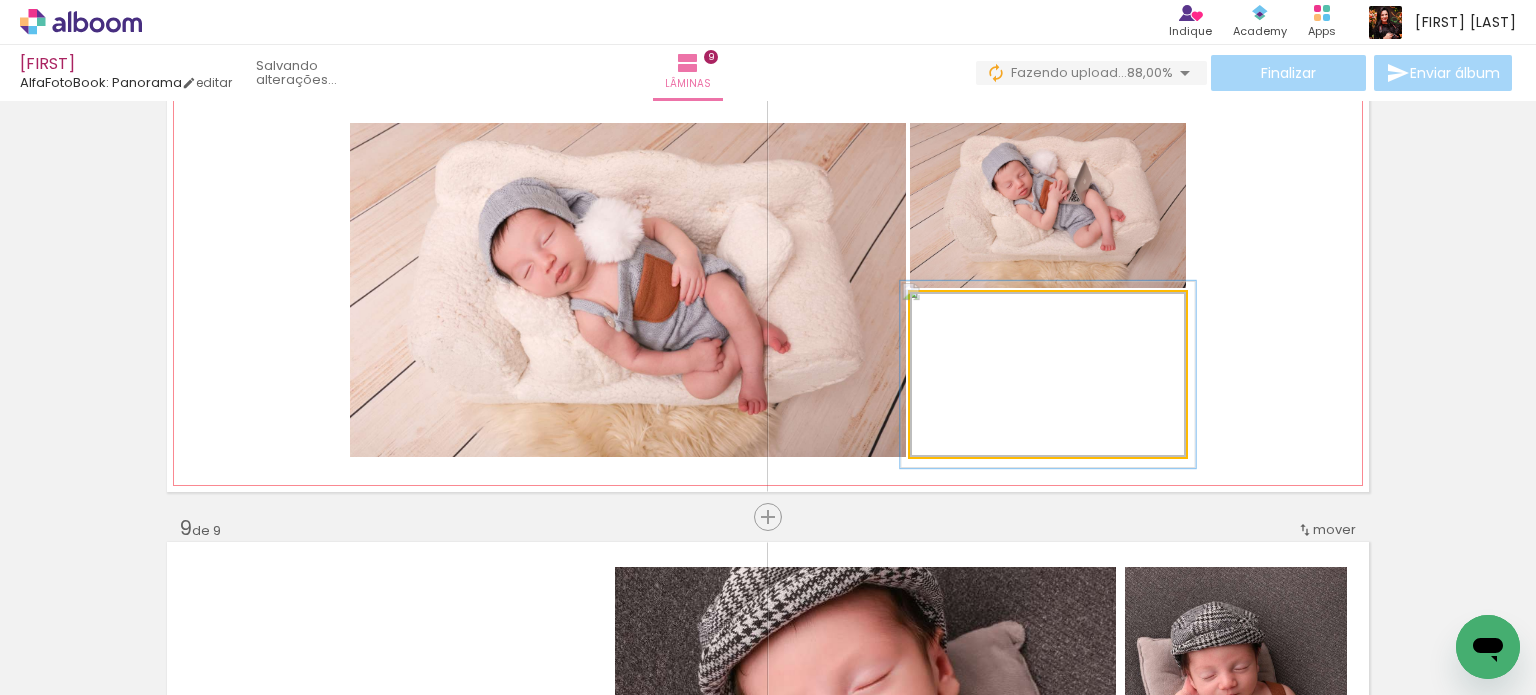 type on "107" 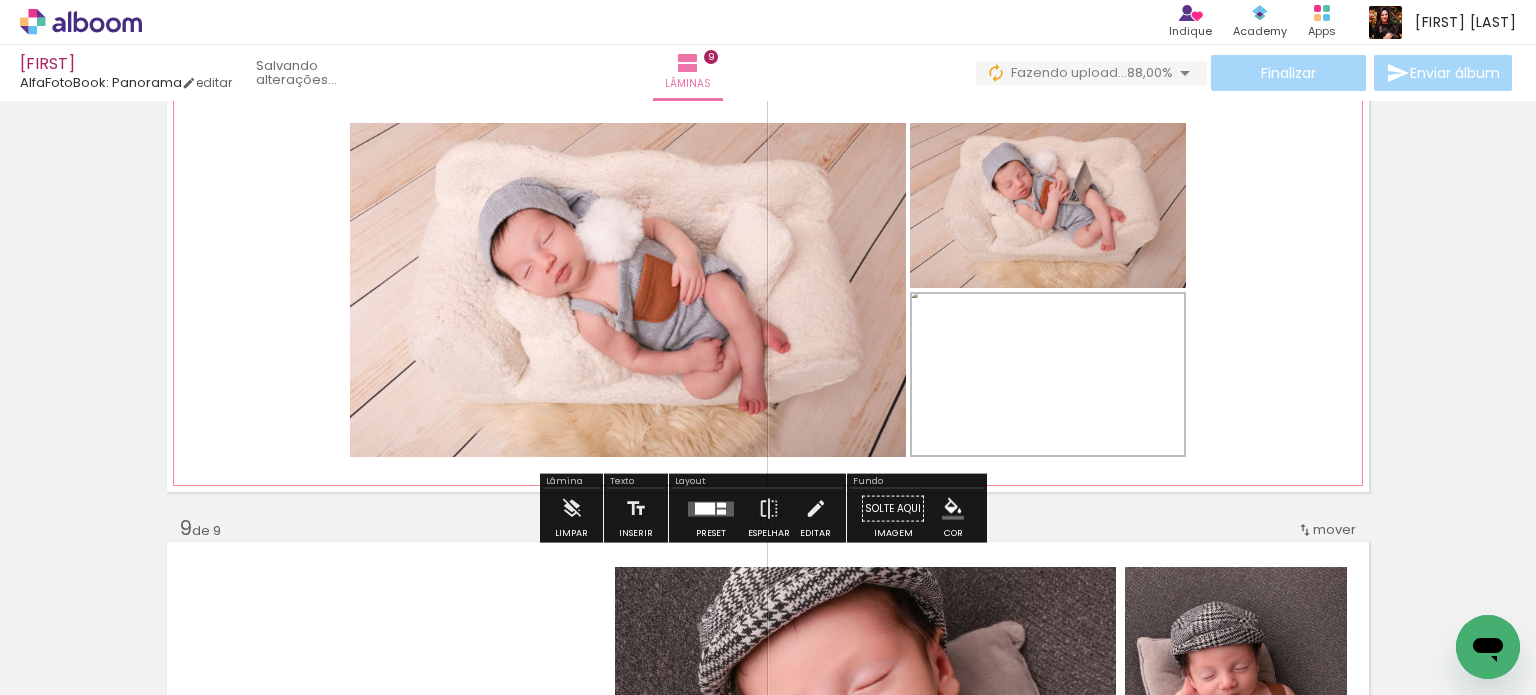 click 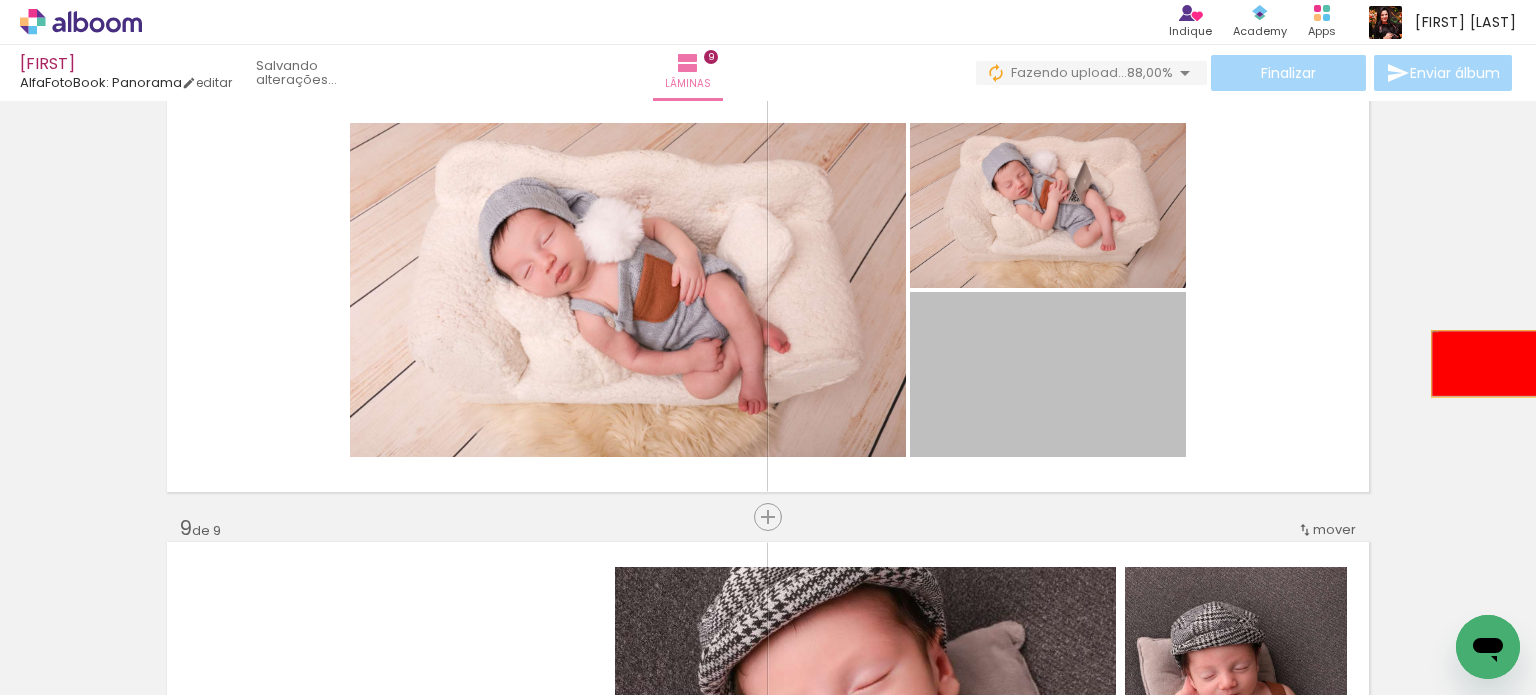drag, startPoint x: 1113, startPoint y: 375, endPoint x: 1498, endPoint y: 359, distance: 385.33234 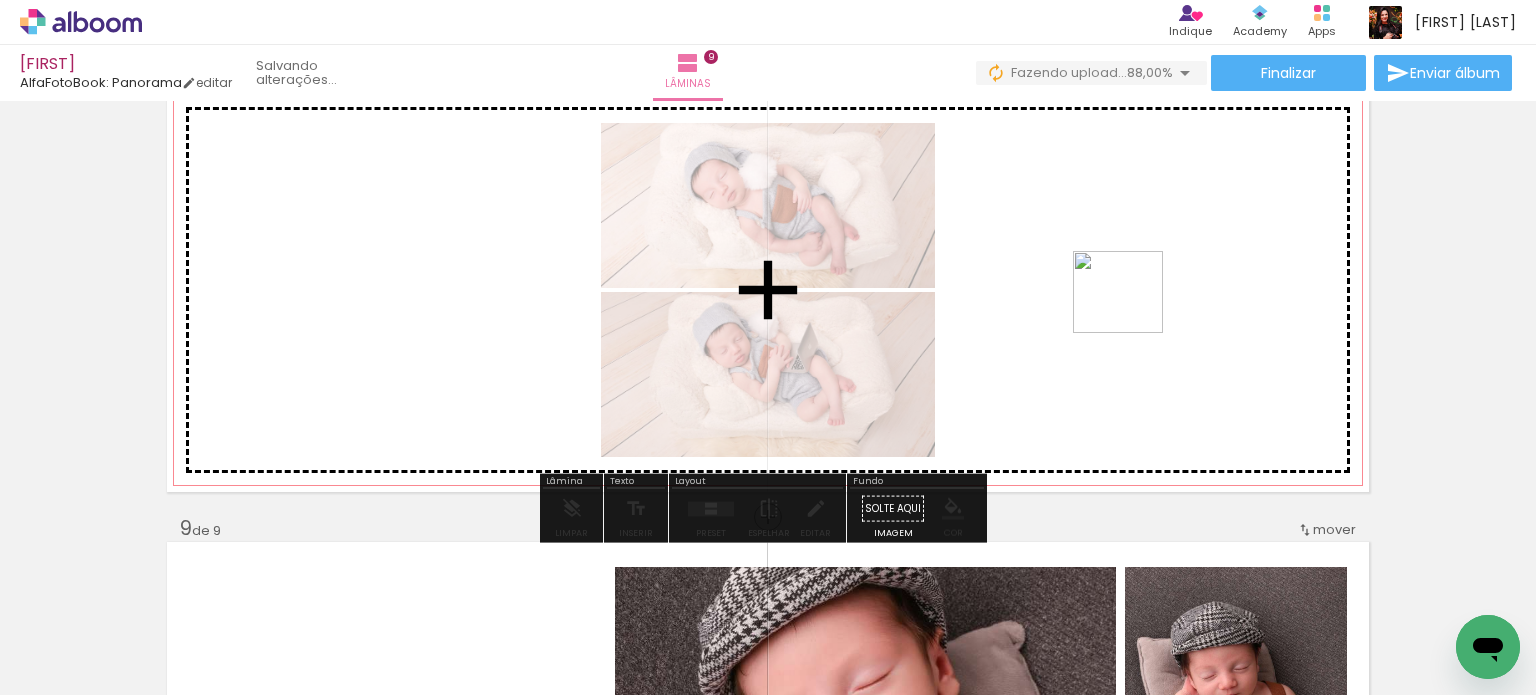 drag, startPoint x: 1440, startPoint y: 621, endPoint x: 1133, endPoint y: 311, distance: 436.29004 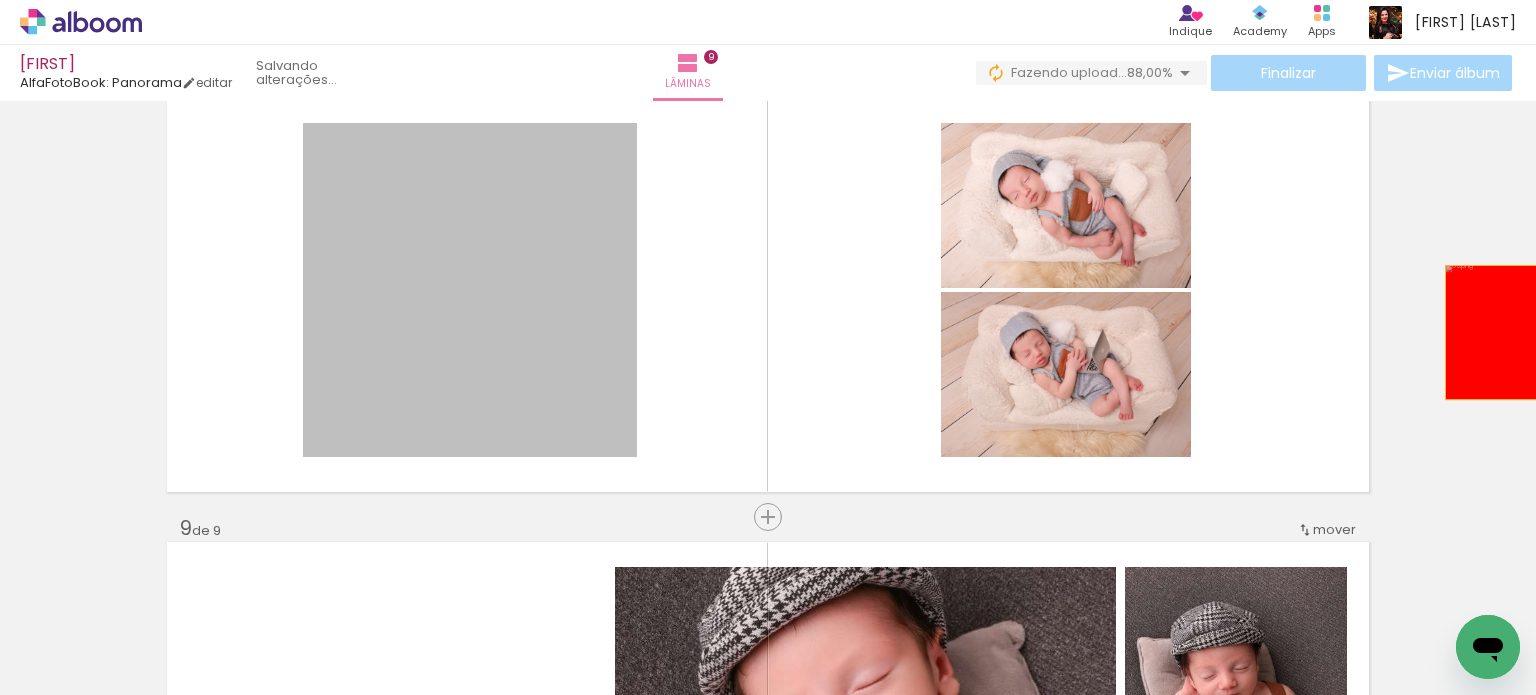drag, startPoint x: 656, startPoint y: 324, endPoint x: 1505, endPoint y: 332, distance: 849.0377 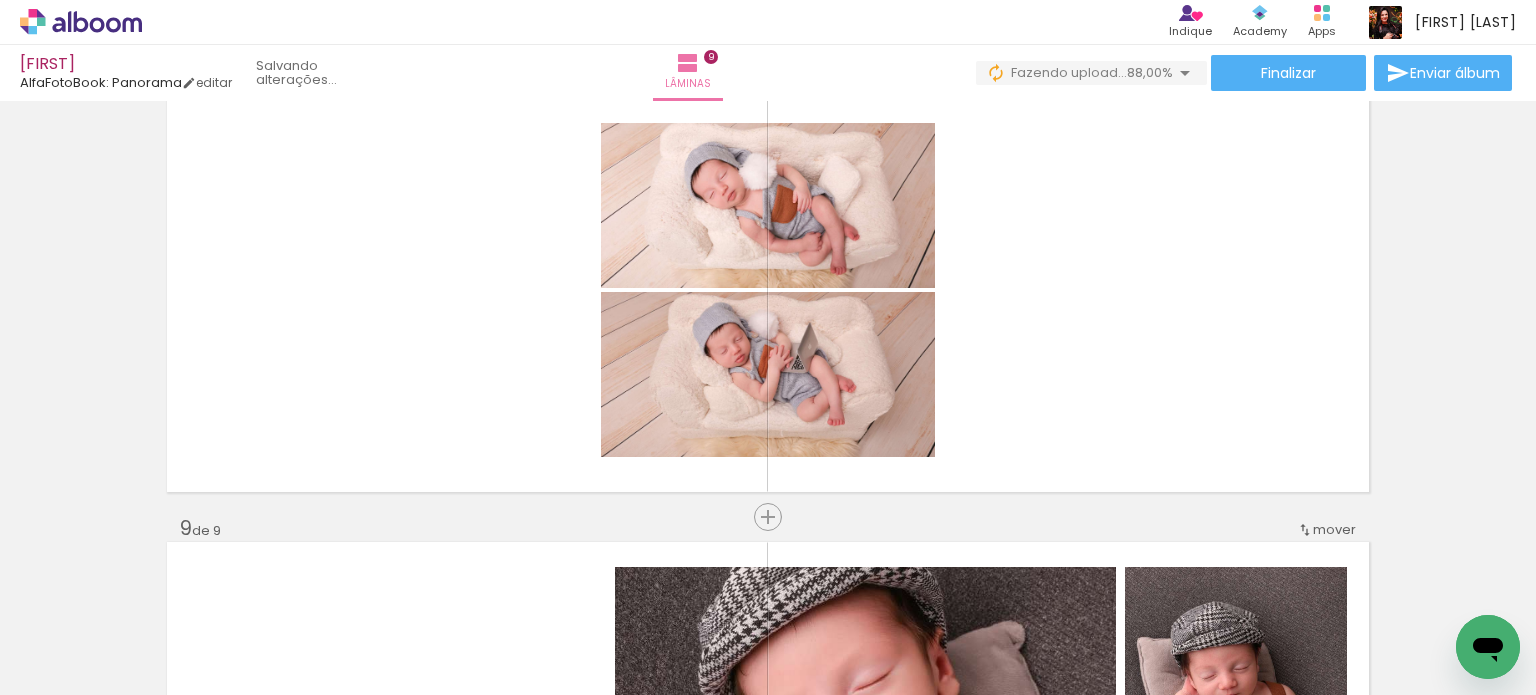 click at bounding box center [1231, 627] 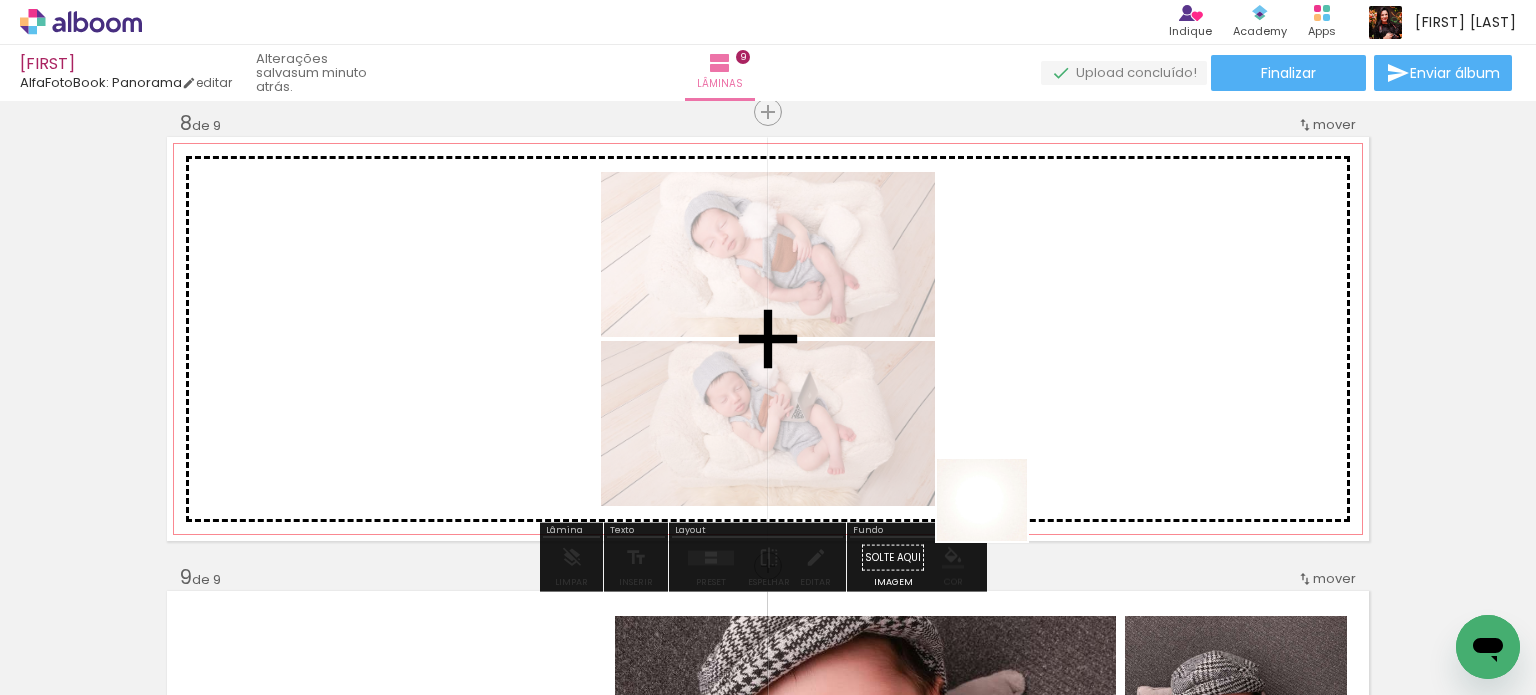 scroll, scrollTop: 3249, scrollLeft: 0, axis: vertical 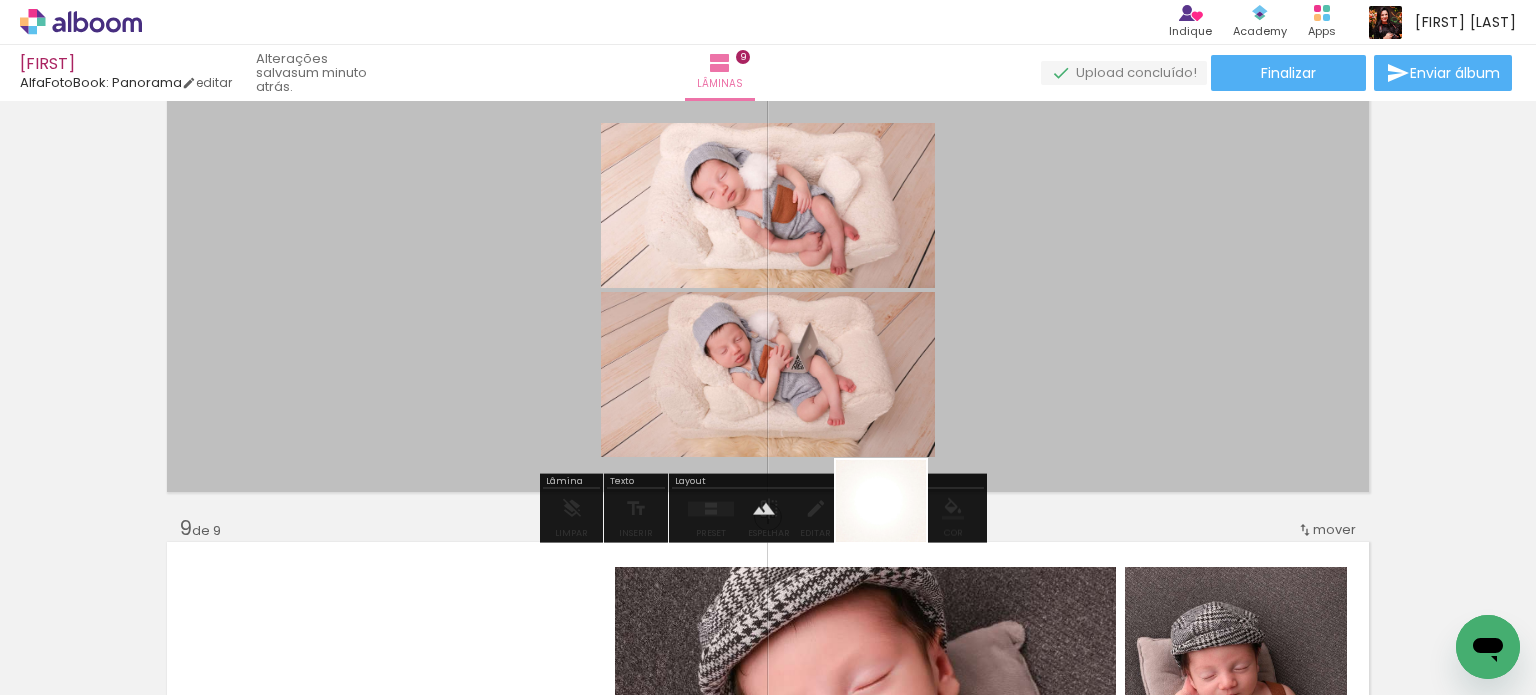 drag, startPoint x: 1440, startPoint y: 623, endPoint x: 896, endPoint y: 520, distance: 553.66504 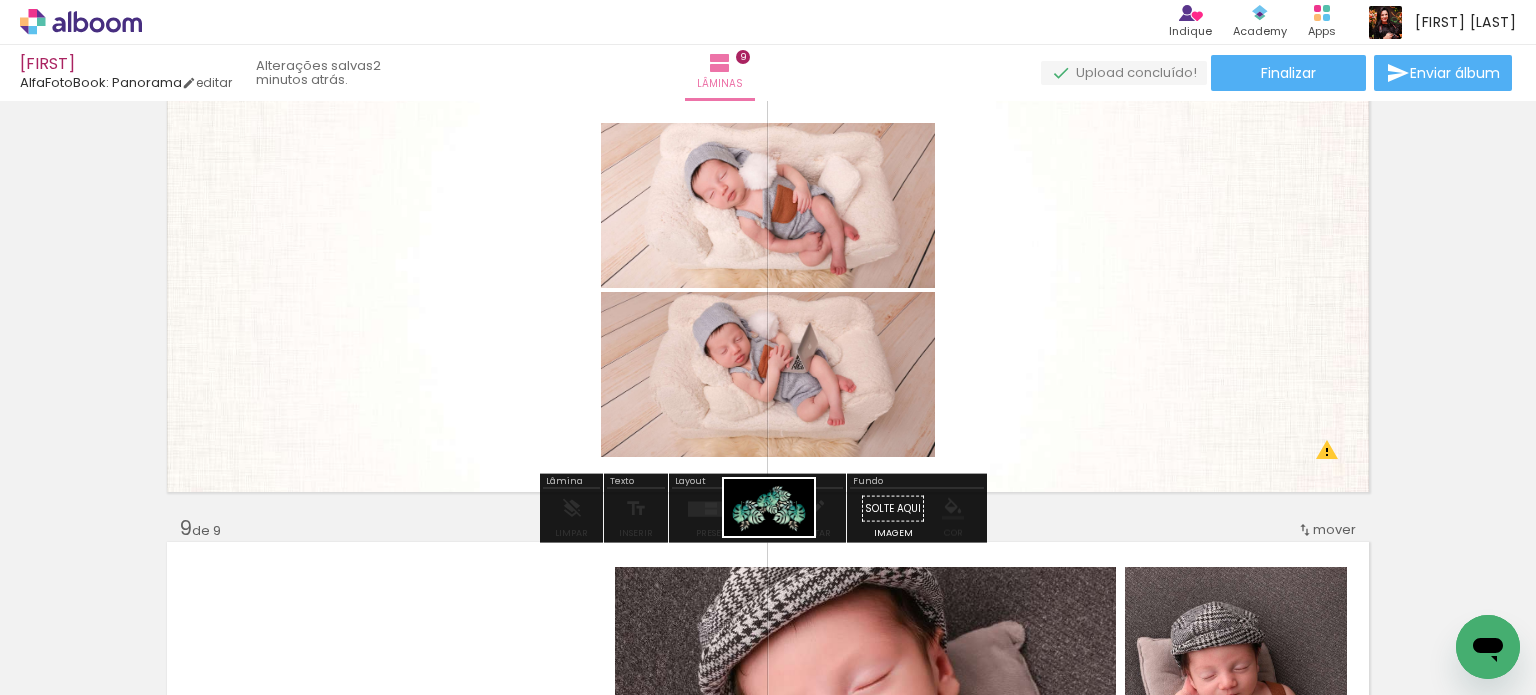 drag, startPoint x: 1346, startPoint y: 634, endPoint x: 784, endPoint y: 539, distance: 569.9728 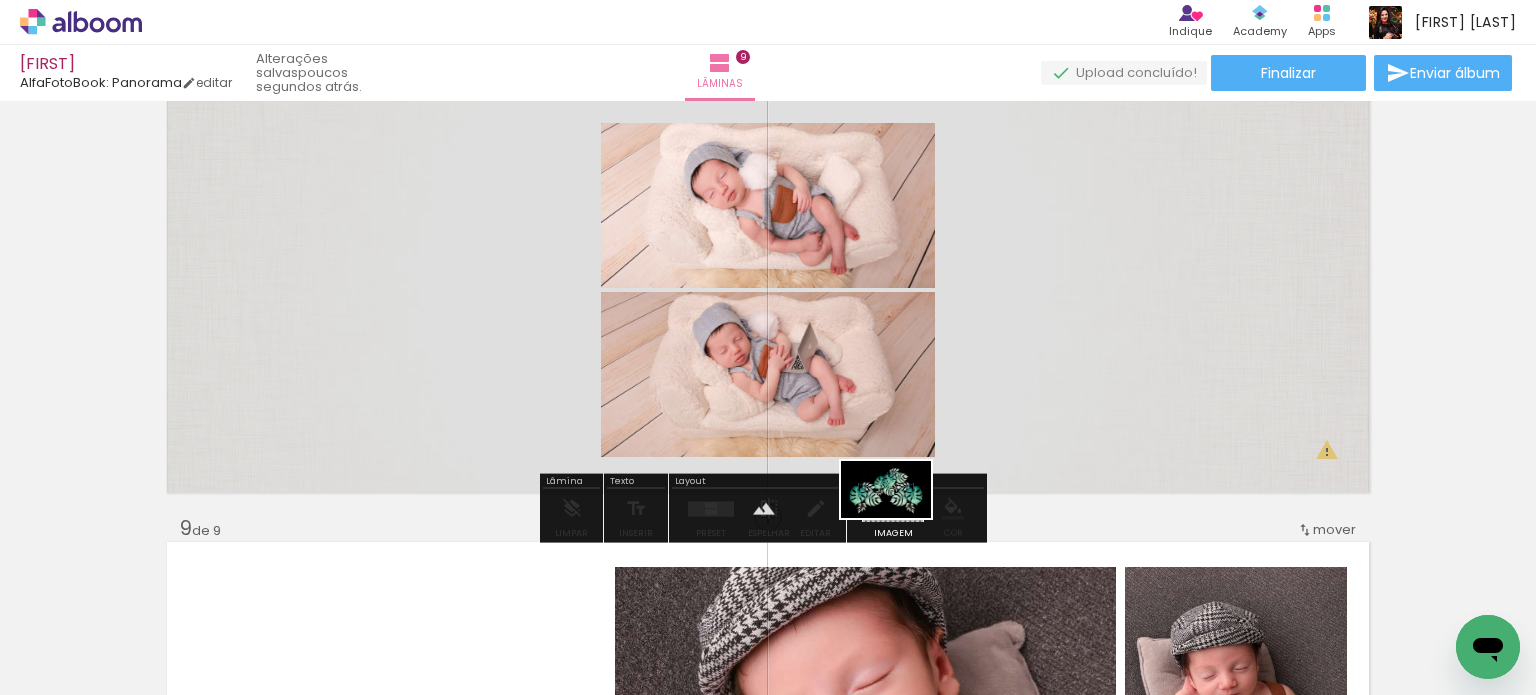 drag, startPoint x: 1325, startPoint y: 616, endPoint x: 901, endPoint y: 521, distance: 434.51236 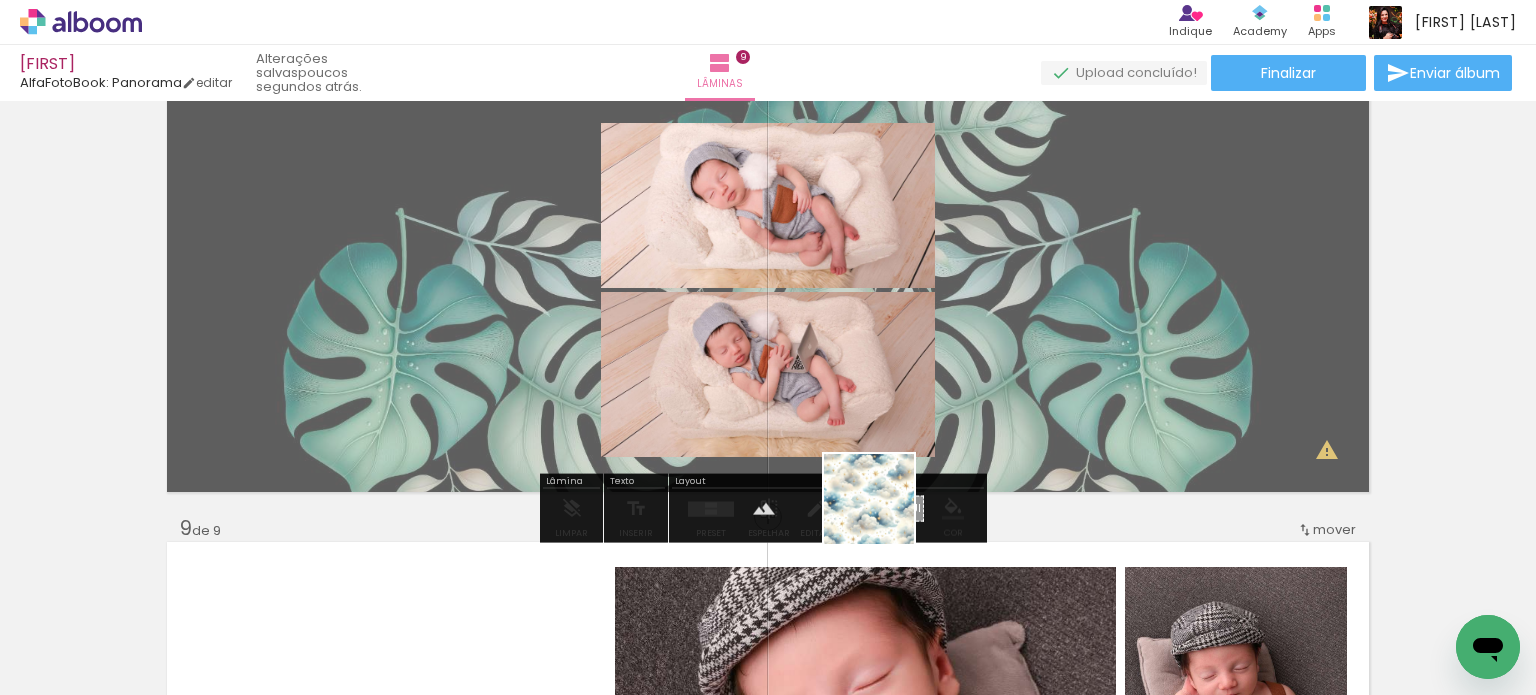 drag, startPoint x: 1128, startPoint y: 643, endPoint x: 884, endPoint y: 514, distance: 276.0018 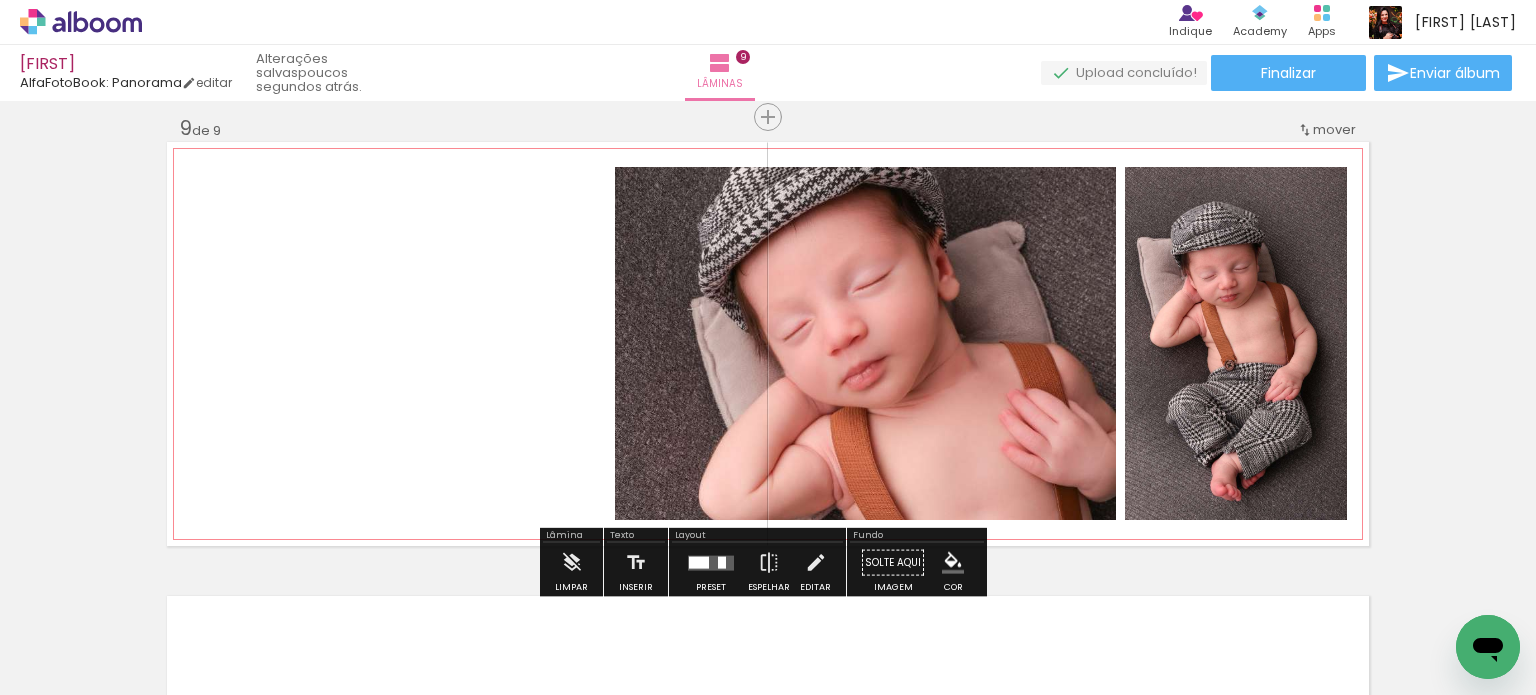 scroll, scrollTop: 3749, scrollLeft: 0, axis: vertical 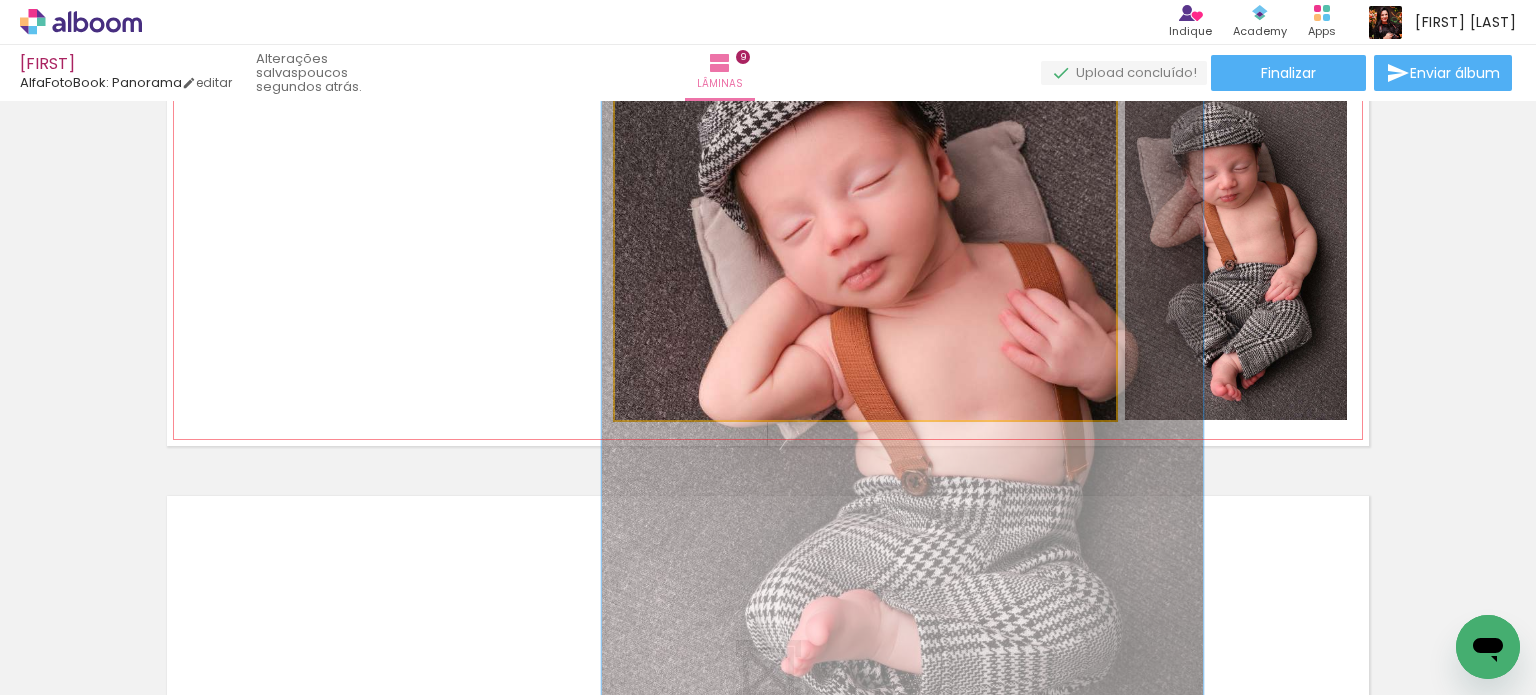click 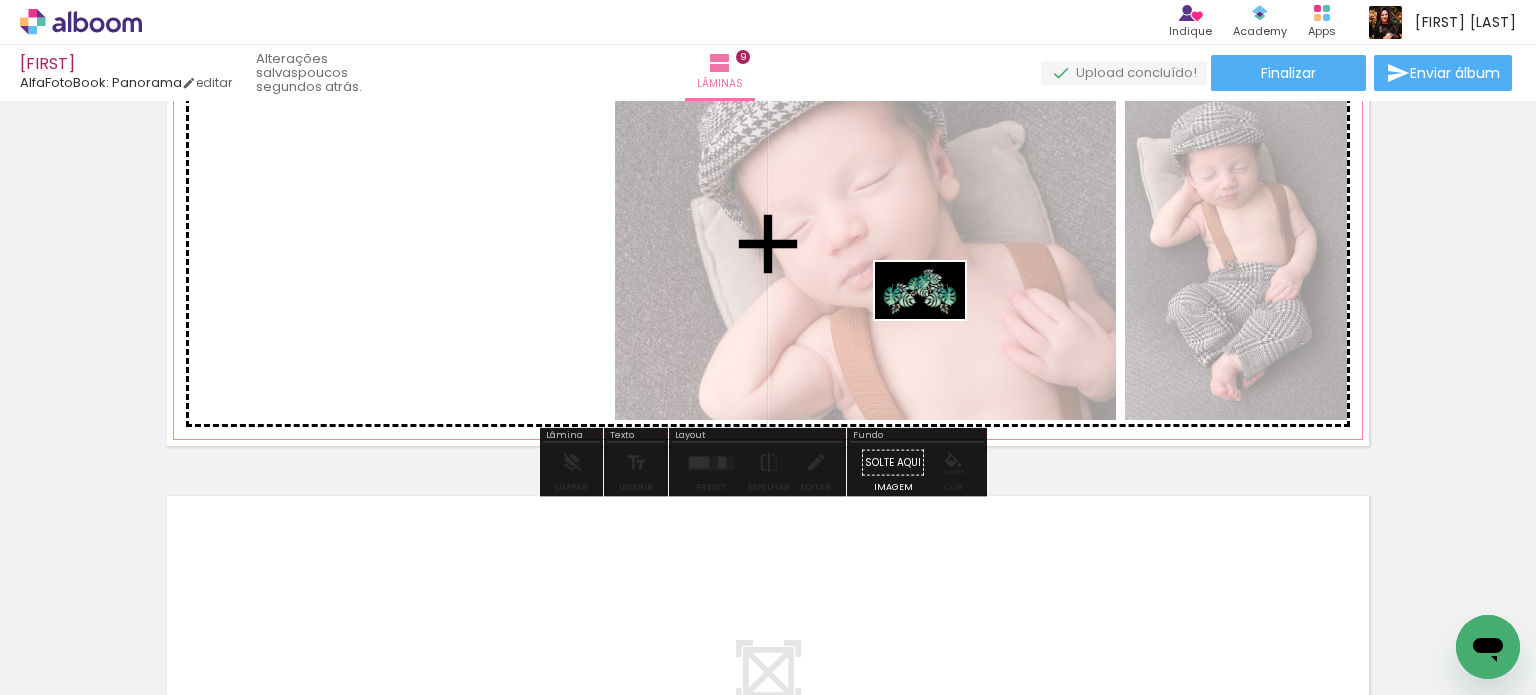 drag, startPoint x: 1288, startPoint y: 591, endPoint x: 935, endPoint y: 320, distance: 445.02808 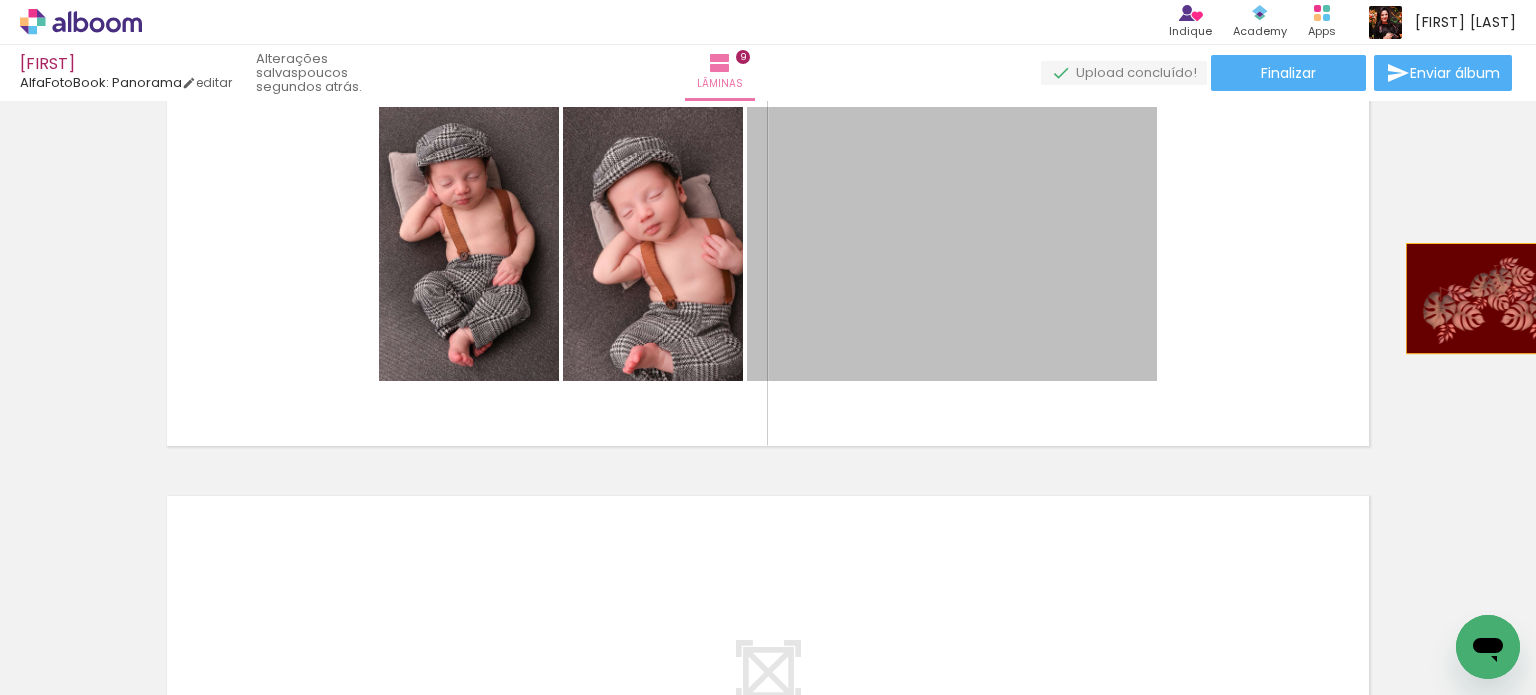drag, startPoint x: 956, startPoint y: 273, endPoint x: 1481, endPoint y: 298, distance: 525.5949 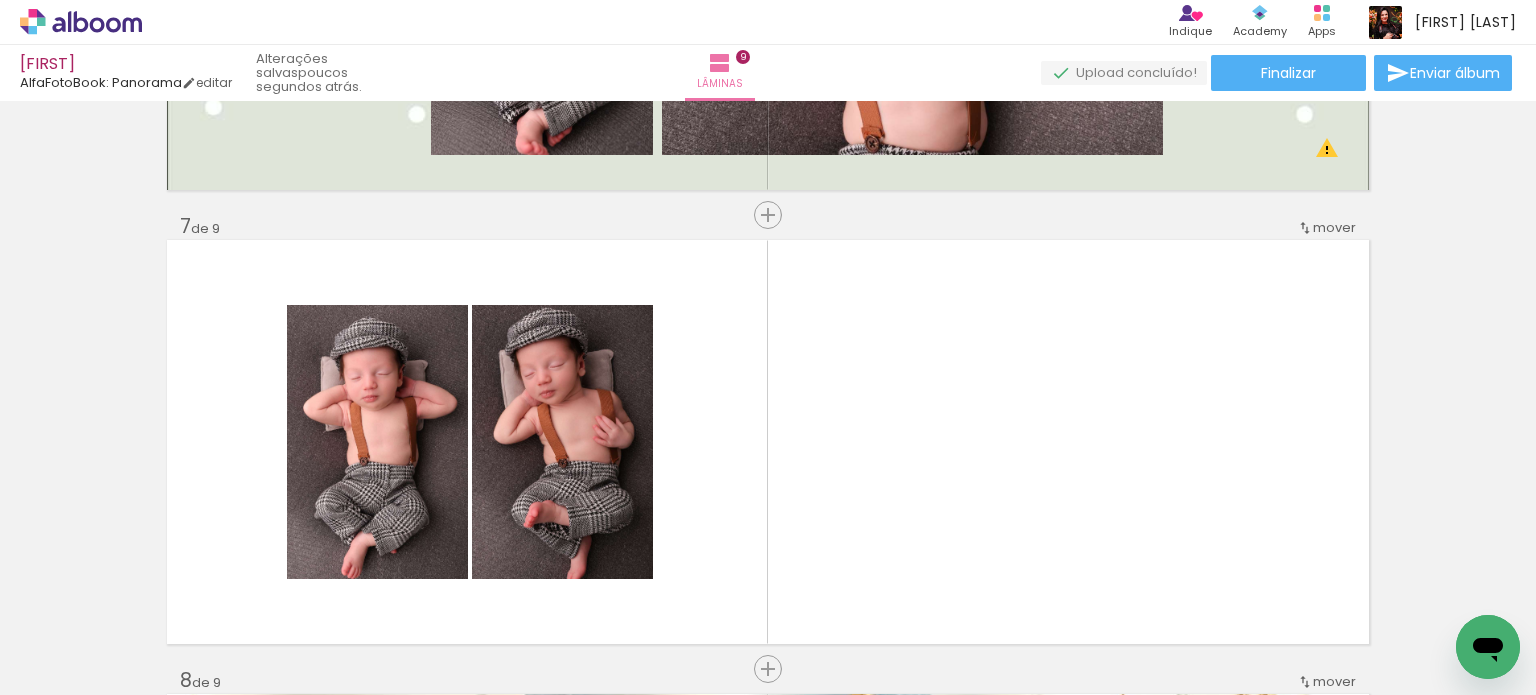 scroll, scrollTop: 2900, scrollLeft: 0, axis: vertical 